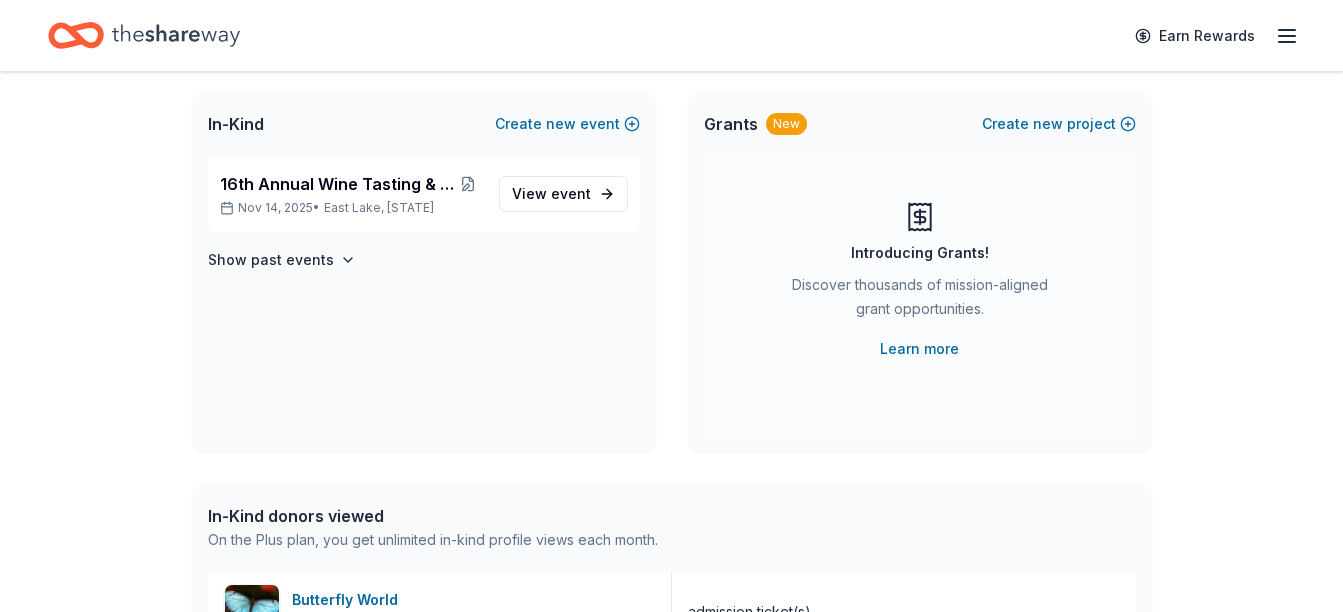 scroll, scrollTop: 117, scrollLeft: 0, axis: vertical 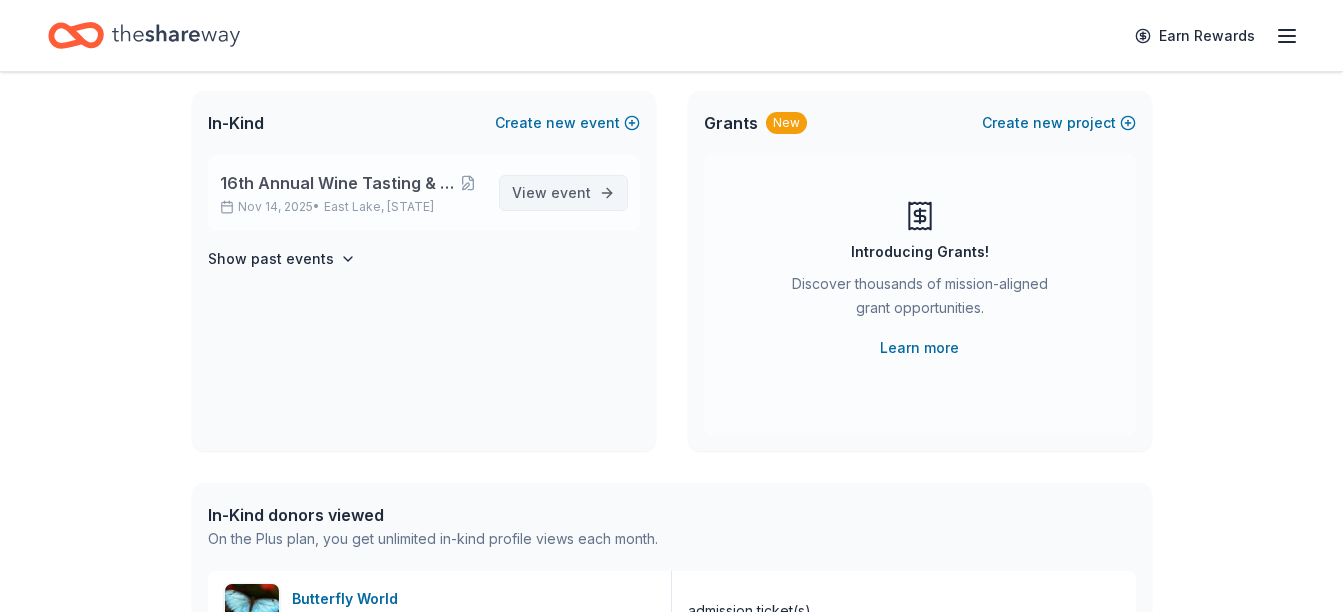 click on "View   event" at bounding box center [551, 193] 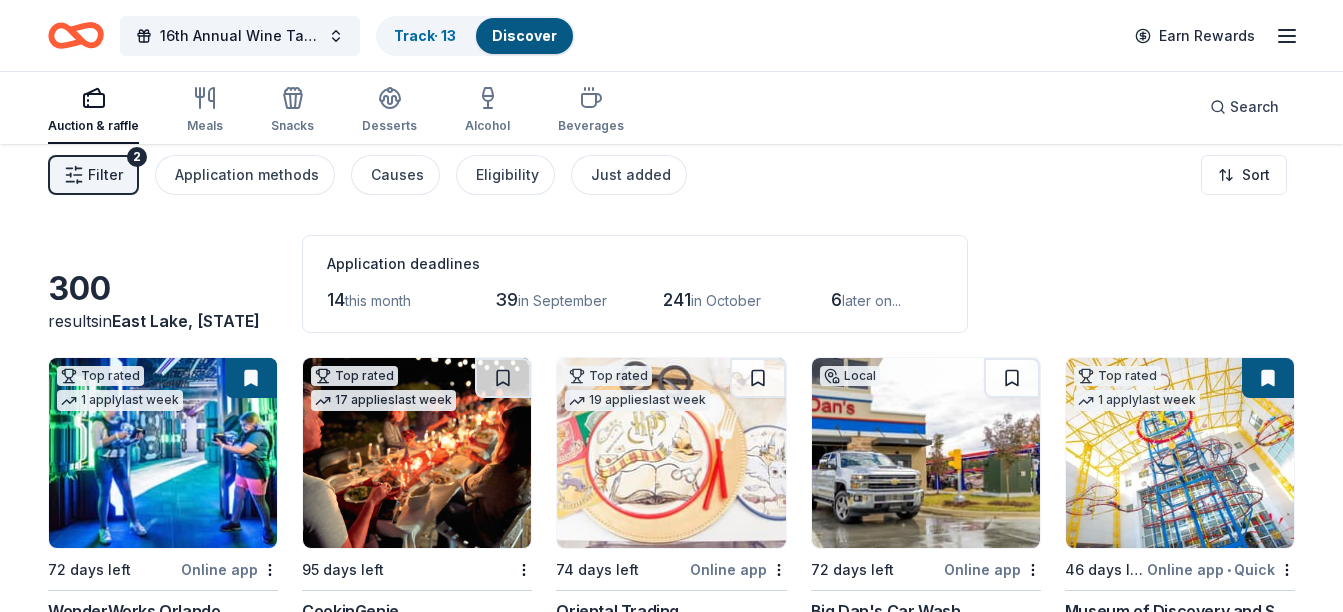 scroll, scrollTop: 0, scrollLeft: 0, axis: both 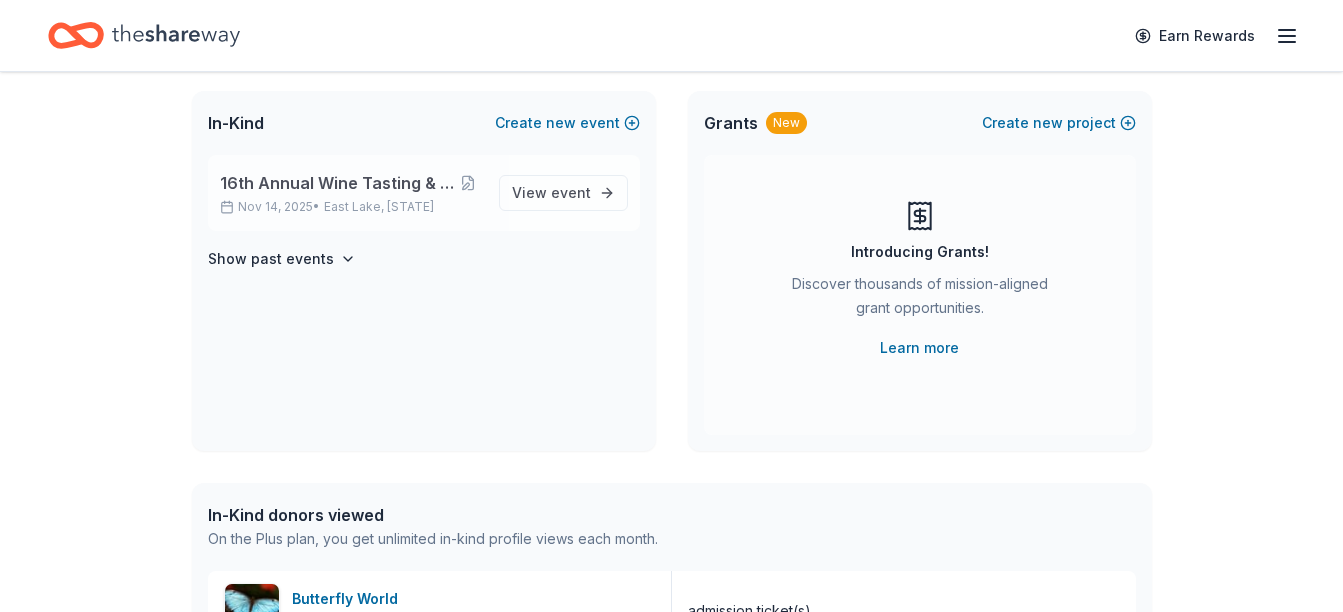 click on "16th Annual Wine Tasting & Silent Auction" at bounding box center (337, 183) 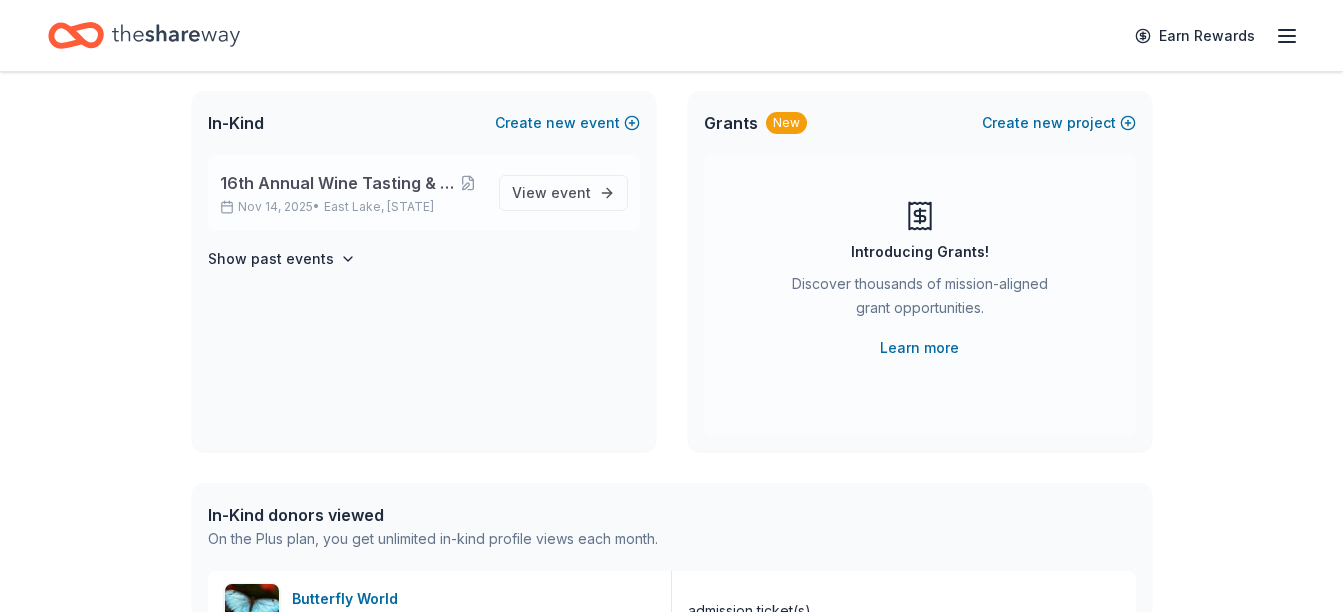 click on "16th Annual Wine Tasting & Silent Auction Nov 14, 2025  •  East Lake, FL" at bounding box center (351, 193) 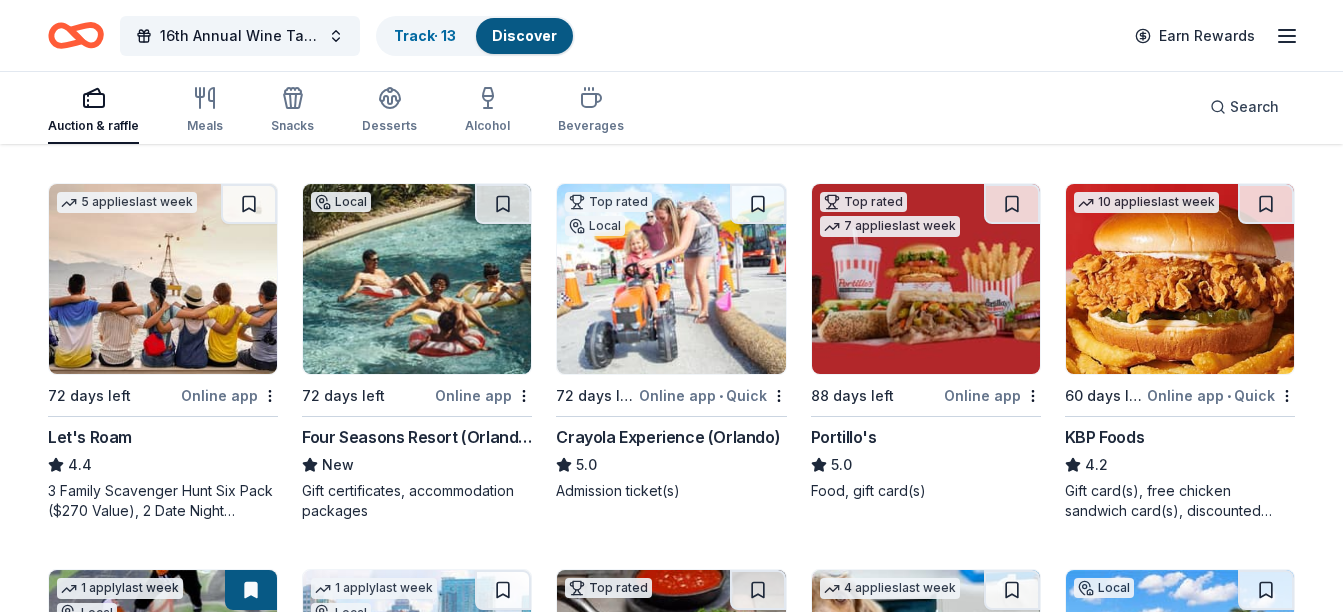 scroll, scrollTop: 938, scrollLeft: 0, axis: vertical 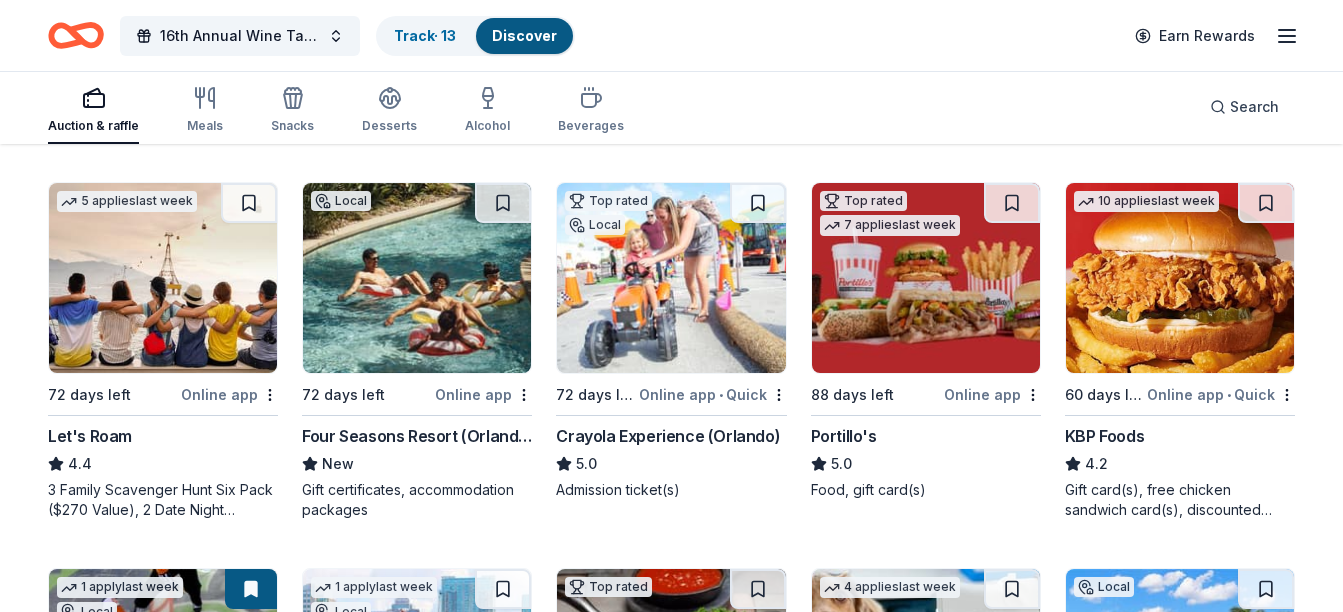 click at bounding box center [671, 278] 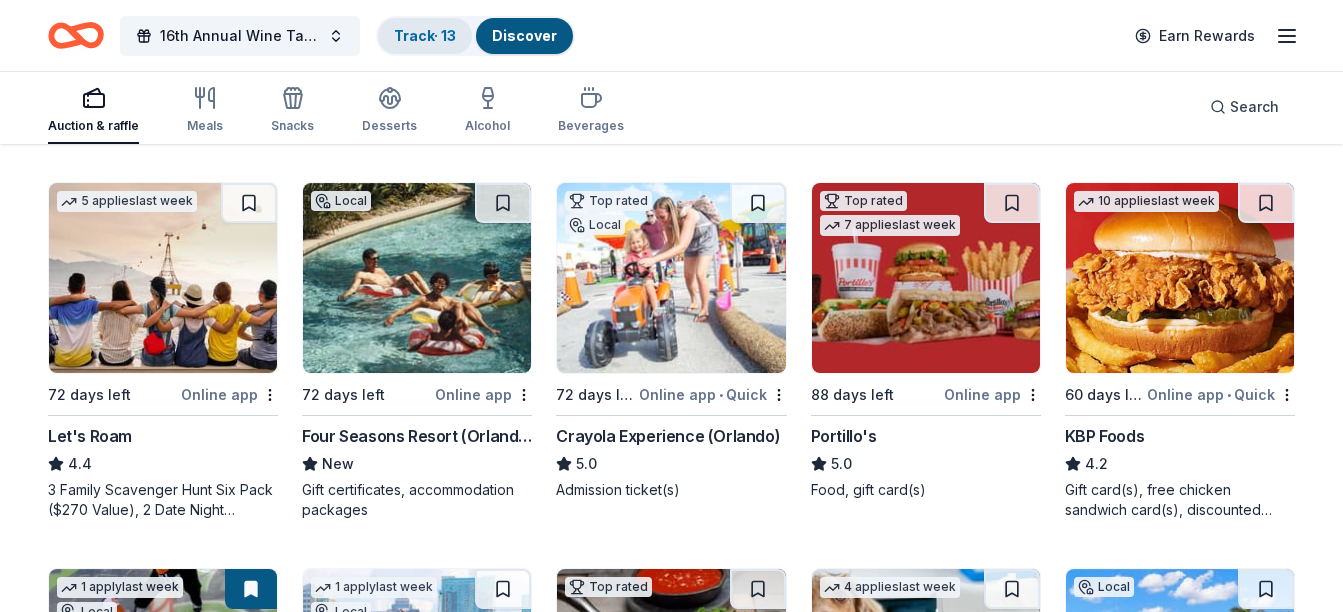 click on "Track  · 13" at bounding box center (425, 35) 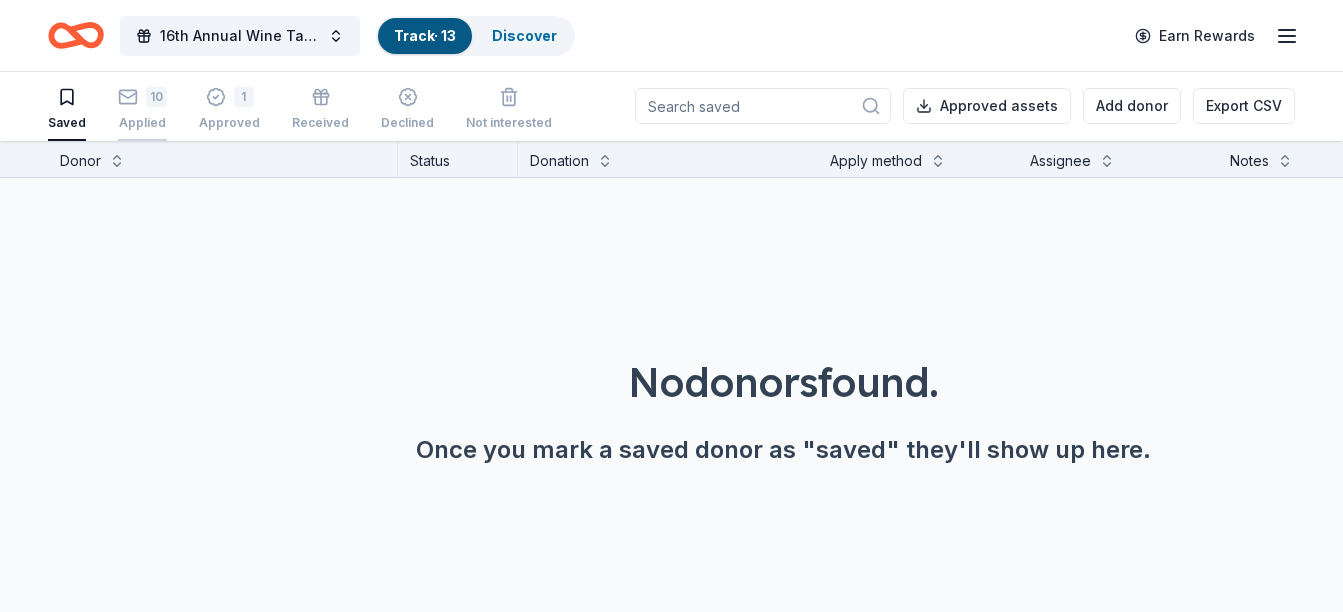 click on "10" at bounding box center [156, 97] 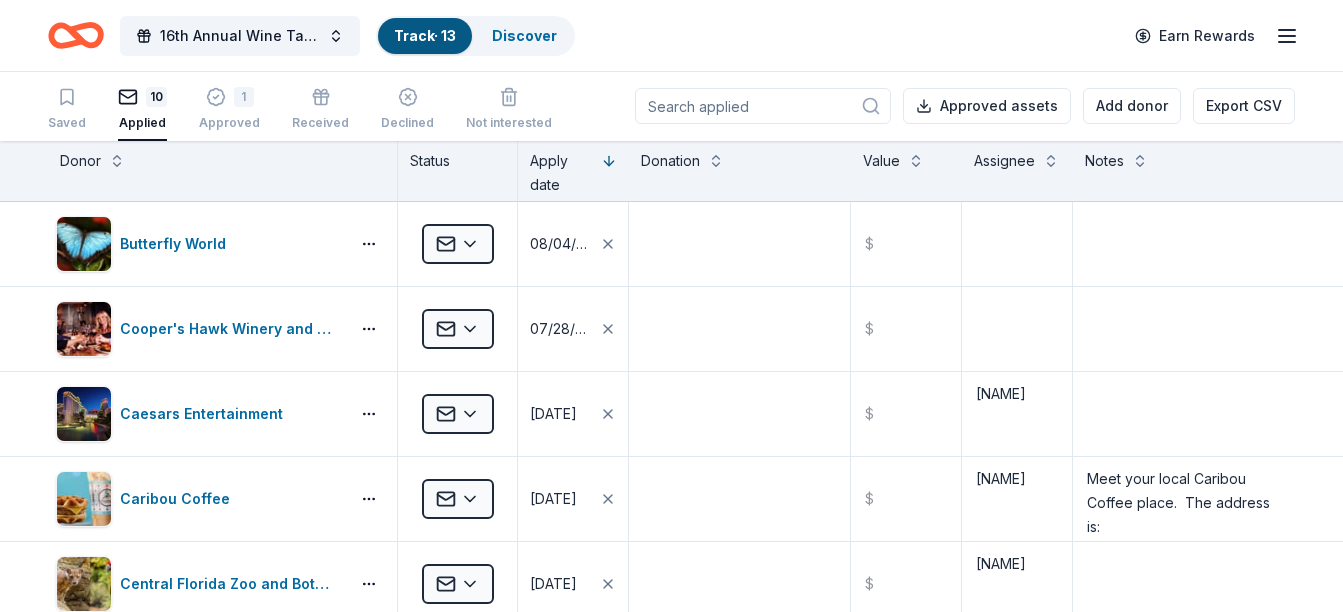scroll, scrollTop: 0, scrollLeft: 0, axis: both 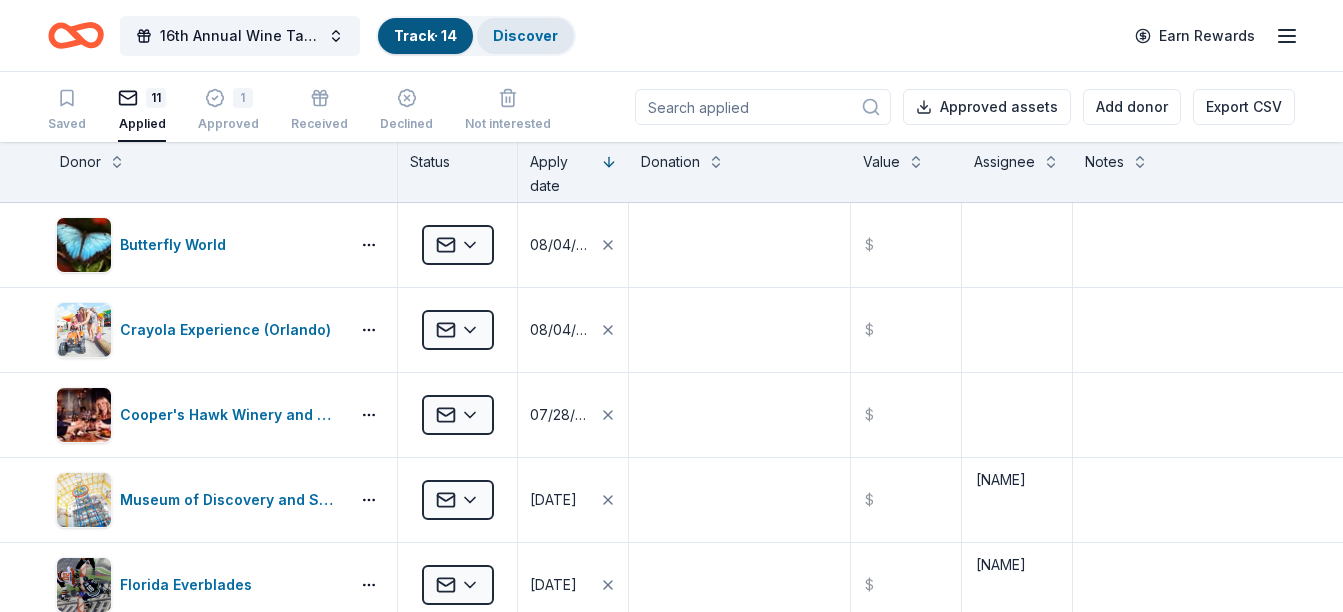 click on "Discover" at bounding box center [525, 35] 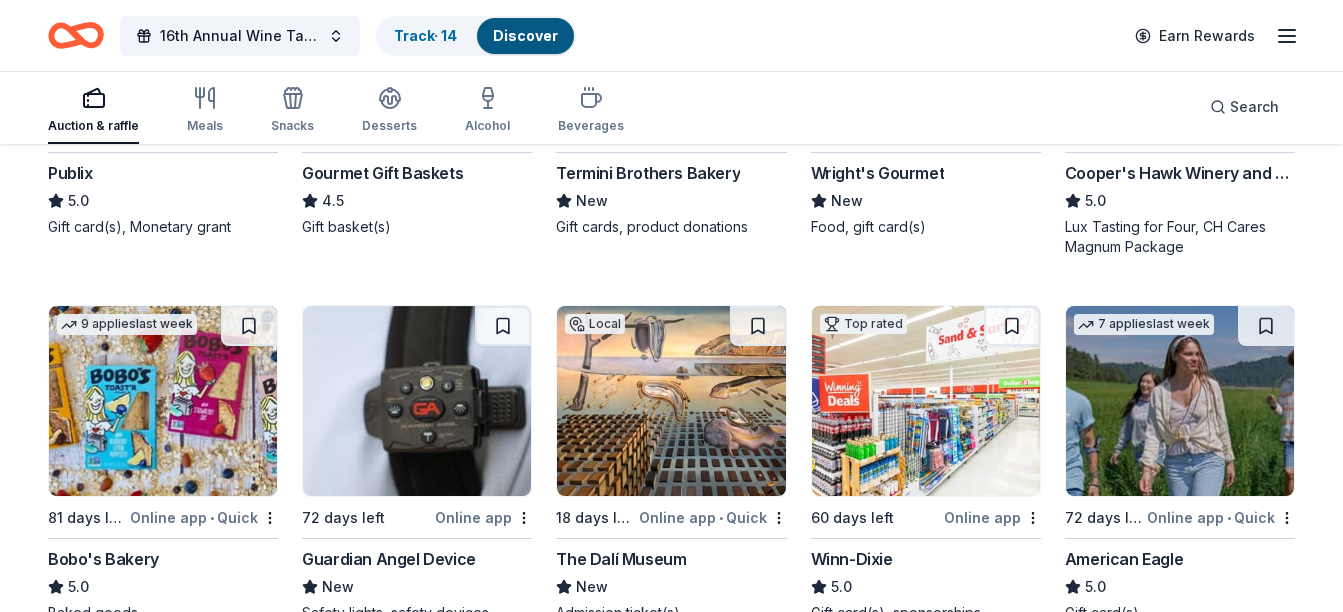 scroll, scrollTop: 2361, scrollLeft: 0, axis: vertical 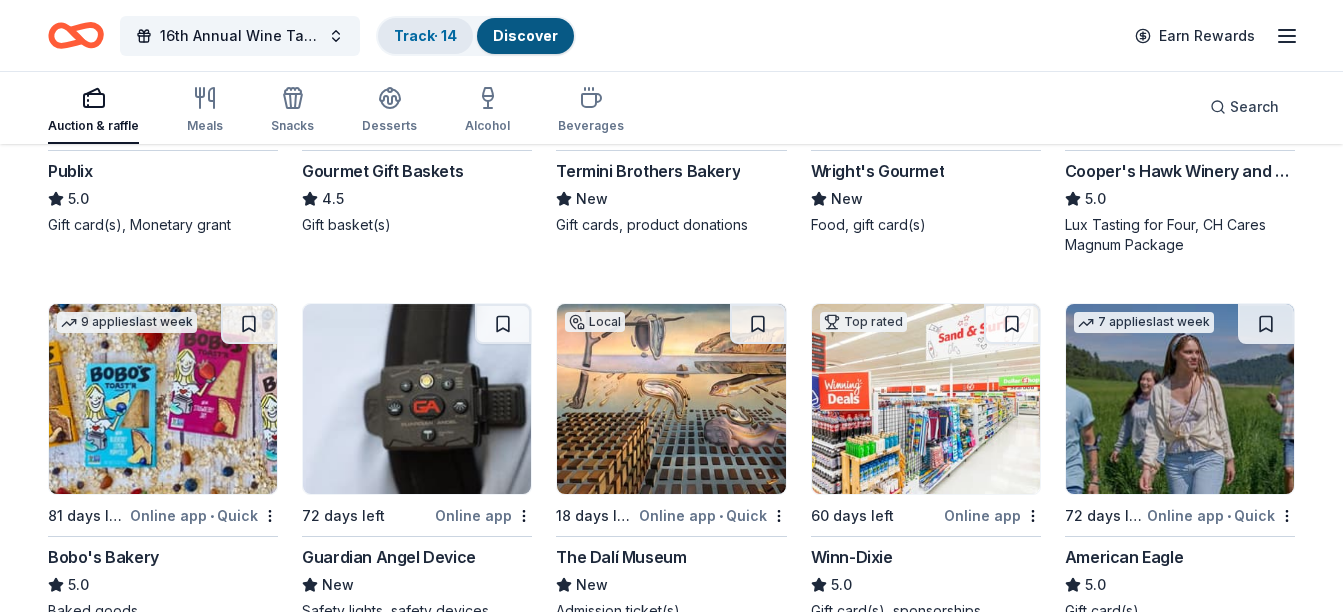click on "Track  · 14" at bounding box center [425, 35] 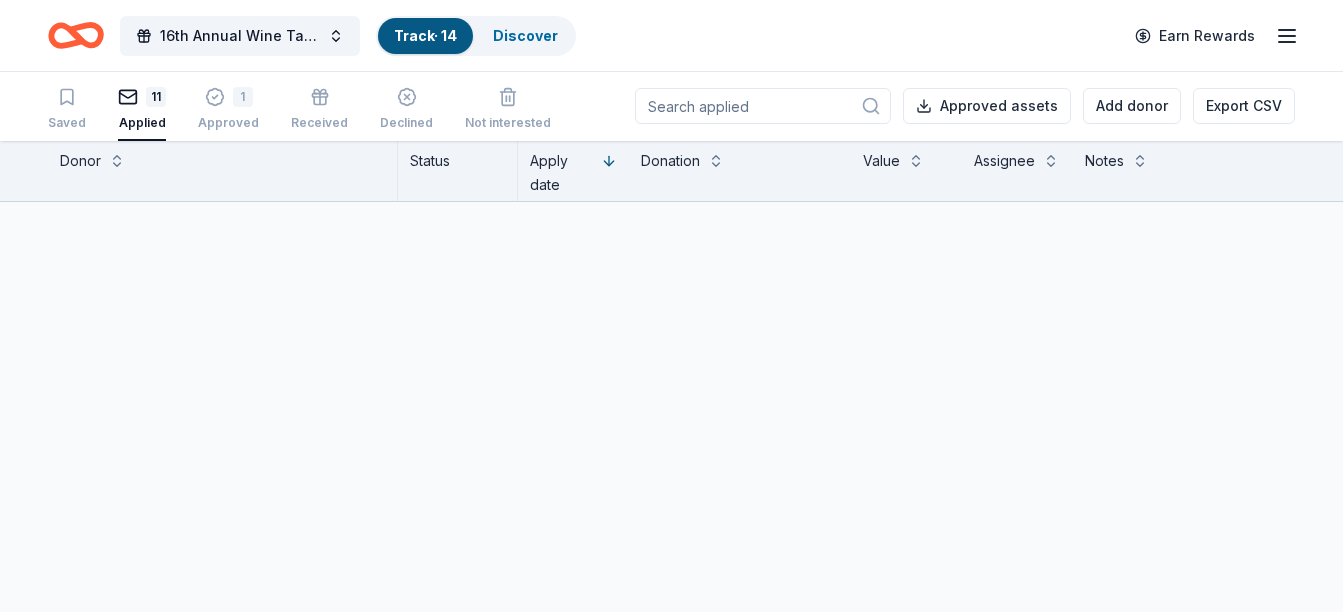 scroll, scrollTop: 1, scrollLeft: 0, axis: vertical 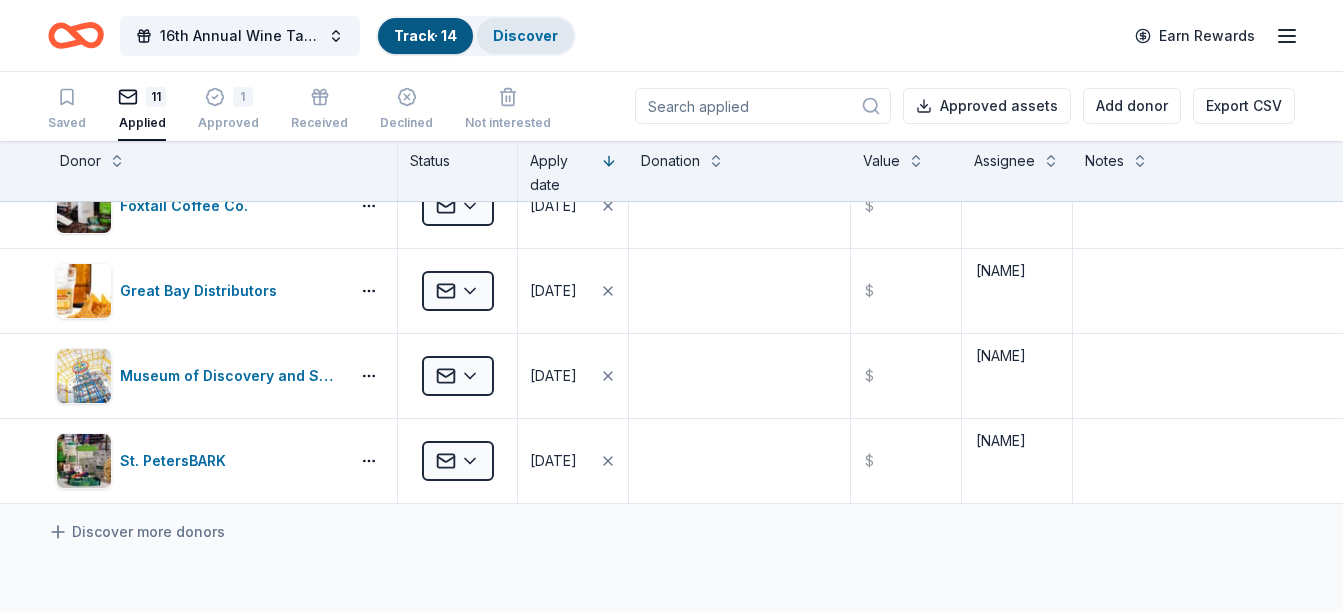 click on "Discover" at bounding box center (525, 35) 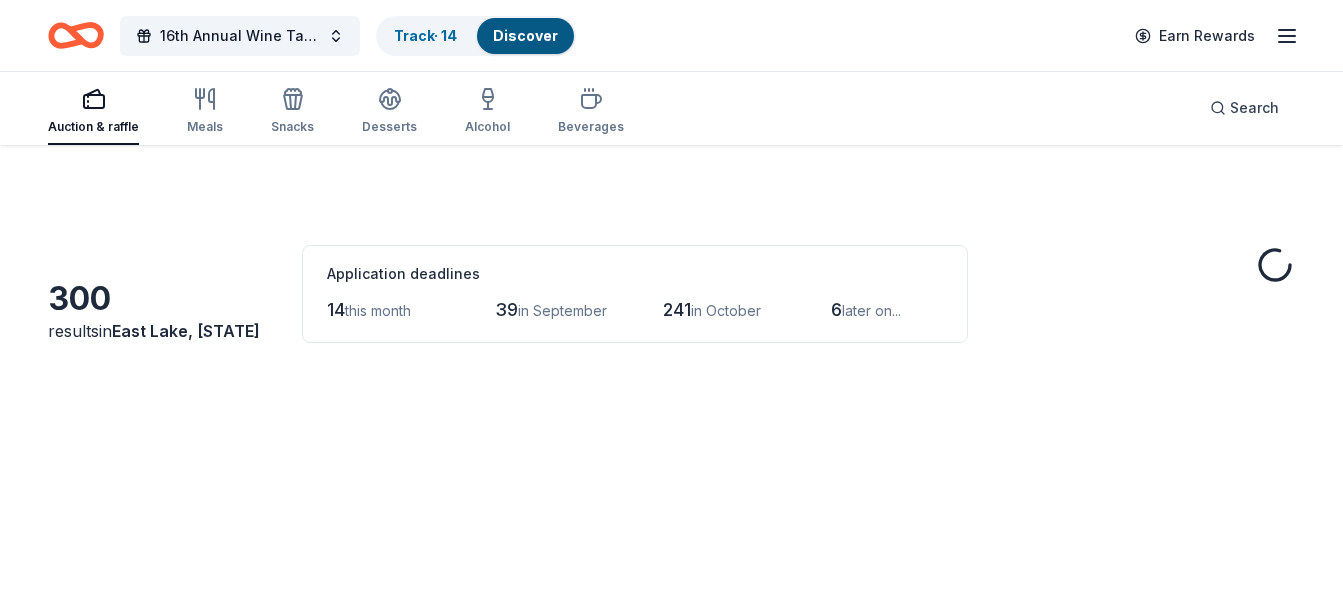 scroll, scrollTop: 0, scrollLeft: 0, axis: both 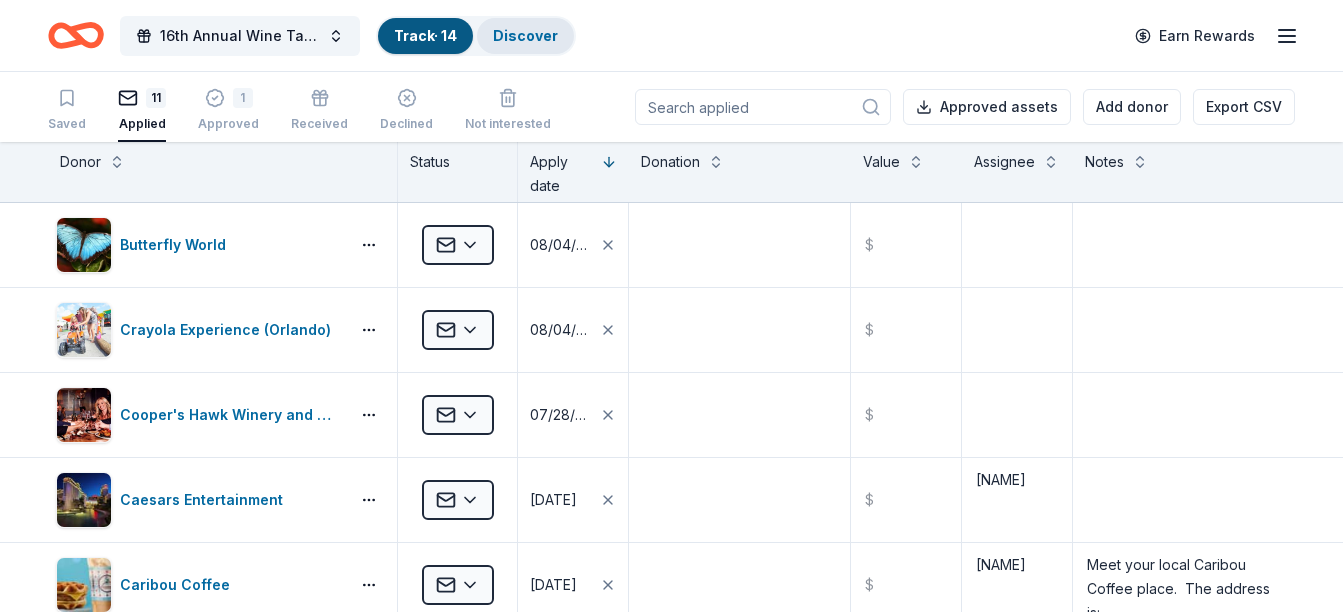 click on "Discover" at bounding box center (525, 36) 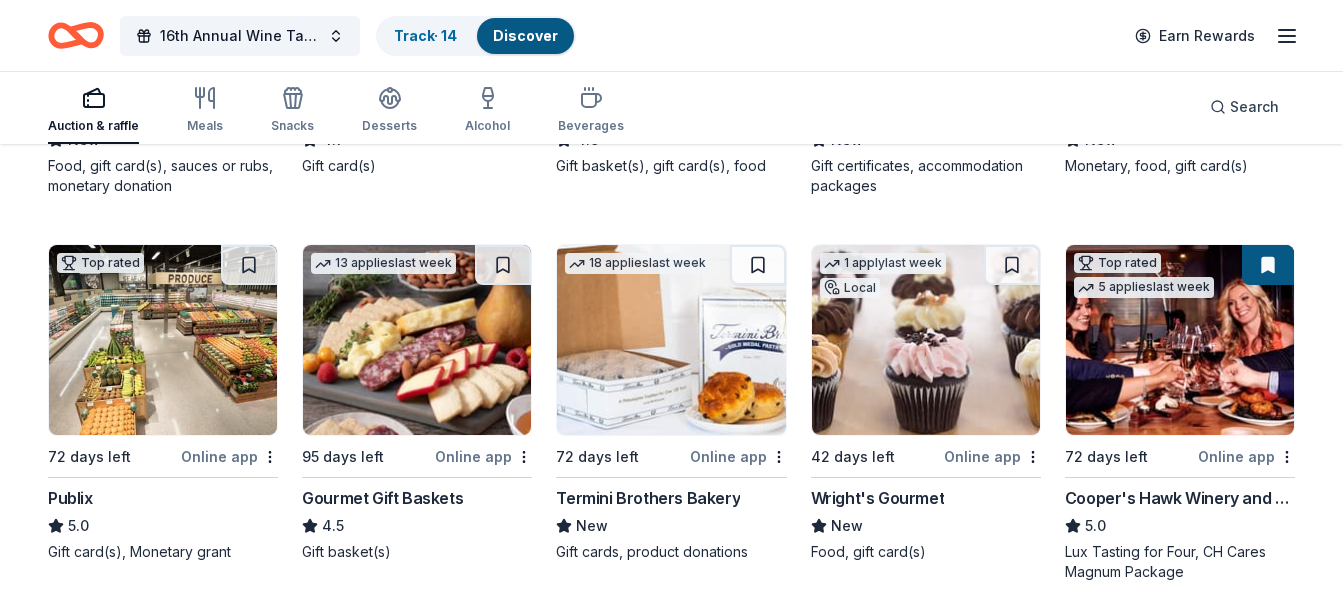scroll, scrollTop: 2028, scrollLeft: 0, axis: vertical 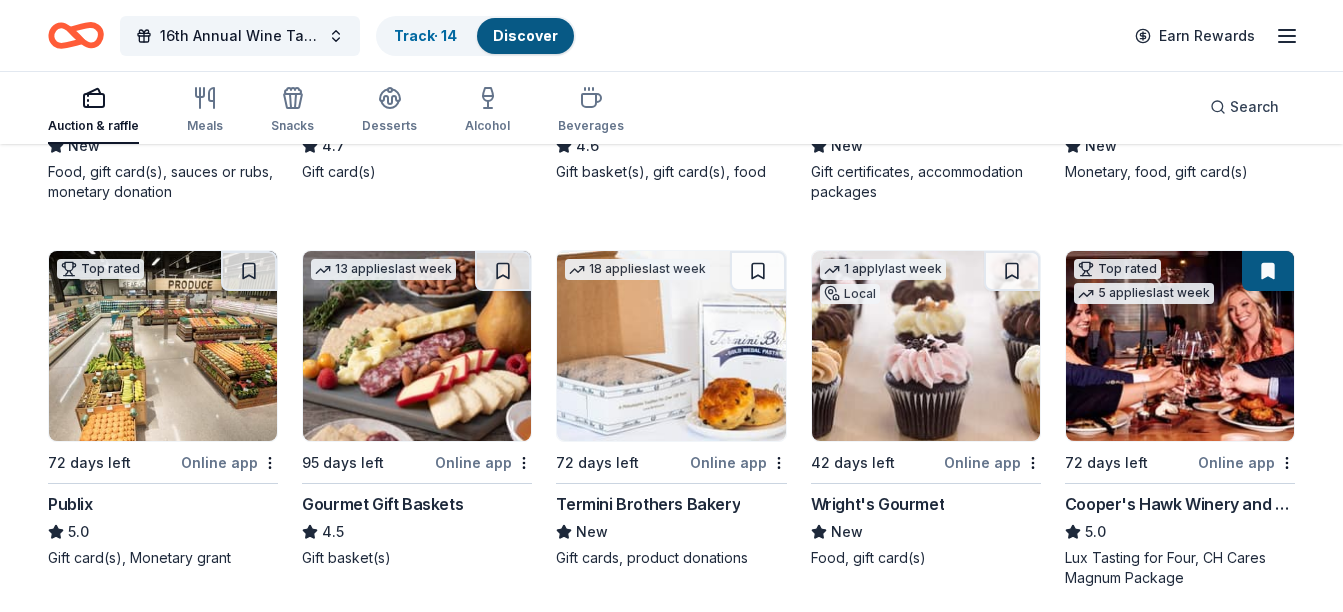 click at bounding box center [417, 346] 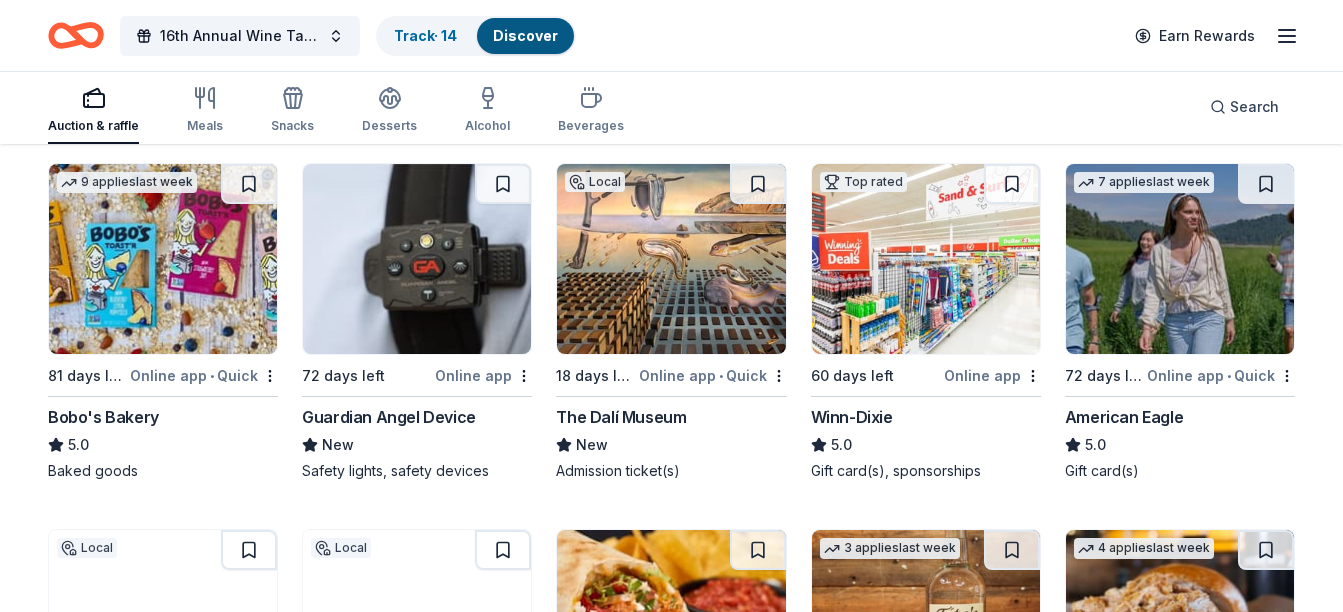 scroll, scrollTop: 2502, scrollLeft: 0, axis: vertical 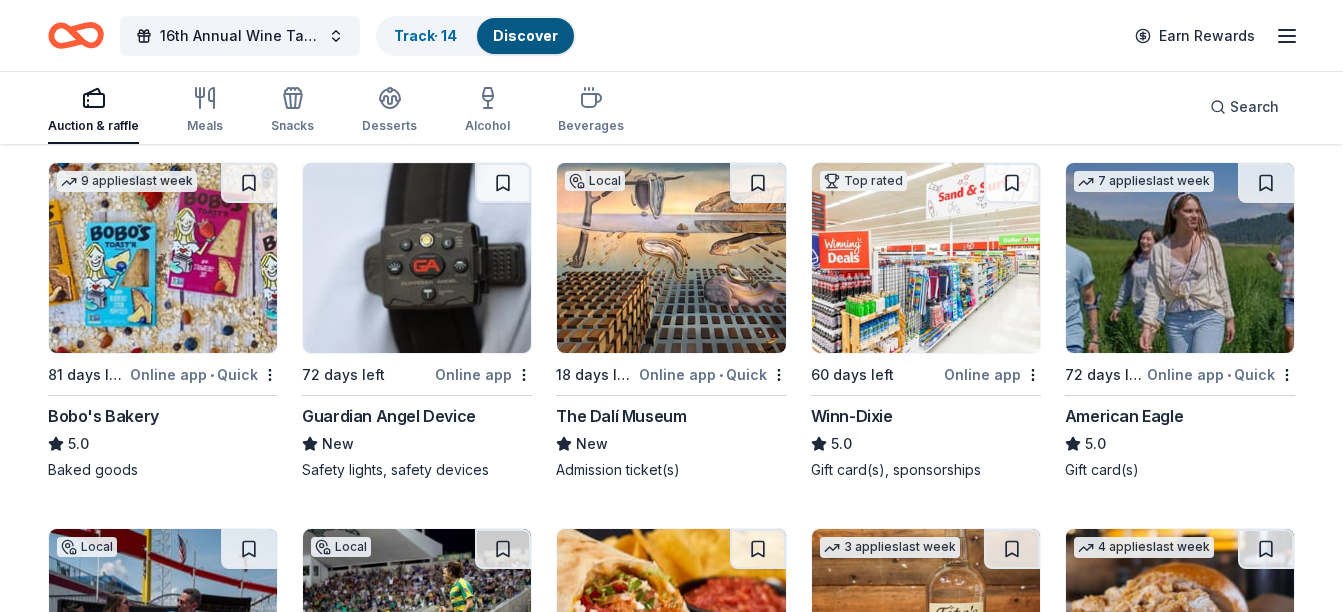 click at bounding box center [671, 258] 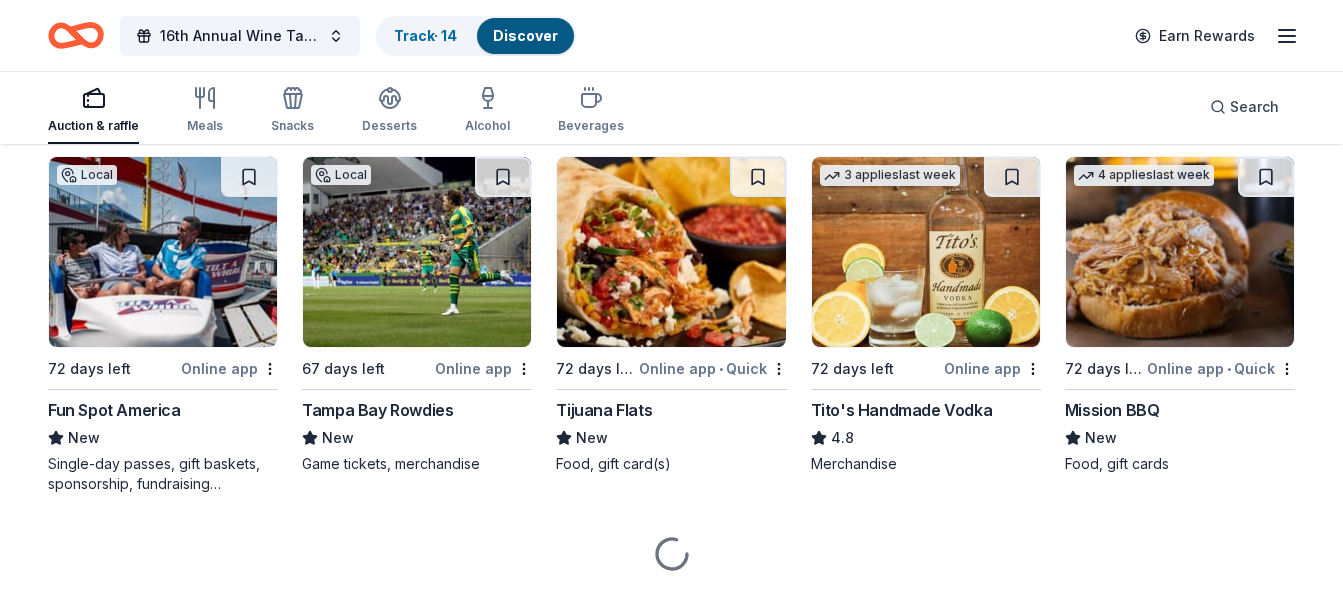 scroll, scrollTop: 2875, scrollLeft: 0, axis: vertical 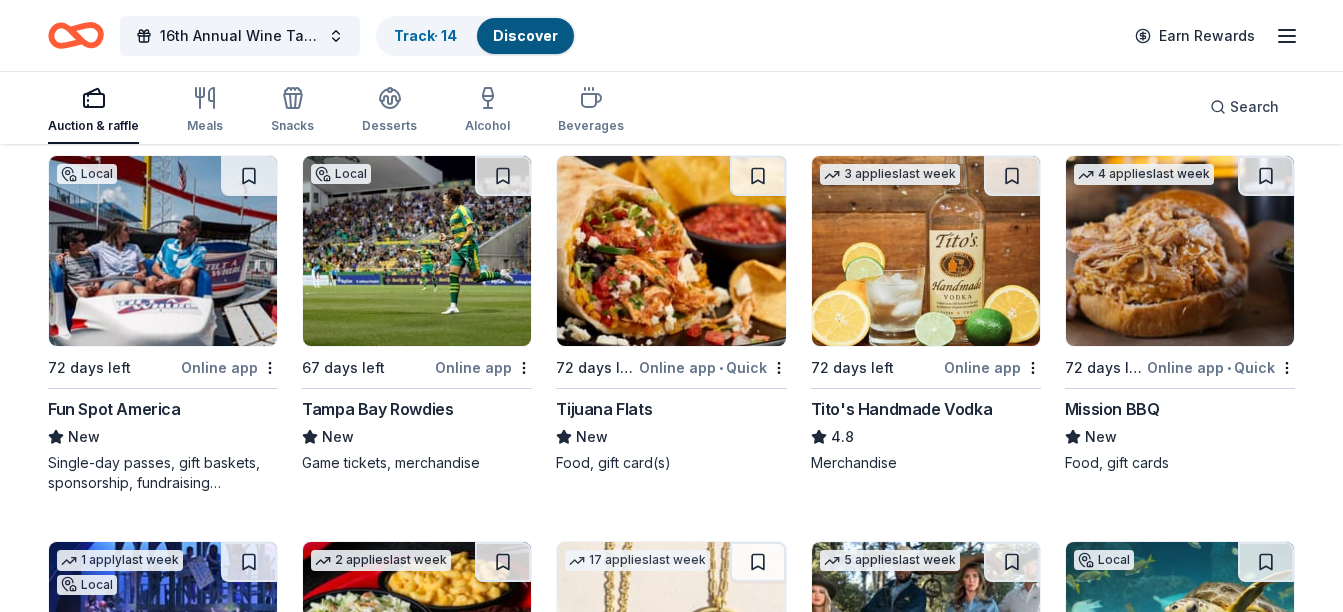click at bounding box center [417, 251] 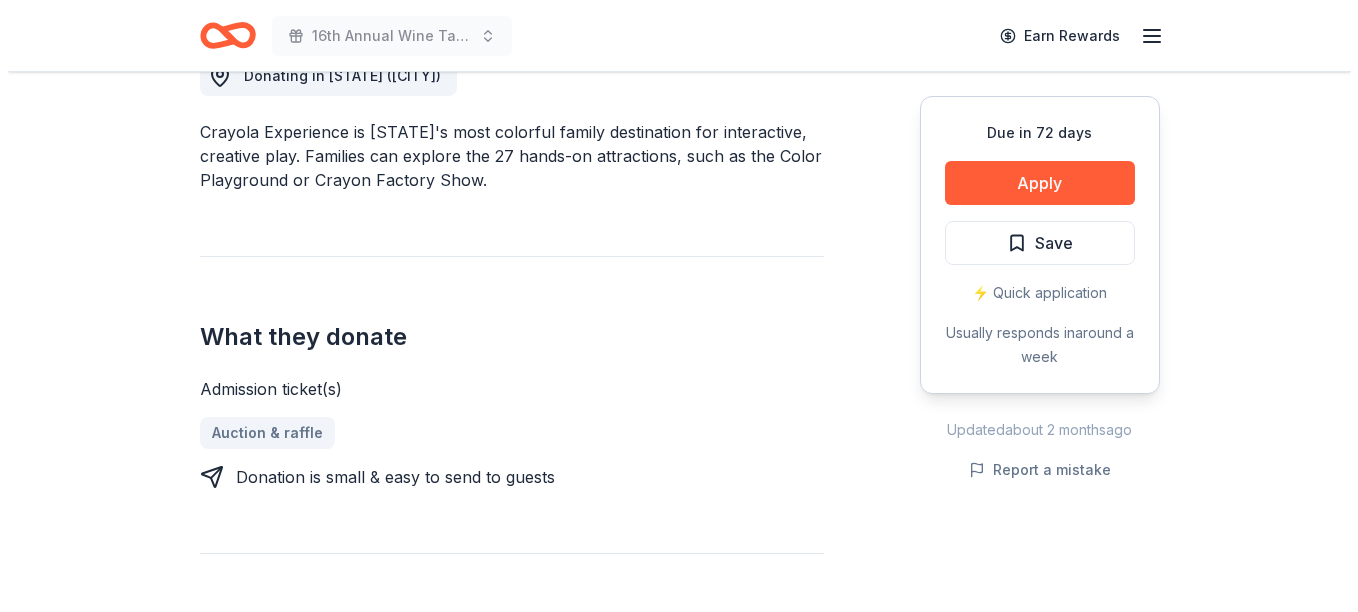 scroll, scrollTop: 601, scrollLeft: 0, axis: vertical 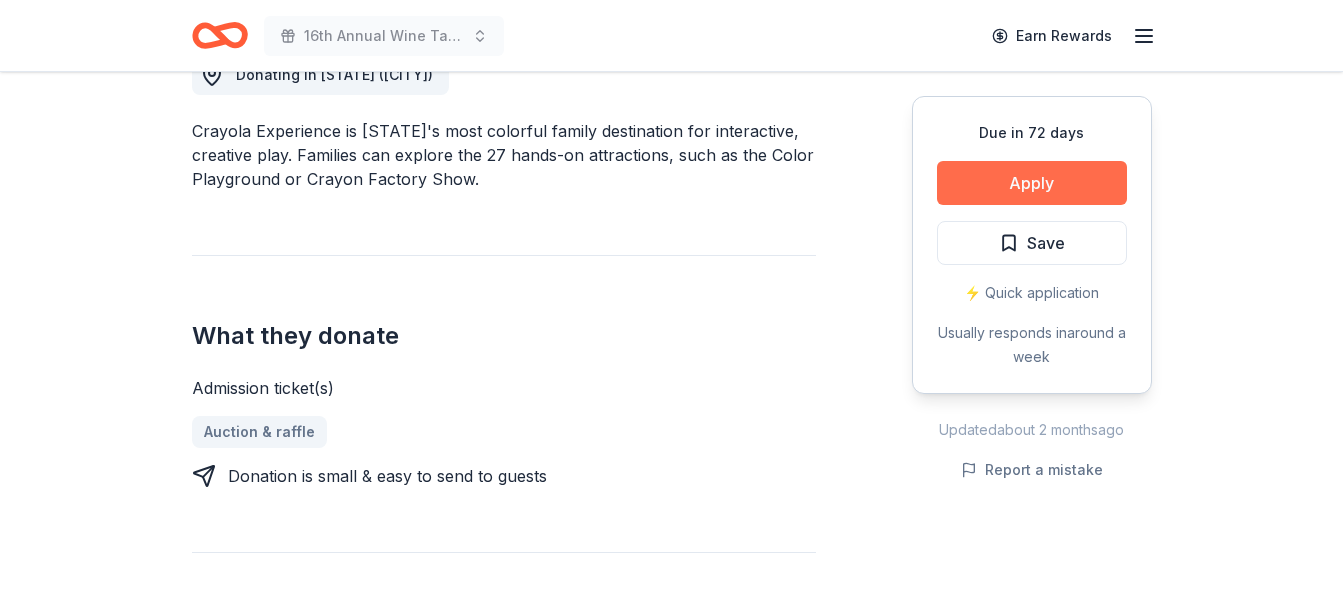 click on "Apply" at bounding box center (1032, 183) 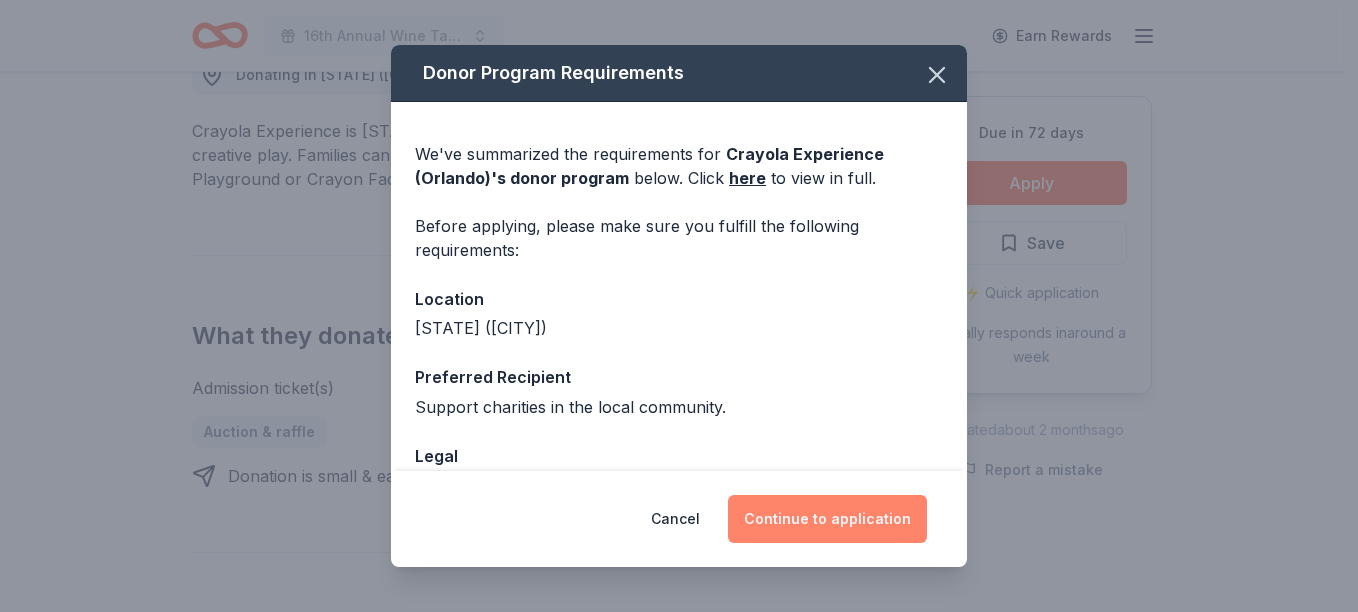 click on "Continue to application" at bounding box center [827, 519] 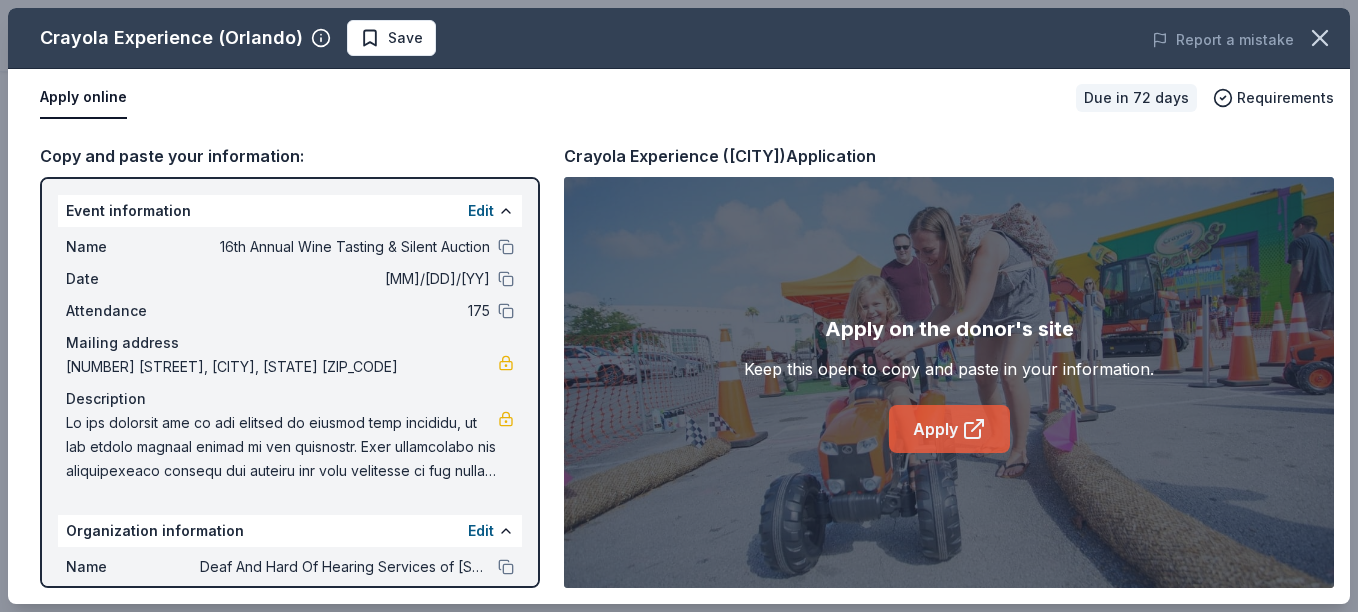 click on "Apply" at bounding box center (949, 429) 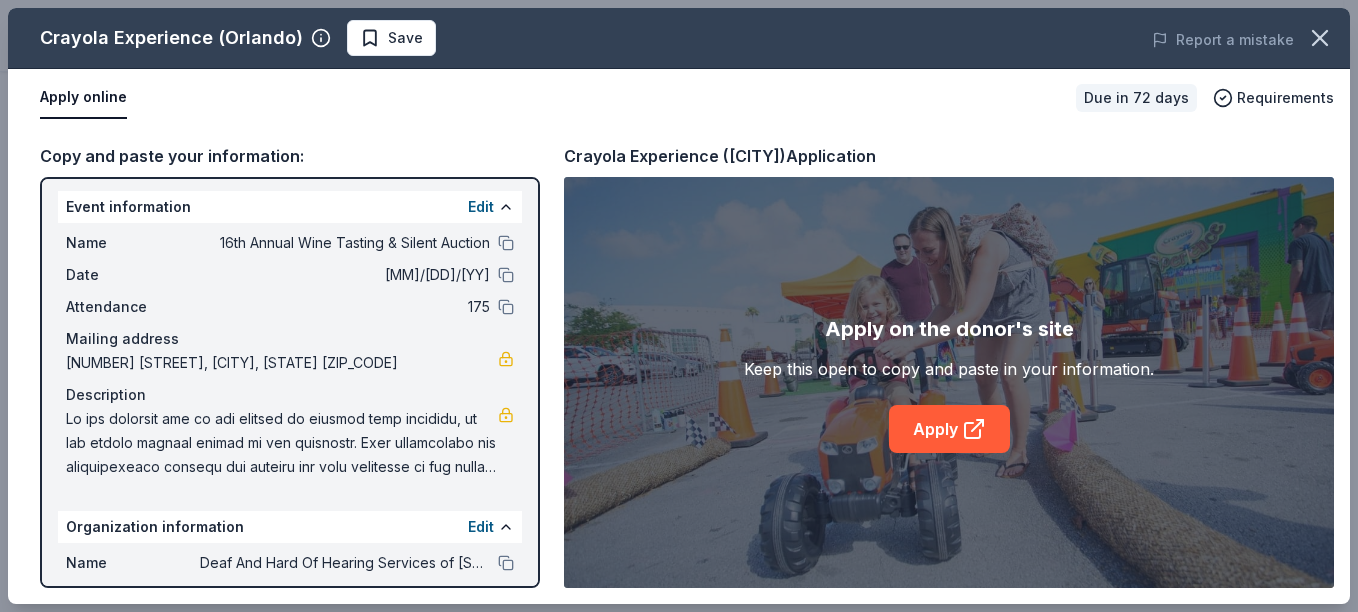 scroll, scrollTop: 0, scrollLeft: 0, axis: both 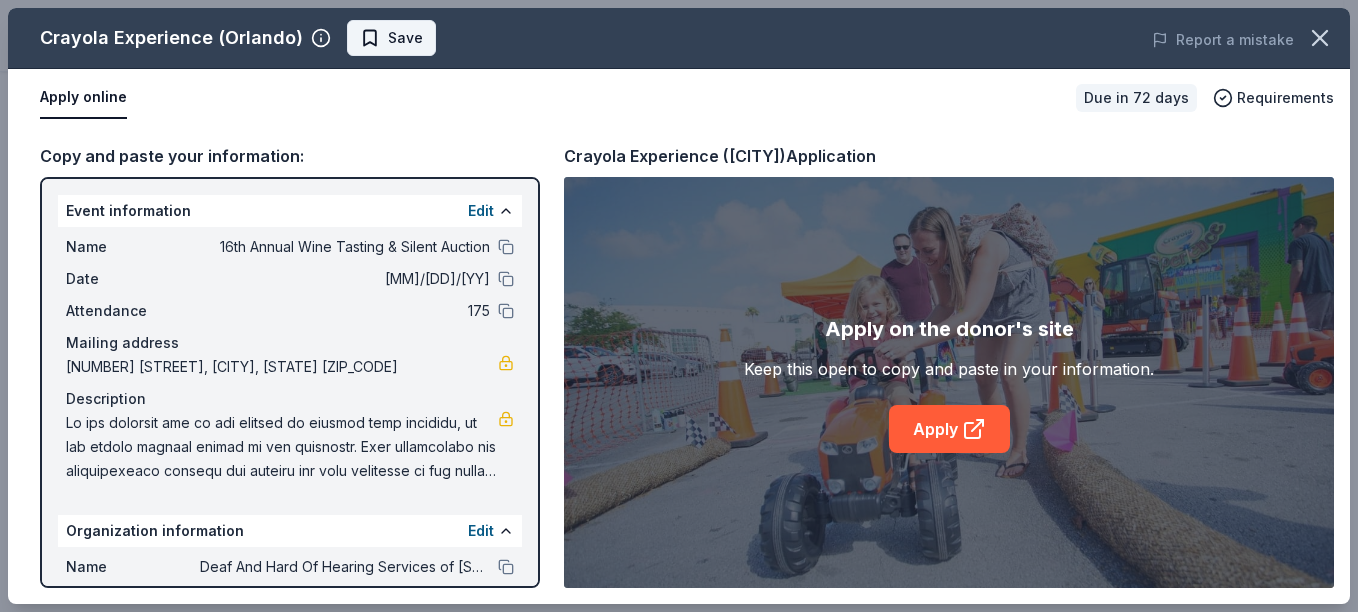 click on "Save" at bounding box center [391, 38] 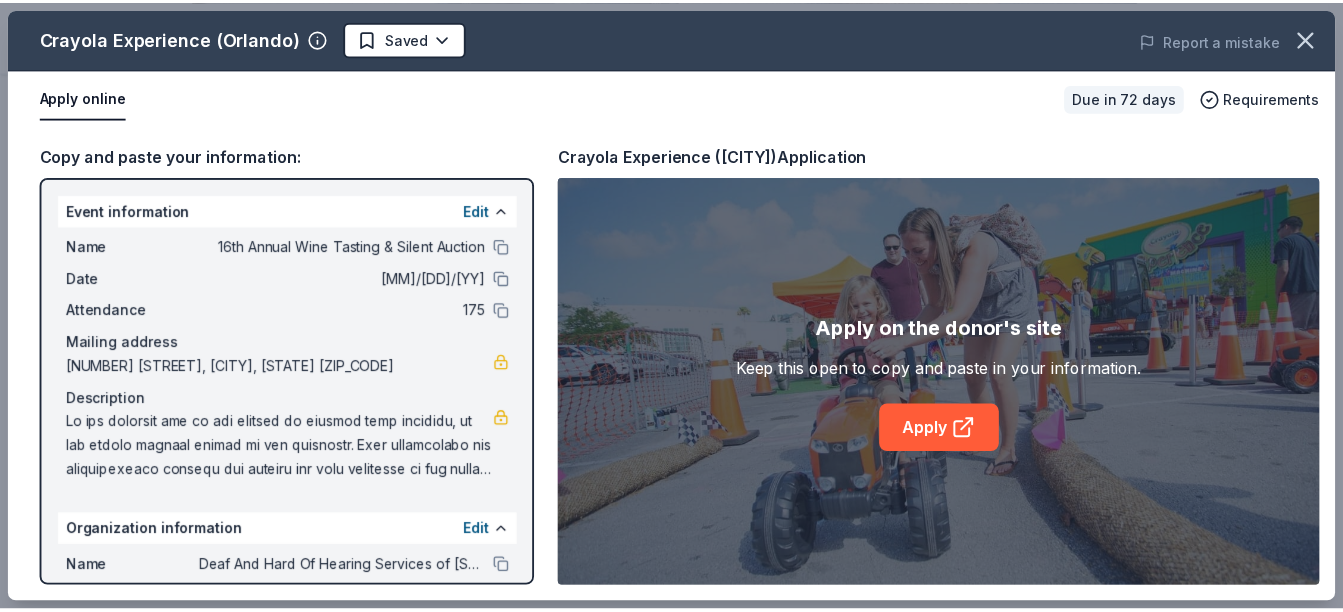 scroll, scrollTop: 0, scrollLeft: 0, axis: both 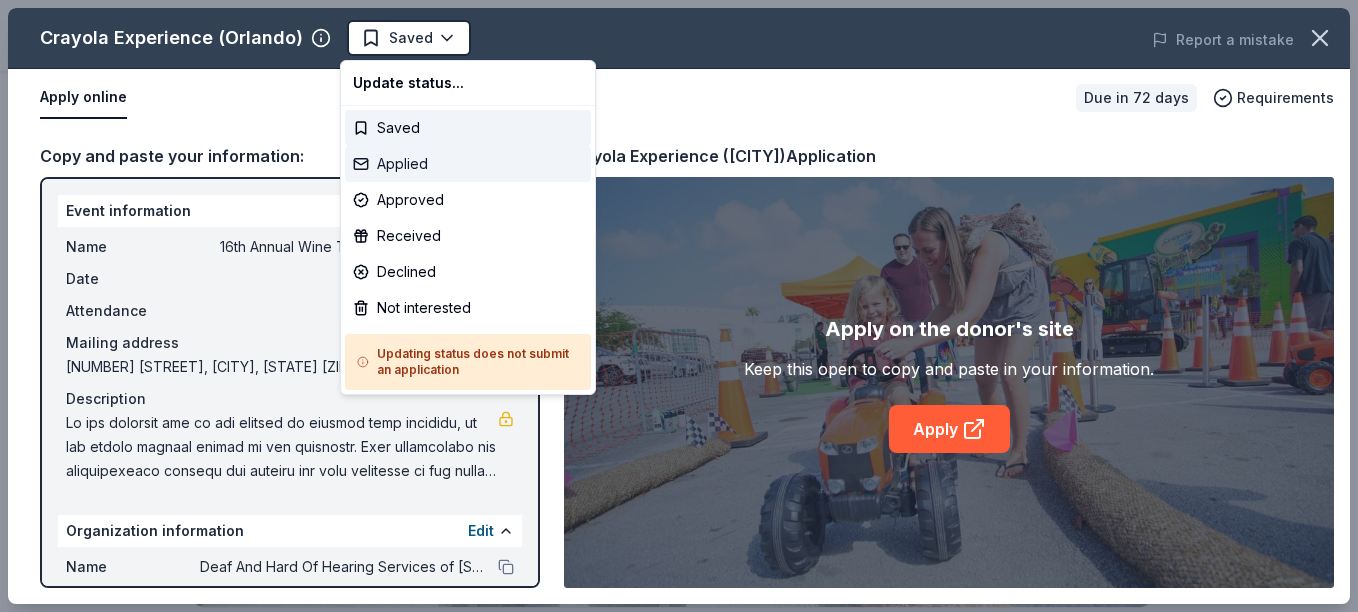 click on "Applied" at bounding box center [468, 164] 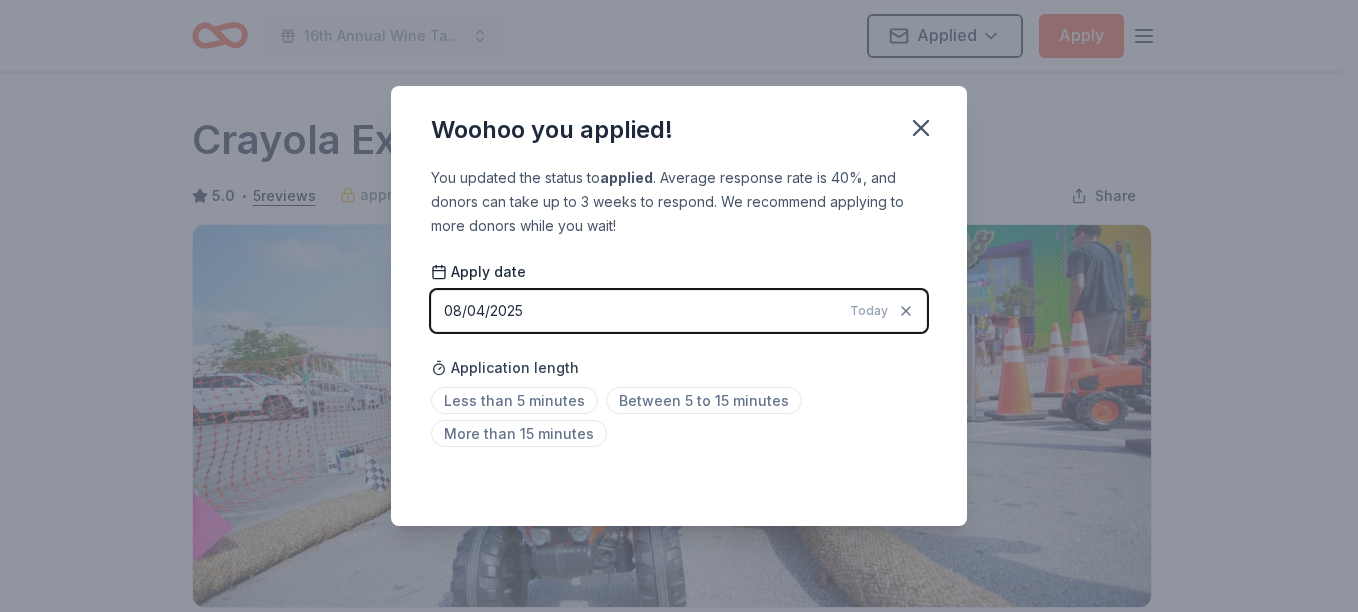 click on "Today" at bounding box center (869, 311) 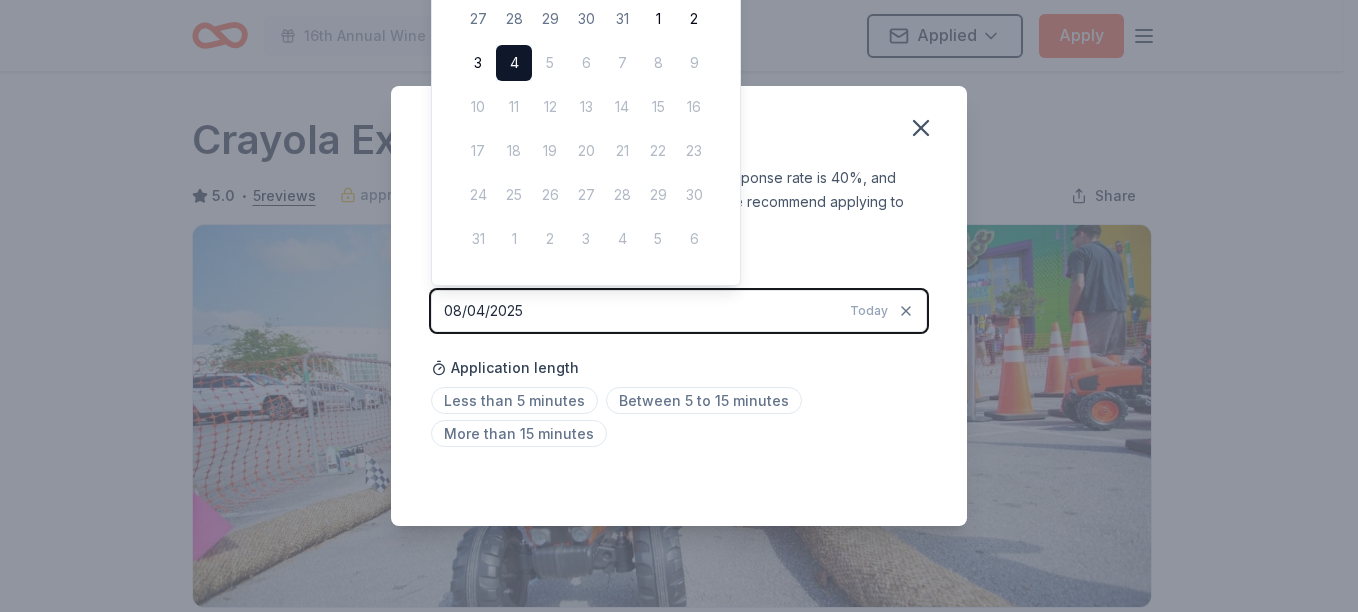 click on "You updated the status to  applied . Average response rate is 40%, and donors can take up to 3 weeks to respond. We recommend applying to more donors while you wait!" at bounding box center (679, 202) 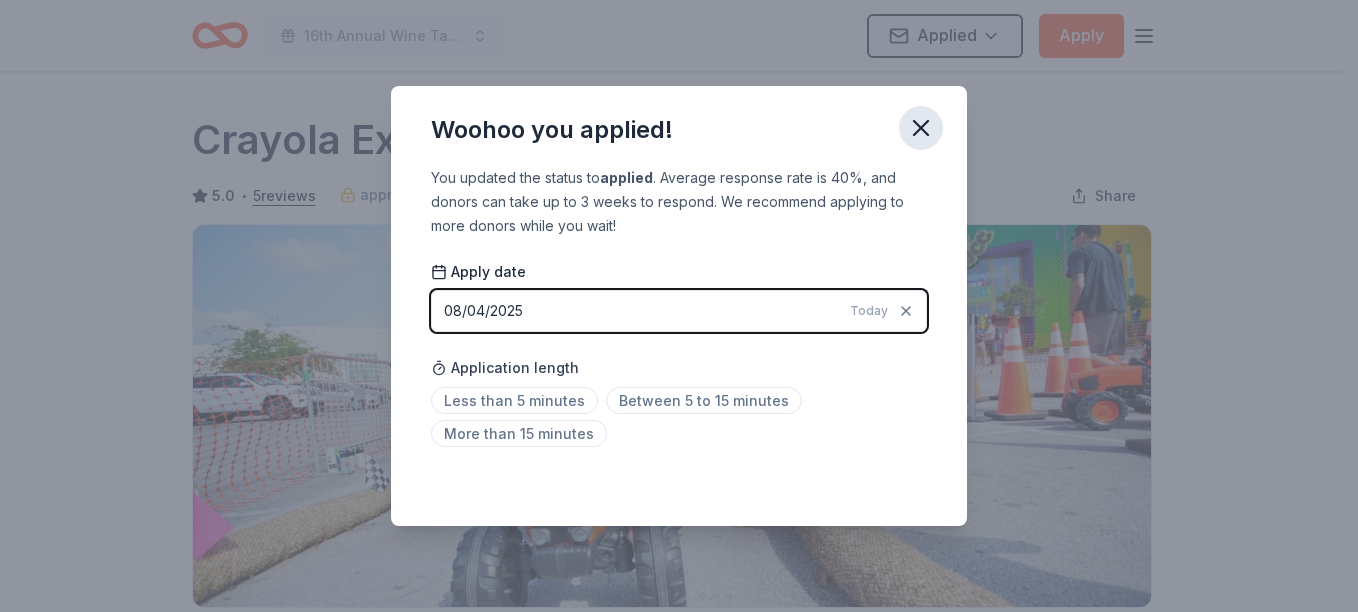click at bounding box center (921, 128) 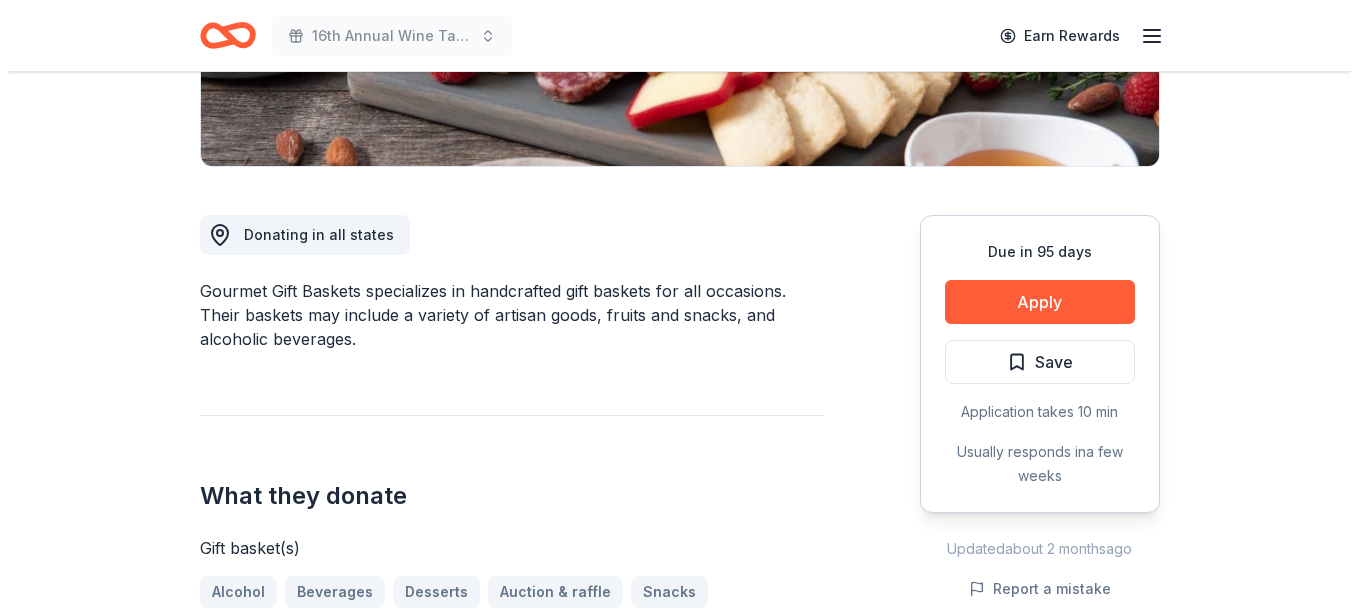 scroll, scrollTop: 440, scrollLeft: 0, axis: vertical 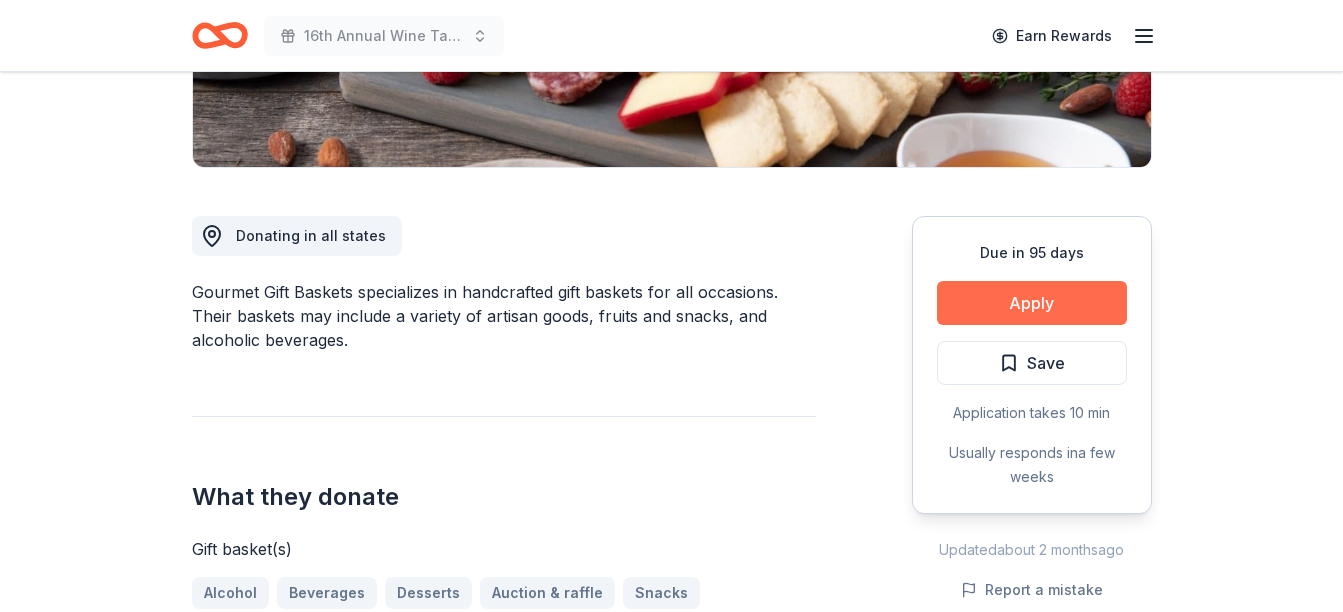 click on "Apply" at bounding box center (1032, 303) 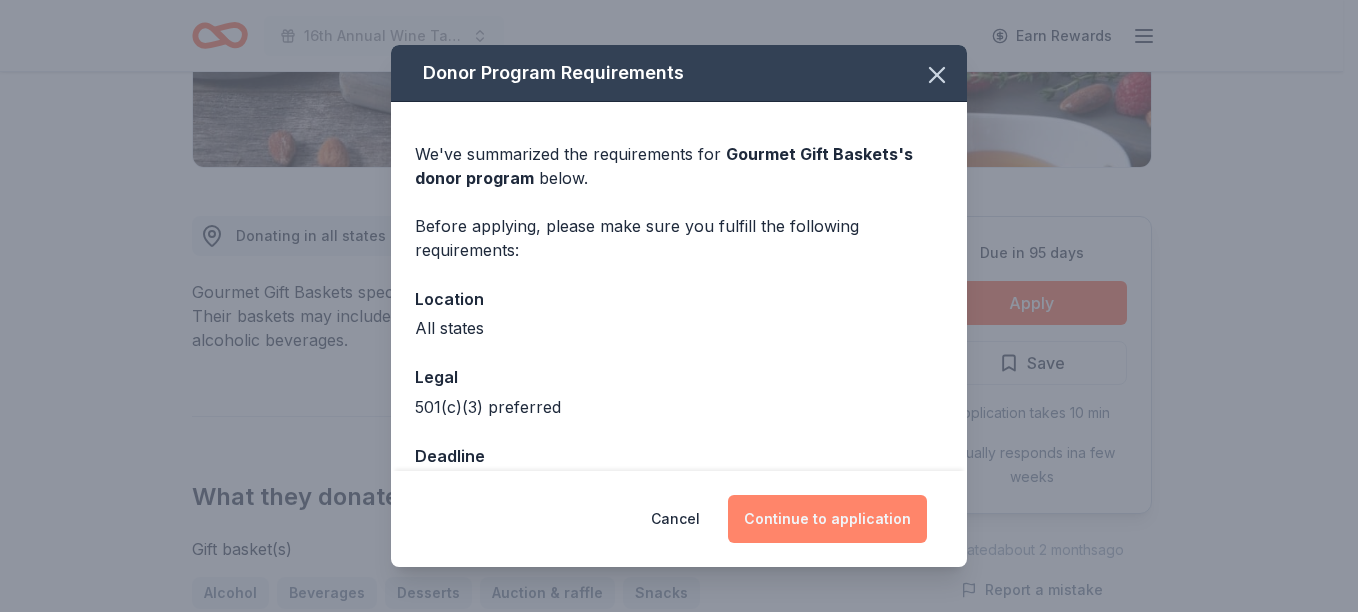 click on "Continue to application" at bounding box center [827, 519] 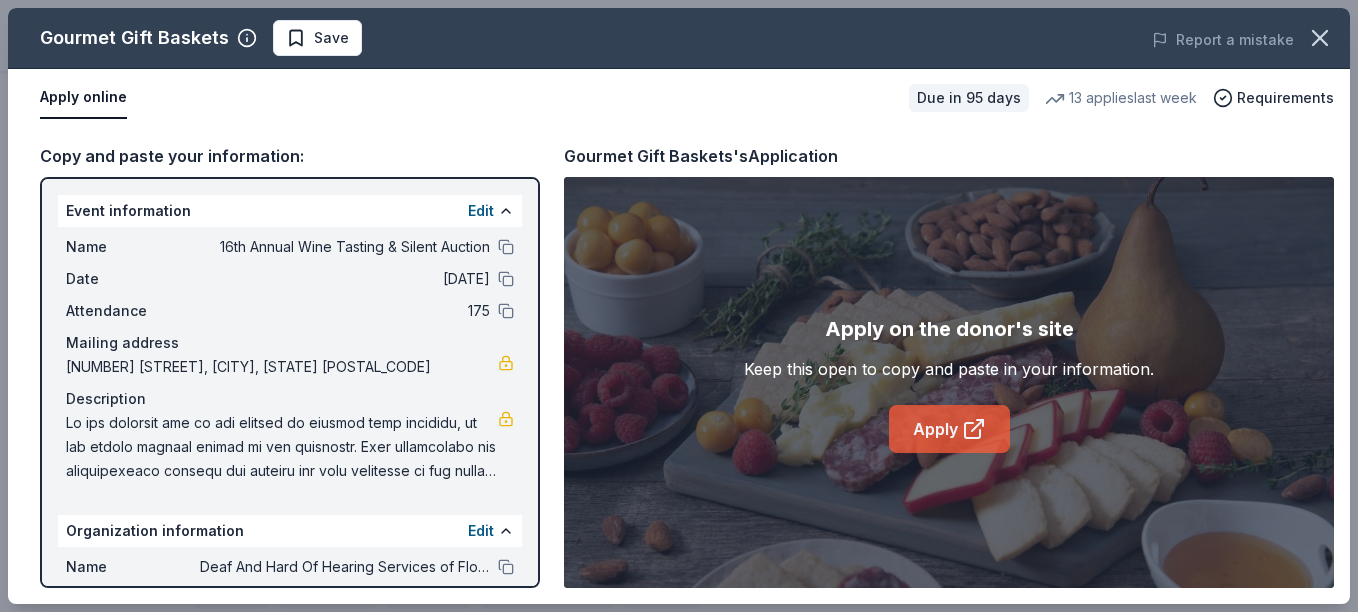click on "Apply" at bounding box center (949, 429) 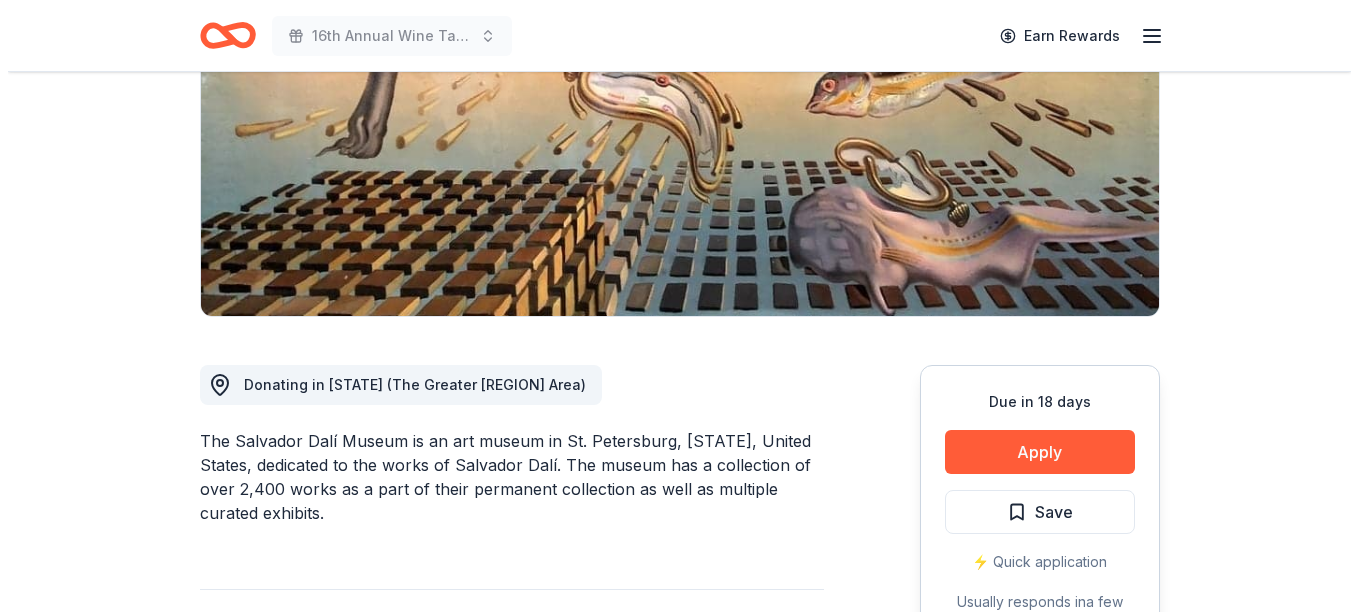 scroll, scrollTop: 292, scrollLeft: 0, axis: vertical 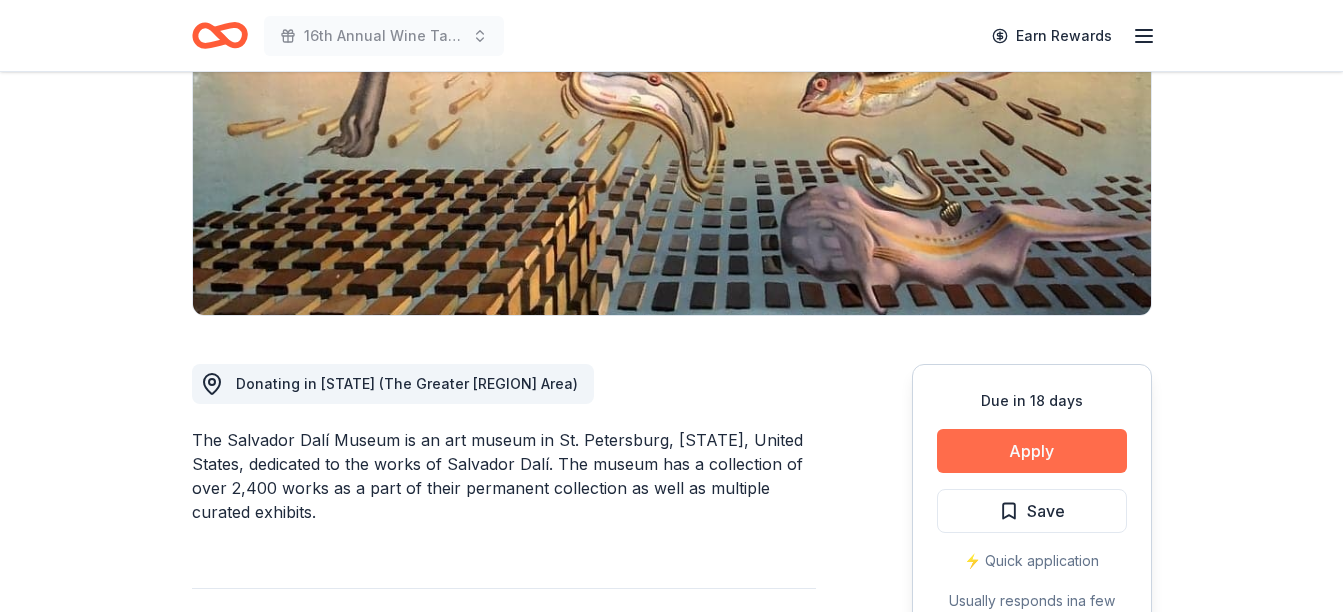 click on "Apply" at bounding box center [1032, 451] 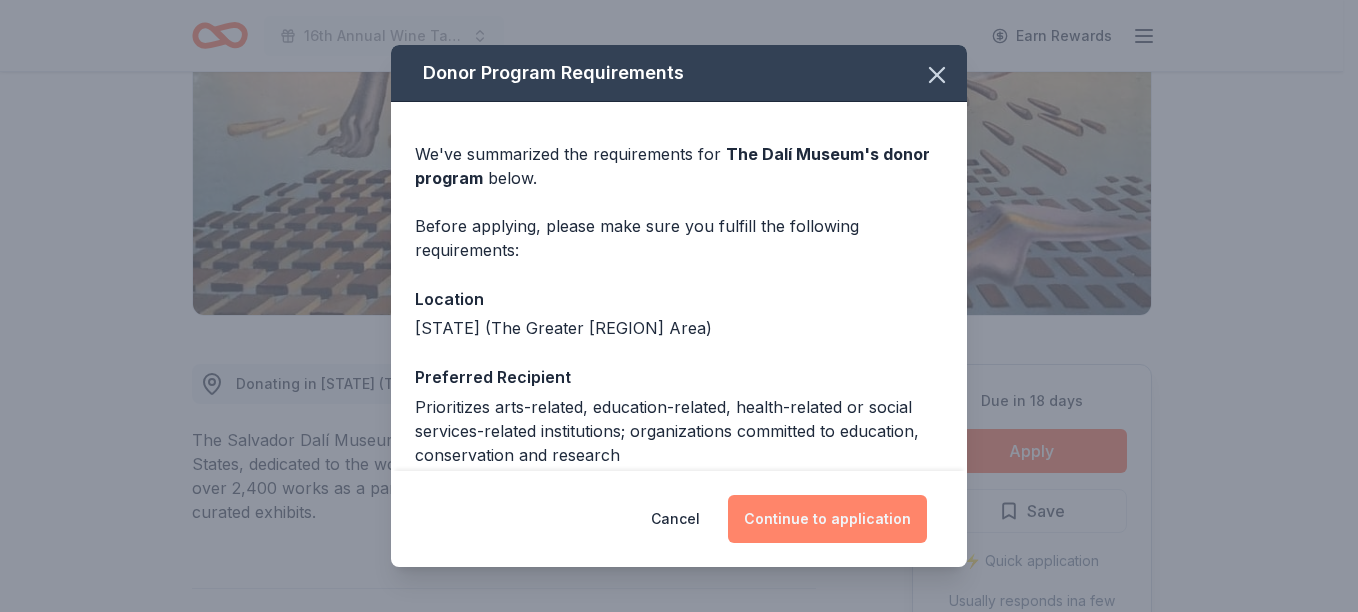 click on "Continue to application" at bounding box center [827, 519] 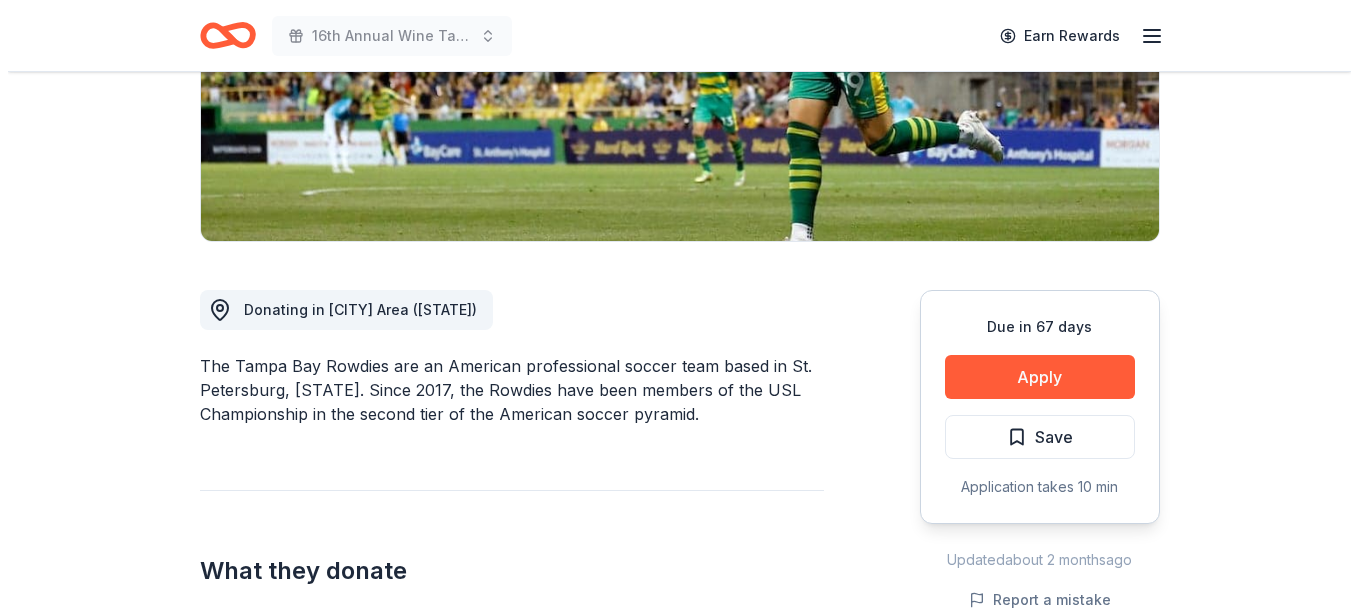 scroll, scrollTop: 367, scrollLeft: 0, axis: vertical 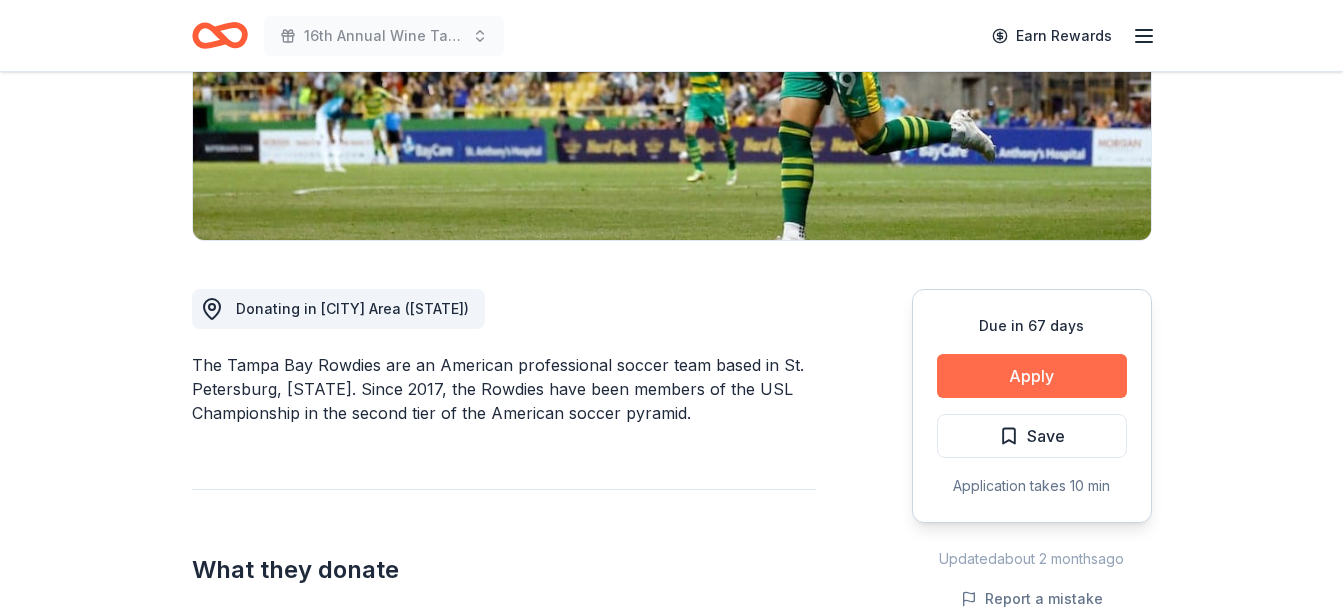 click on "Apply" at bounding box center [1032, 376] 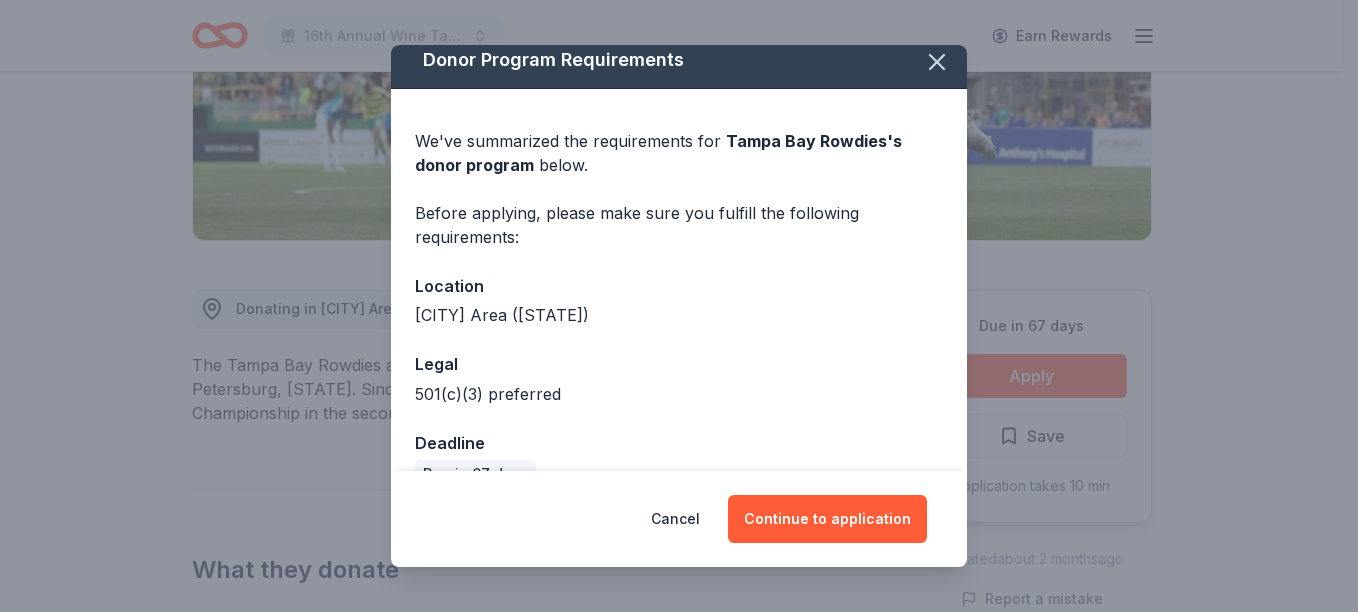 scroll, scrollTop: 0, scrollLeft: 0, axis: both 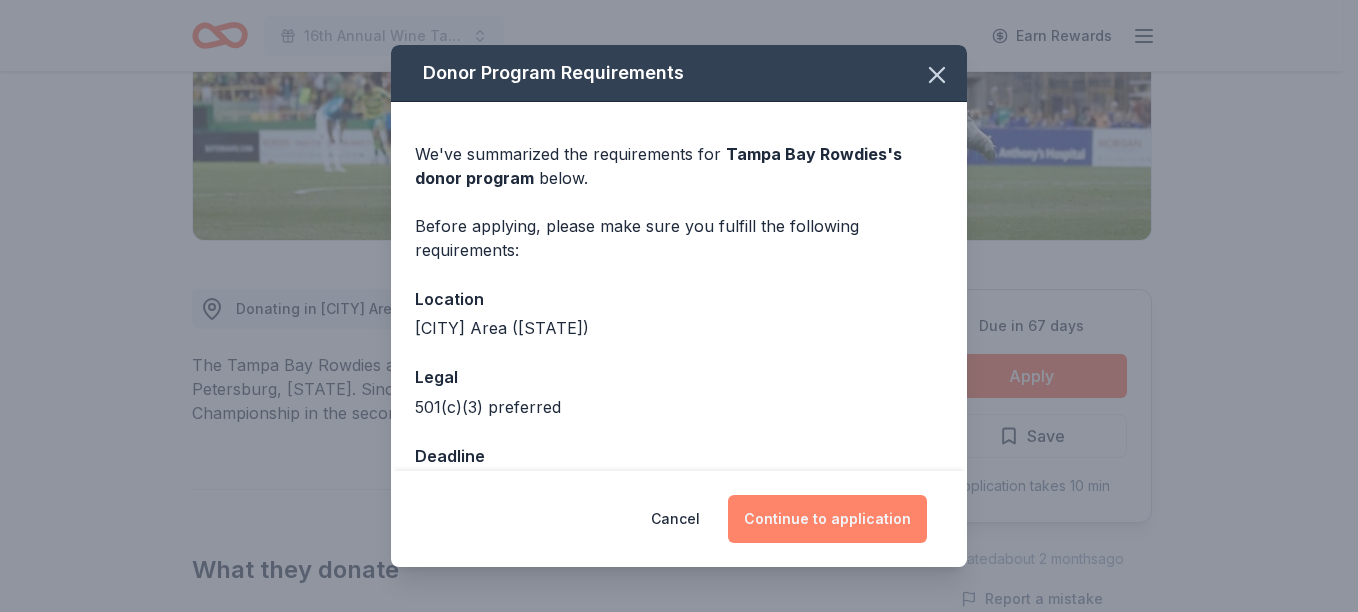 click on "Continue to application" at bounding box center [827, 519] 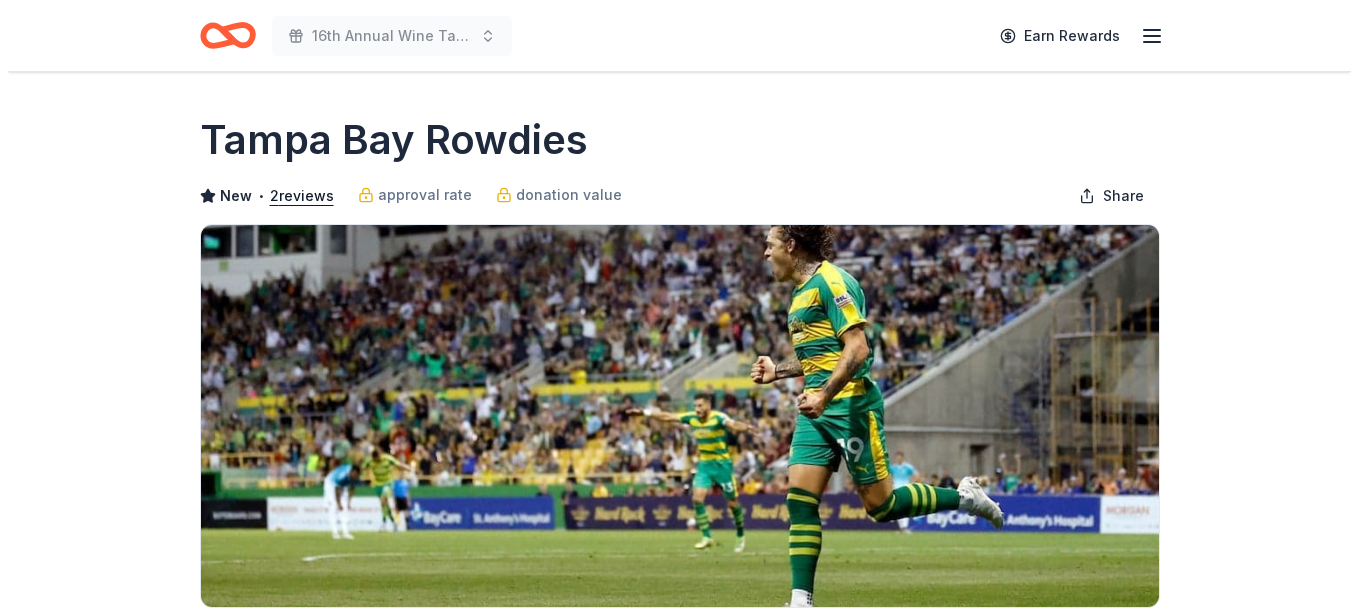 scroll, scrollTop: 367, scrollLeft: 0, axis: vertical 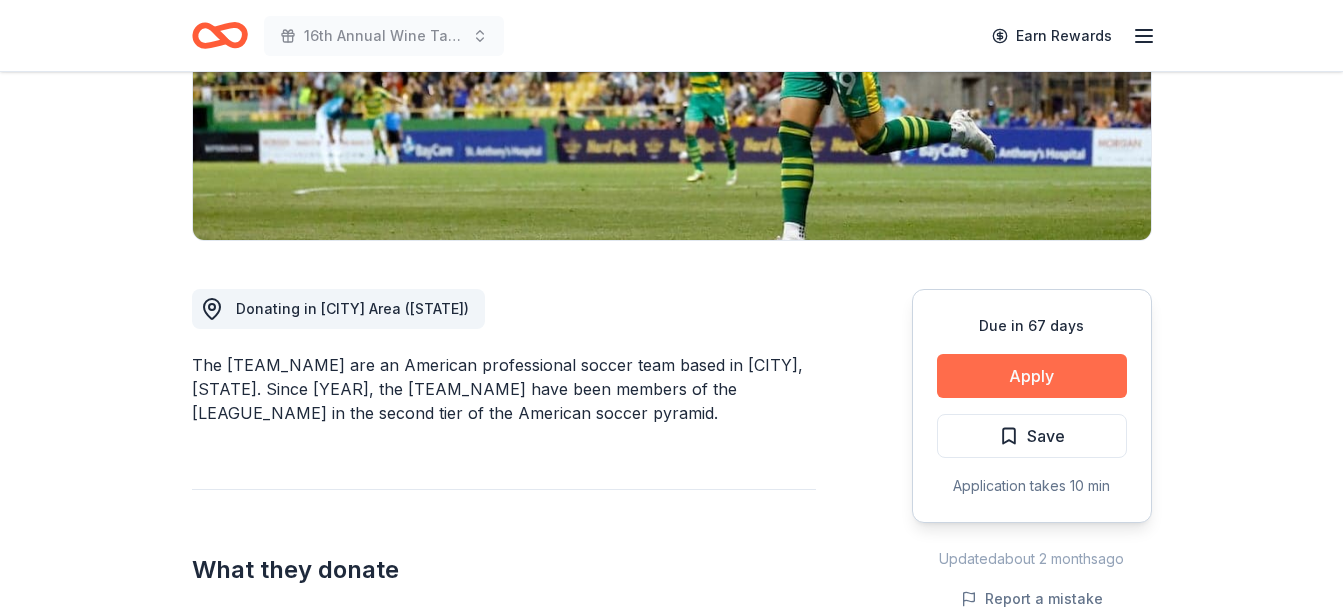 click on "Apply" at bounding box center (1032, 376) 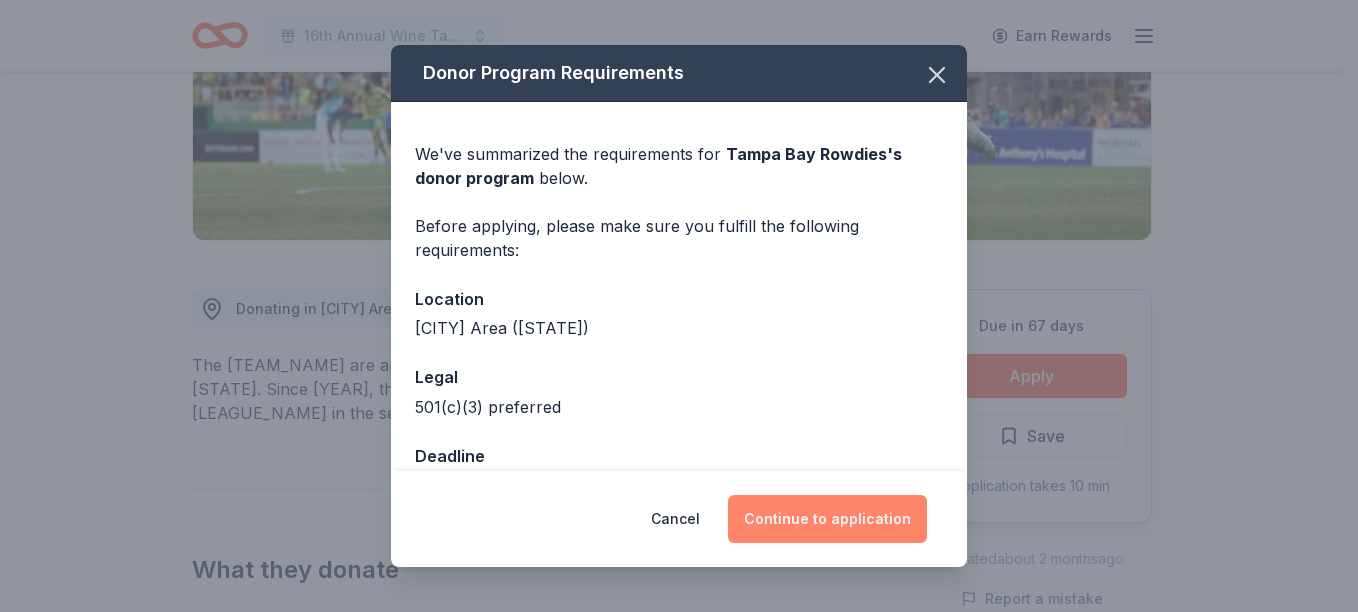 click on "Continue to application" at bounding box center (827, 519) 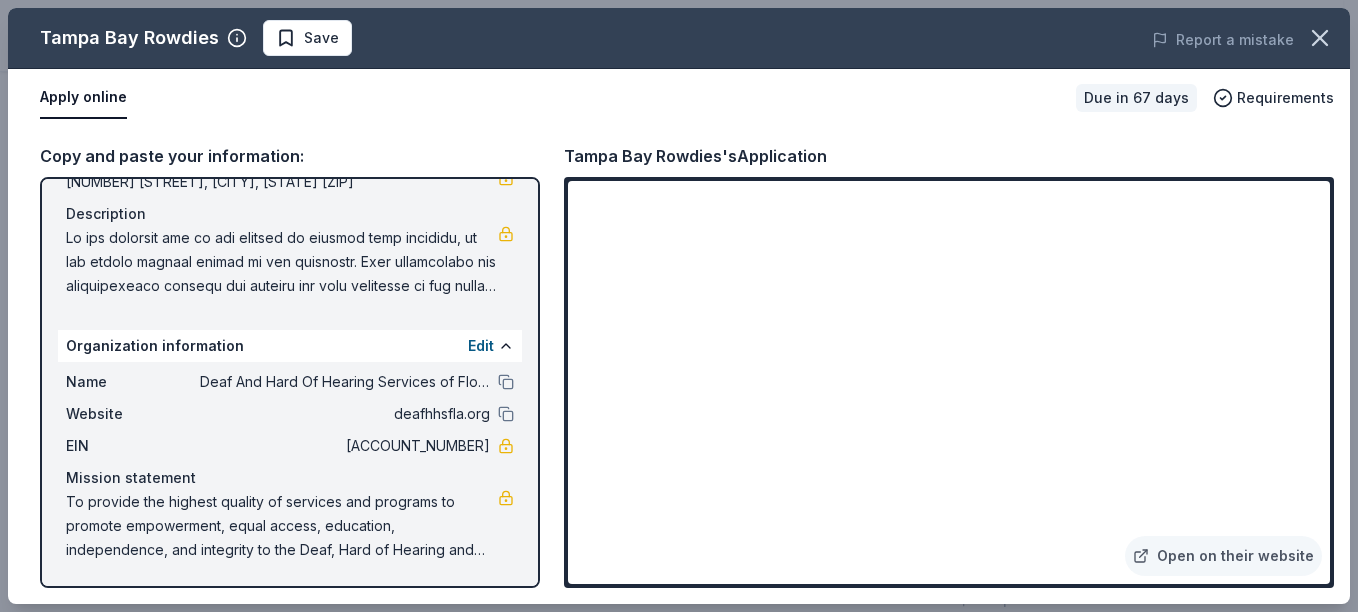 scroll, scrollTop: 0, scrollLeft: 0, axis: both 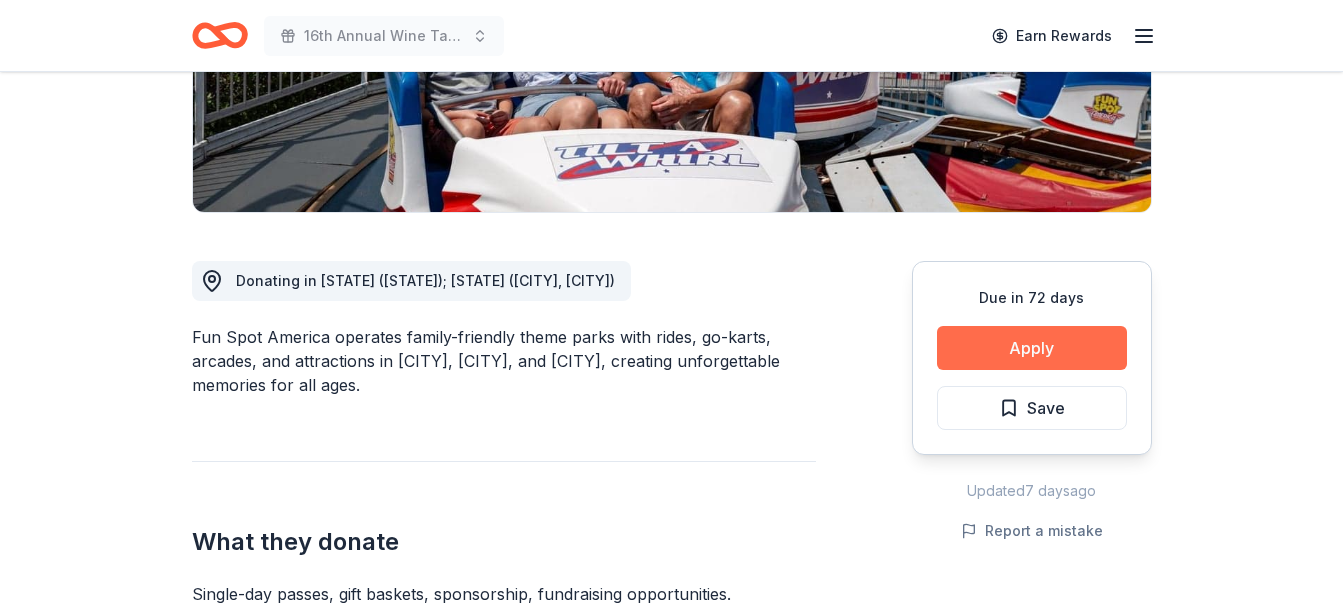 click on "Apply" at bounding box center (1032, 348) 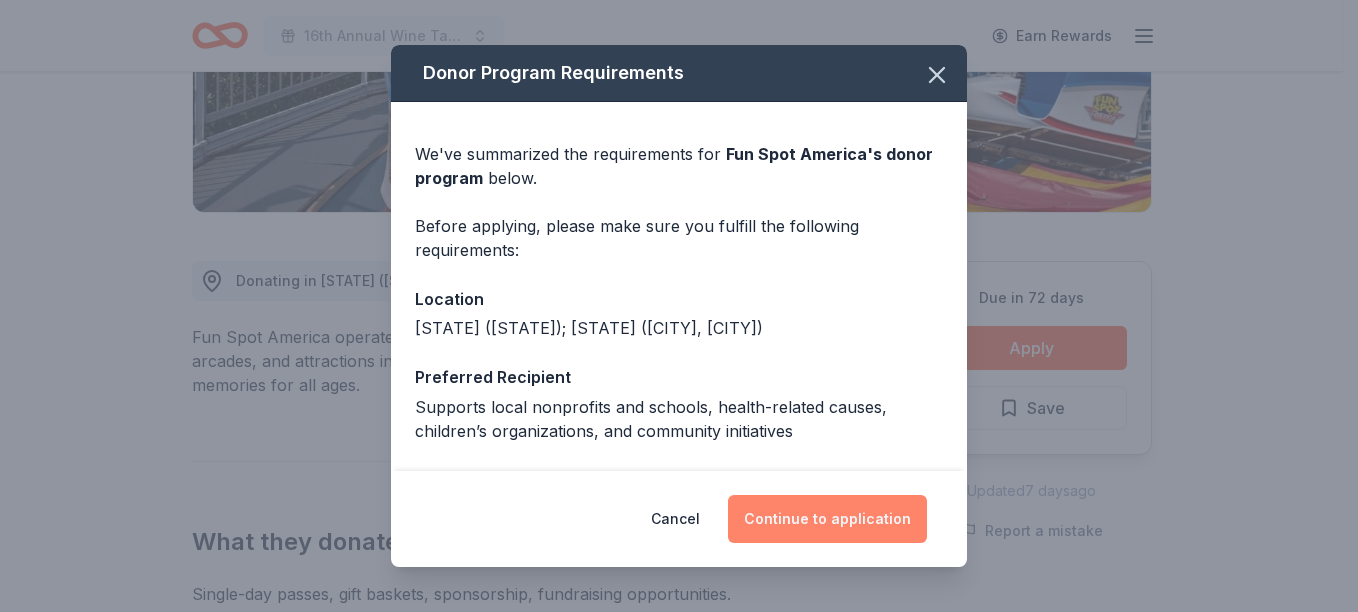 click on "Continue to application" at bounding box center [827, 519] 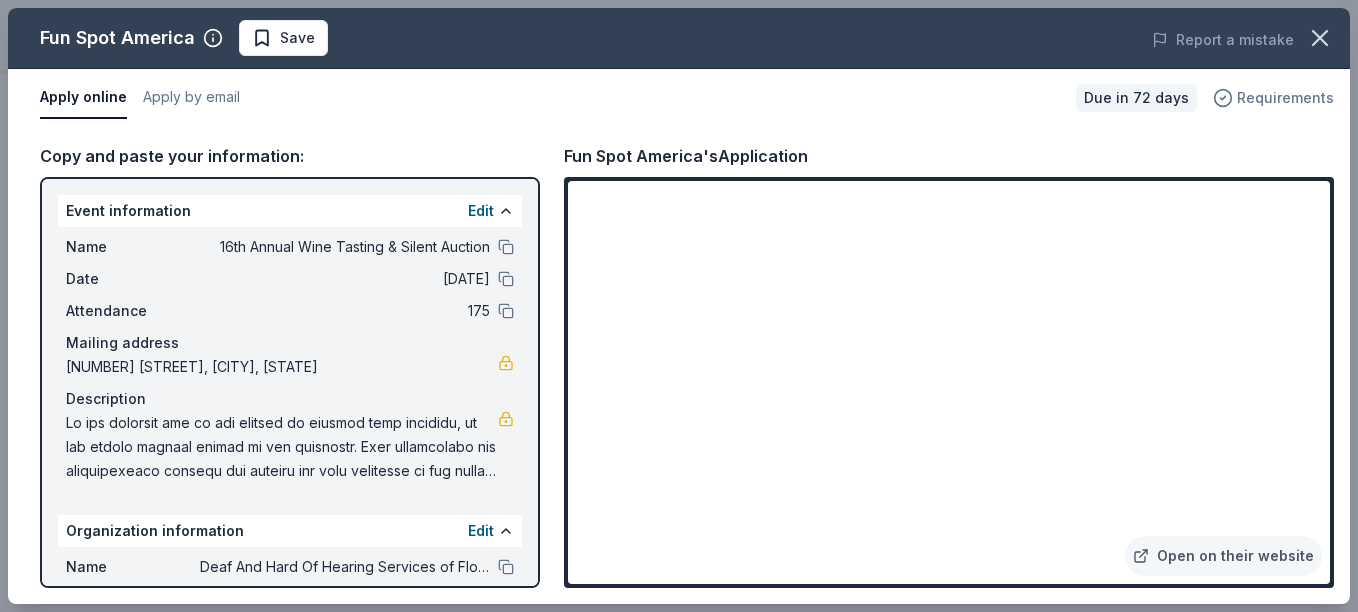 click on "Requirements" at bounding box center (1285, 98) 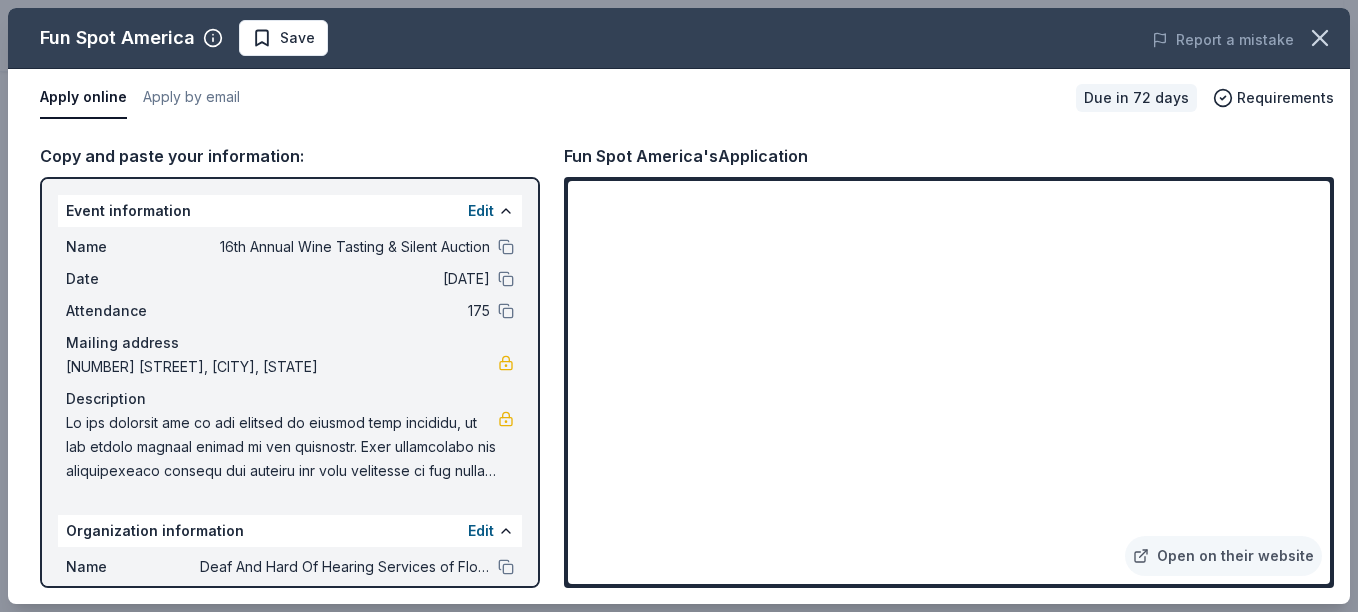 click on "Copy and paste your information: Event information Edit Name 16th Annual Wine Tasting & Silent Auction Date 11/14/25 Attendance 175 Mailing address 9130 Ridge Road, New Port Richey, FL 34654 Description Organization information Edit Name Deaf And Hard Of Hearing Services of Florida, Inc. Website deafhhsfla.org EIN 59-2292221 Mission statement To provide the highest quality of services and programs to promote empowerment, equal access, education, independence, and integrity to the Deaf, Hard of Hearing and Speech Impaired. Fun Spot America's  Application Open on their website" at bounding box center (679, 365) 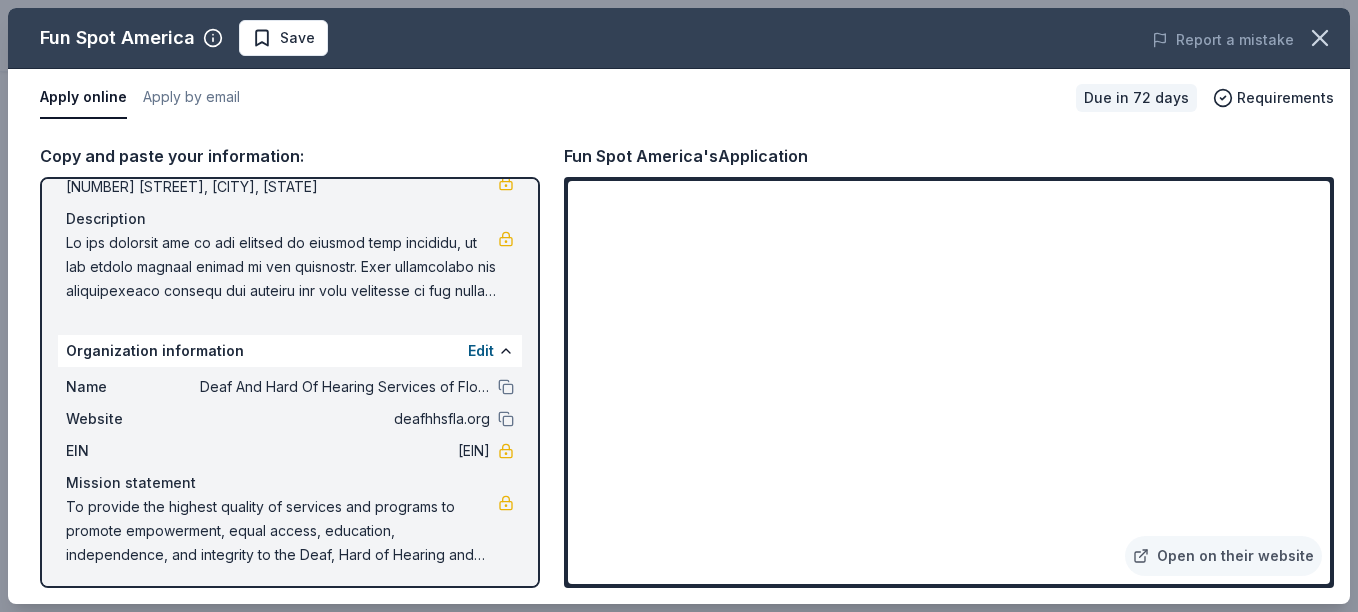 scroll, scrollTop: 185, scrollLeft: 0, axis: vertical 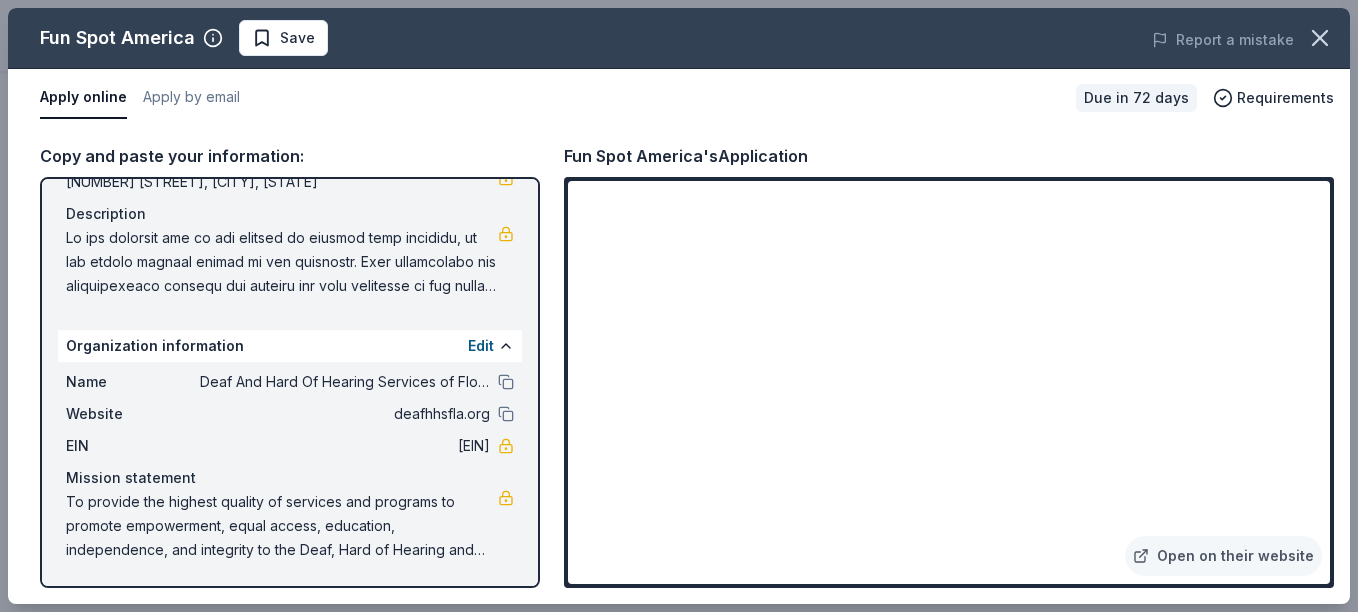 click on "Organization information Edit" at bounding box center (290, 346) 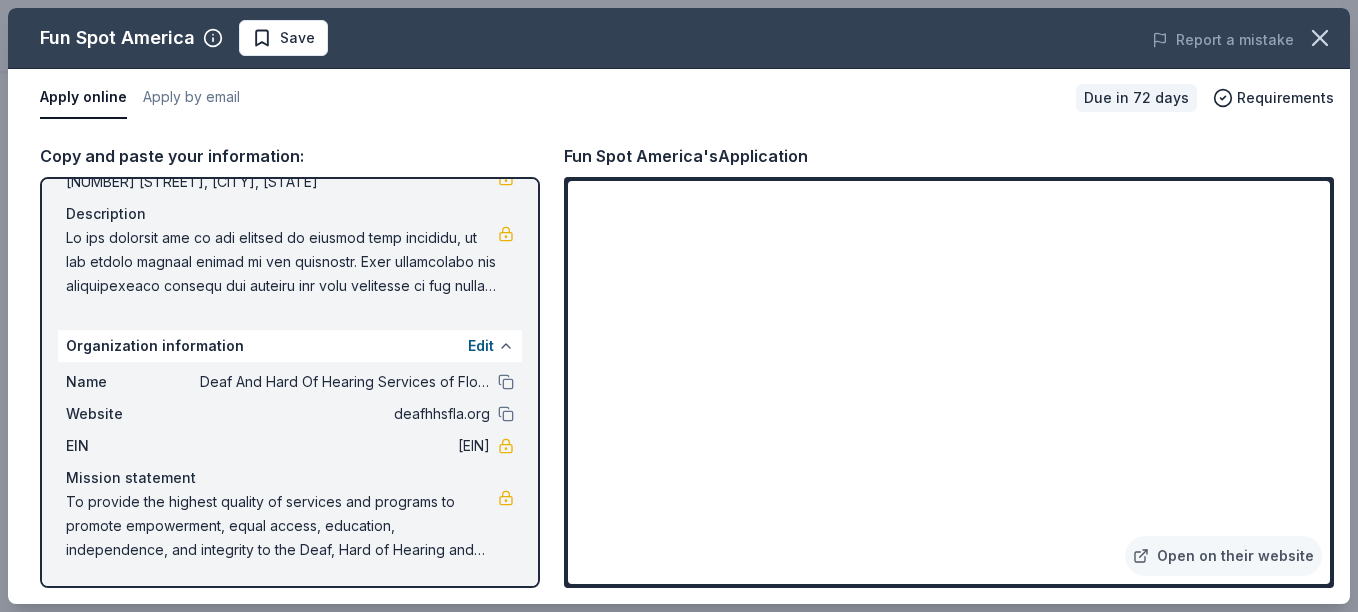 click at bounding box center [506, 346] 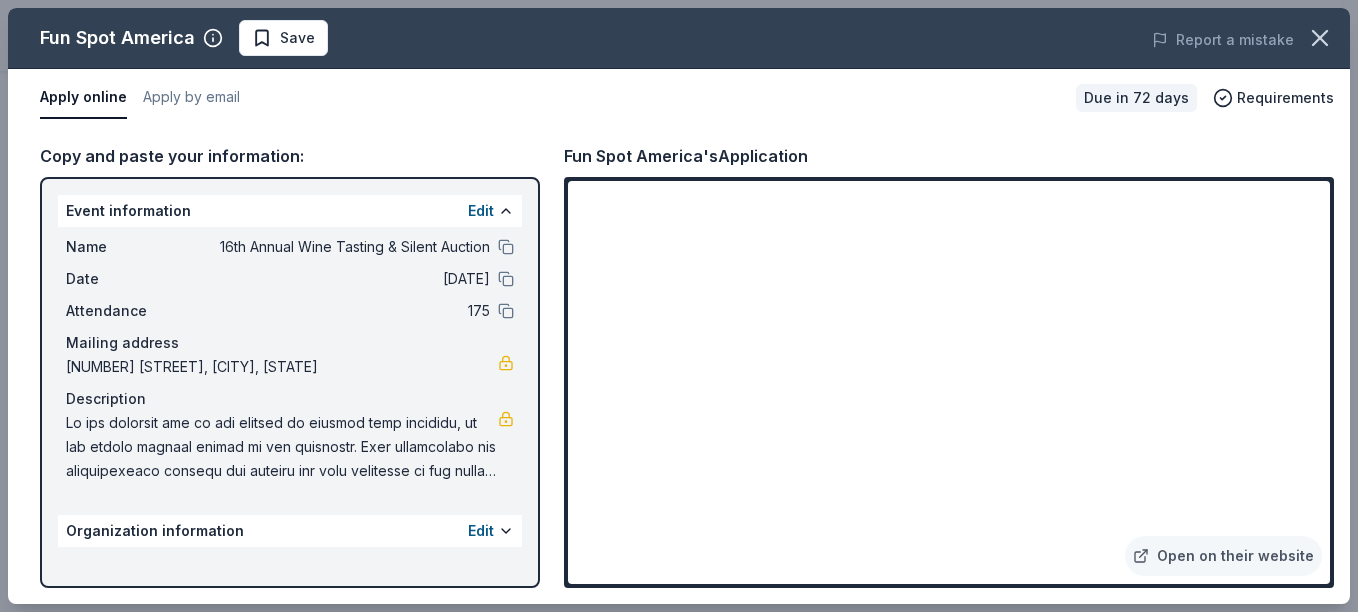 click at bounding box center (282, 447) 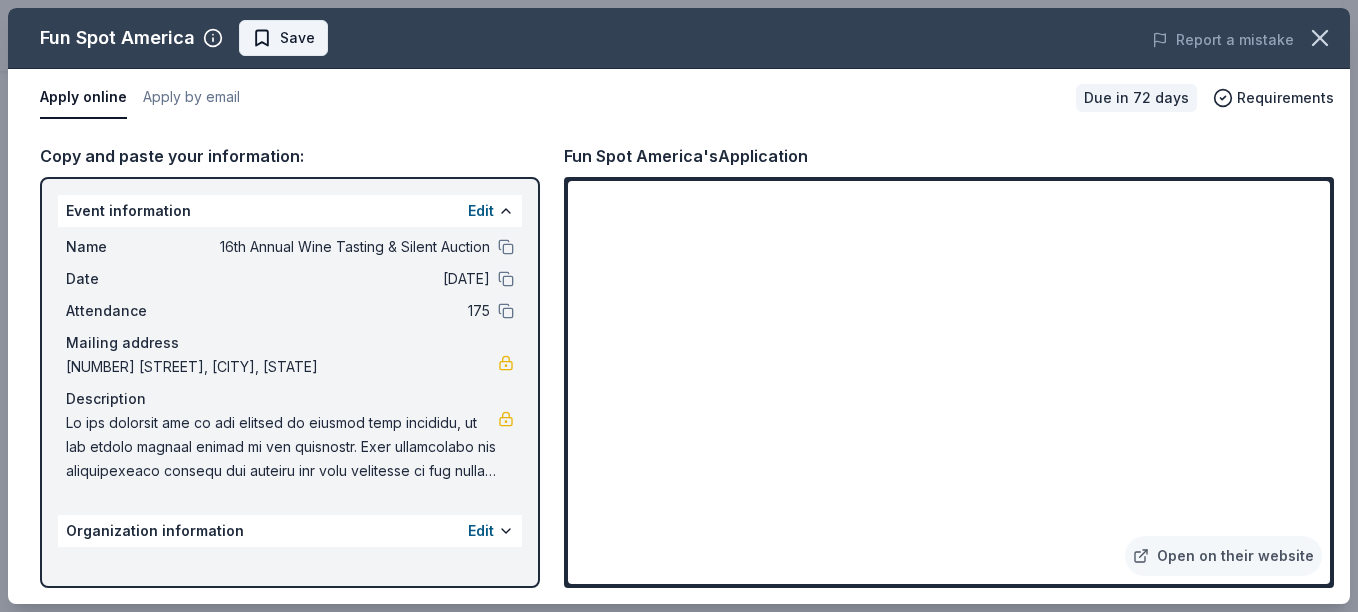 click on "Save" at bounding box center (297, 38) 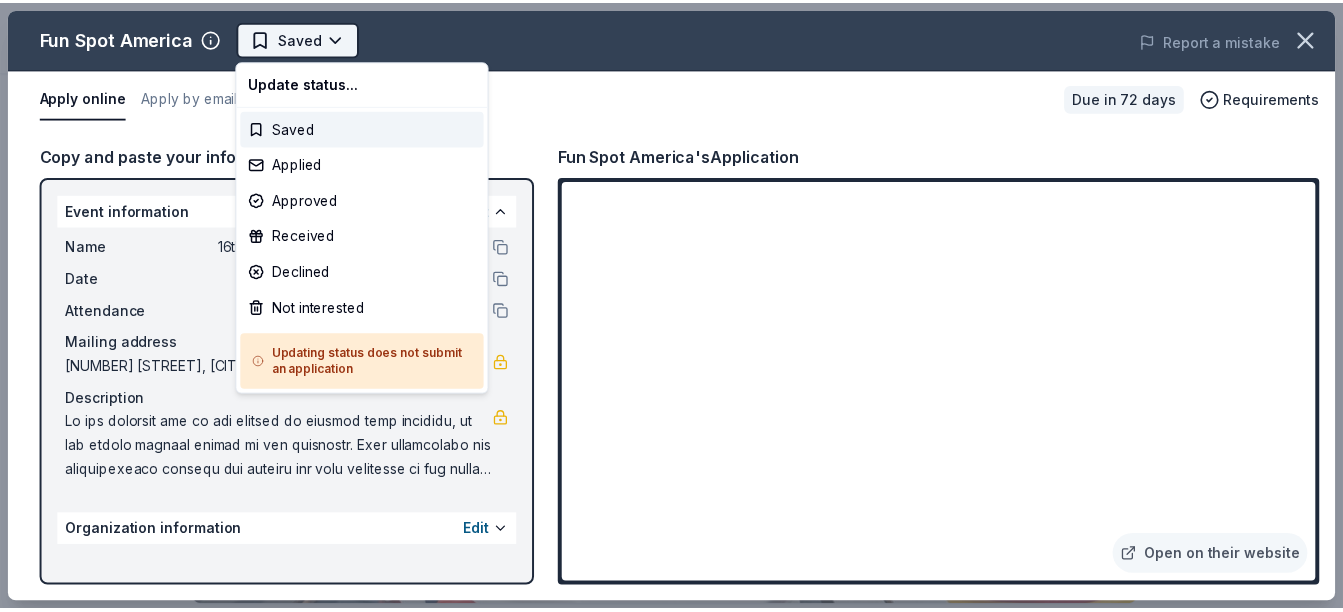 scroll, scrollTop: 0, scrollLeft: 0, axis: both 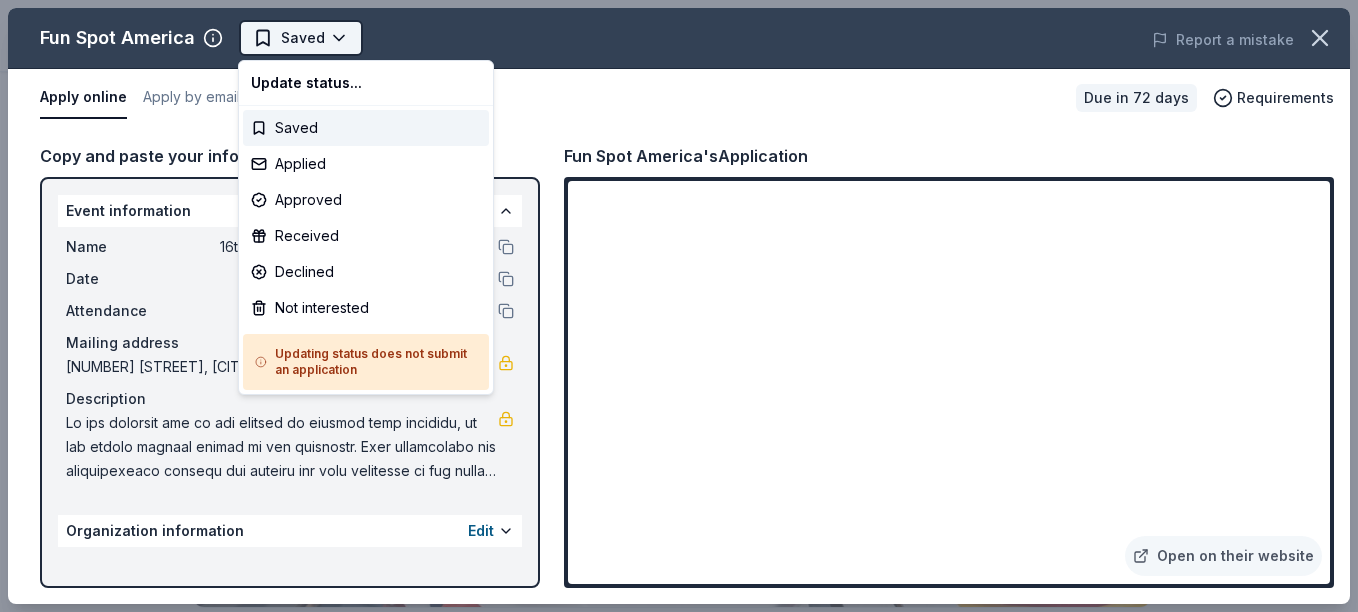 click on "16th Annual Wine Tasting & Silent Auction Saved Apply Due in 72 days Share Fun Spot America New Share Donating in FL (Central Florida); GA (Fayetteville, Atlanta) Fun Spot America operates family-friendly theme parks with rides, go-karts, arcades, and attractions in Orlando, Kissimmee, and Atlanta, creating unforgettable memories for all ages. What they donate Single-day passes, gift baskets, sponsorship, fundraising opportunities. Auction & raffle Donation is small & easy to send to guests You may submit applications every   year .    You may receive donations every   year Who they donate to  Preferred Supports local nonprofits and schools, health-related causes, children’s organizations, and community initiatives Children Education Health 501(c)(3) preferred  Ineligible Individuals; Political purposes Individuals Political Upgrade to Pro to view approval rates and average donation values Due in 72 days Apply Saved Updated  7 days  ago Report a mistake New Be the first to review this company! Top rated 7" at bounding box center [671, 306] 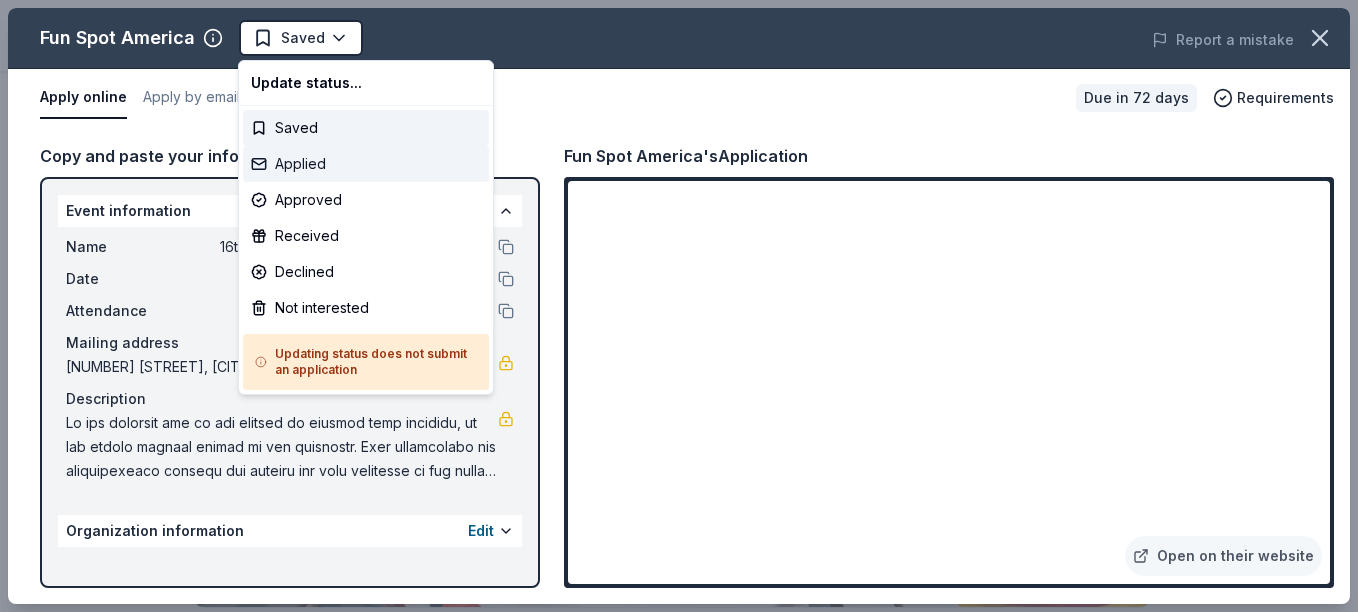 click on "Applied" at bounding box center (366, 164) 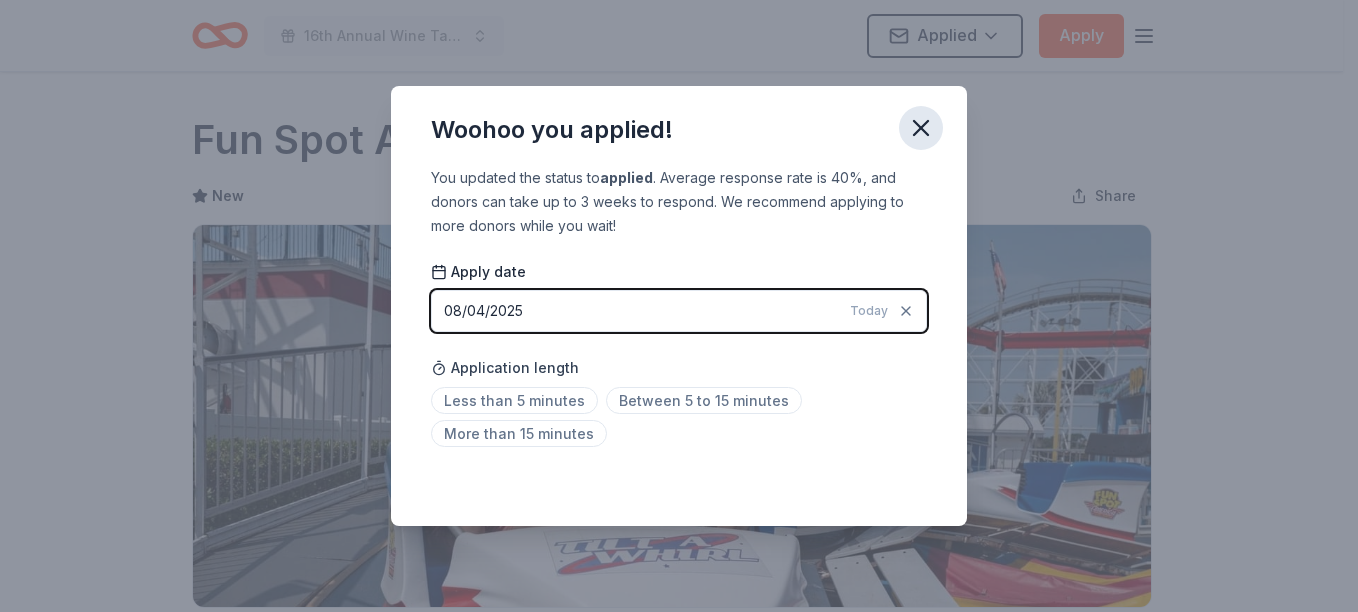 click 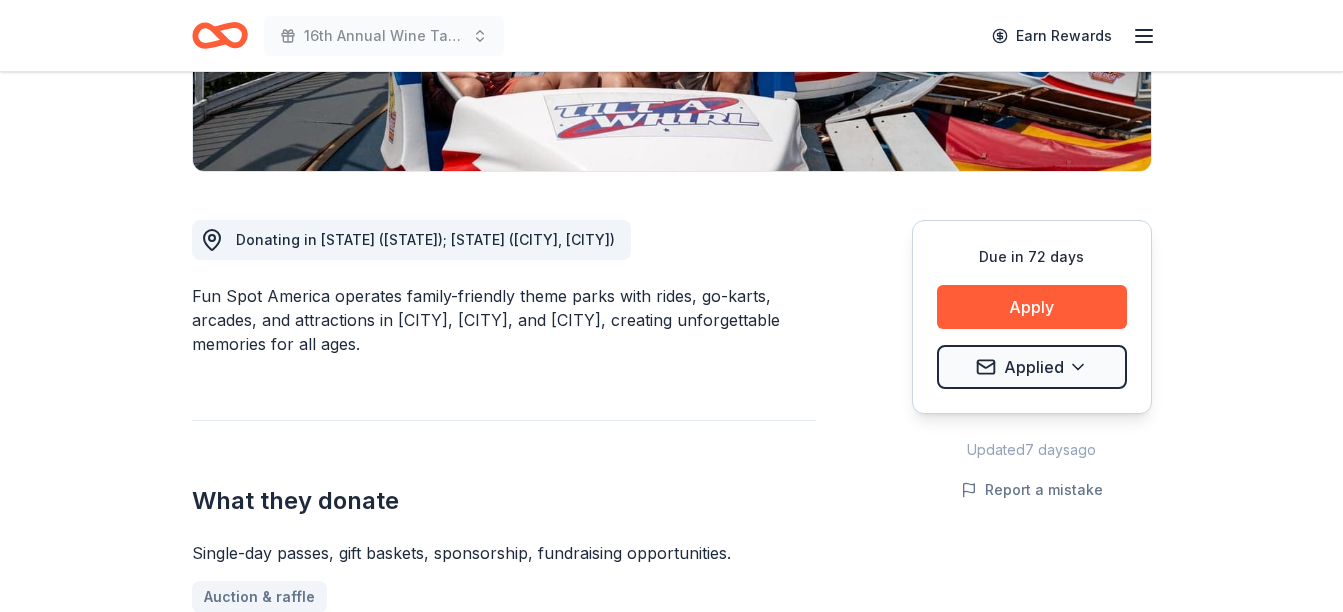 scroll, scrollTop: 432, scrollLeft: 0, axis: vertical 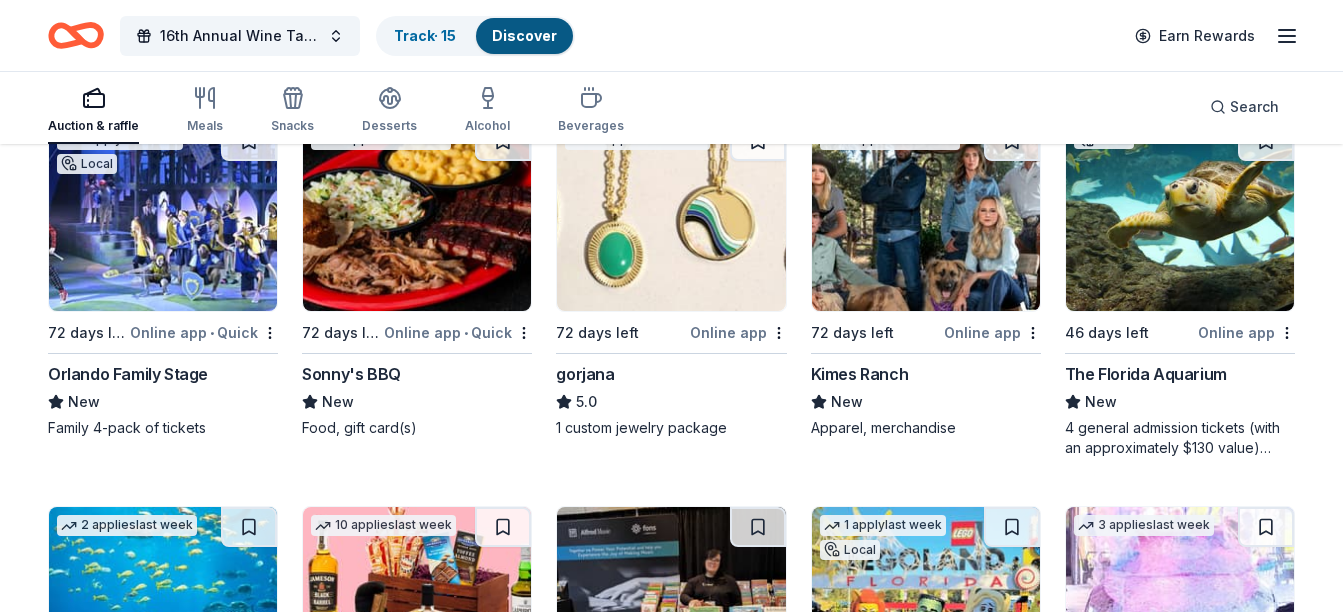 click at bounding box center (1180, 216) 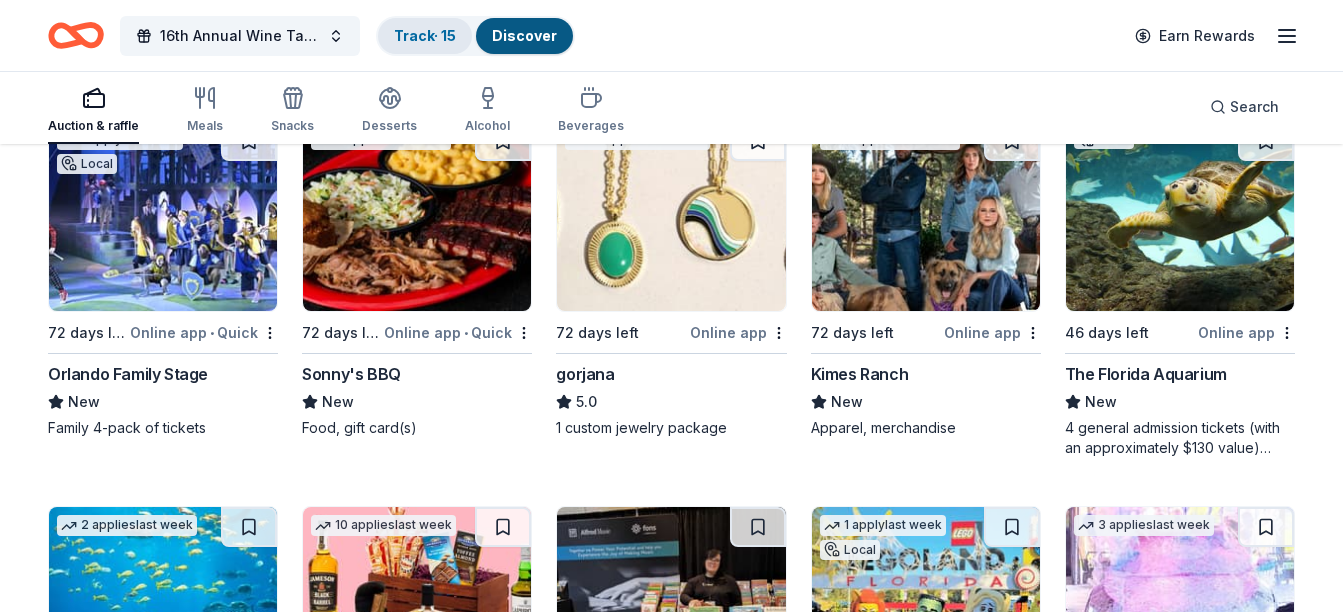 click on "Track  · 15" at bounding box center [425, 36] 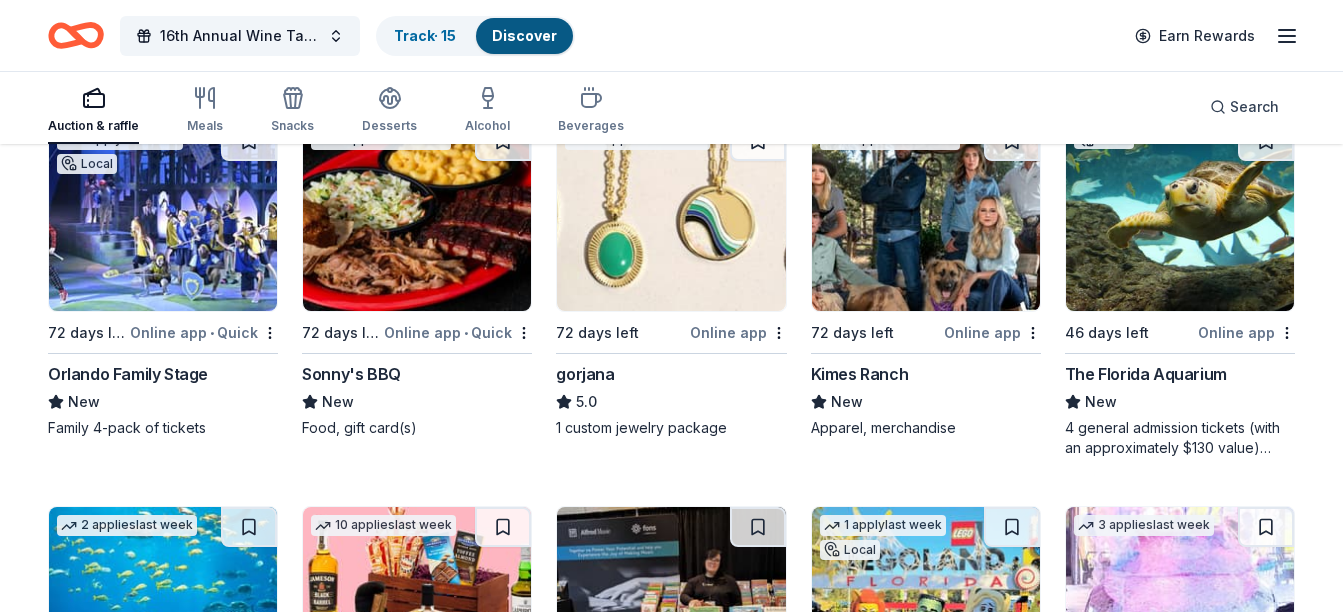scroll, scrollTop: 1, scrollLeft: 0, axis: vertical 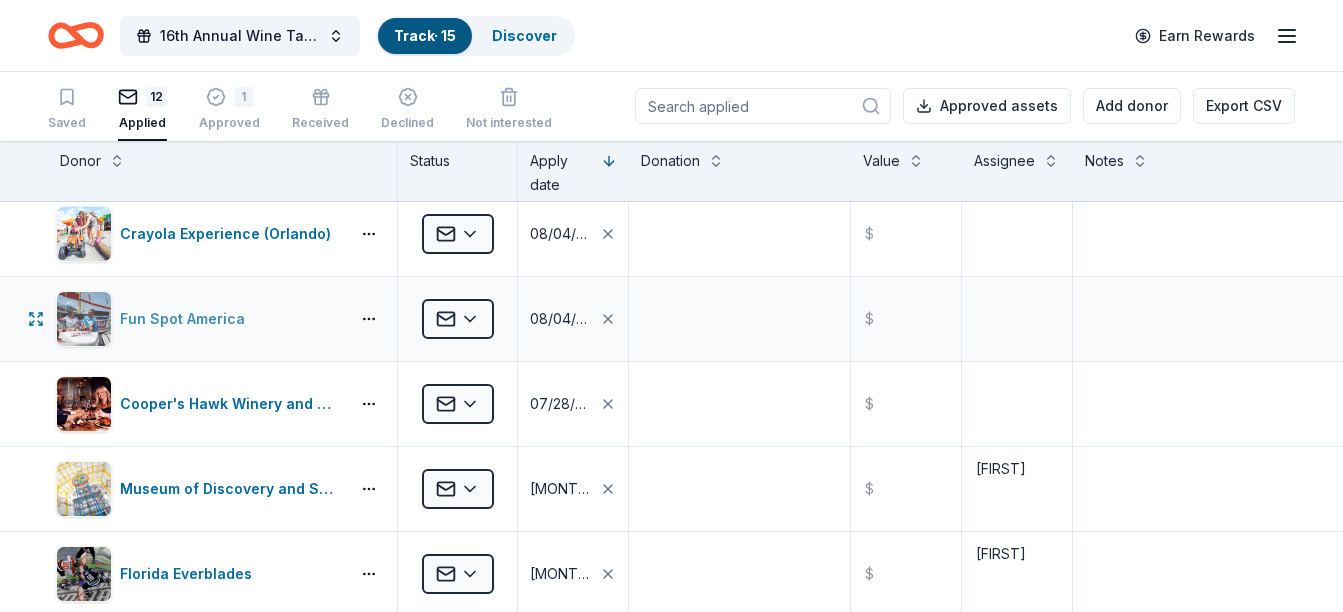 click on "Fun Spot America" at bounding box center [198, 319] 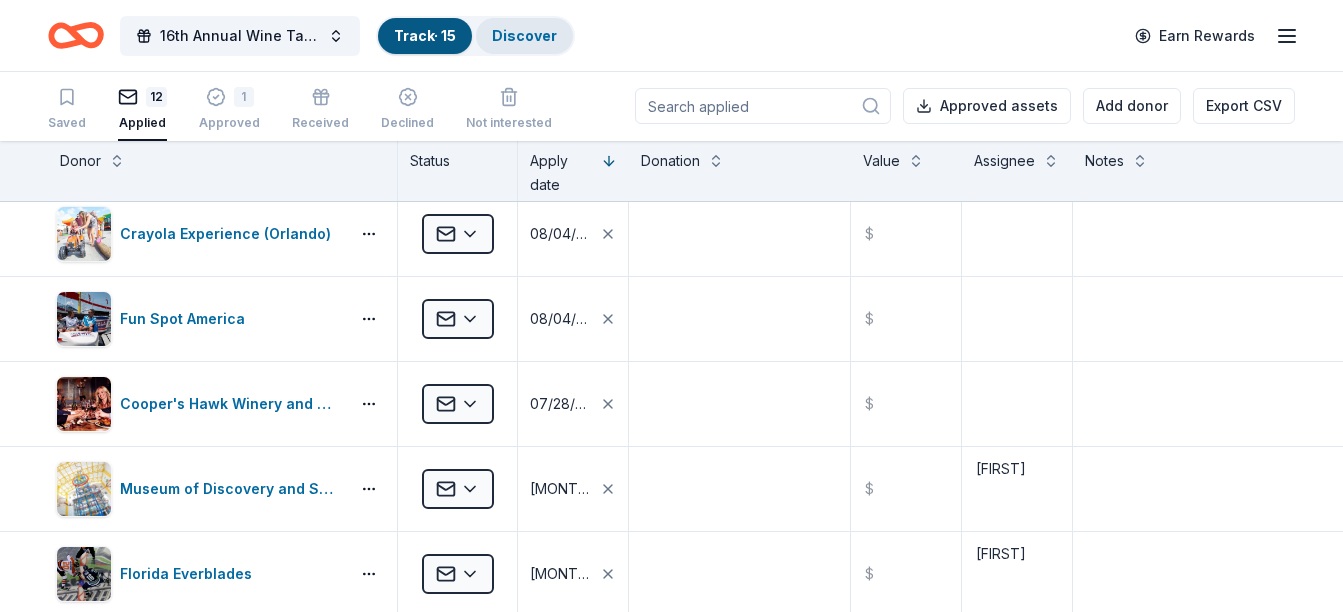 click on "Discover" at bounding box center (524, 36) 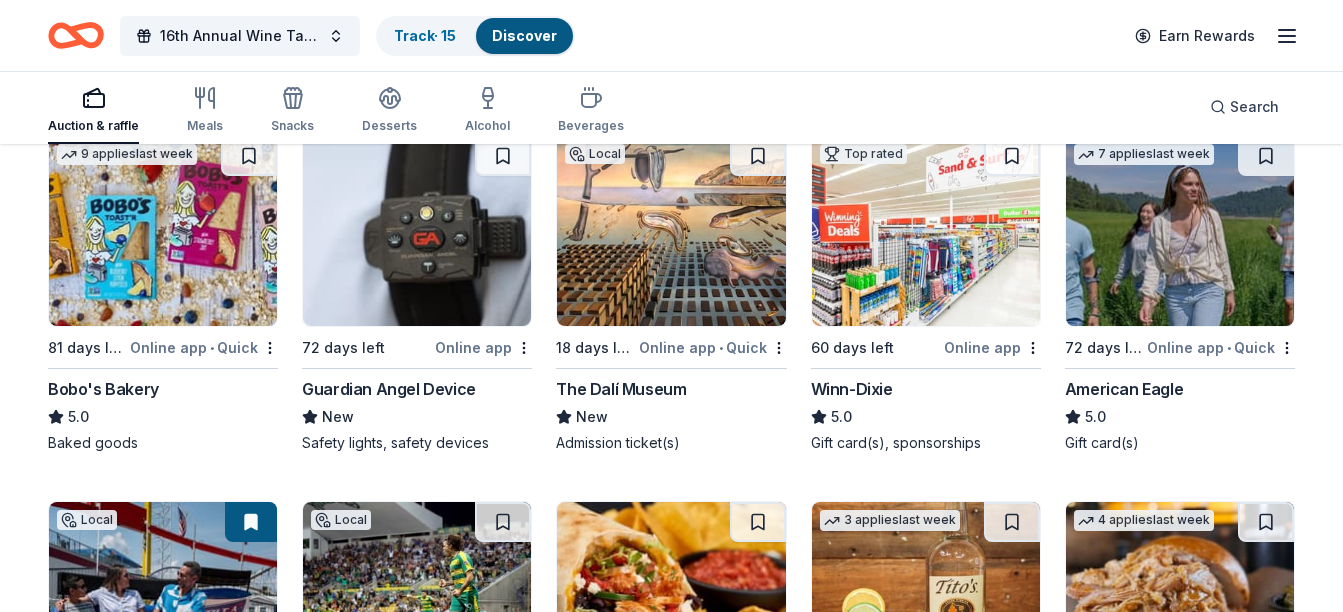 scroll, scrollTop: 2530, scrollLeft: 0, axis: vertical 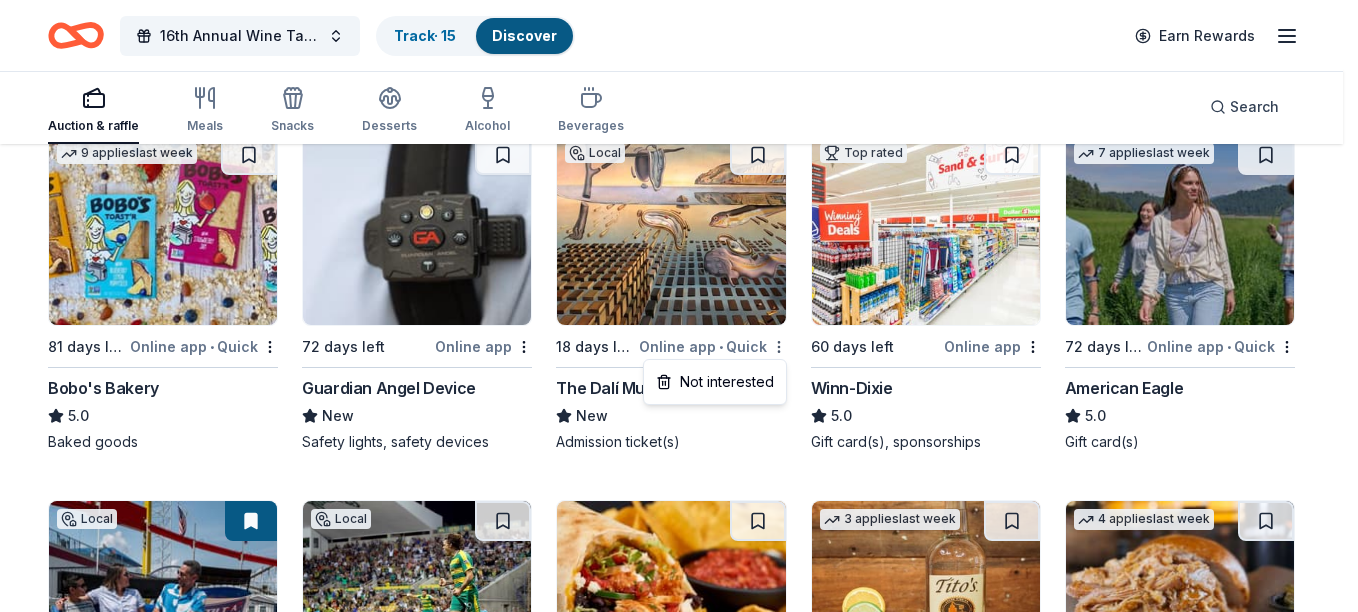 click on "16th Annual Wine Tasting & Silent Auction Track  · 15 Discover Earn Rewards Auction & raffle Meals Snacks Desserts Alcohol Beverages Search 300 results  in  East Lake, FL Application deadlines 14  this month 39  in September 241  in October 6  later on... Top rated 1   apply  last week 72 days left Online app WonderWorks Orlando 5.0 Tickets Top rated 17   applies  last week 95 days left CookinGenie 5.0 One $200 gift card Top rated 19   applies  last week 74 days left Online app Oriental Trading 4.8 Donation depends on request Local 72 days left Online app Big Dan's Car Wash New Gift cards, wash passes Top rated 1   apply  last week 46 days left Online app • Quick Museum of Discovery and Science 5.0 4 exhibit passes good for 1 year Top rated 12   applies  last week 46 days left Online app Total Wine 5.0 Winery Direct Wines offered at 30% off in all locations except CT, MA, and other select markets; Private Wine Class for 20 people in all locations except available in WI, CO, and other select markets 7   4.7" at bounding box center [679, -2224] 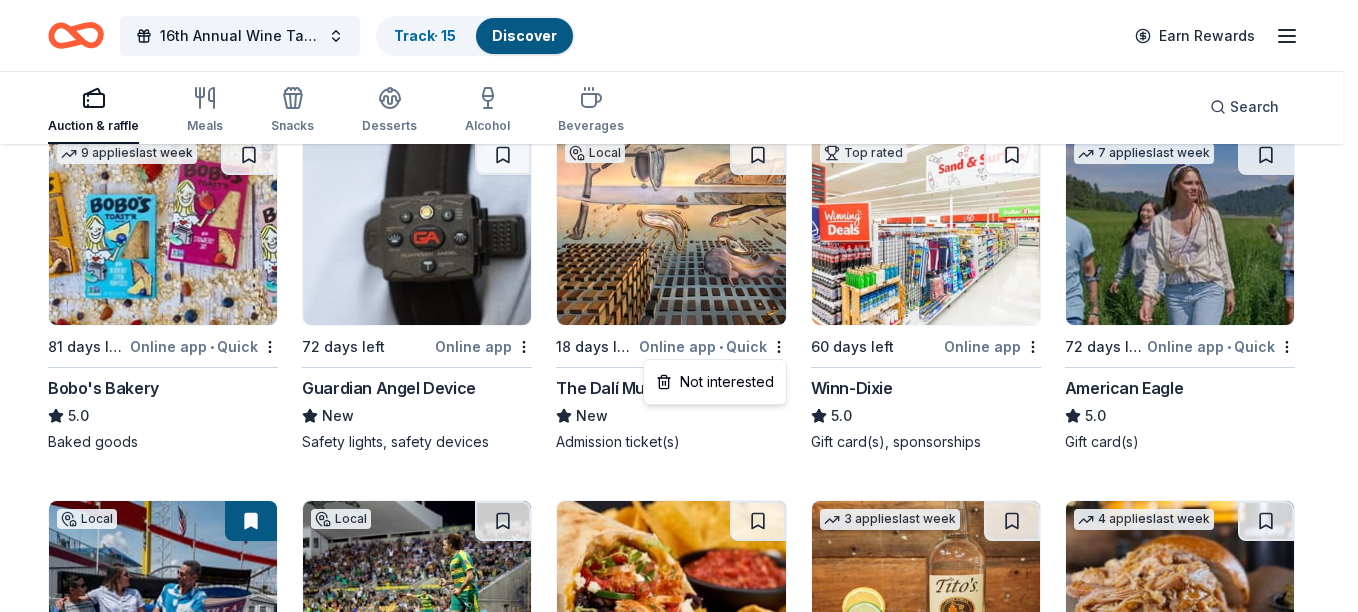 click on "16th Annual Wine Tasting & Silent Auction Track  · 15 Discover Earn Rewards Auction & raffle Meals Snacks Desserts Alcohol Beverages Search 300 results  in  East Lake, FL Application deadlines 14  this month 39  in September 241  in October 6  later on... Top rated 1   apply  last week 72 days left Online app WonderWorks Orlando 5.0 Tickets Top rated 17   applies  last week 95 days left CookinGenie 5.0 One $200 gift card Top rated 19   applies  last week 74 days left Online app Oriental Trading 4.8 Donation depends on request Local 72 days left Online app Big Dan's Car Wash New Gift cards, wash passes Top rated 1   apply  last week 46 days left Online app • Quick Museum of Discovery and Science 5.0 4 exhibit passes good for 1 year Top rated 12   applies  last week 46 days left Online app Total Wine 5.0 Winery Direct Wines offered at 30% off in all locations except CT, MA, and other select markets; Private Wine Class for 20 people in all locations except available in WI, CO, and other select markets 7   4.7" at bounding box center (679, -2224) 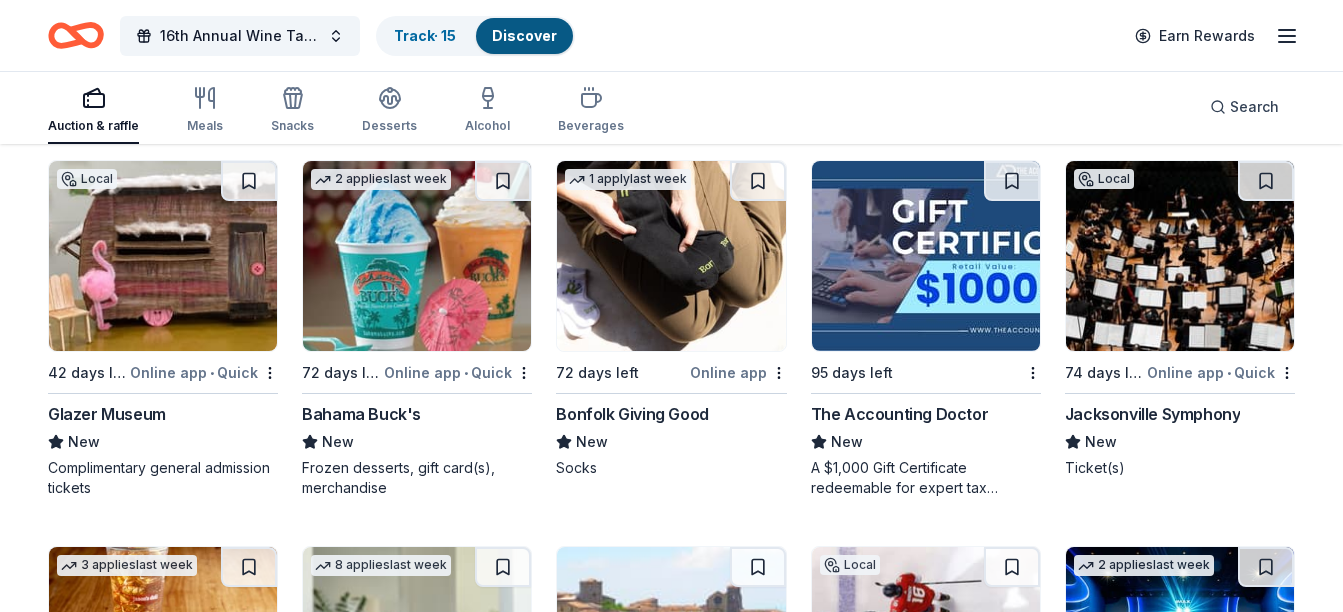 scroll, scrollTop: 4781, scrollLeft: 0, axis: vertical 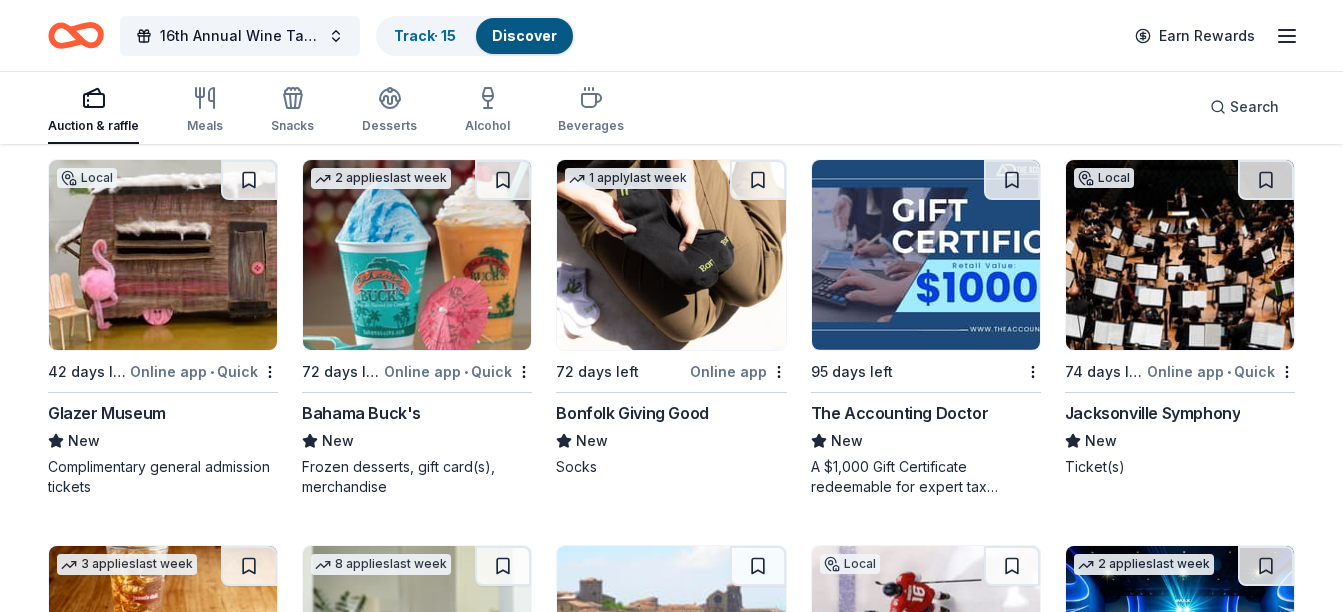 click at bounding box center (163, 255) 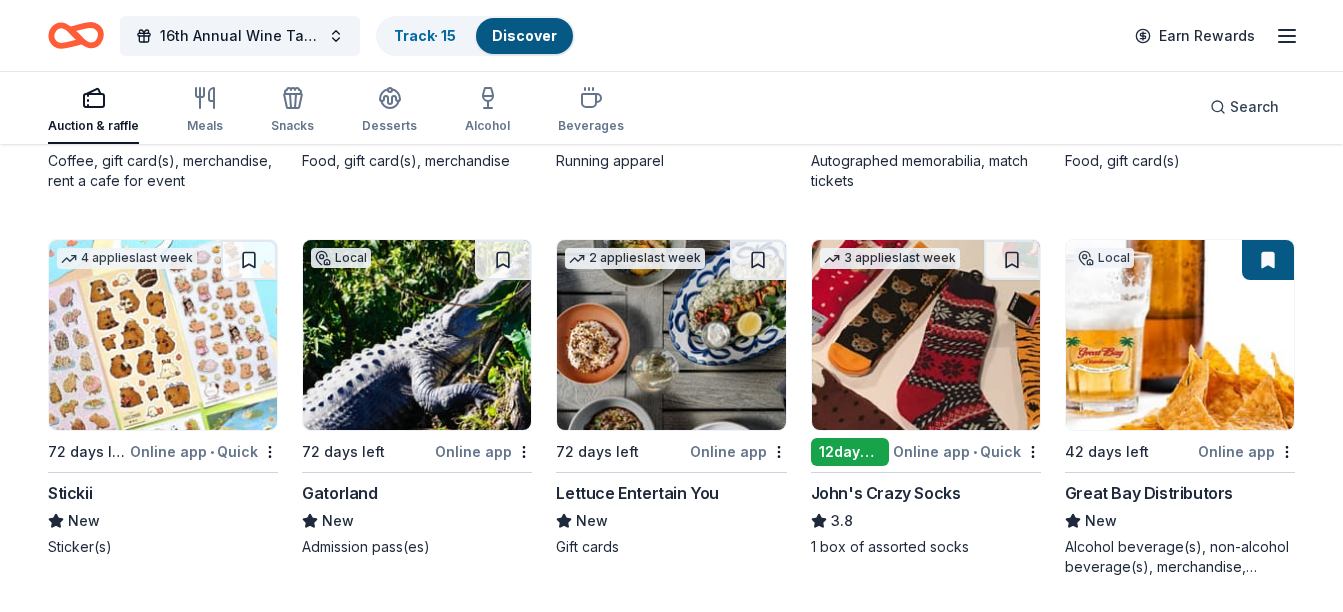 scroll, scrollTop: 7384, scrollLeft: 0, axis: vertical 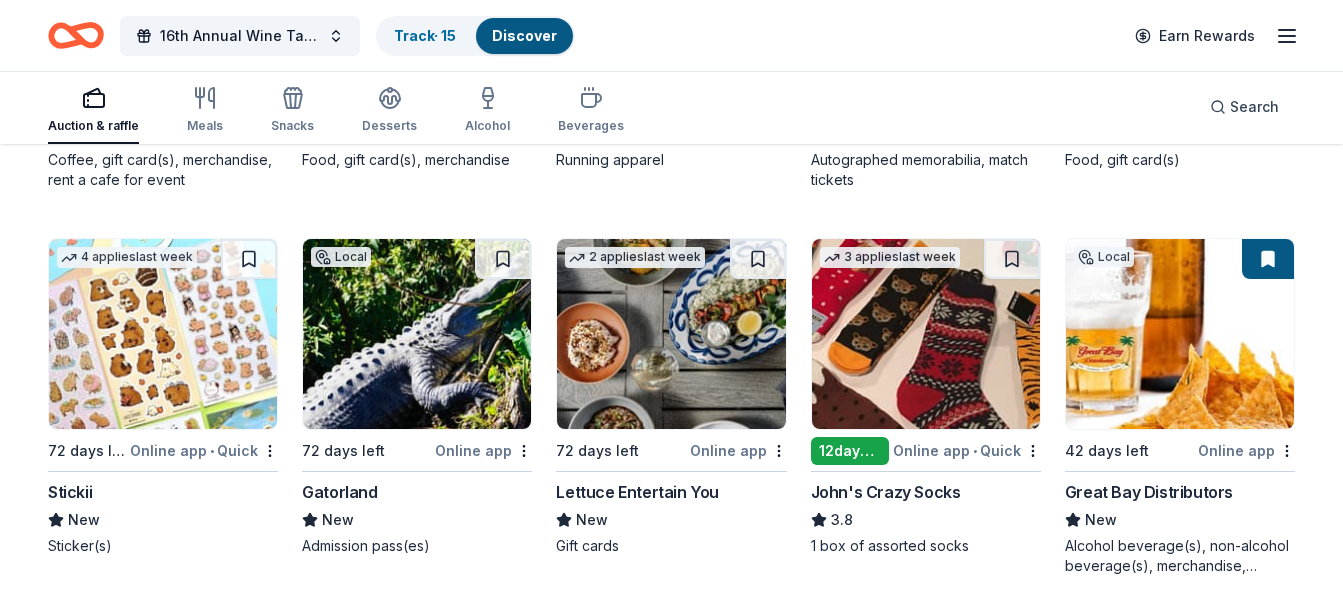 click at bounding box center (417, 334) 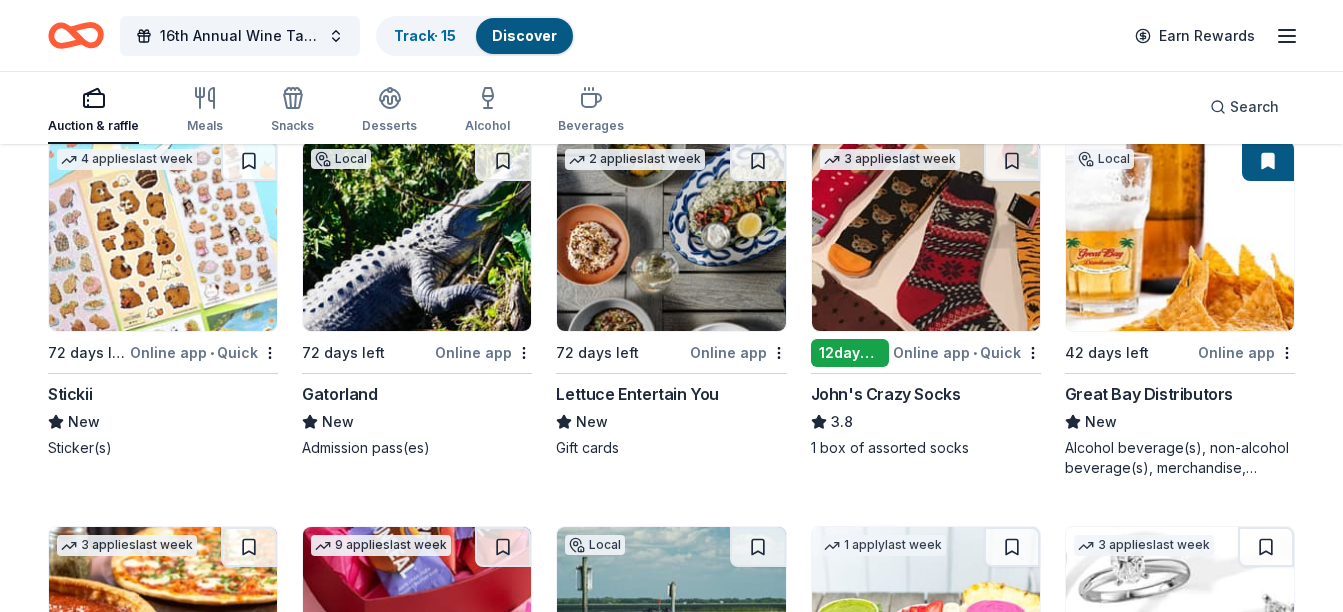 scroll, scrollTop: 7483, scrollLeft: 0, axis: vertical 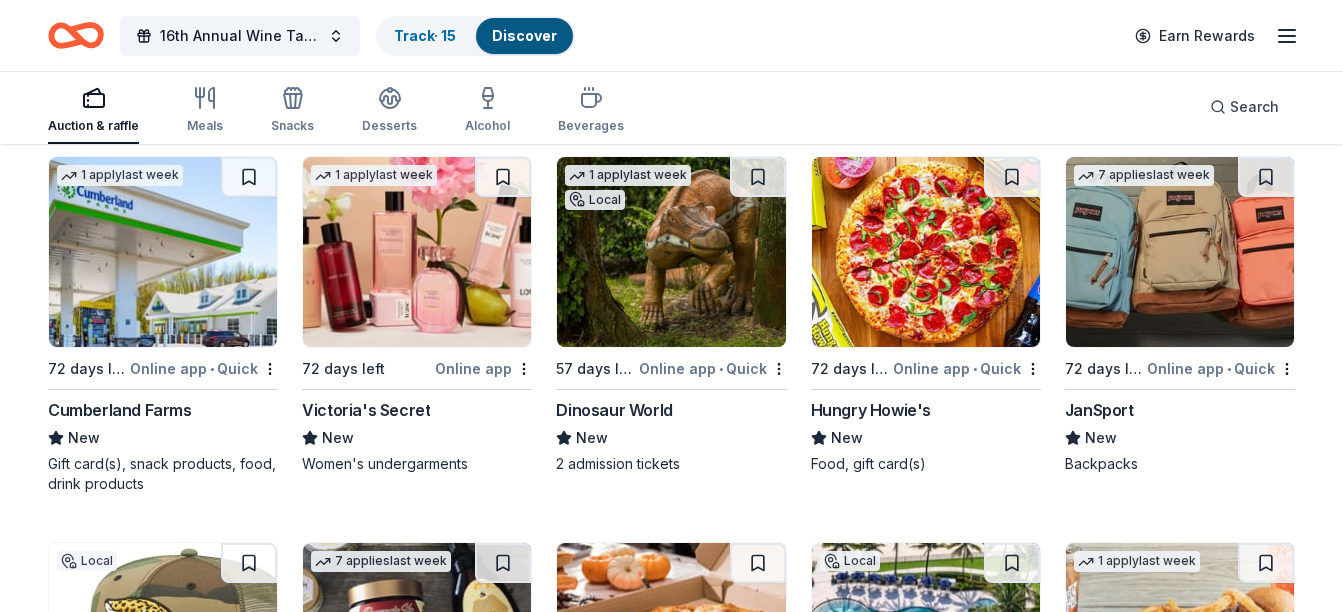 click on "1   apply  last week Local 57 days left Online app • Quick Dinosaur World New 2 admission tickets" at bounding box center [671, 315] 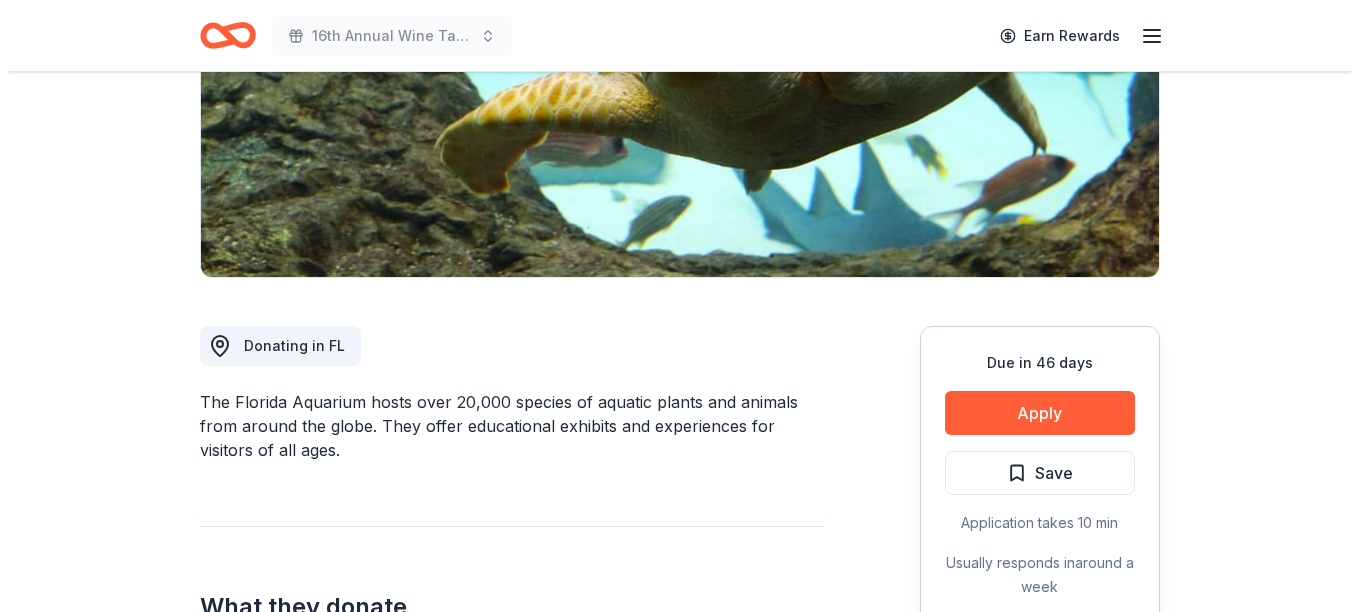 scroll, scrollTop: 335, scrollLeft: 0, axis: vertical 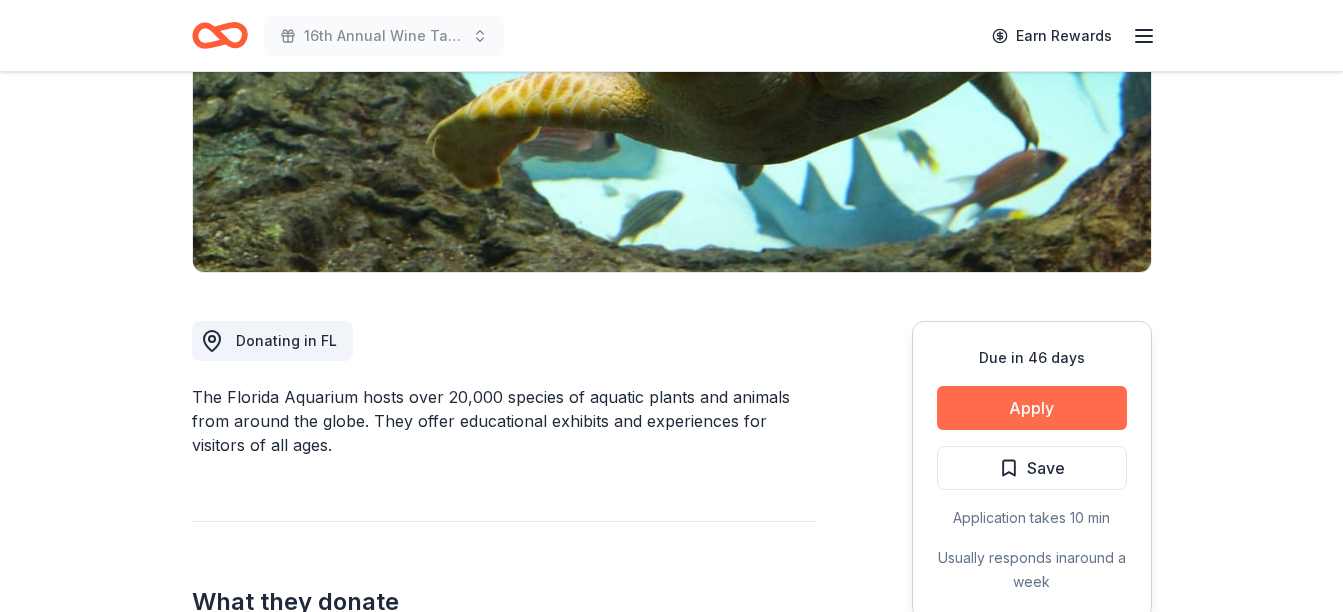 click on "Apply" at bounding box center (1032, 408) 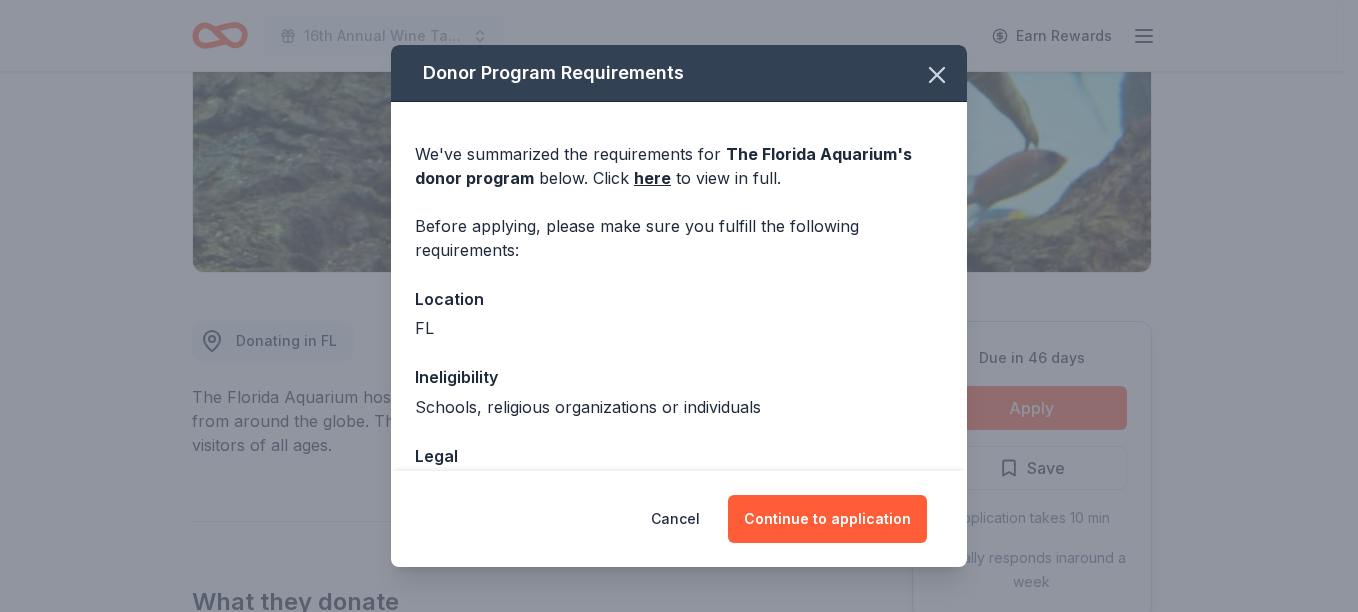 scroll, scrollTop: 133, scrollLeft: 0, axis: vertical 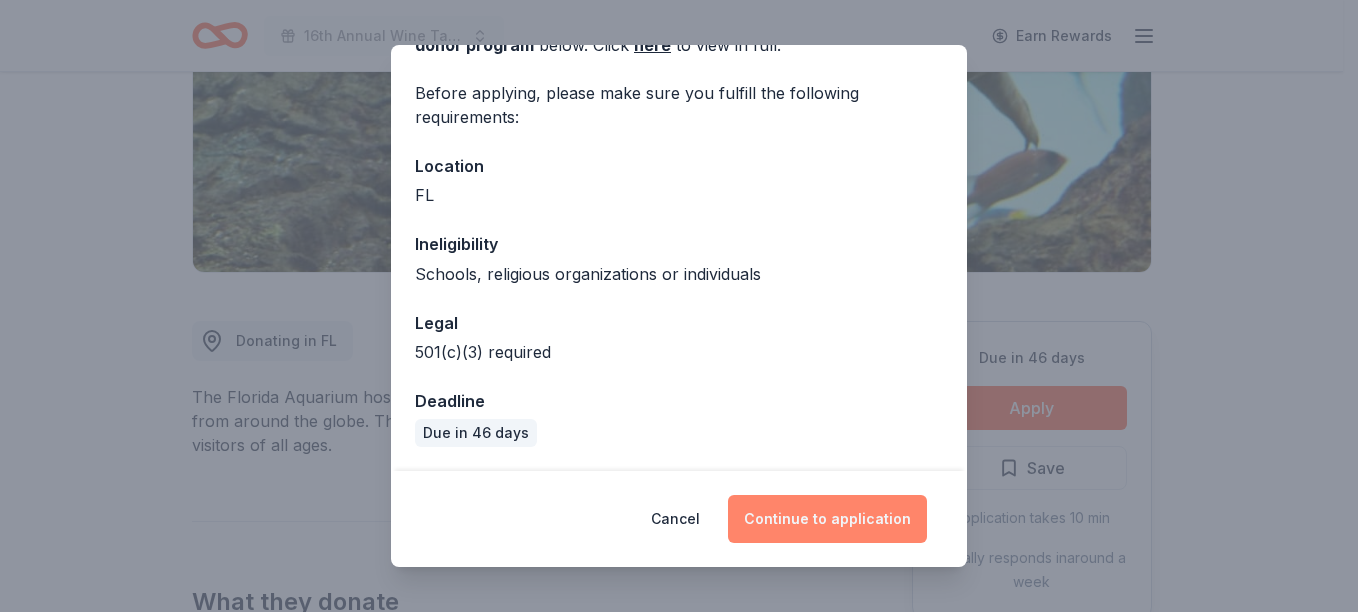 click on "Continue to application" at bounding box center [827, 519] 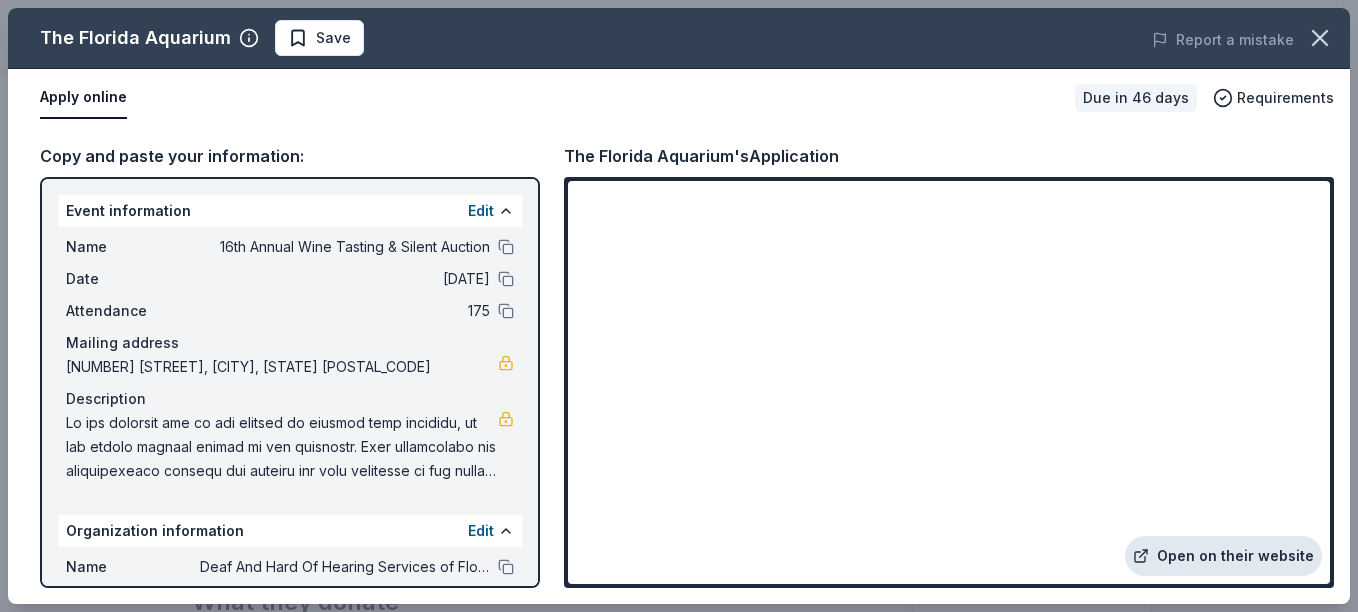 click on "Open on their website" at bounding box center [1223, 556] 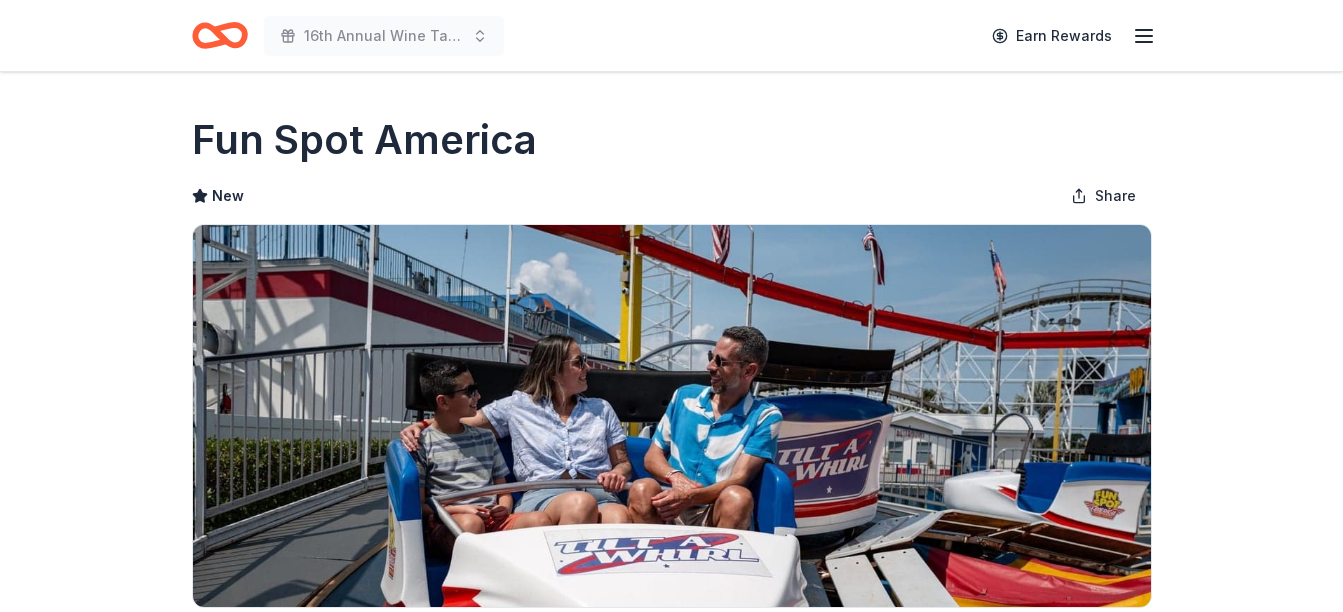 scroll, scrollTop: 0, scrollLeft: 0, axis: both 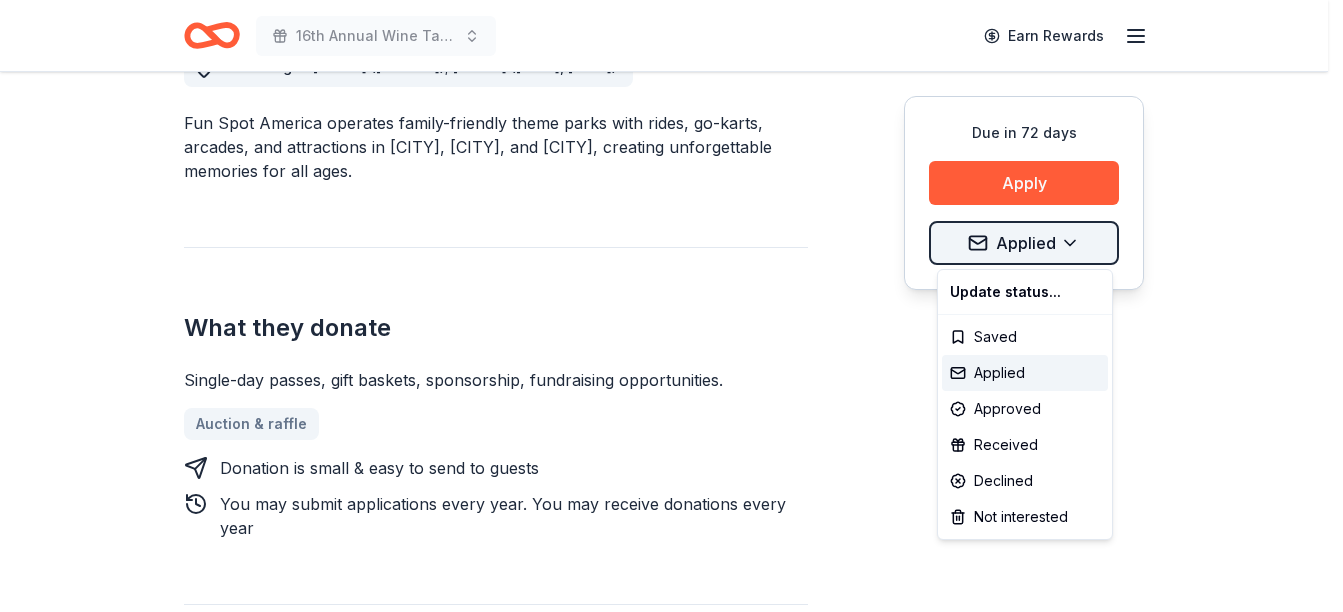 click on "[NUMBER]th Annual Wine Tasting & Silent Auction Earn Rewards Due in [NUMBER] days Share Fun Spot America New Share Donating in [STATE] ([REGION]); [STATE] ([CITY], [CITY]) Fun Spot America operates family-friendly theme parks with rides, go-karts, arcades, and attractions in [CITY], [CITY], and [CITY], creating unforgettable memories for all ages. What they donate Single-day passes, gift baskets, sponsorship, fundraising opportunities. Auction & raffle Donation is small & easy to send to guests You may submit applications every year. You may receive donations every year Who they donate to Preferred Supports local nonprofits and schools, health-related causes, children’s organizations, and community initiatives Children Education Health 501(c)(3) preferred Ineligible Individuals; Political purposes Individuals Political Upgrade to Pro to view approval rates and average donation values Due in [NUMBER] days Apply Applied Updated [NUMBER] days ago Report a mistake New Be the first to review this company! Top rated" at bounding box center (671, -303) 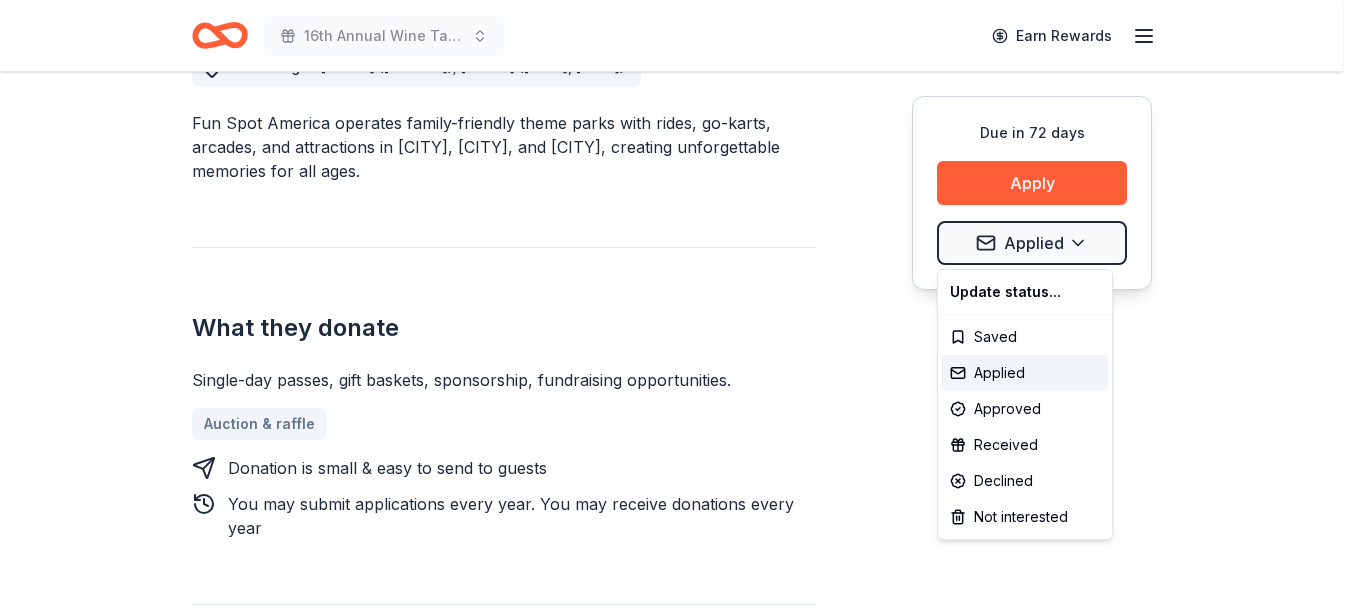 click on "[NUMBER]th Annual Wine Tasting & Silent Auction Earn Rewards Due in [NUMBER] days Share Fun Spot America New Share Donating in [STATE] ([REGION]); [STATE] ([CITY], [CITY]) Fun Spot America operates family-friendly theme parks with rides, go-karts, arcades, and attractions in [CITY], [CITY], and [CITY], creating unforgettable memories for all ages. What they donate Single-day passes, gift baskets, sponsorship, fundraising opportunities. Auction & raffle Donation is small & easy to send to guests You may submit applications every year. You may receive donations every year Who they donate to Preferred Supports local nonprofits and schools, health-related causes, children’s organizations, and community initiatives Children Education Health 501(c)(3) preferred Ineligible Individuals; Political purposes Individuals Political Upgrade to Pro to view approval rates and average donation values Due in [NUMBER] days Apply Applied Updated [NUMBER] days ago Report a mistake New Be the first to review this company! Top rated" at bounding box center [679, -303] 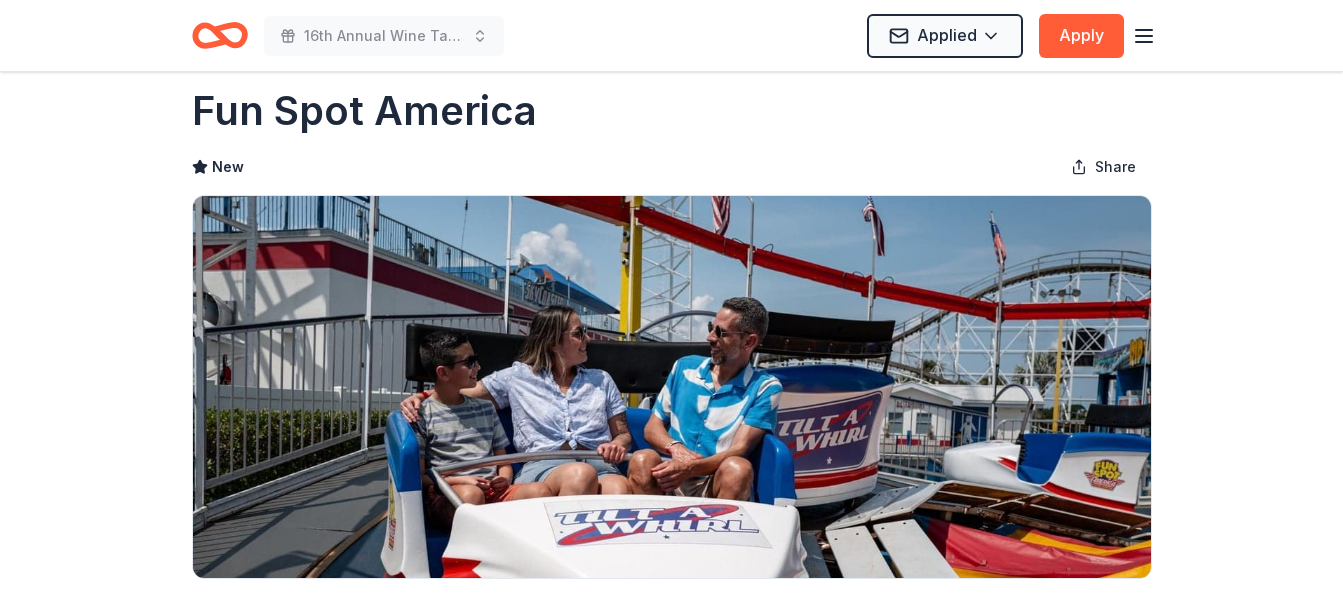 scroll, scrollTop: 0, scrollLeft: 0, axis: both 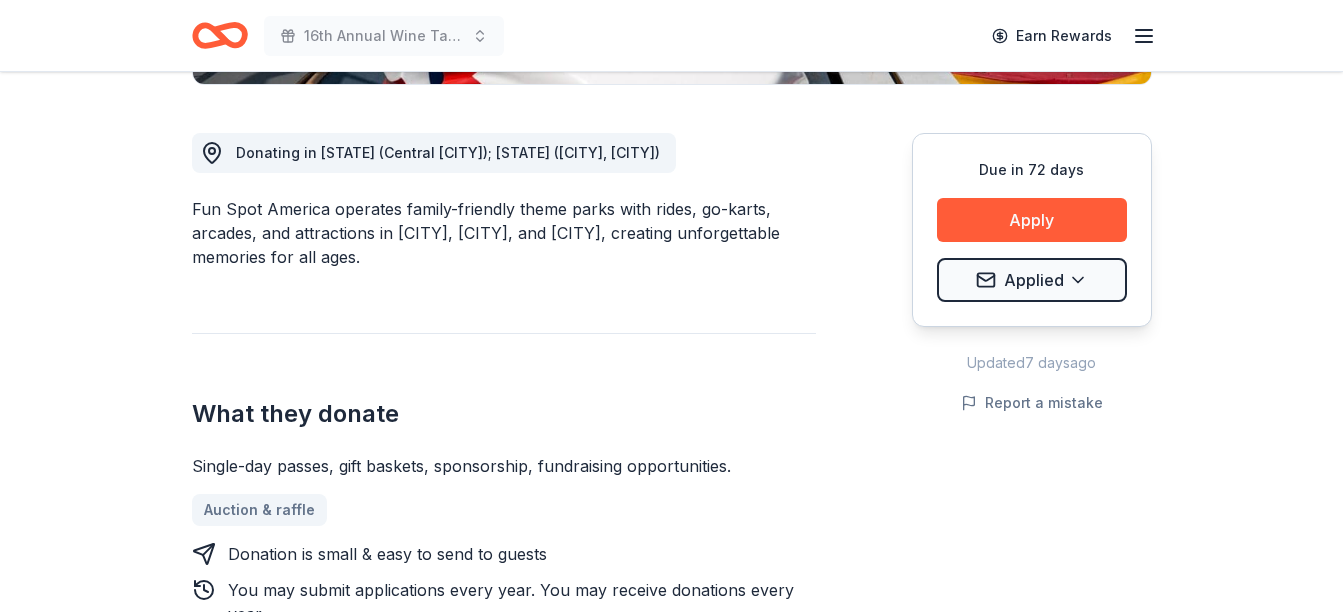 click on "Due in 72 days" at bounding box center [1032, 170] 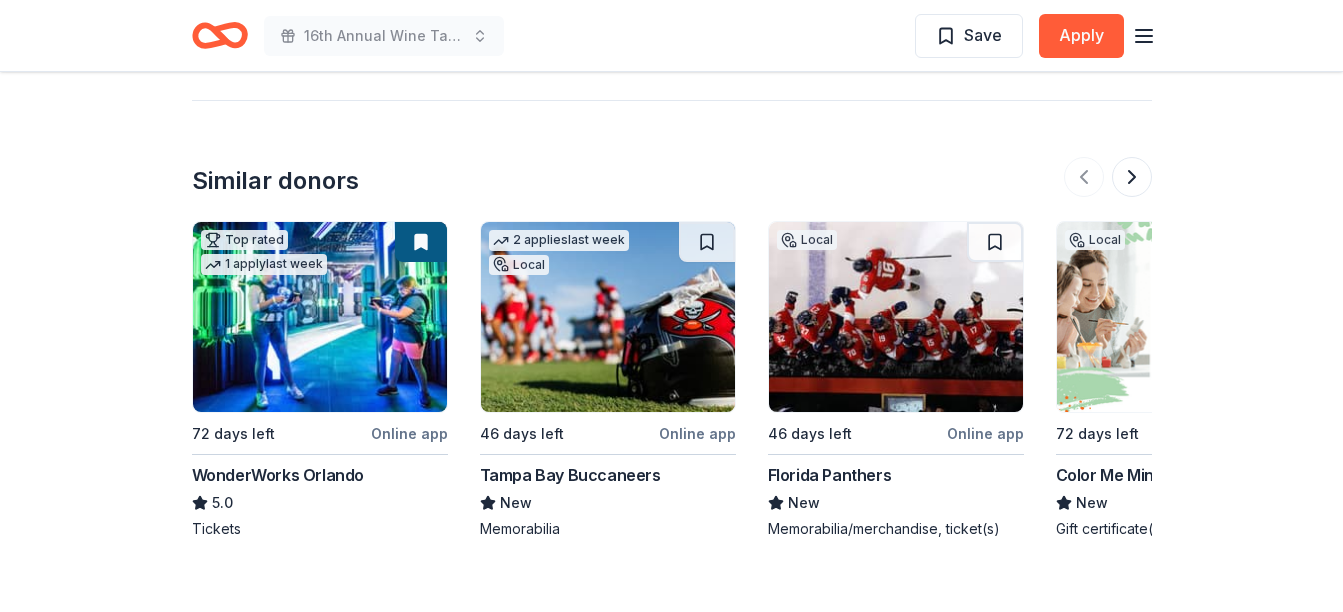 scroll, scrollTop: 2171, scrollLeft: 0, axis: vertical 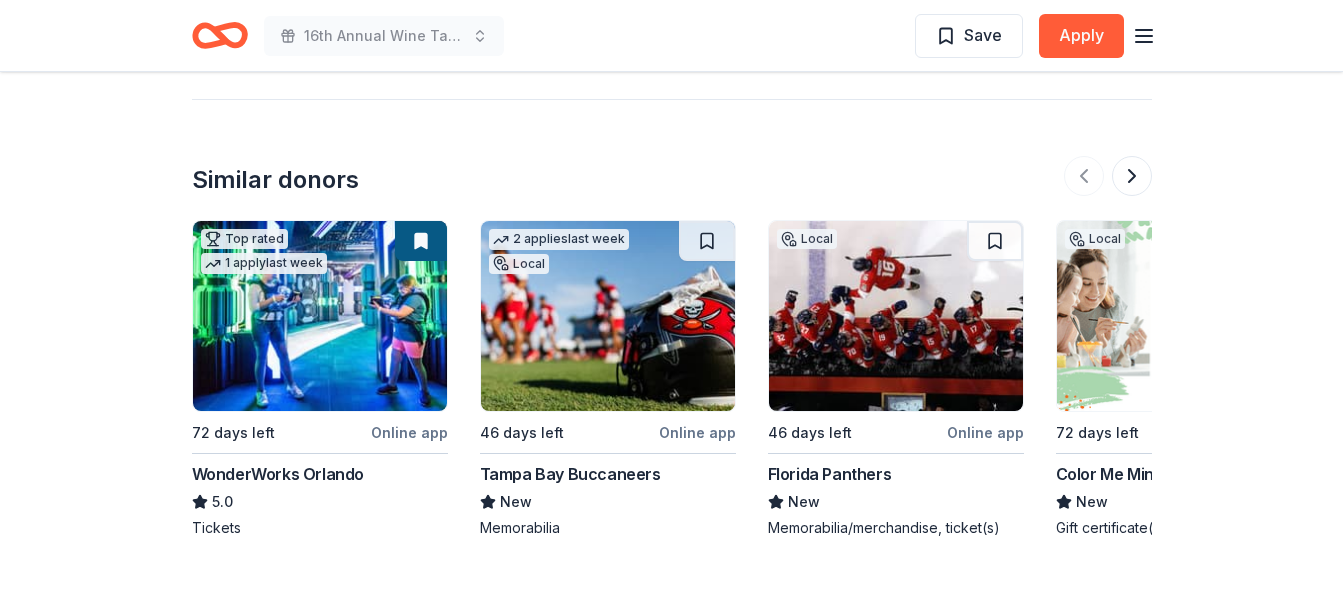 click at bounding box center [896, 316] 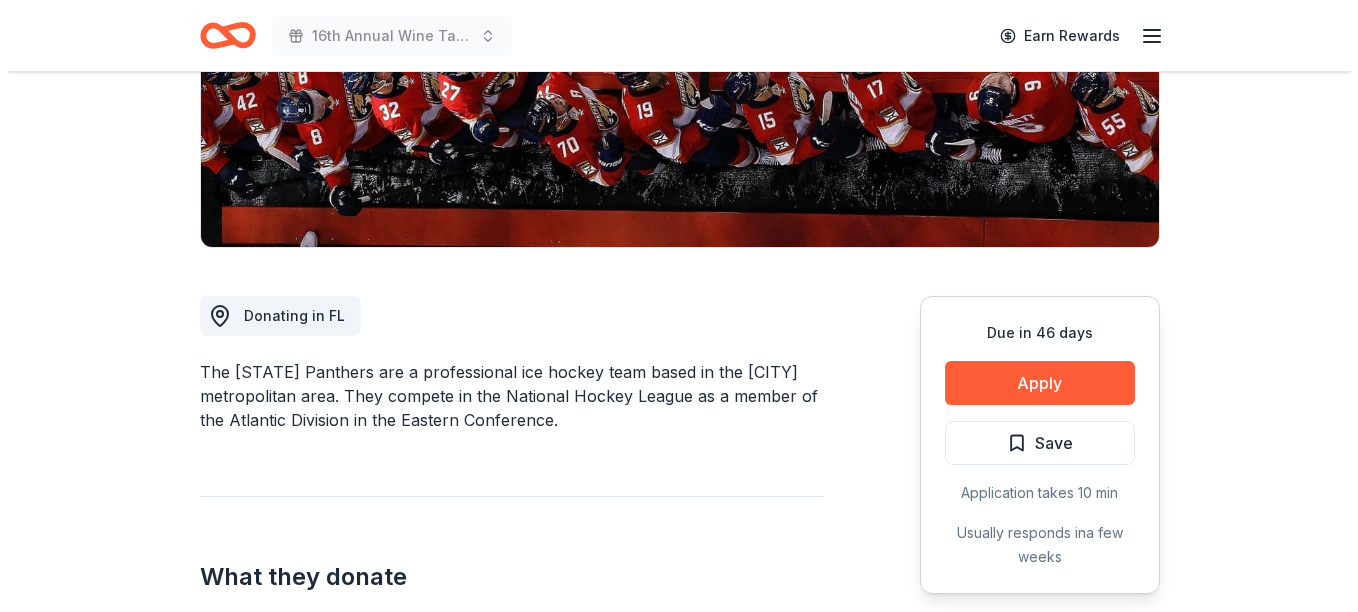 scroll, scrollTop: 356, scrollLeft: 0, axis: vertical 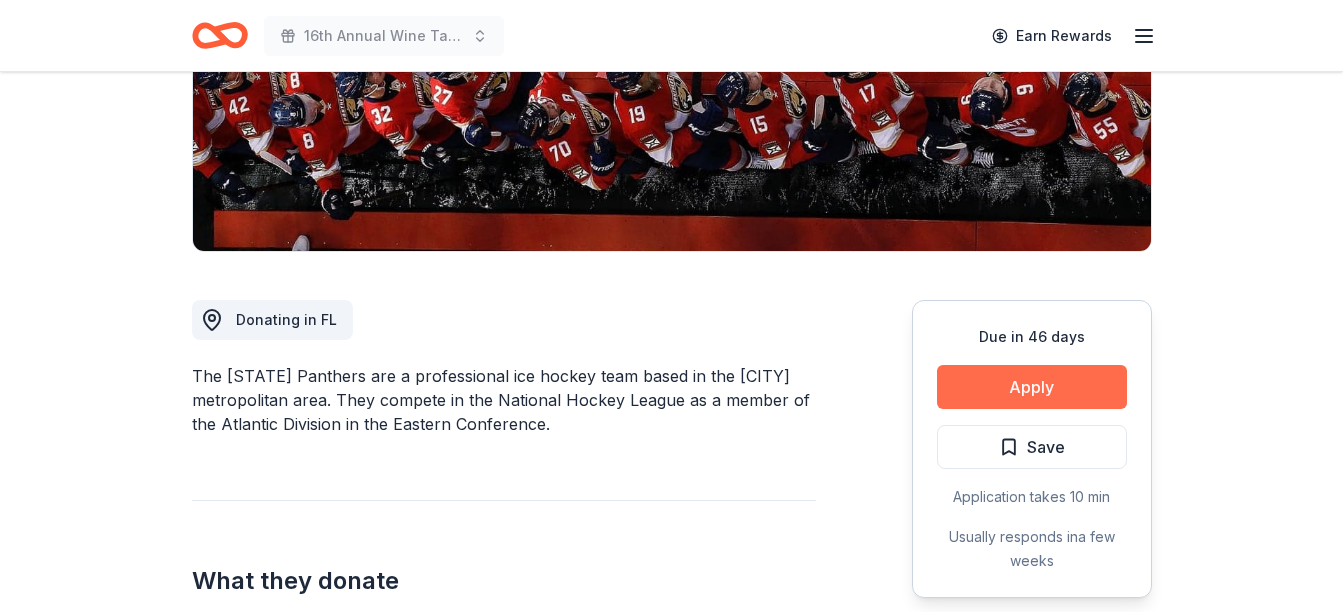 click on "Apply" at bounding box center [1032, 387] 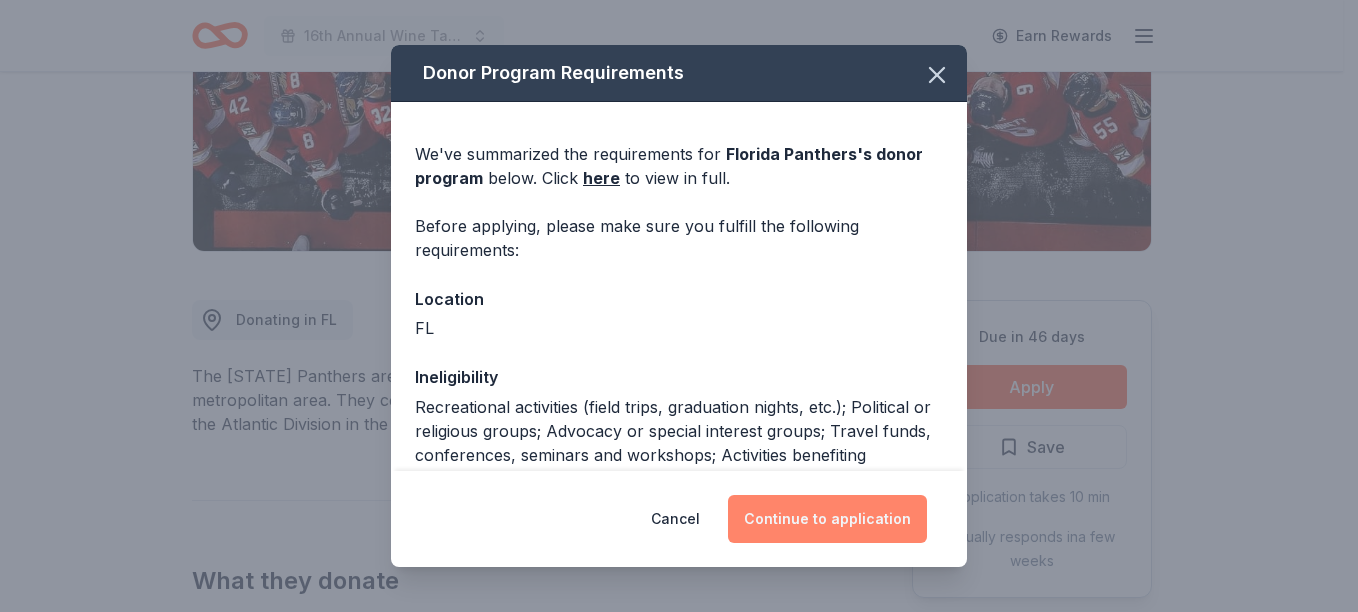 click on "Continue to application" at bounding box center [827, 519] 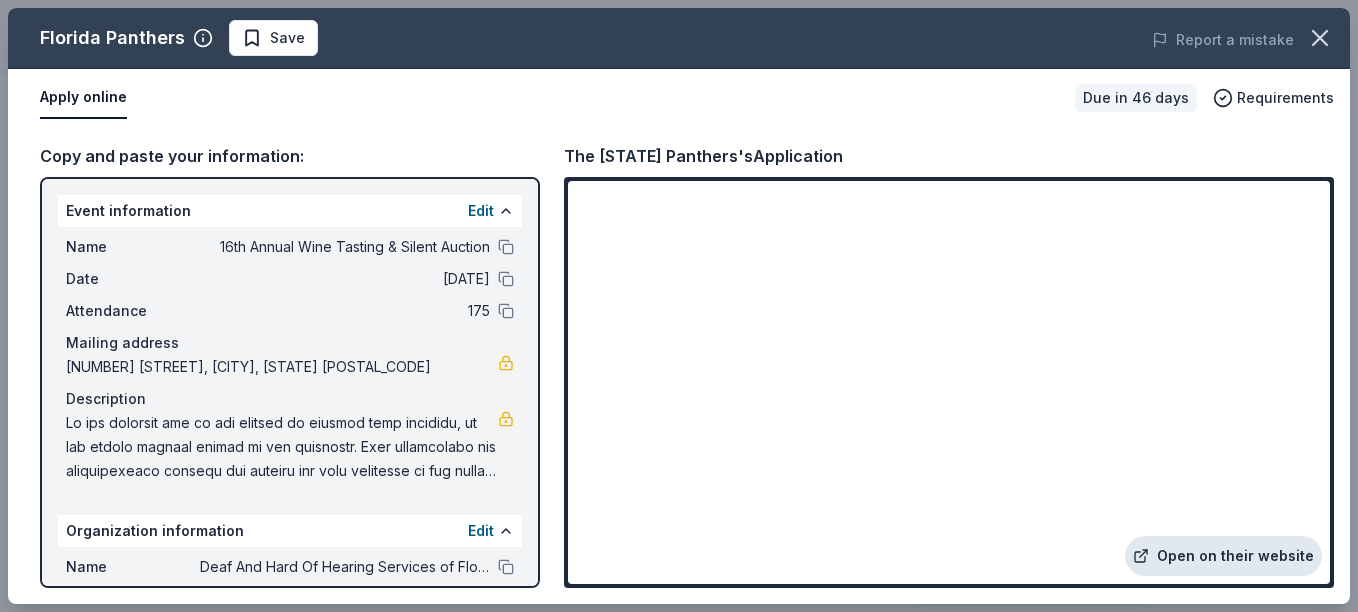 click on "Open on their website" at bounding box center (1223, 556) 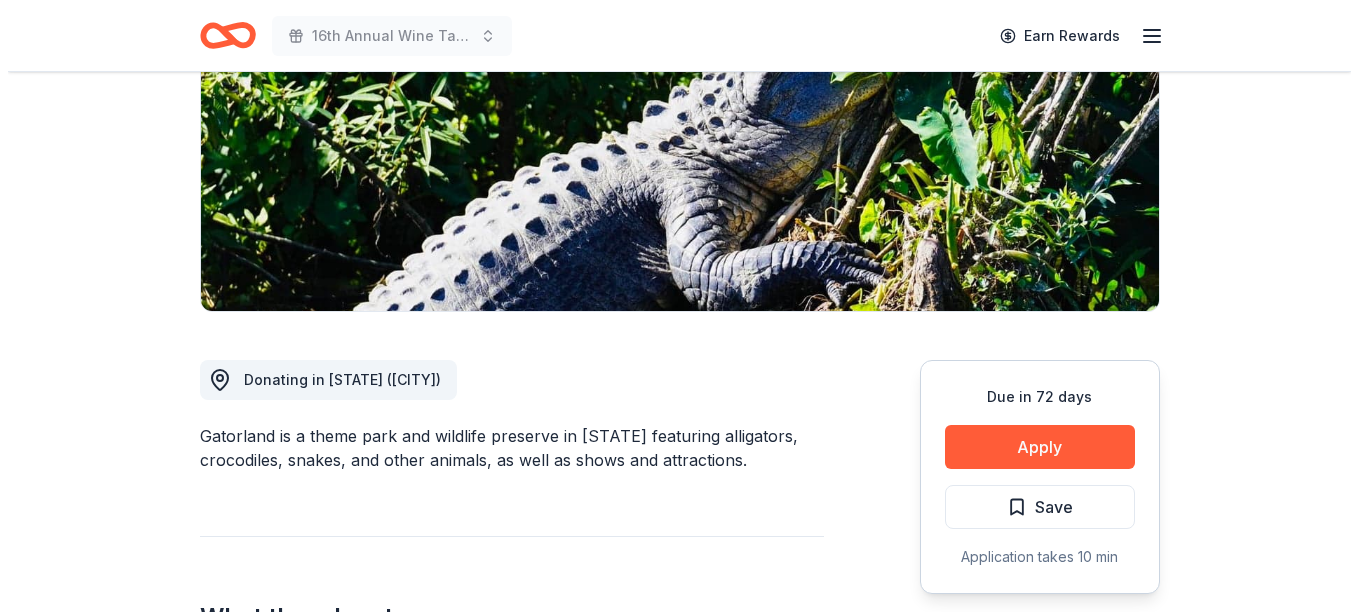 scroll, scrollTop: 298, scrollLeft: 0, axis: vertical 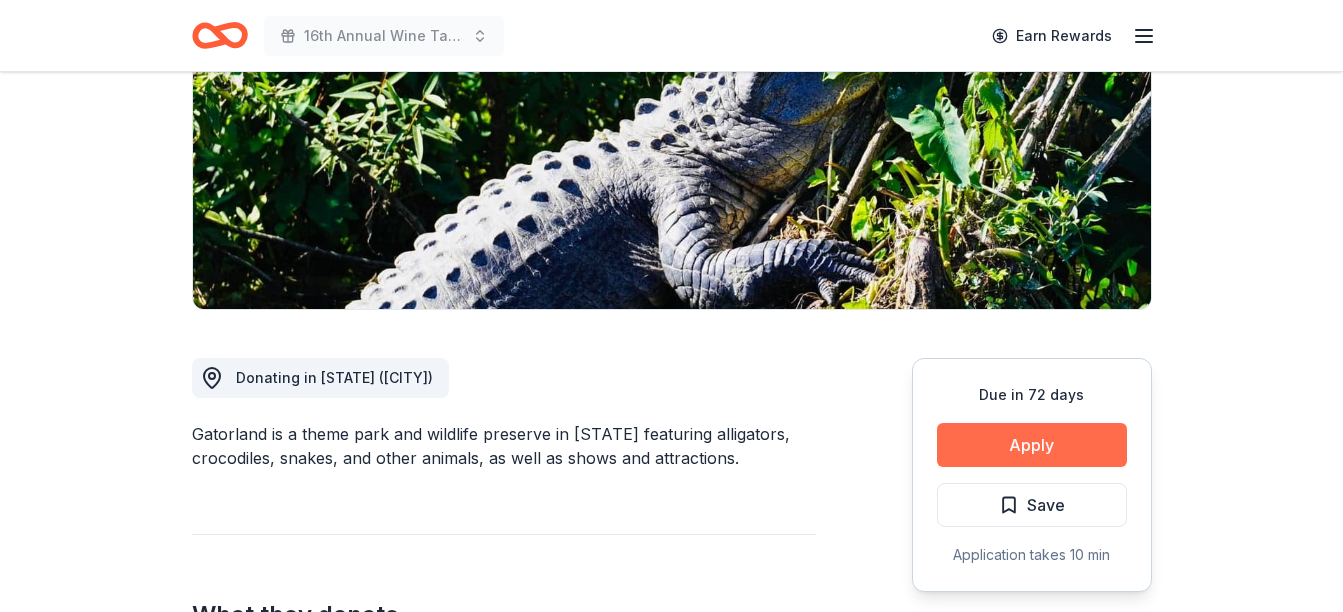 click on "Apply" at bounding box center [1032, 445] 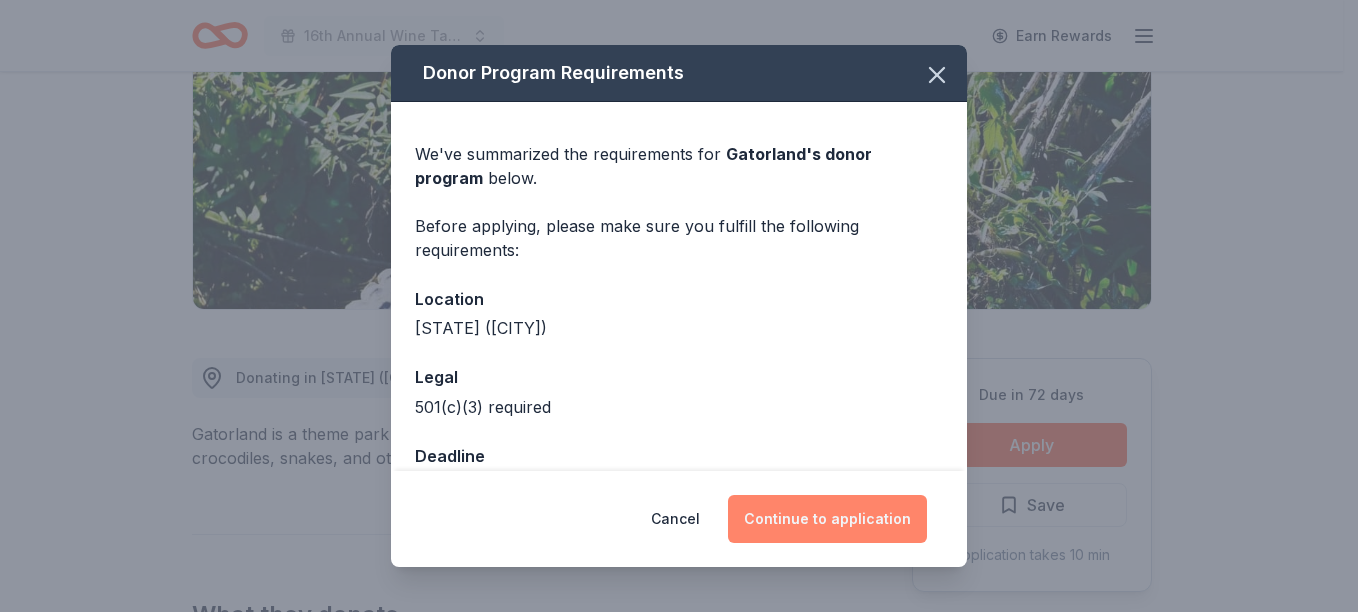 click on "Continue to application" at bounding box center (827, 519) 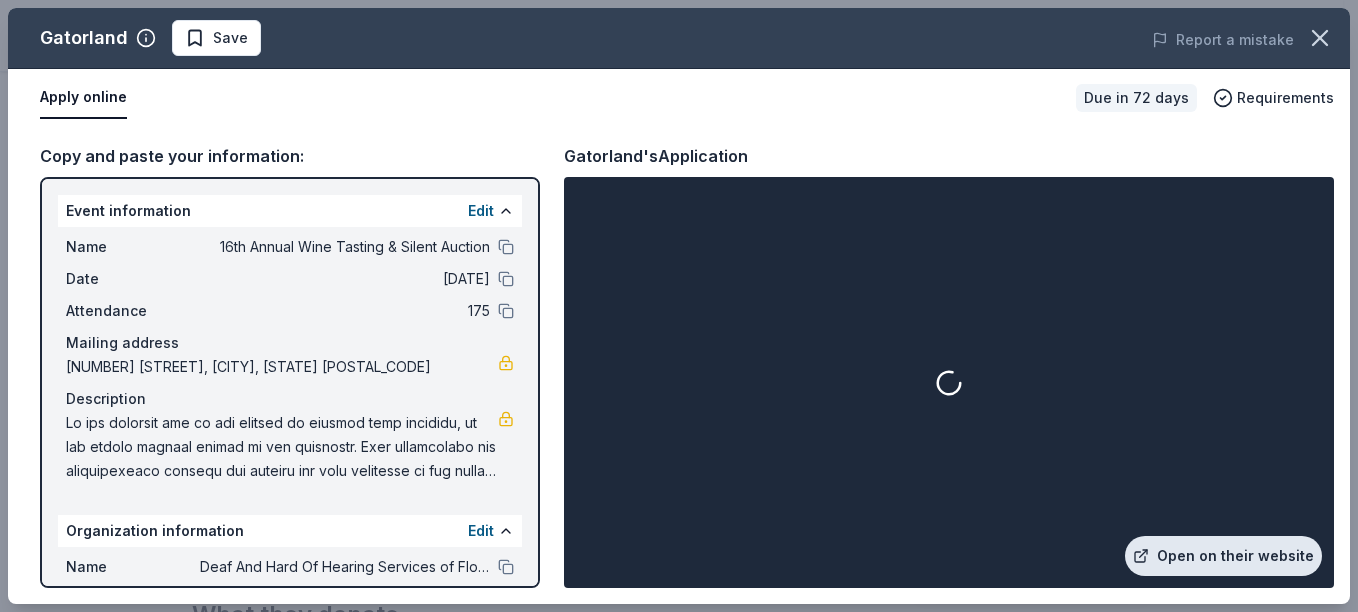 click on "Open on their website" at bounding box center [1223, 556] 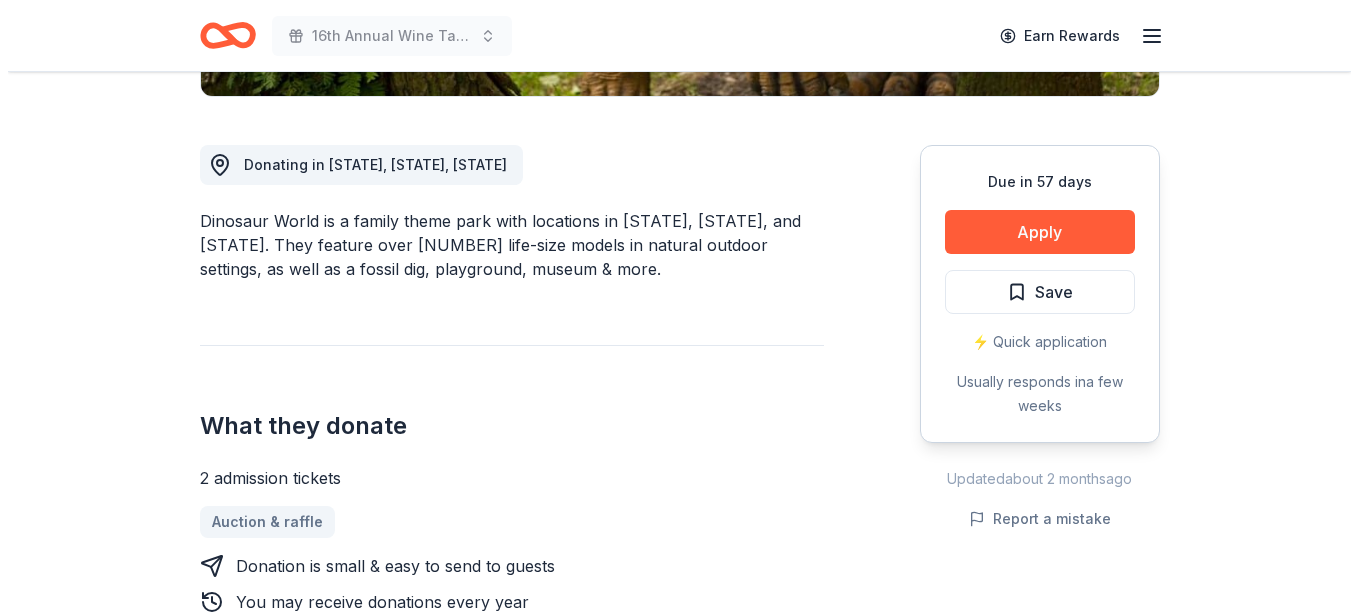 scroll, scrollTop: 533, scrollLeft: 0, axis: vertical 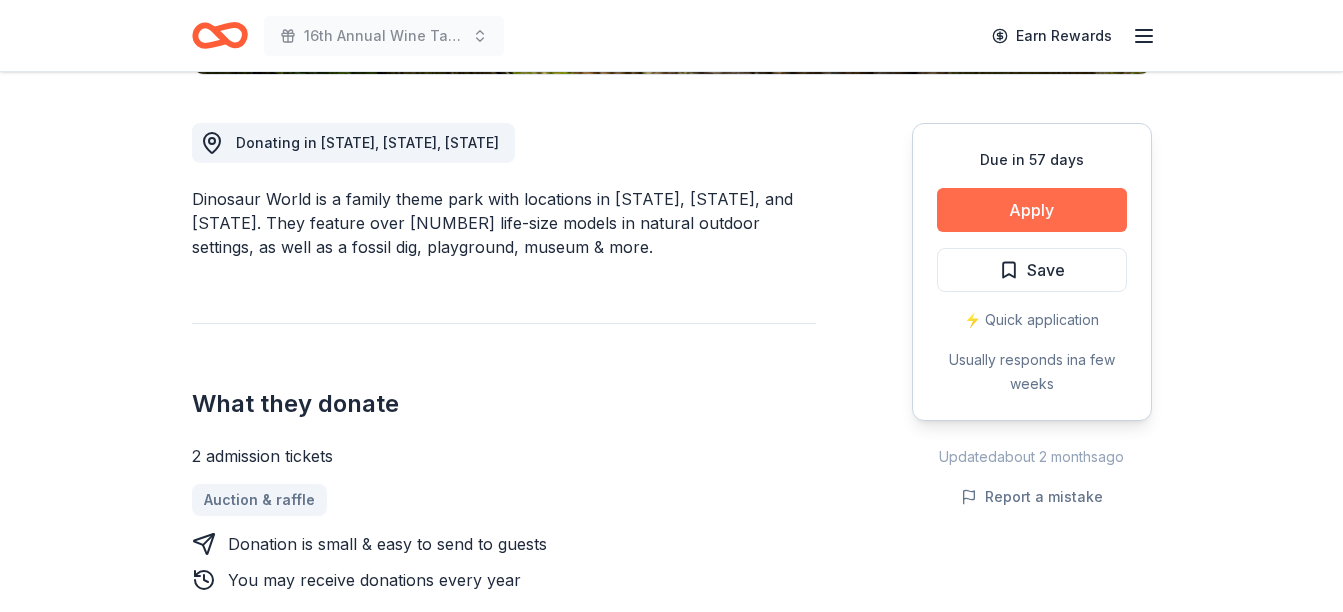 click on "Apply" at bounding box center (1032, 210) 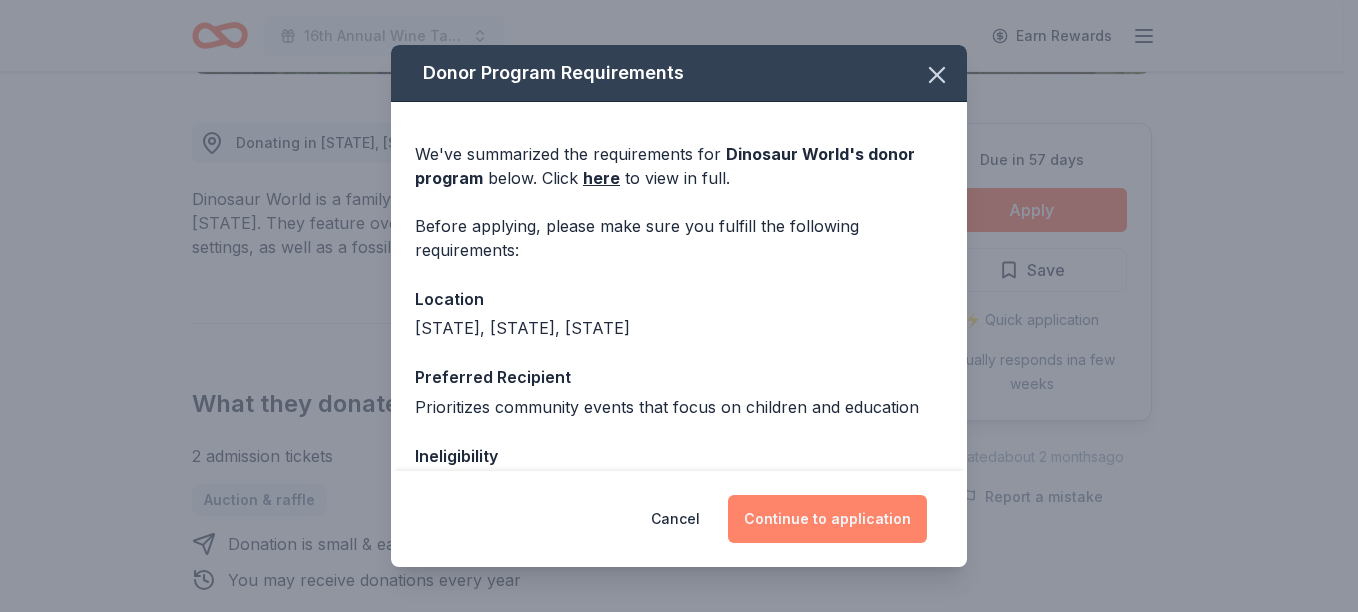 click on "Continue to application" at bounding box center (827, 519) 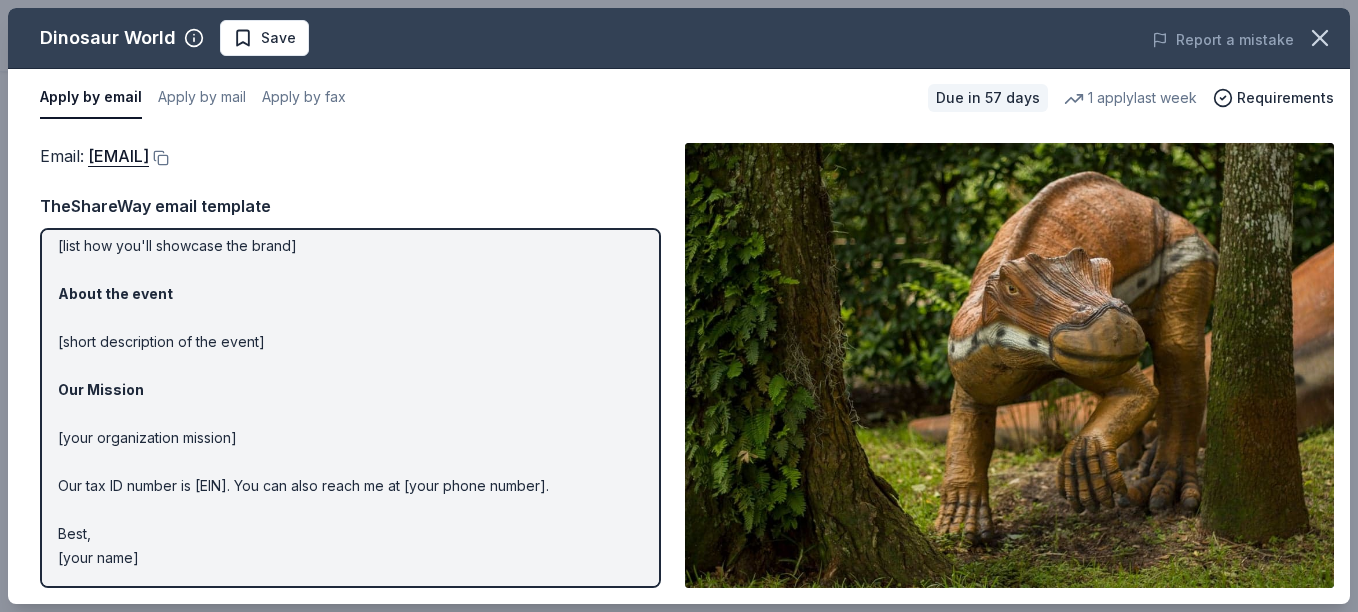 scroll, scrollTop: 0, scrollLeft: 0, axis: both 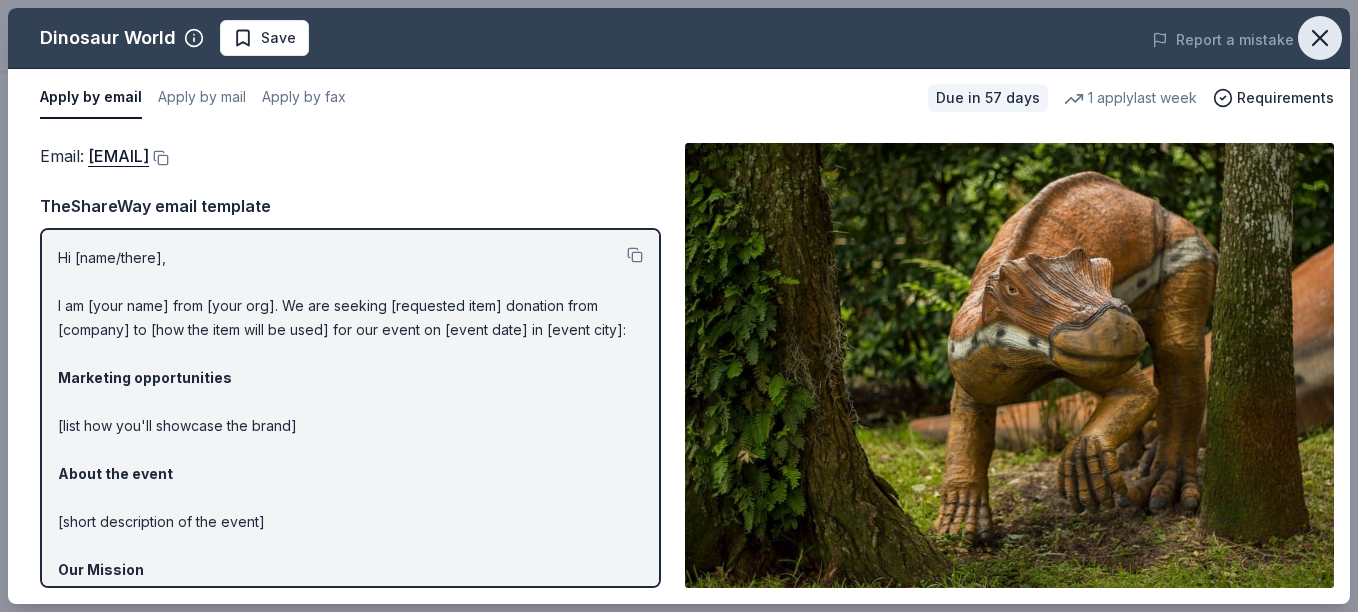 click 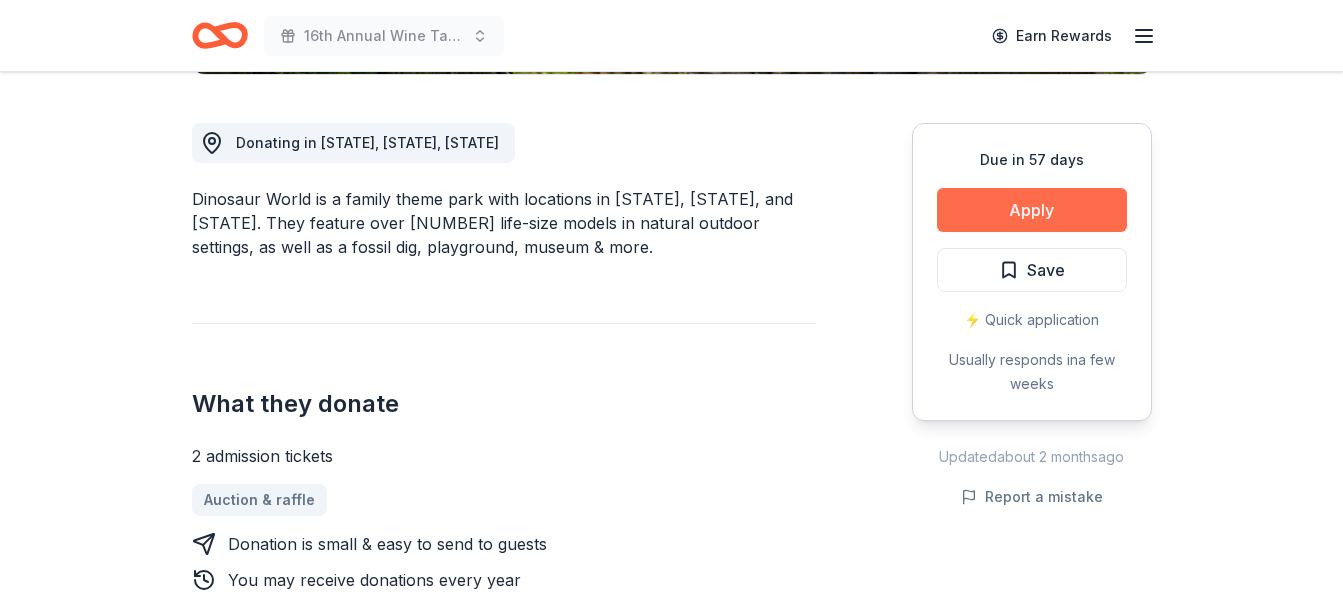 click on "Apply" at bounding box center (1032, 210) 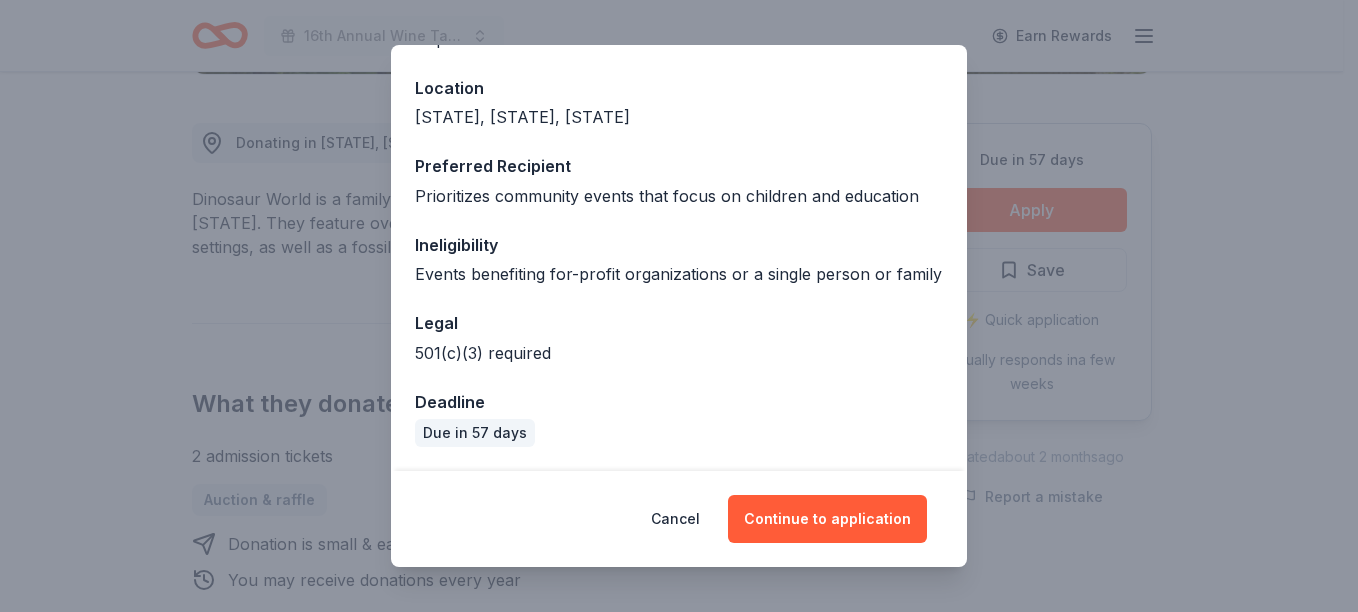 scroll, scrollTop: 235, scrollLeft: 0, axis: vertical 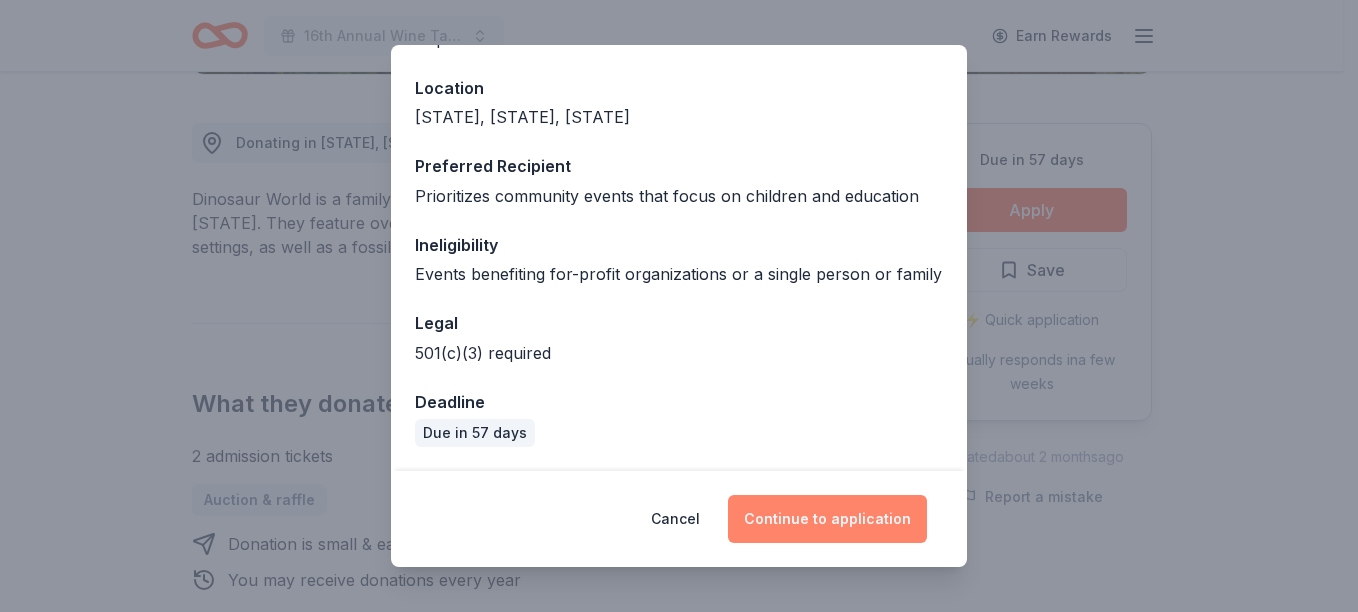 click on "Continue to application" at bounding box center [827, 519] 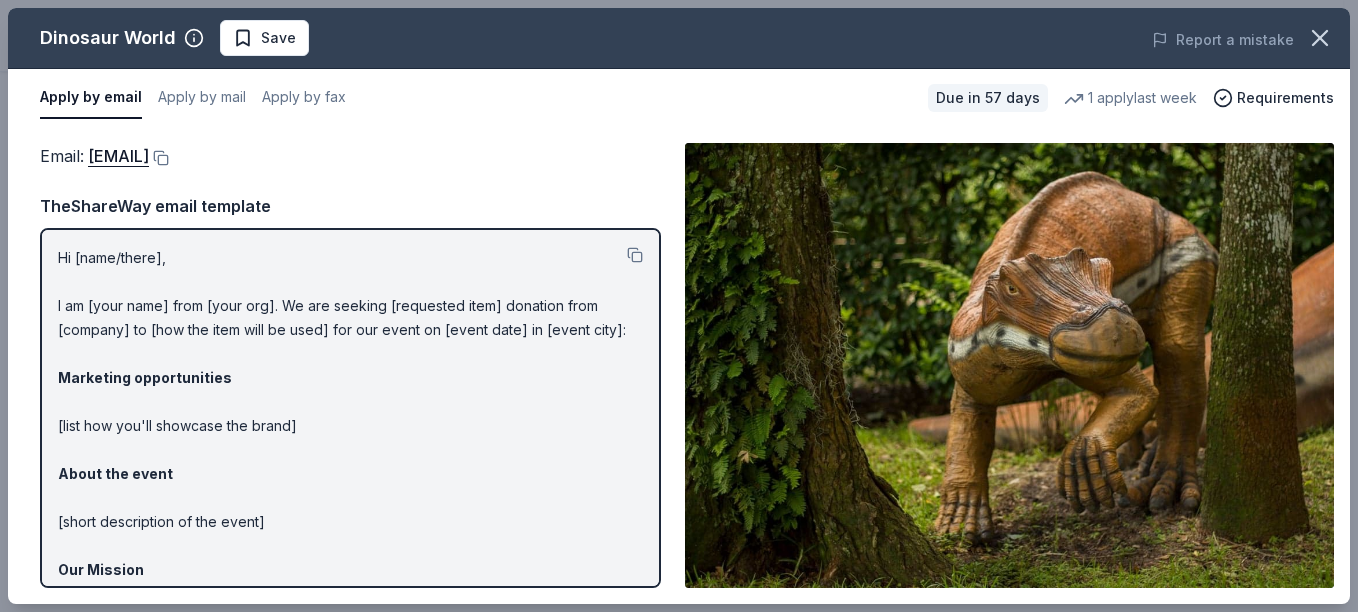 scroll, scrollTop: 180, scrollLeft: 0, axis: vertical 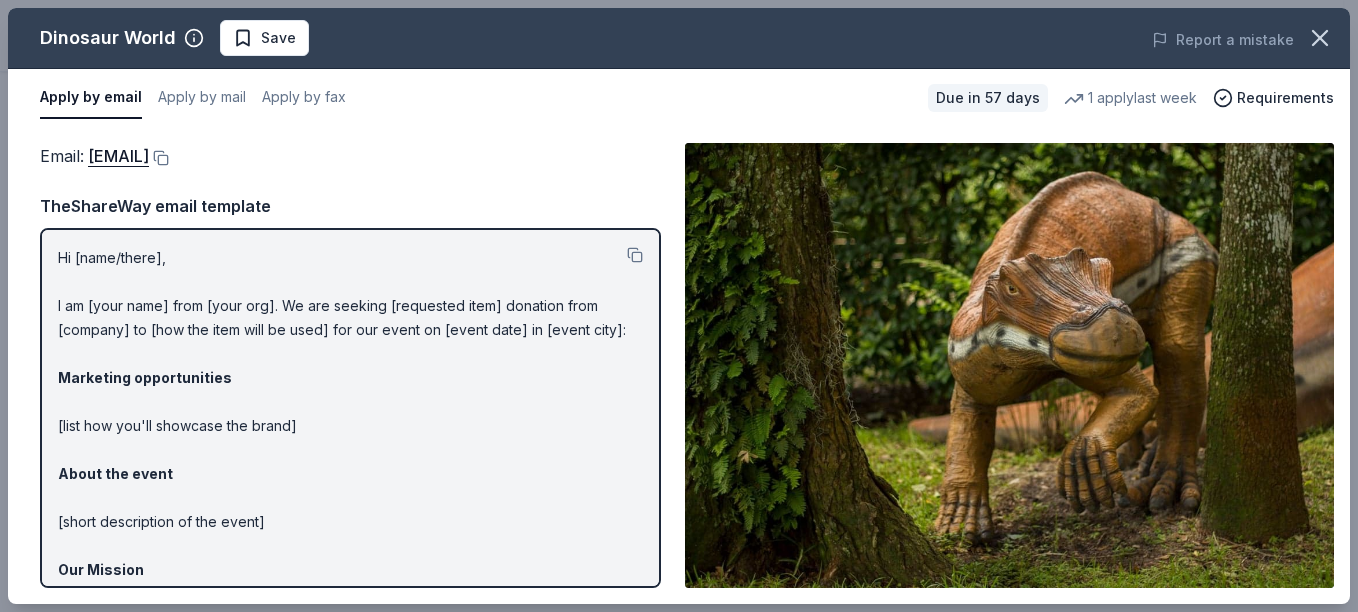 click on "Email : info@dinosaurworld.com Email : info@dinosaurworld.com TheShareWay email template Hi [name/there],
I am [your name] from [your org]. We are seeking [requested item] donation from [company] to [how the item will be used] for our event on [event date] in [event city]:
Marketing opportunities
[list how you'll showcase the brand]
About the event
[short description of the event]
Our Mission
[your organization mission]
Our tax ID number is [EIN]. You can also reach me at [your phone number].
Best,
[your name]" at bounding box center [679, 365] 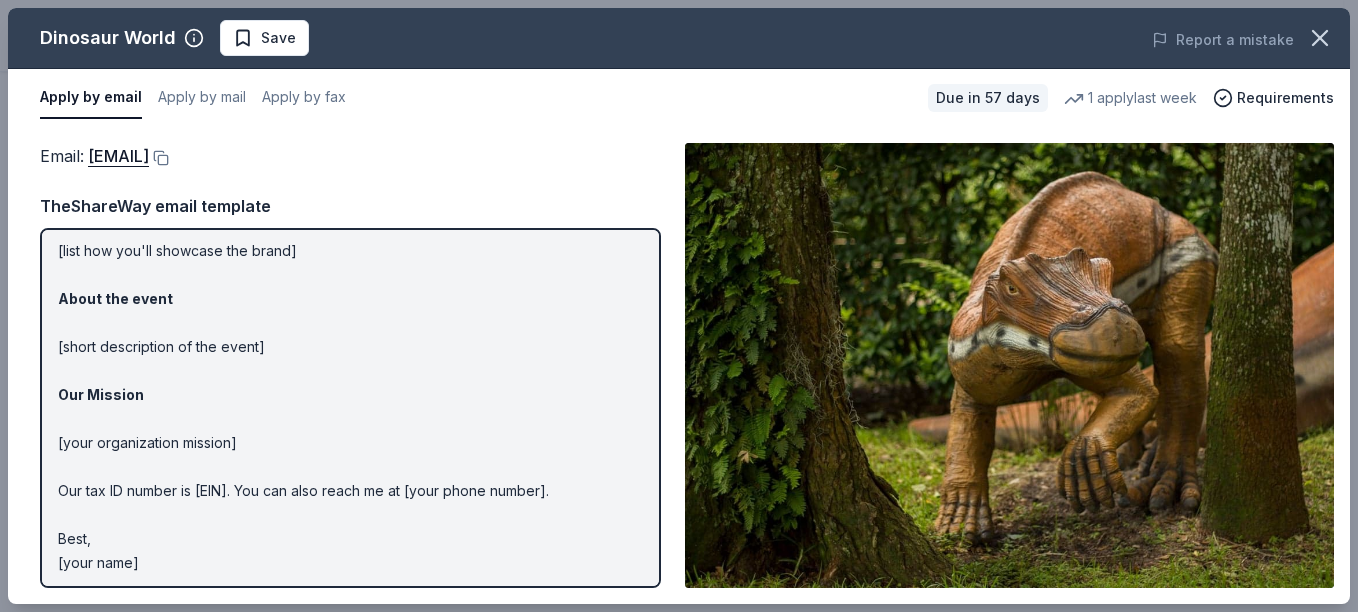 scroll, scrollTop: 180, scrollLeft: 0, axis: vertical 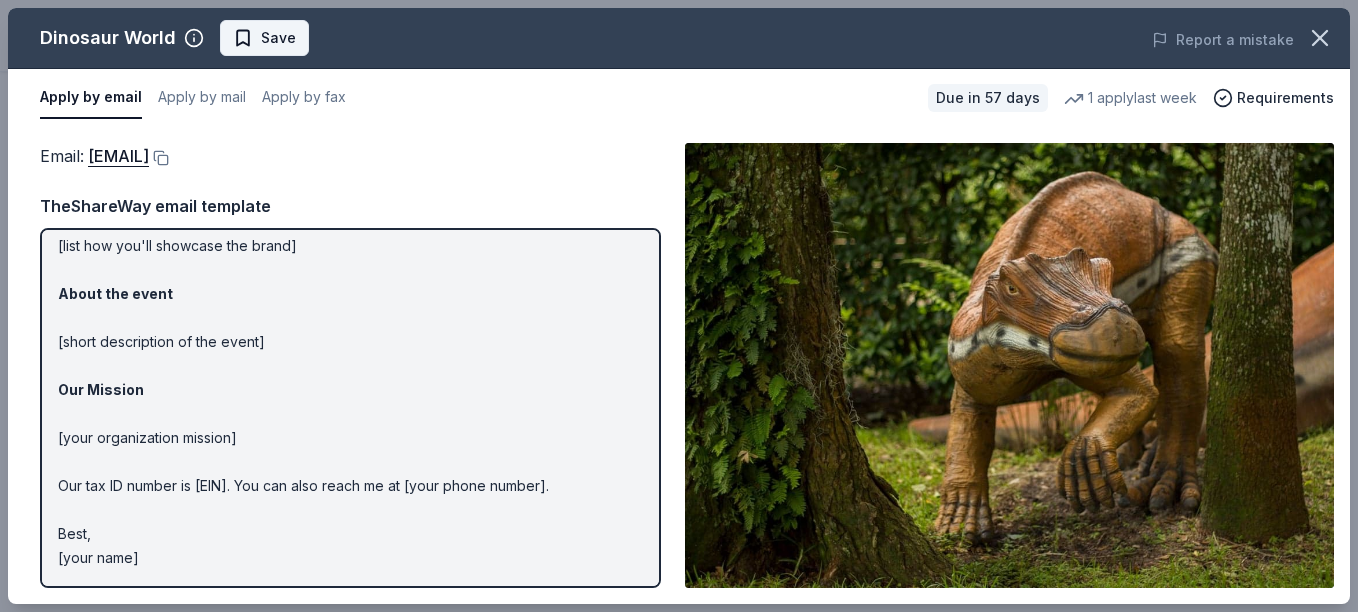 click on "Save" at bounding box center [278, 38] 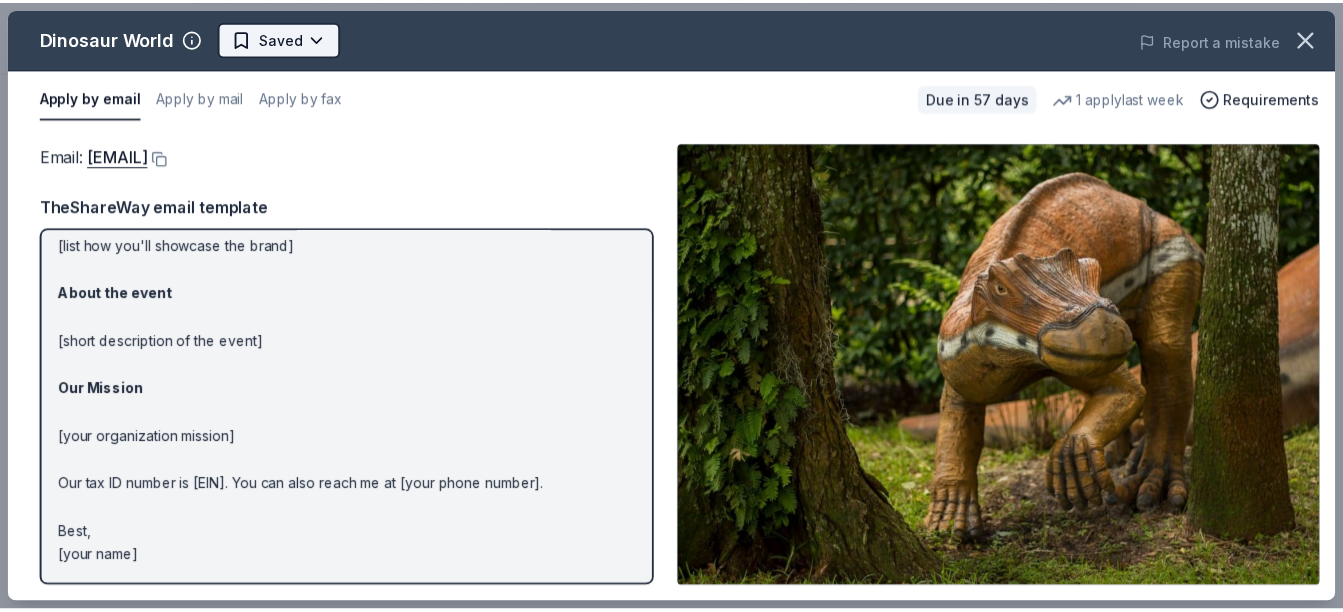 scroll, scrollTop: 0, scrollLeft: 0, axis: both 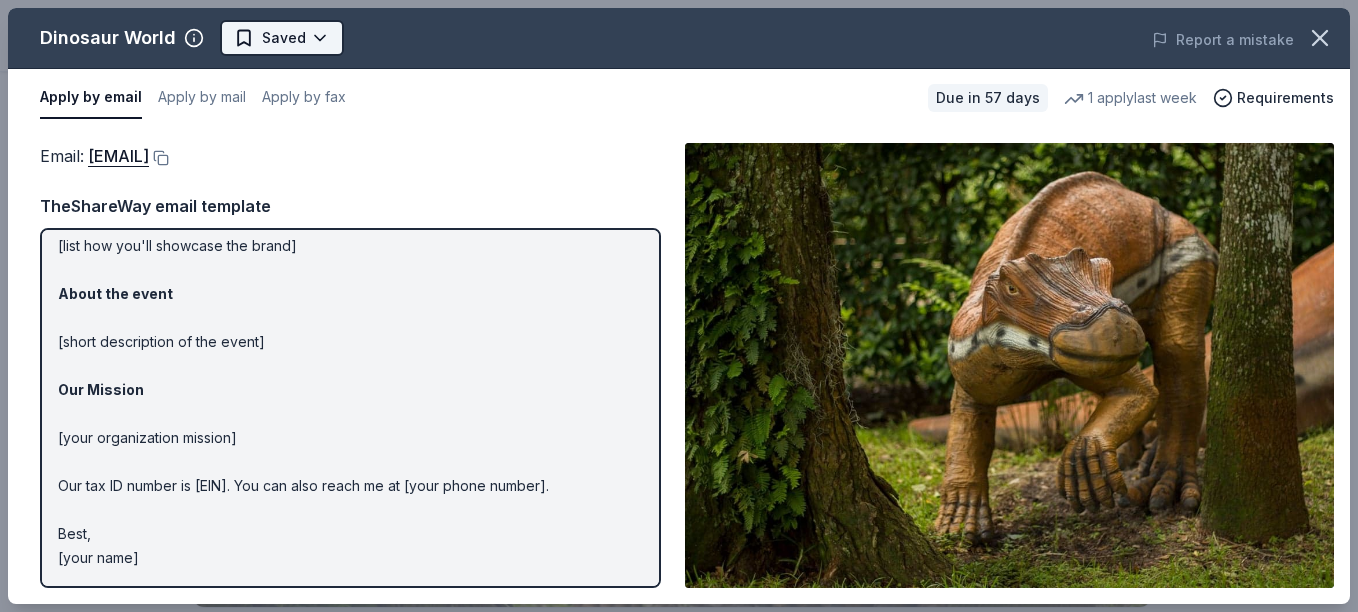 click on "16th Annual Wine Tasting & Silent Auction Earn Rewards Due in 57 days Share Dinosaur World New • 2  reviews 1   apply  last week approval rate donation value Share Donating in FL, KY, TX Dinosaur World is a family theme park with locations in Florida, Kentucky, and Texas. They feature over 150 life-size models in natural outdoor settings, as well as a fossil dig, playground, museum & more. What they donate 2 admission tickets Auction & raffle Donation is small & easy to send to guests   You may receive donations every   year Who they donate to  Preferred Prioritizes community events that focus on children and education Children Education 501(c)(3) required  Ineligible Events benefiting for-profit organizations or a single person or family For profit Individuals Due in 57 days Apply Saved ⚡️ Quick application Usually responds in  a few weeks Updated  about 2 months  ago Report a mistake approval rate 20 % approved 30 % declined 50 % no response donation value (average) 20% 70% 0% 10% $xx - $xx $xx - $xx" at bounding box center [671, 306] 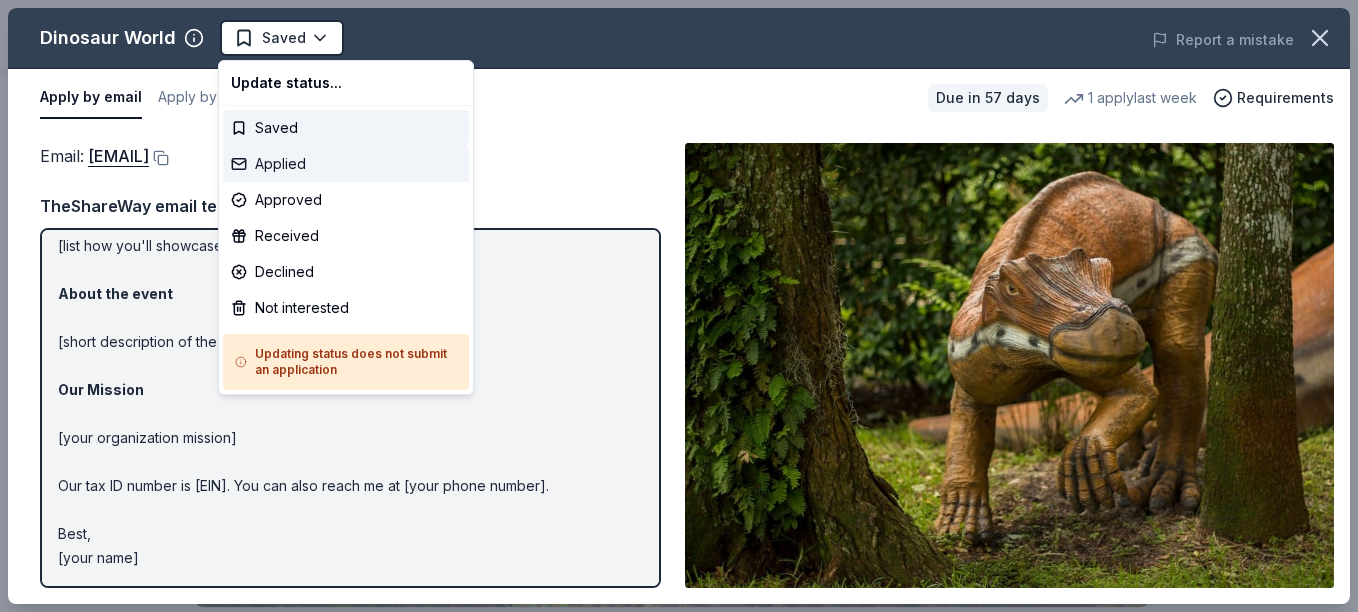 click on "Applied" at bounding box center [346, 164] 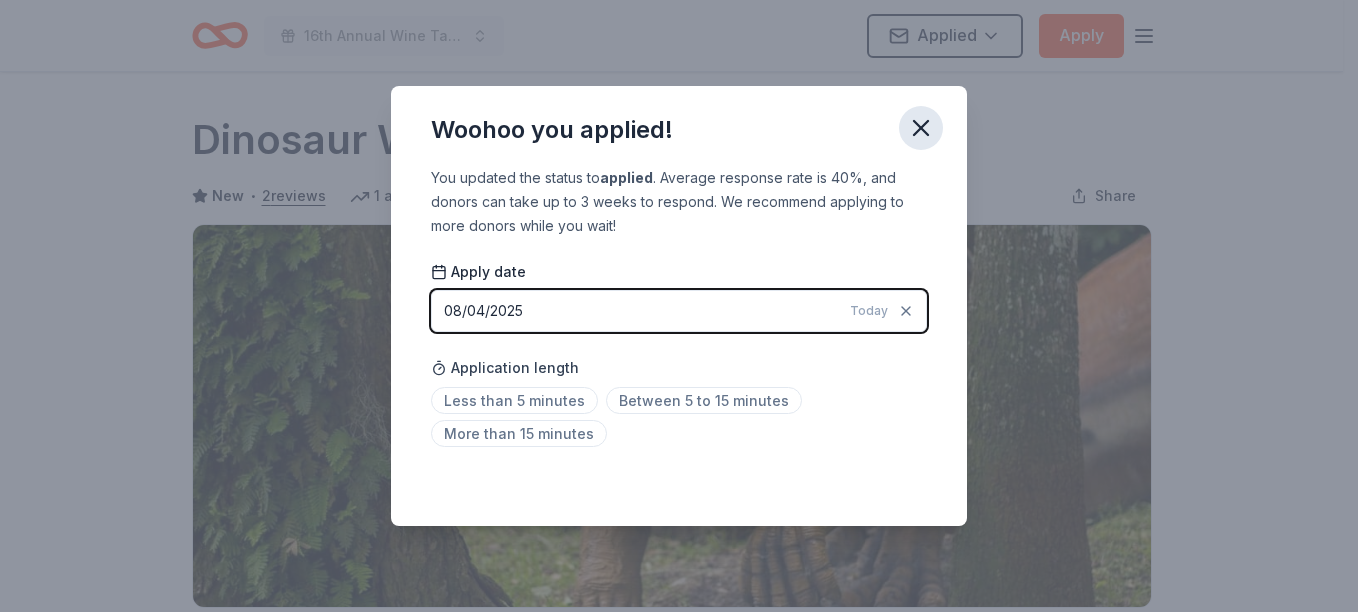 click 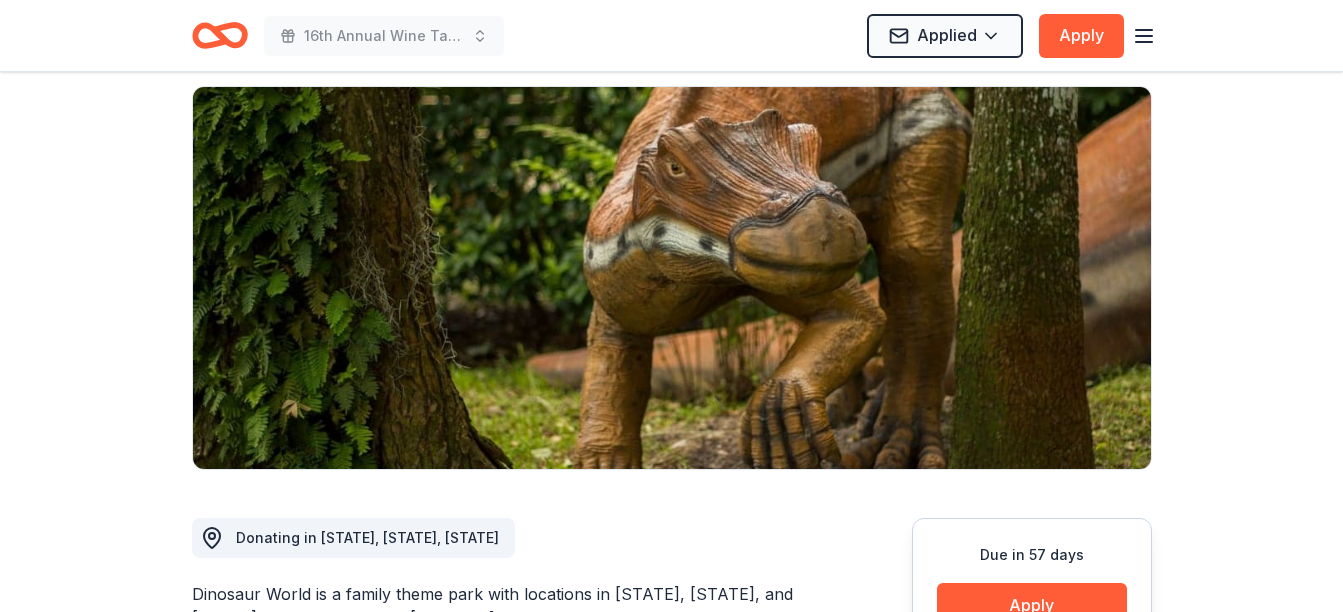 scroll, scrollTop: 0, scrollLeft: 0, axis: both 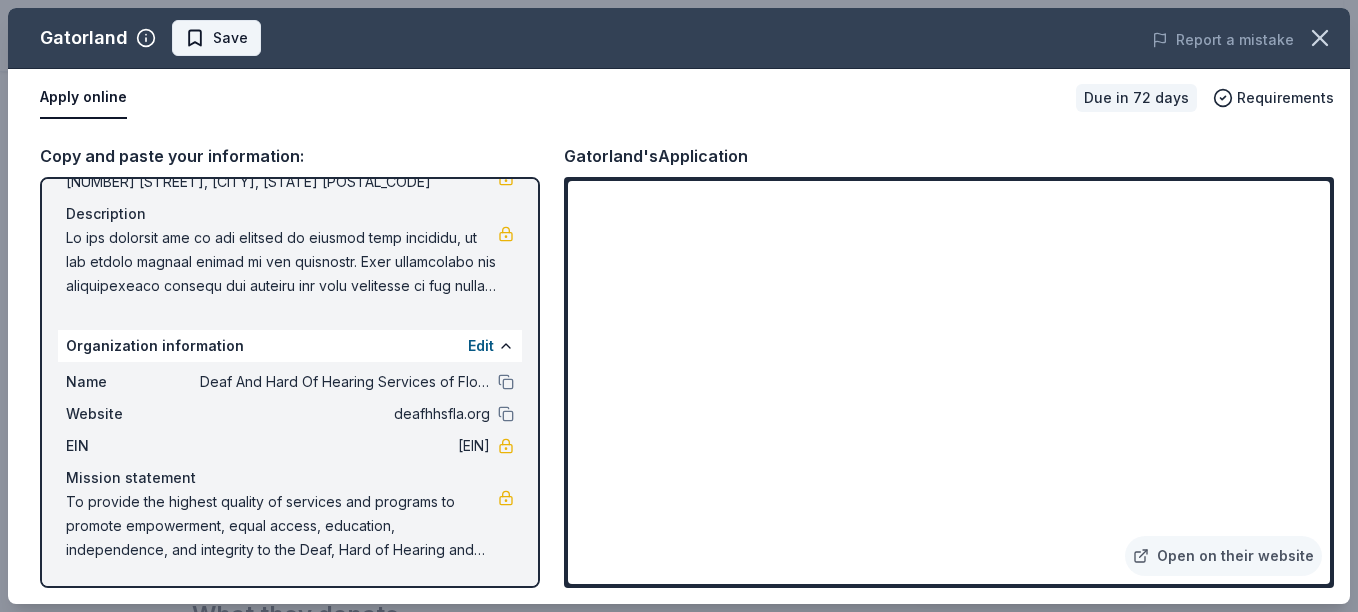 click on "Save" at bounding box center [230, 38] 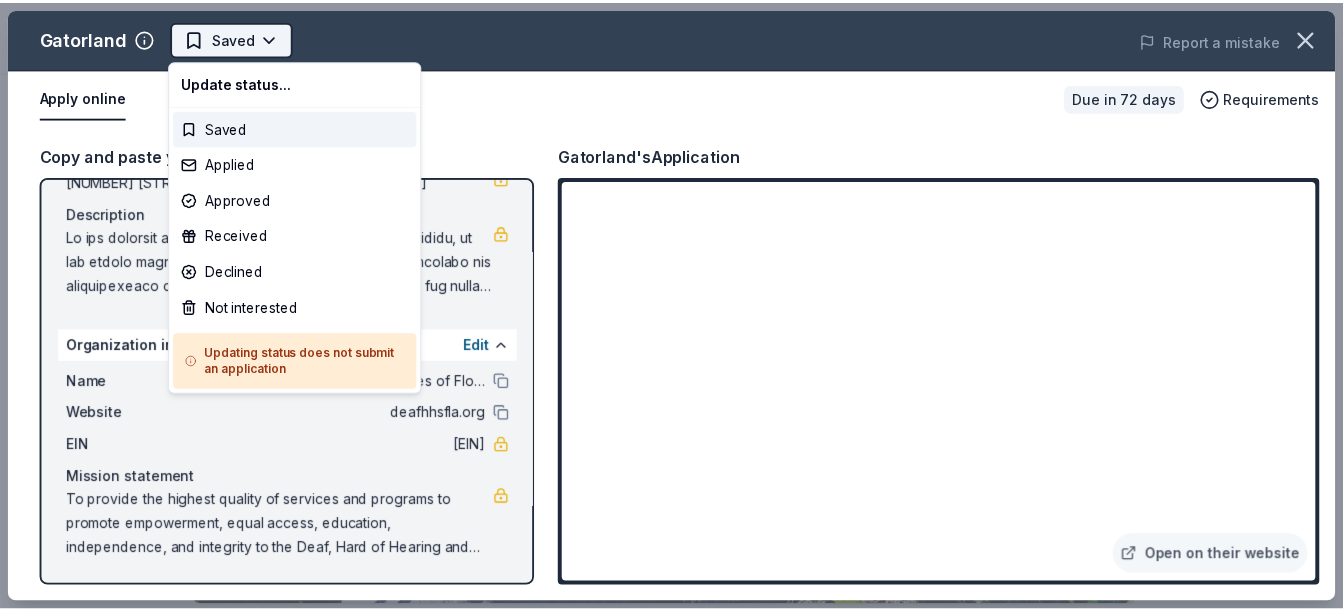 scroll, scrollTop: 0, scrollLeft: 0, axis: both 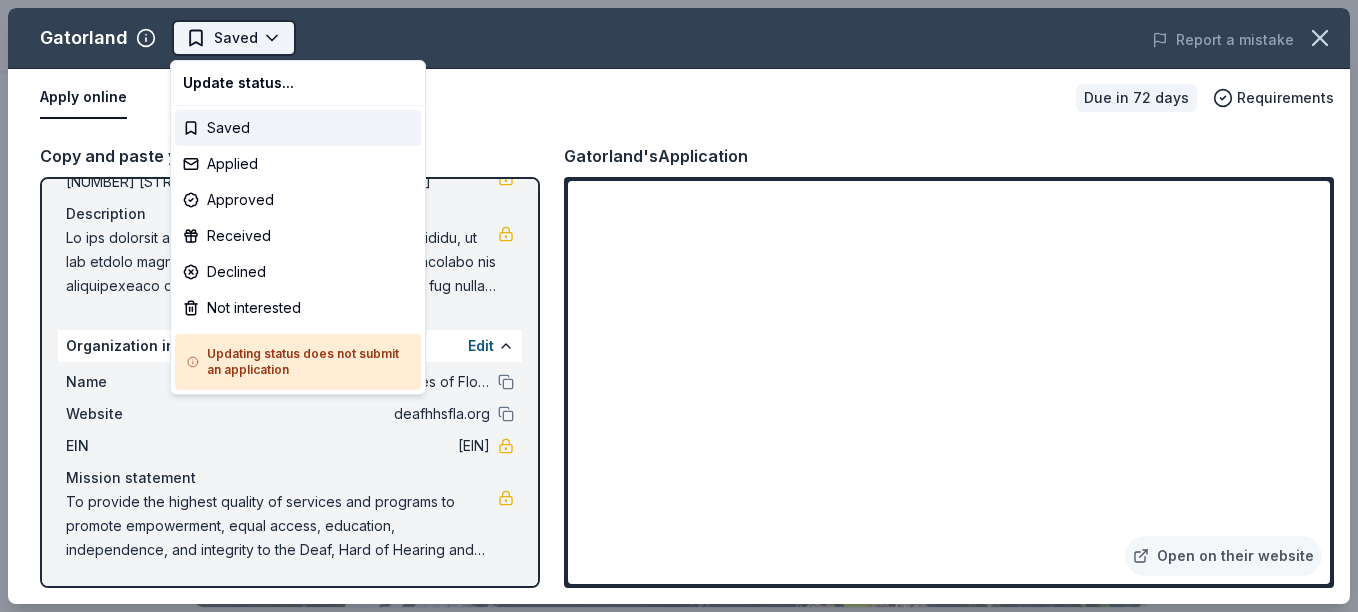 click on "16th Annual Wine Tasting & Silent Auction Saved Apply Due in 72 days Share Gatorland New Share Donating in FL ([CITY]) Gatorland is a theme park and wildlife preserve in [STATE] featuring alligators, crocodiles, snakes, and other animals, as well as shows and attractions. What they donate Admission pass(es) Auction & raffle Donation can be shipped to you Donation is small & easy to send to guests Who they donate to Preferred 501(c)(3) required Upgrade to Pro to view approval rates and average donation values Due in 72 days Apply Saved Application takes 10 min Updated about 2 months ago Report a mistake New Be the first to review this company! Leave a review Similar donors Top rated 1 apply last week 72 days left Online app WonderWorks Orlando 5.0 Tickets Local 72 days left Online app Jacksonville Zoo and Gardens New 1 family four-pack of admission tickets 1 apply last week Local 72 days left Online app ZooTampa New 2 general admission tickets Local 72 days left Online app Ben's Kosher Deli New Local" at bounding box center (671, 306) 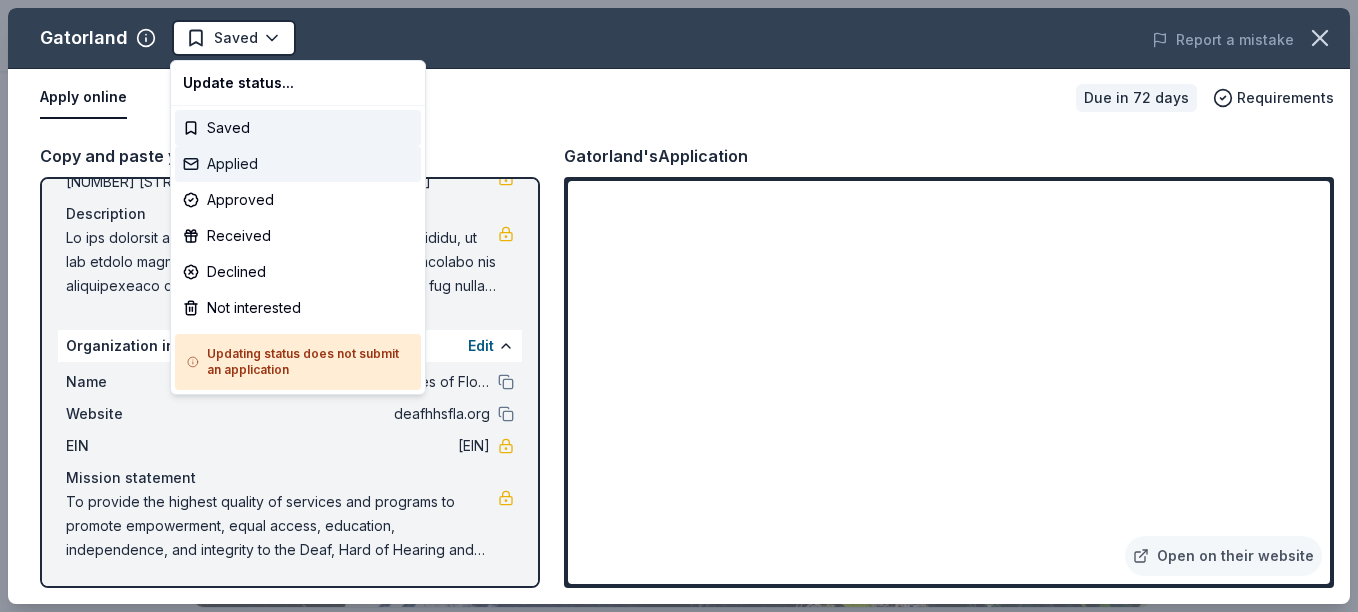 click on "Applied" at bounding box center [298, 164] 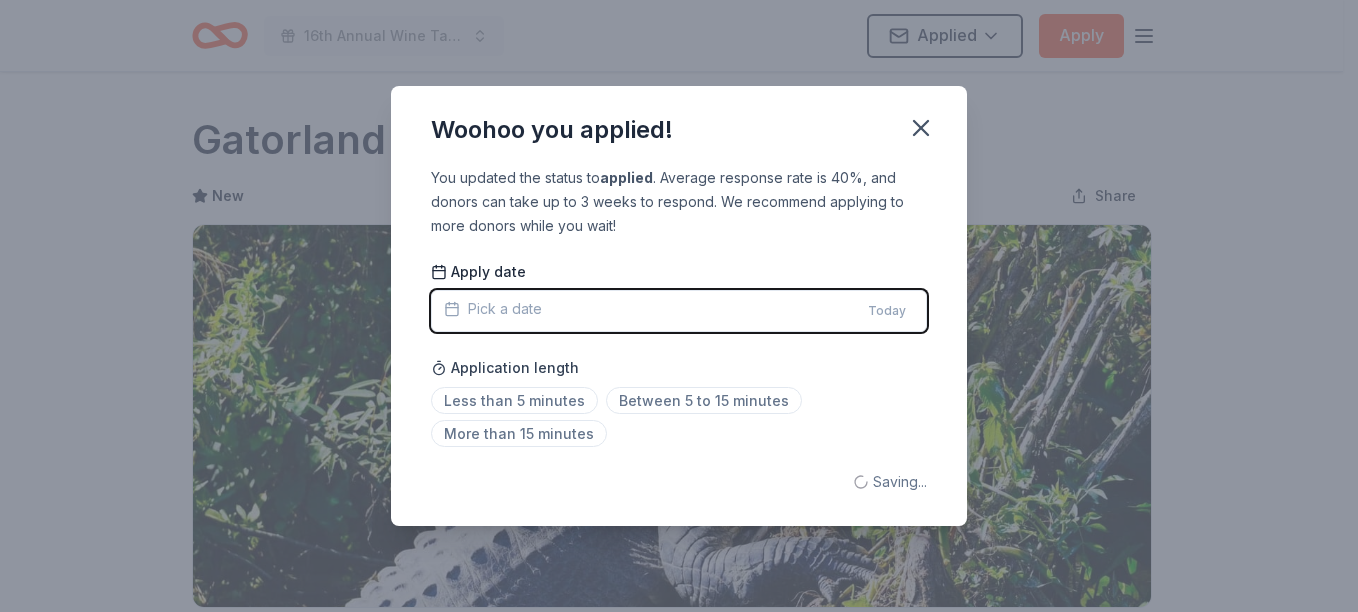 click on "Woohoo you applied!" at bounding box center (679, 126) 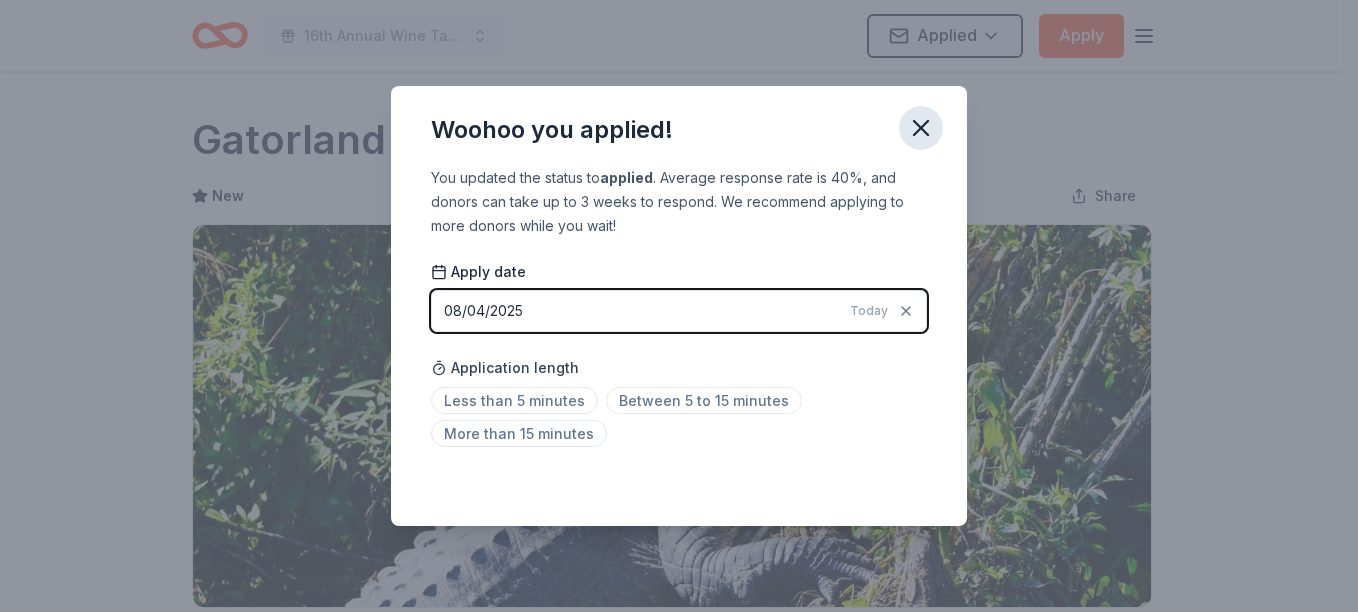 click at bounding box center [921, 128] 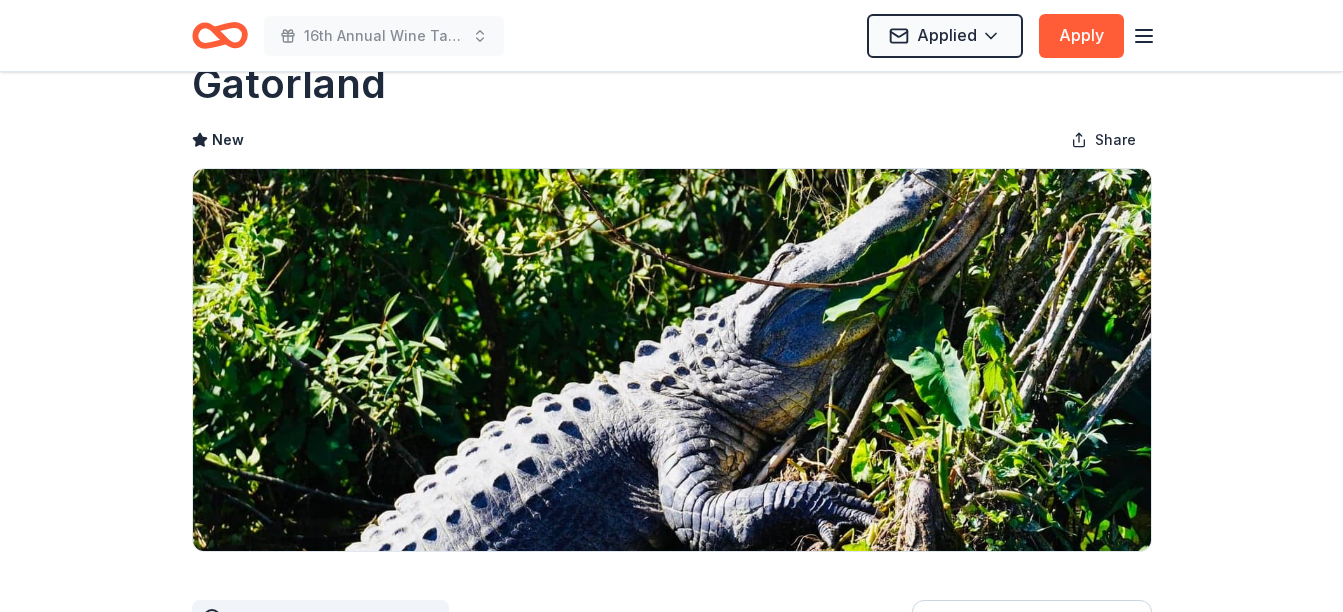 scroll, scrollTop: 0, scrollLeft: 0, axis: both 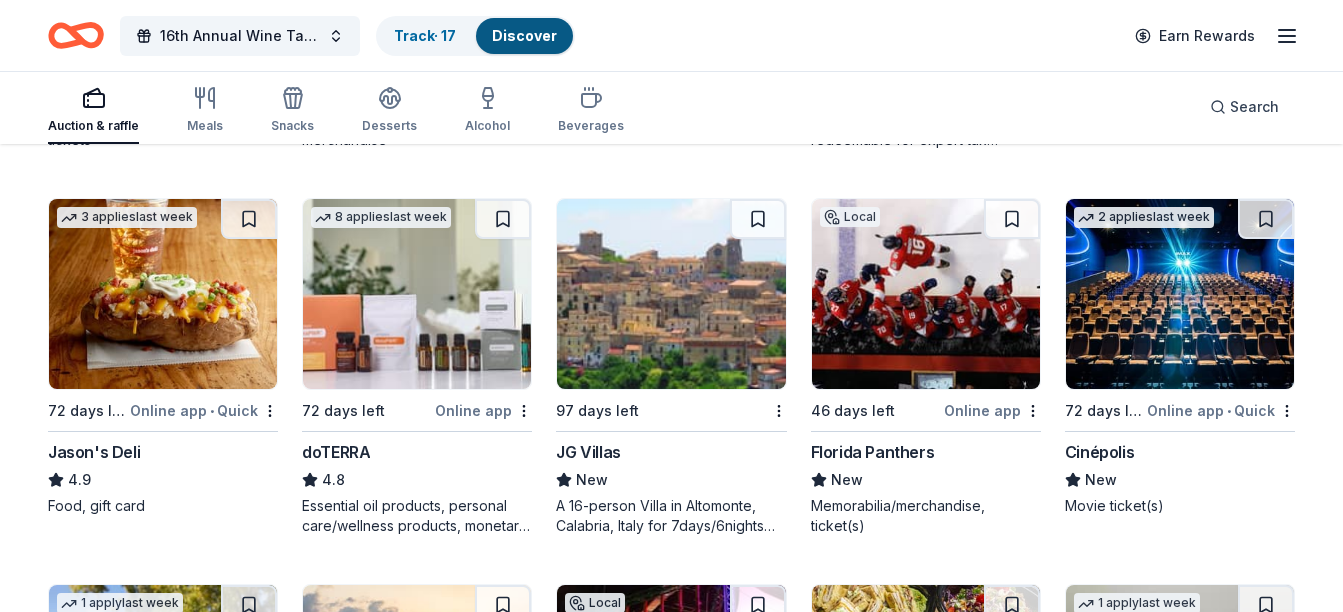 click at bounding box center (926, 294) 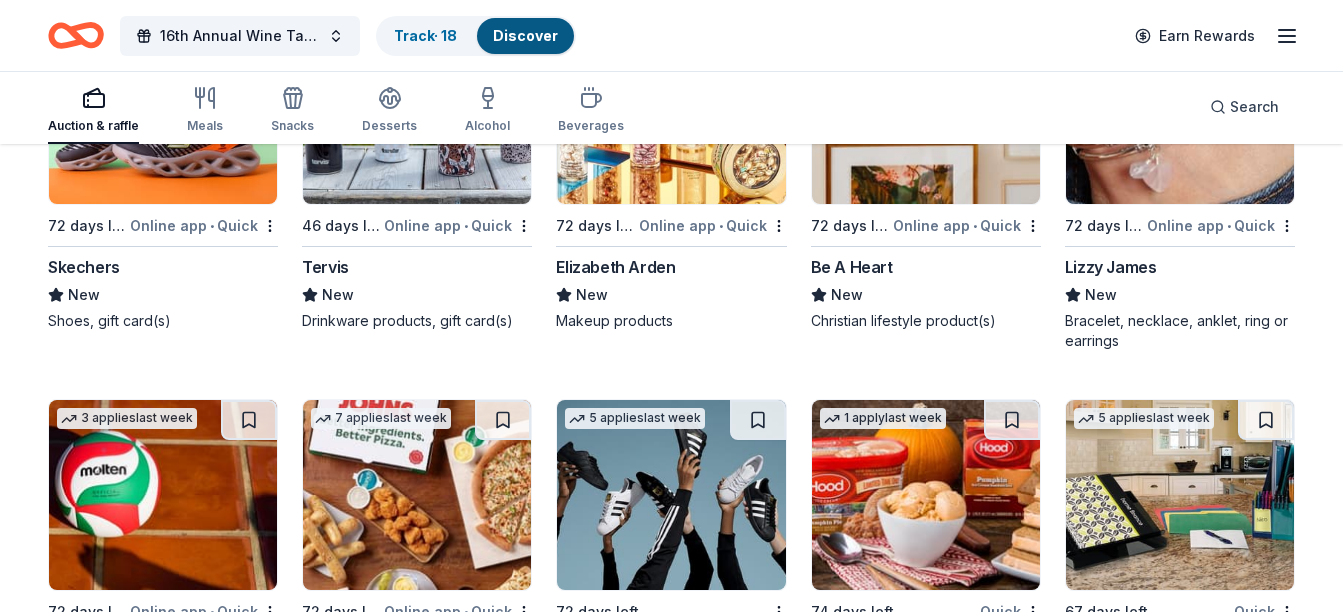 scroll, scrollTop: 22688, scrollLeft: 0, axis: vertical 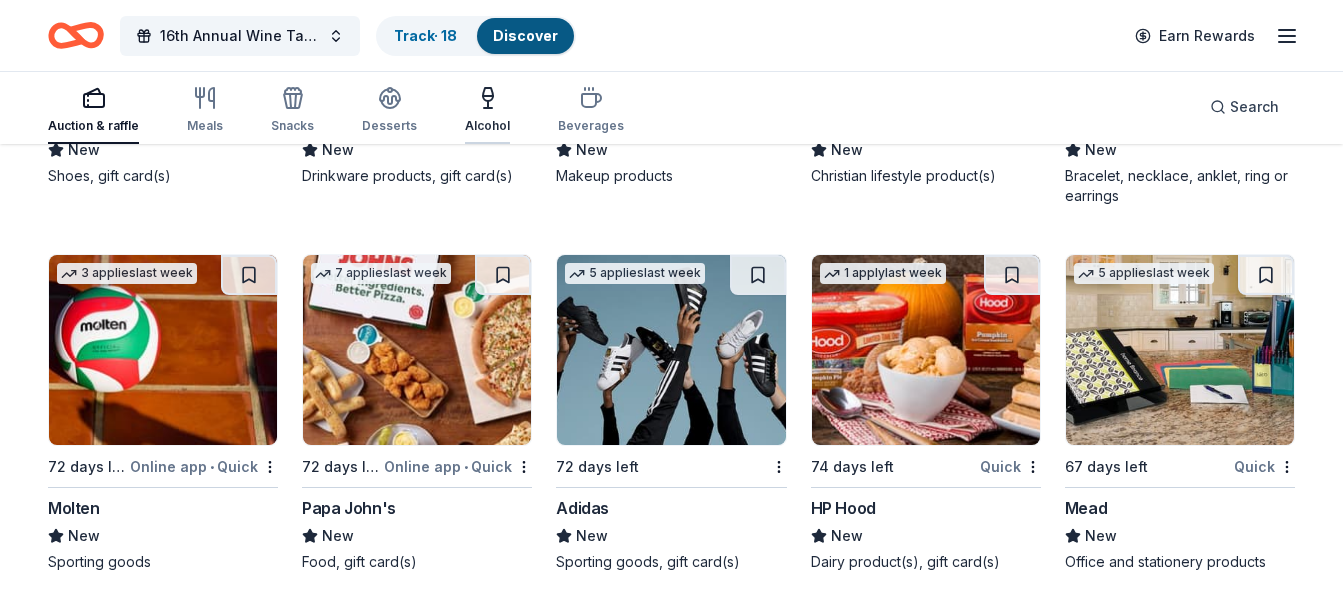 click on "Alcohol" at bounding box center (487, 126) 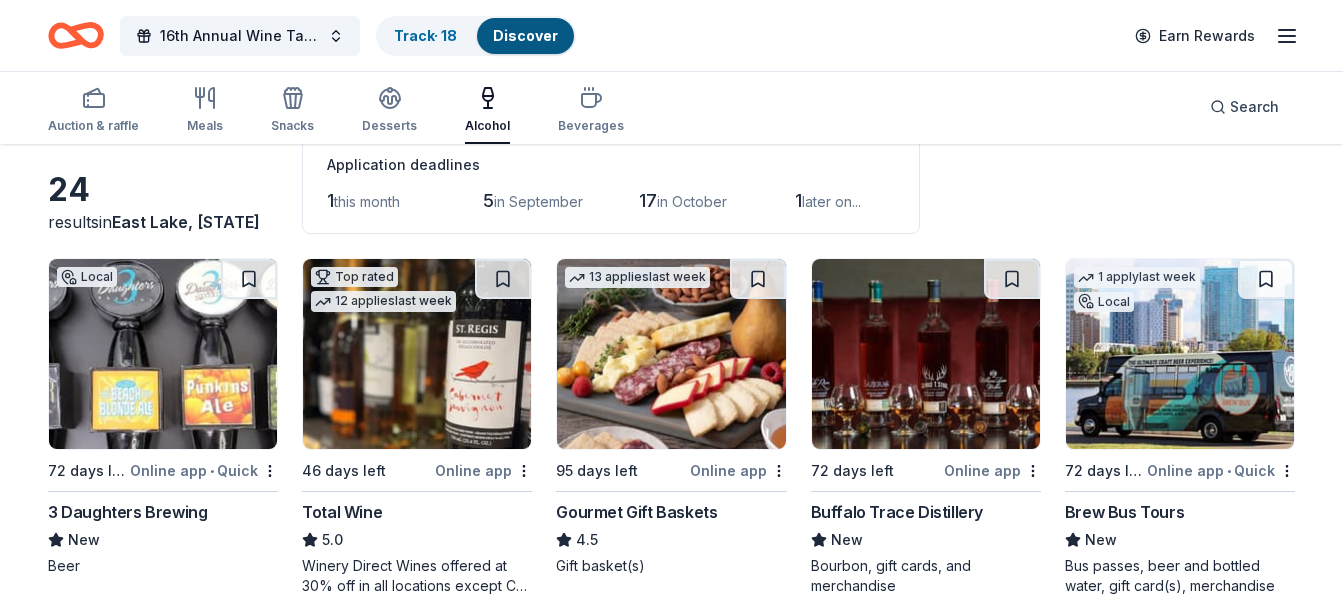 scroll, scrollTop: 109, scrollLeft: 0, axis: vertical 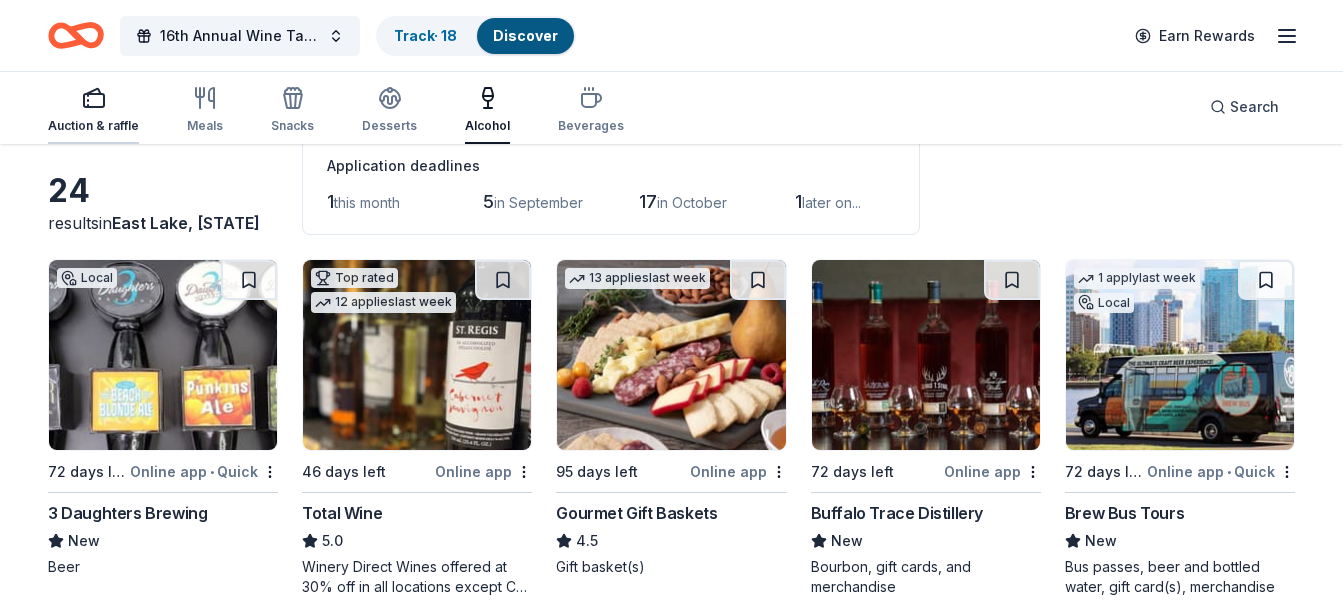 click on "Auction & raffle" at bounding box center [93, 126] 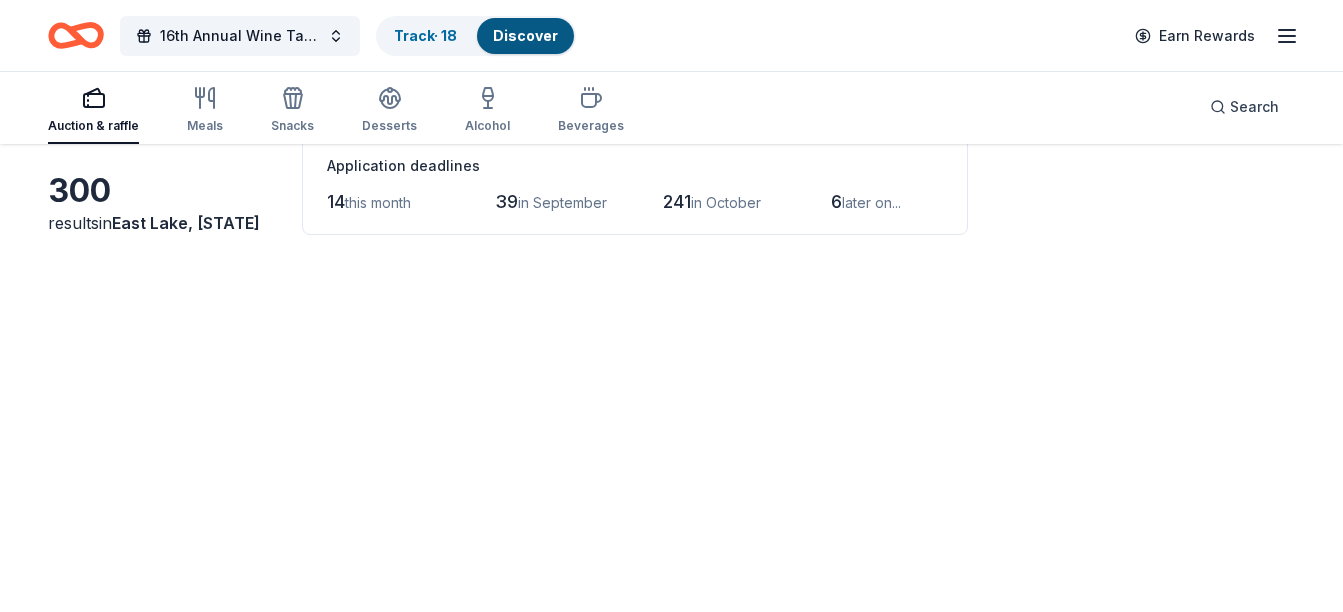scroll, scrollTop: 0, scrollLeft: 0, axis: both 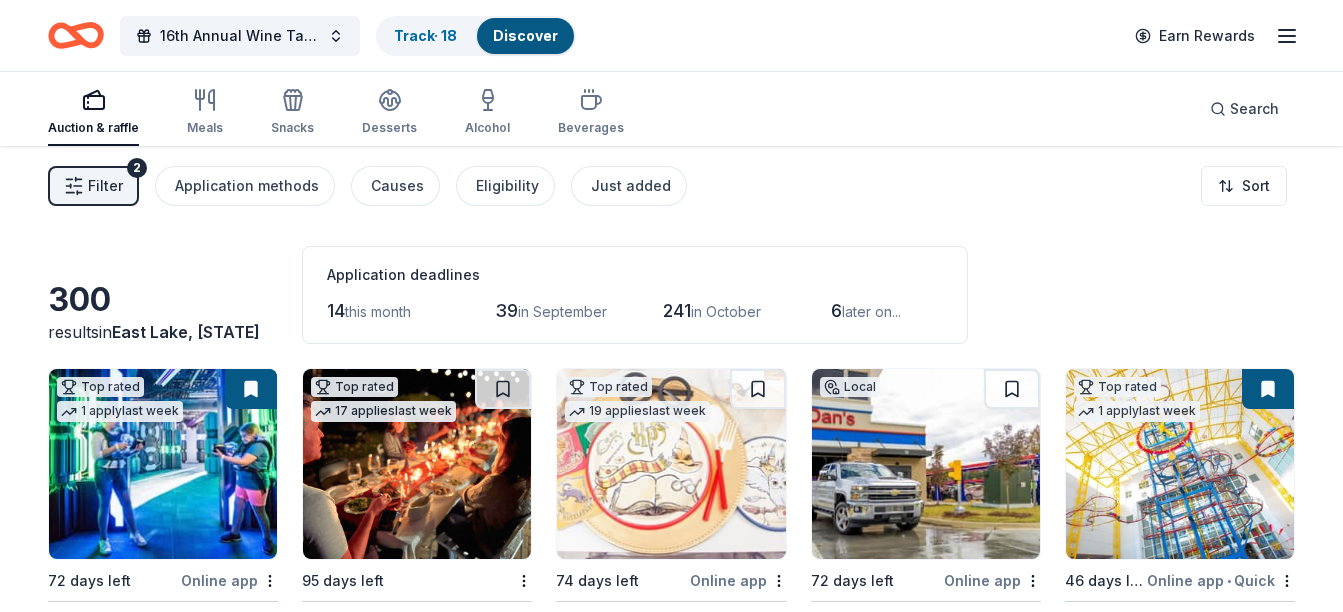 click on "later on..." at bounding box center (871, 311) 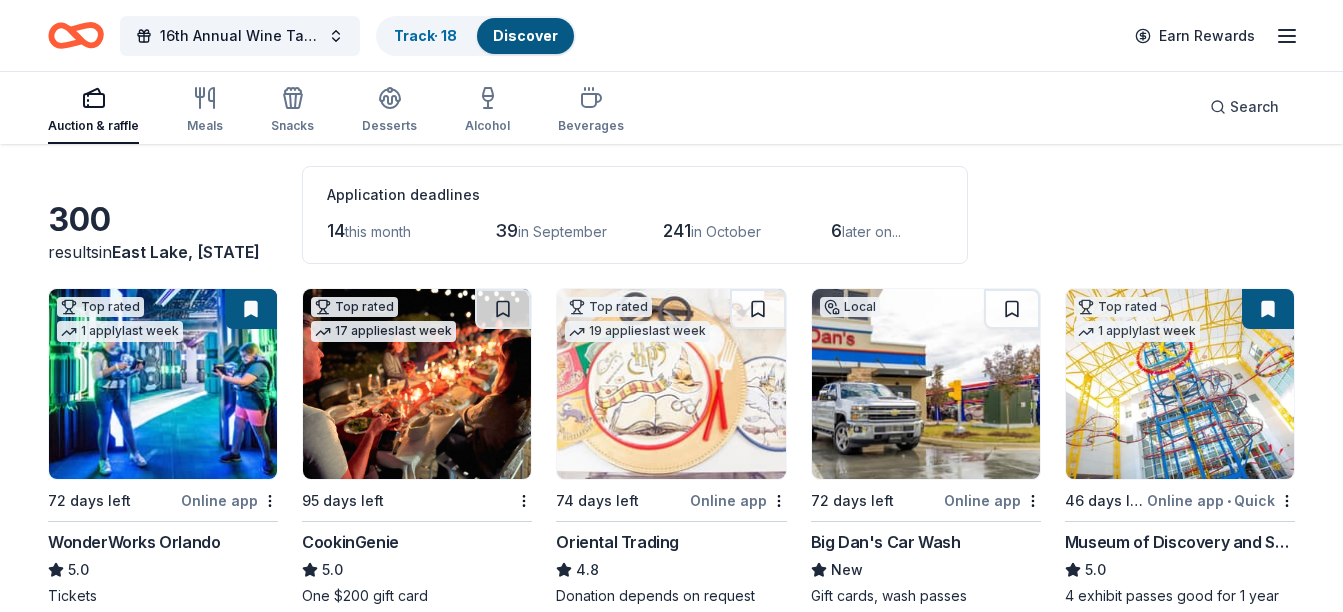 scroll, scrollTop: 0, scrollLeft: 0, axis: both 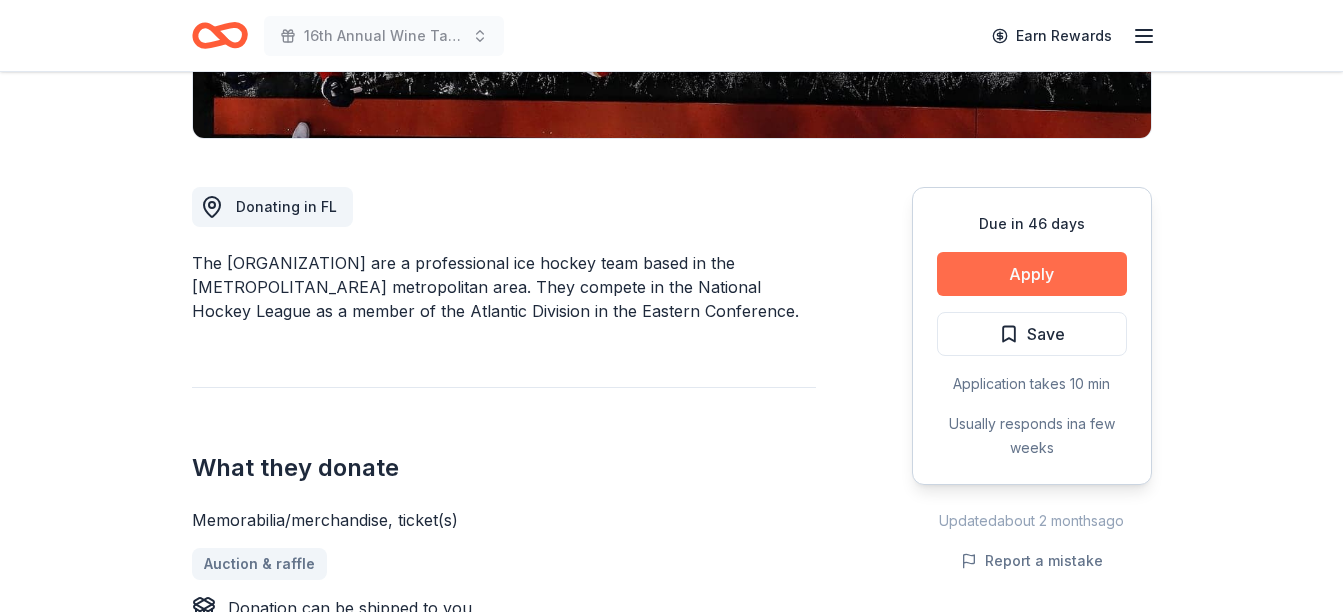click on "Apply" at bounding box center [1032, 274] 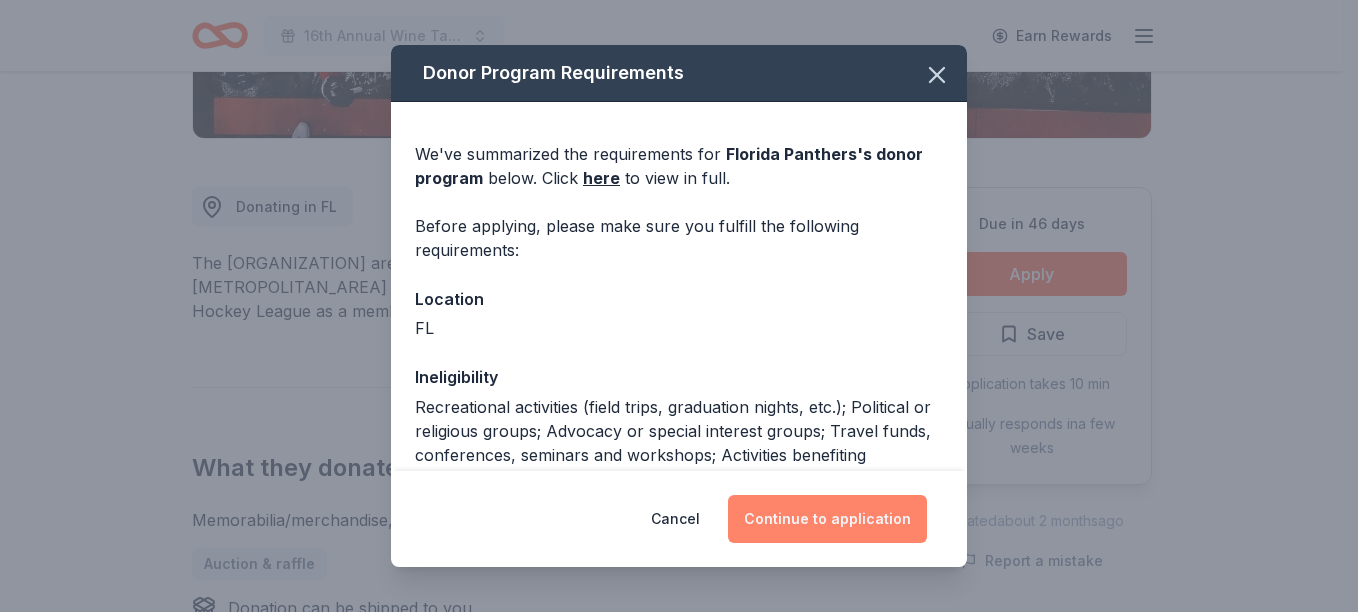 click on "Continue to application" at bounding box center (827, 519) 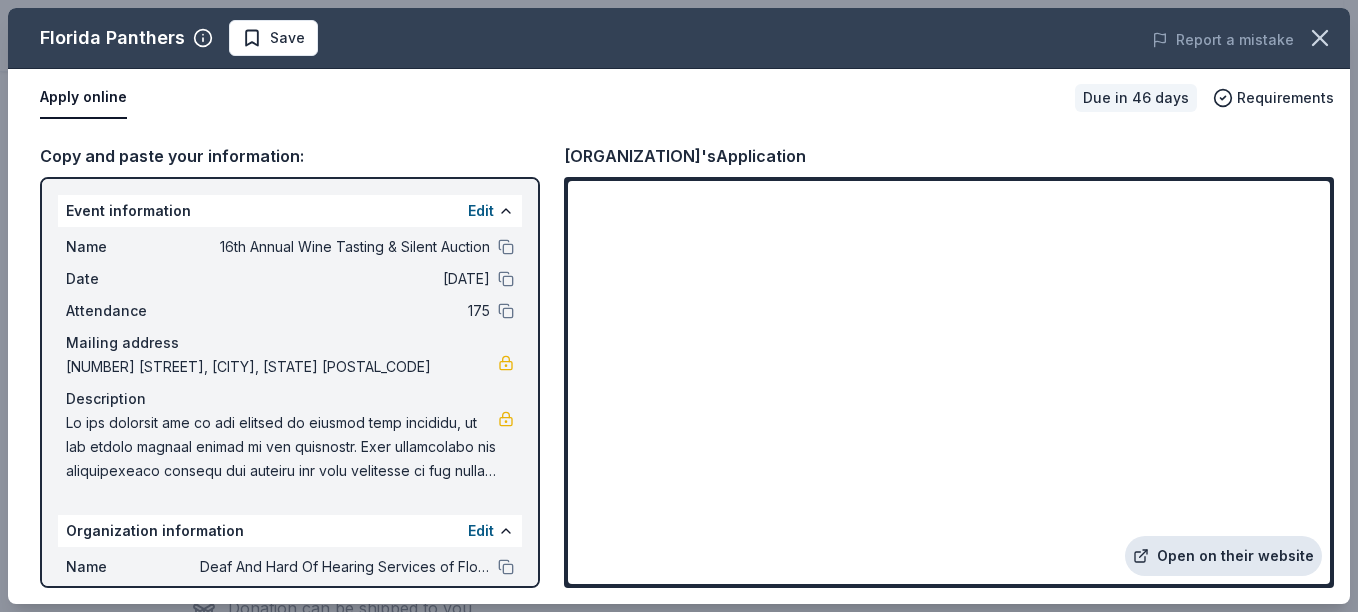 click on "Open on their website" at bounding box center [1223, 556] 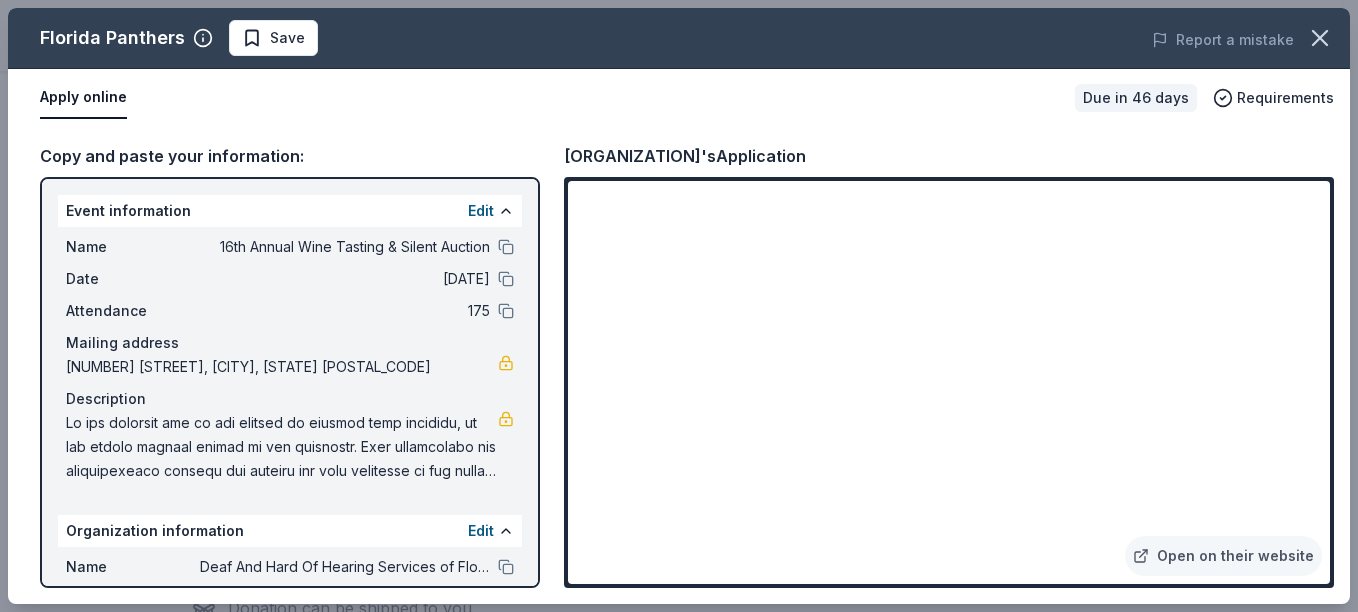 drag, startPoint x: 285, startPoint y: 30, endPoint x: 343, endPoint y: 31, distance: 58.00862 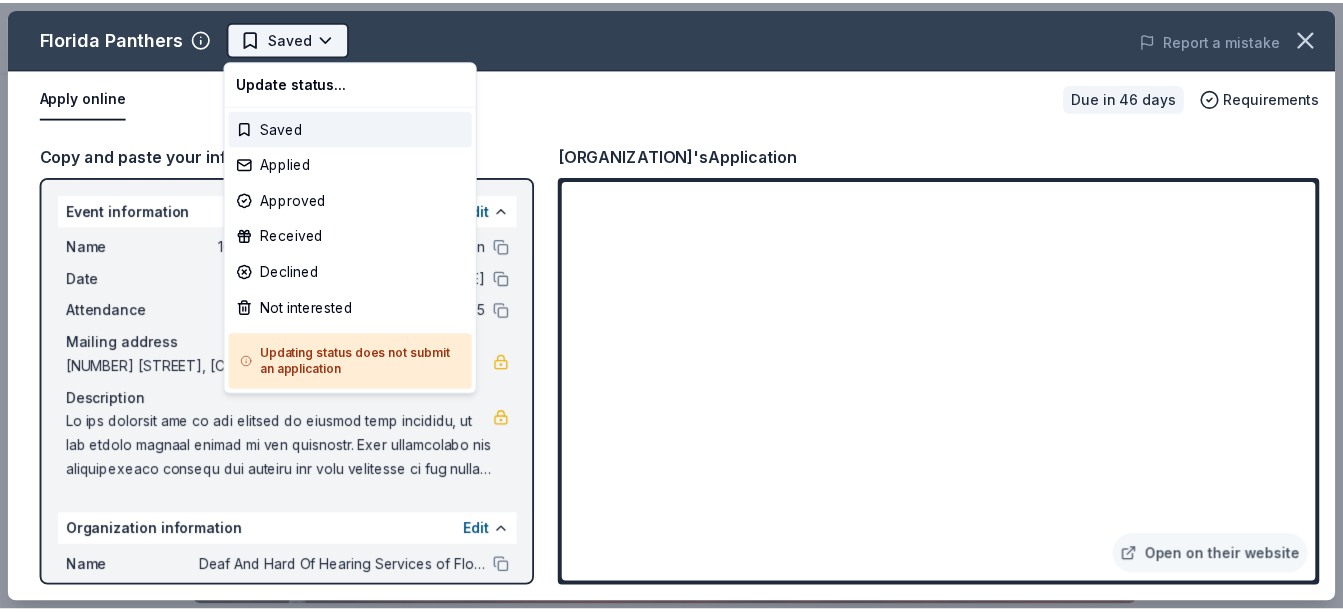 scroll, scrollTop: 0, scrollLeft: 0, axis: both 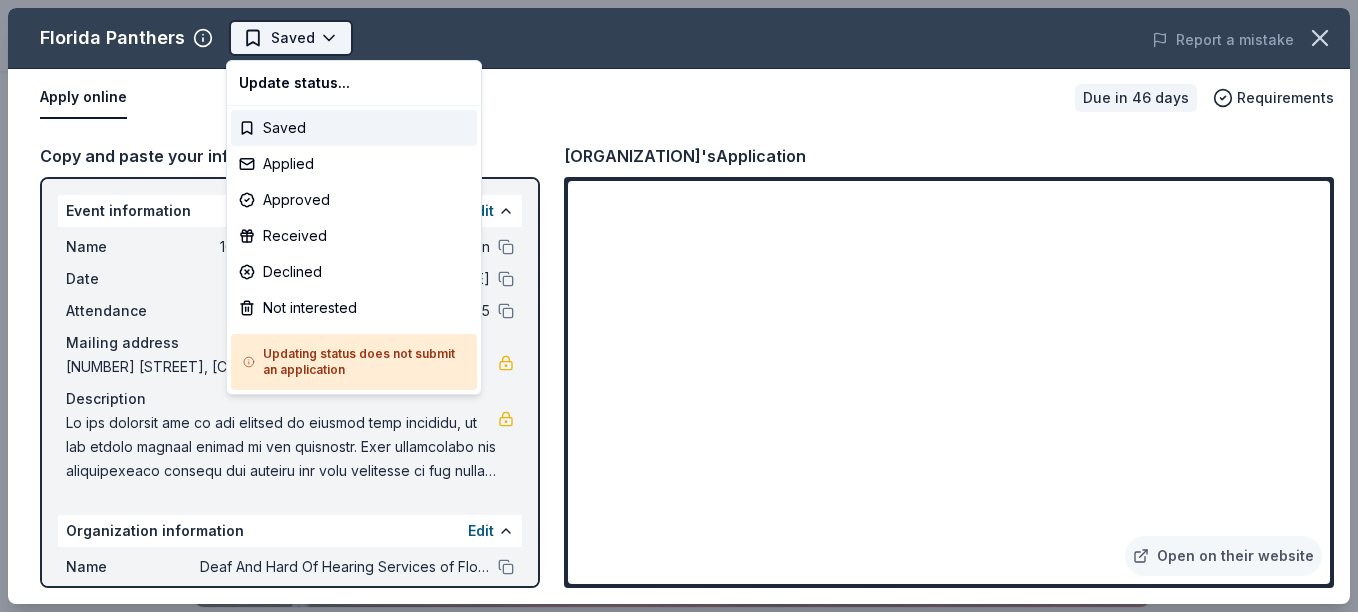 click on "[NUMBER]th Annual Wine Tasting & Silent Auction Saved Apply Due in 46 days Share [ORGANIZATION] New • 1 reviews approval rate donation value Share Donating in [STATE] The [ORGANIZATION] are a professional ice hockey team based in the [METROPOLITAN_AREA] metropolitan area. They compete in the National Hockey League as a member of the Atlantic Division in the Eastern Conference. What they donate Memorabilia/merchandise, ticket(s) Auction & raffle Donation can be shipped to you You may receive donations every year Who they donate to Preferred 501(c)(3) required Ineligible Recreational activities (field trips, graduation nights, etc.); Political or religious groups; Advocacy or special interest groups; Travel funds, conferences, seminars and workshops; Activities benefiting individuals Political Religious Individuals Due in 46 days Apply Saved Application takes 10 min Usually responds in a few weeks Updated about 2 months ago Report a mistake approval rate 20 % approved 30 % declined 50 % no response donation value 20% 0%" at bounding box center (671, 306) 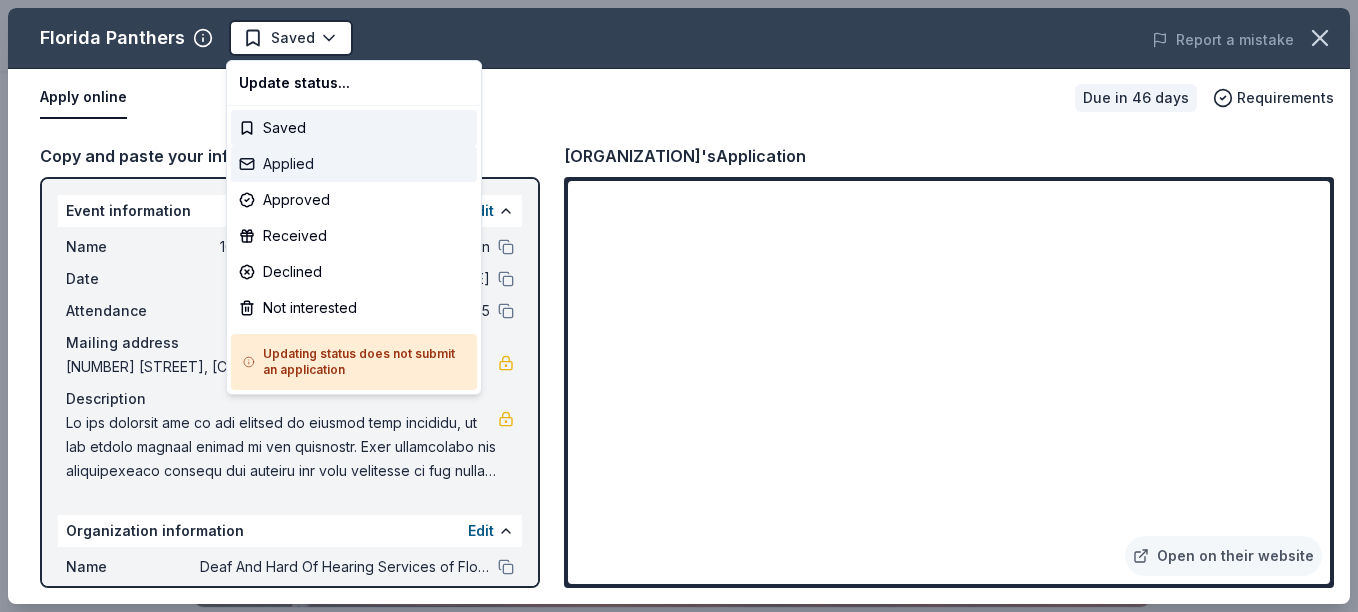 click on "Applied" at bounding box center [354, 164] 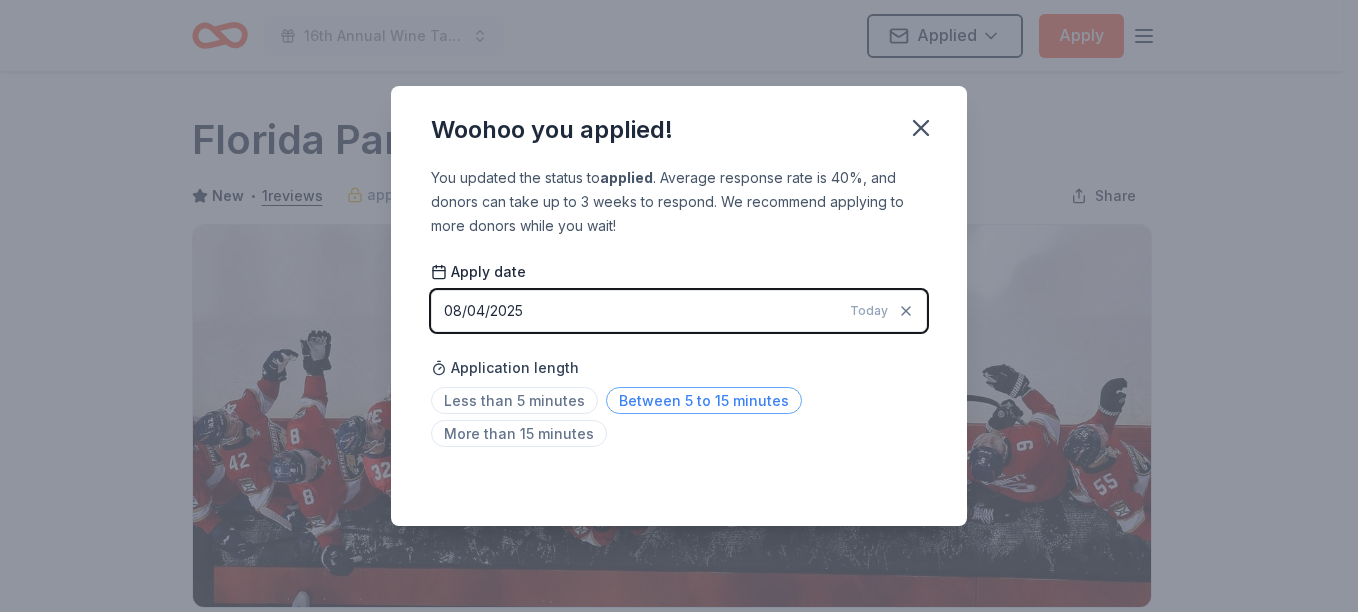 click on "Between 5 to 15 minutes" at bounding box center [704, 400] 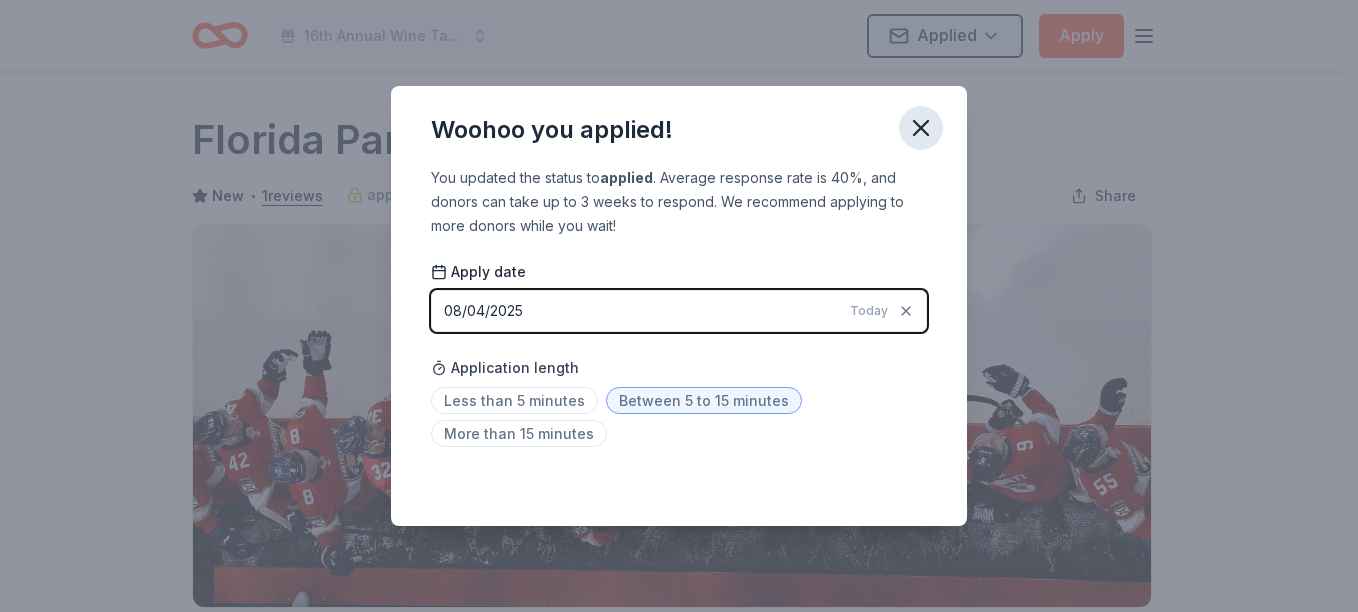 click 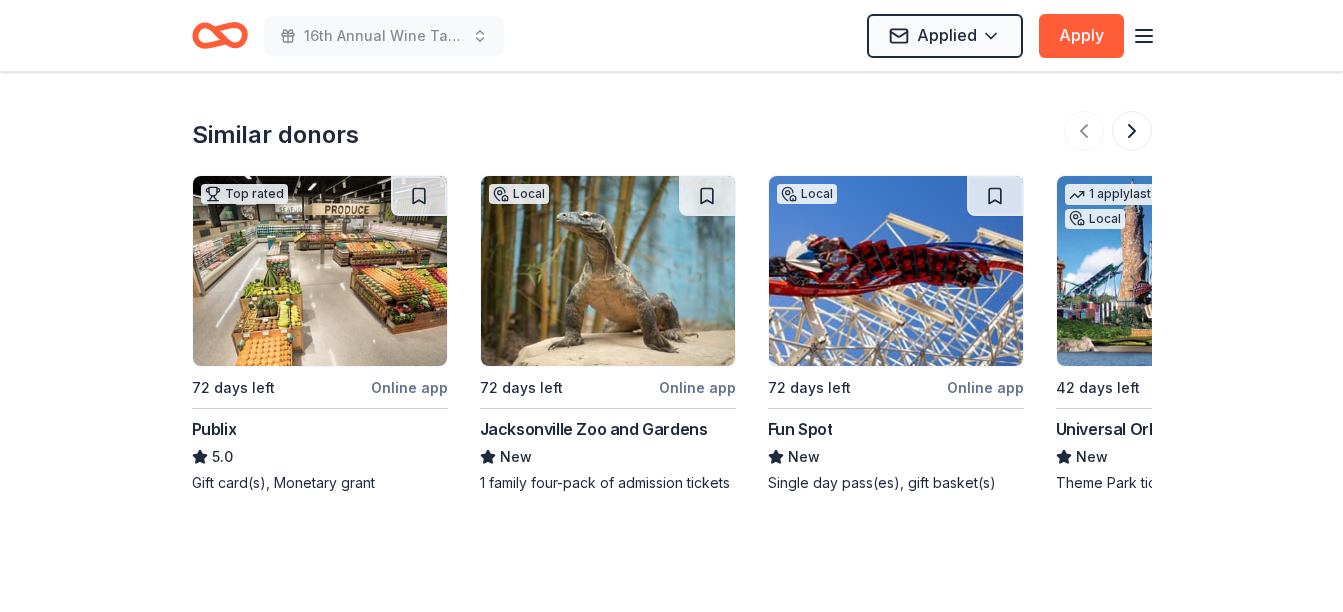 scroll, scrollTop: 2393, scrollLeft: 0, axis: vertical 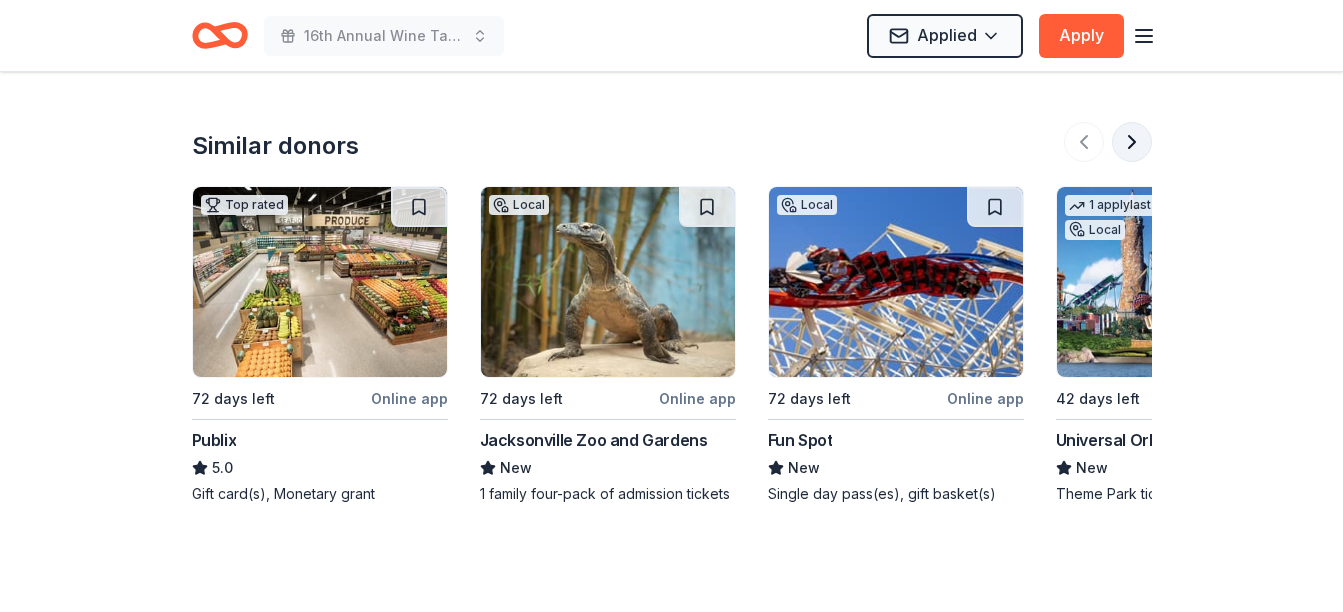 click at bounding box center (1132, 142) 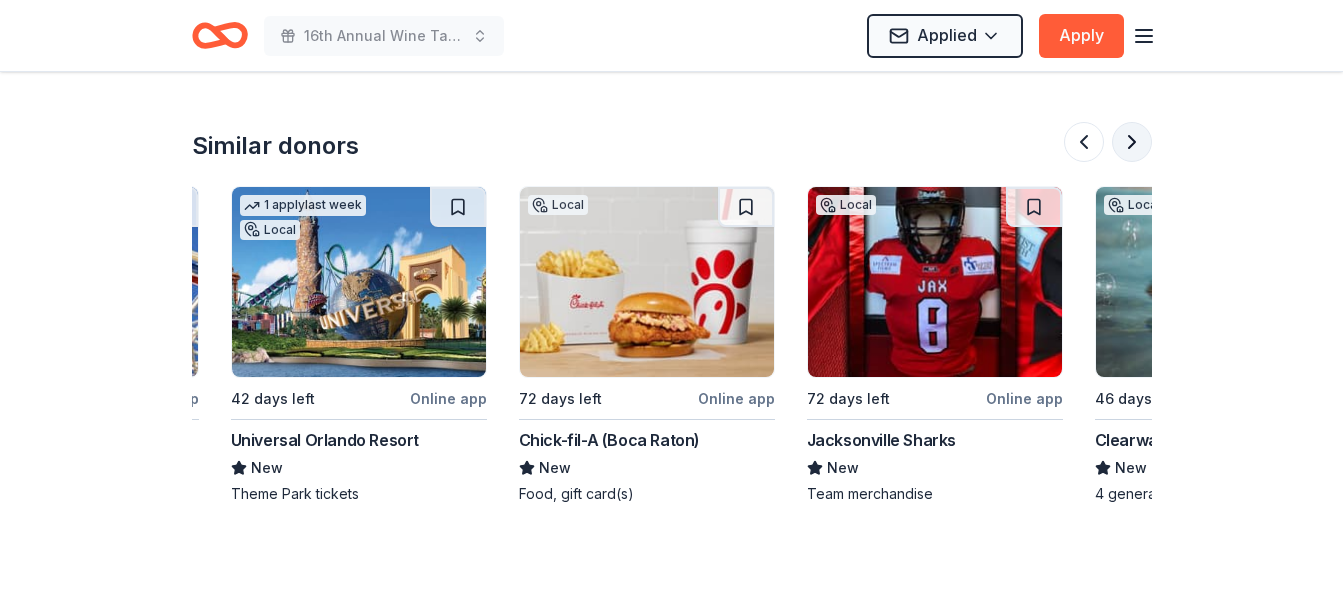 scroll, scrollTop: 0, scrollLeft: 864, axis: horizontal 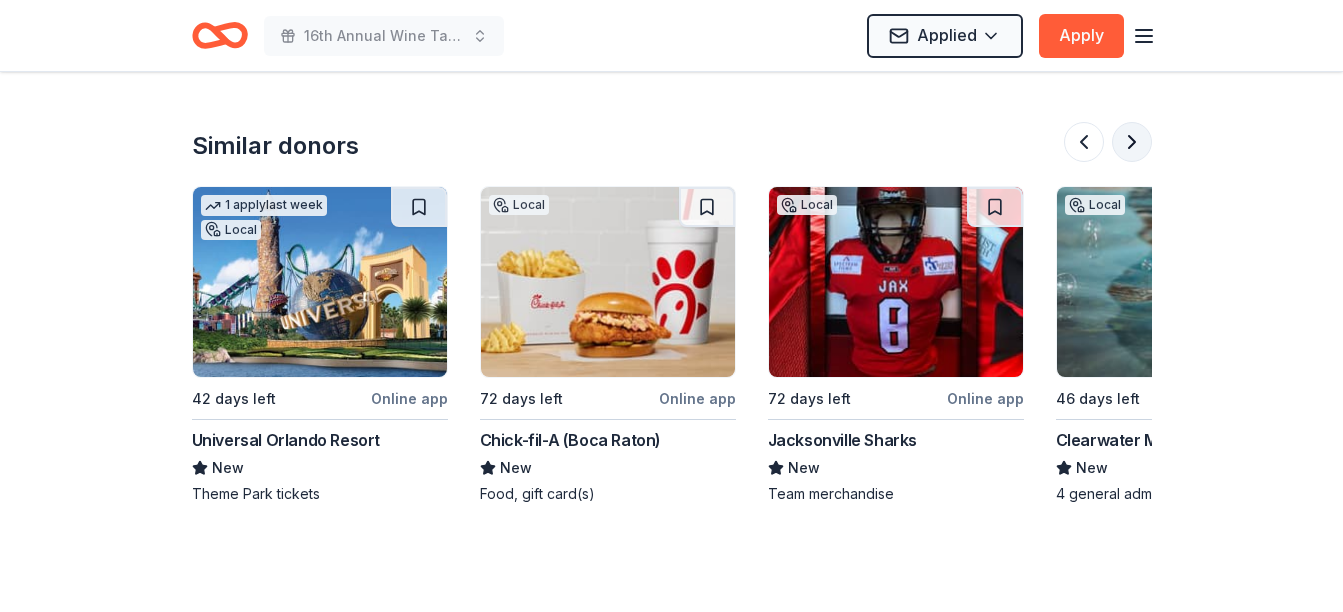 click at bounding box center (1132, 142) 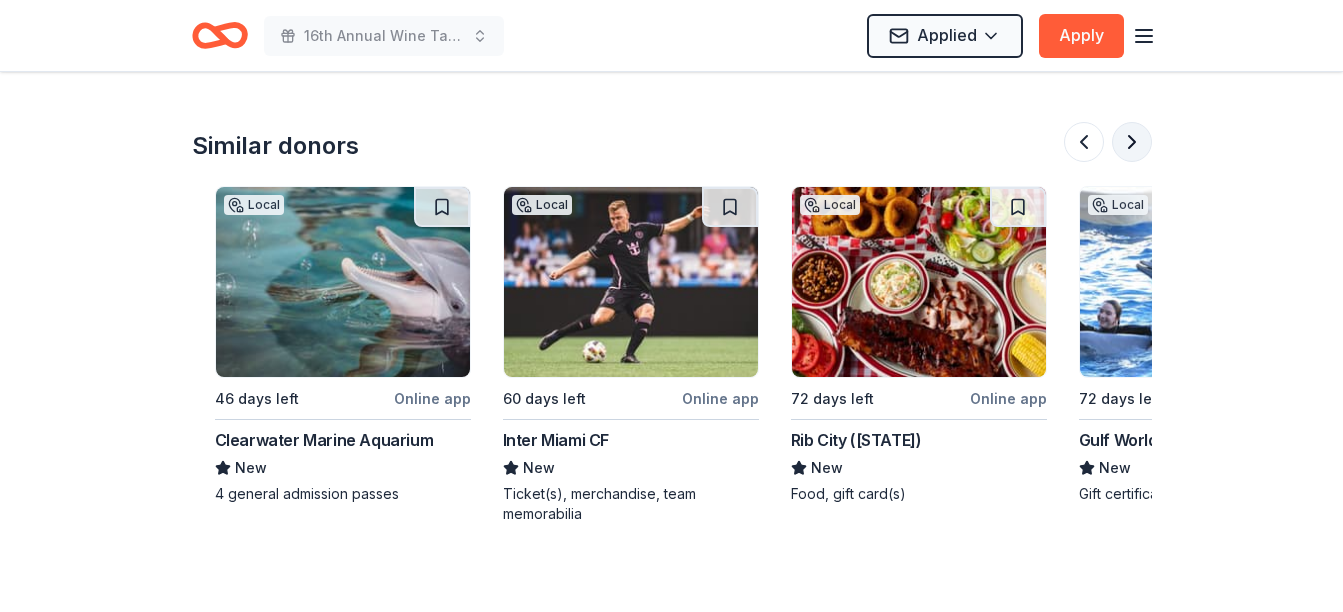 scroll, scrollTop: 0, scrollLeft: 1728, axis: horizontal 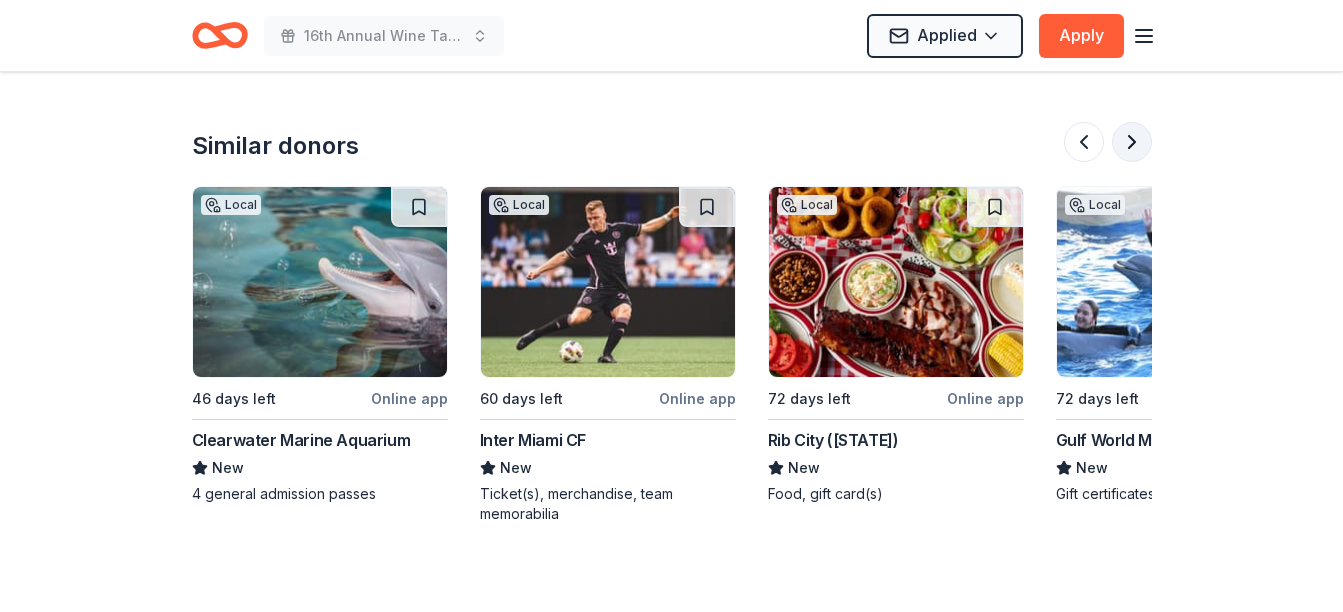 click at bounding box center (1132, 142) 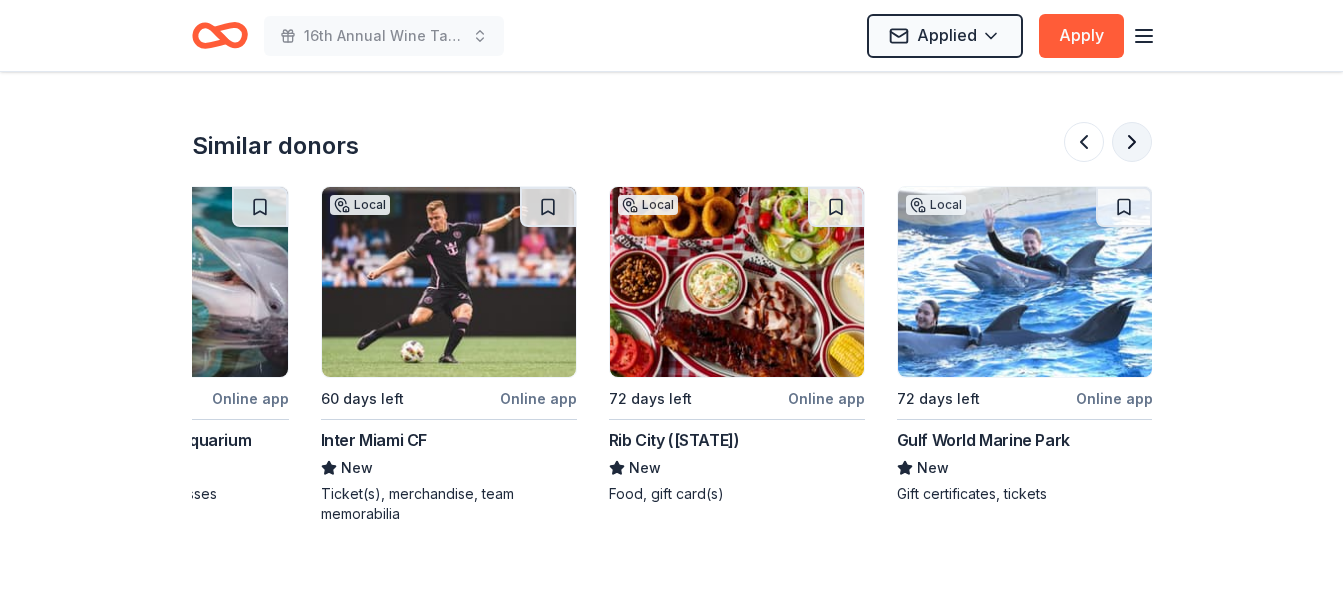 scroll, scrollTop: 0, scrollLeft: 1888, axis: horizontal 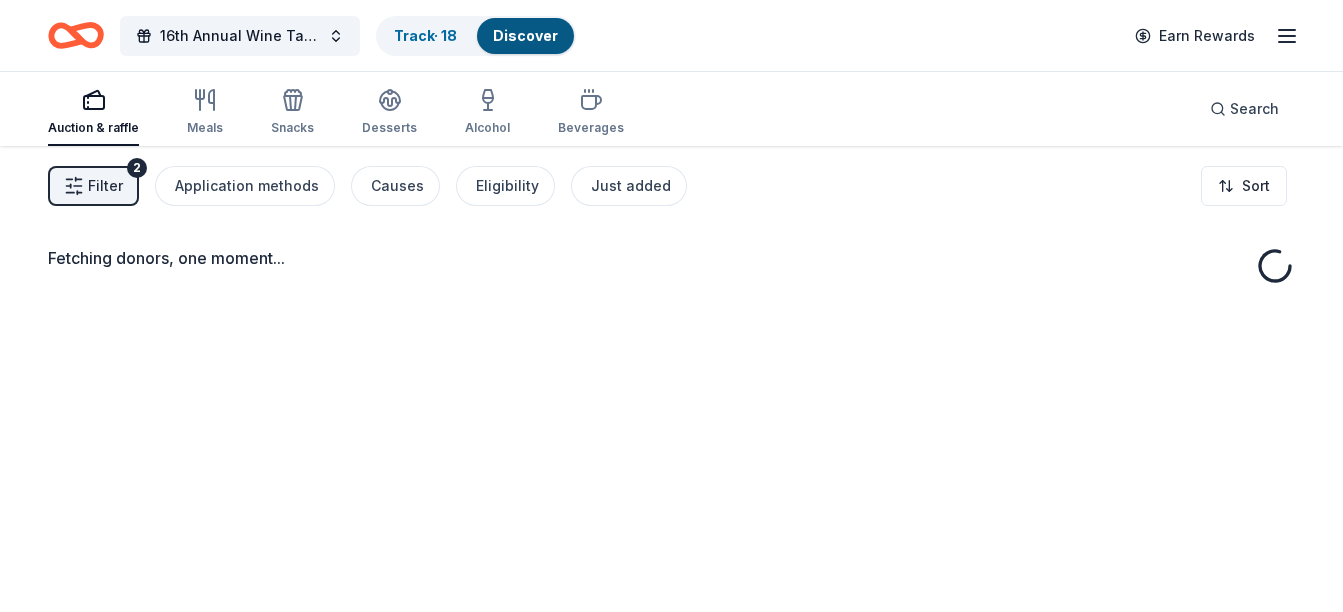 click on "Filter" at bounding box center (105, 186) 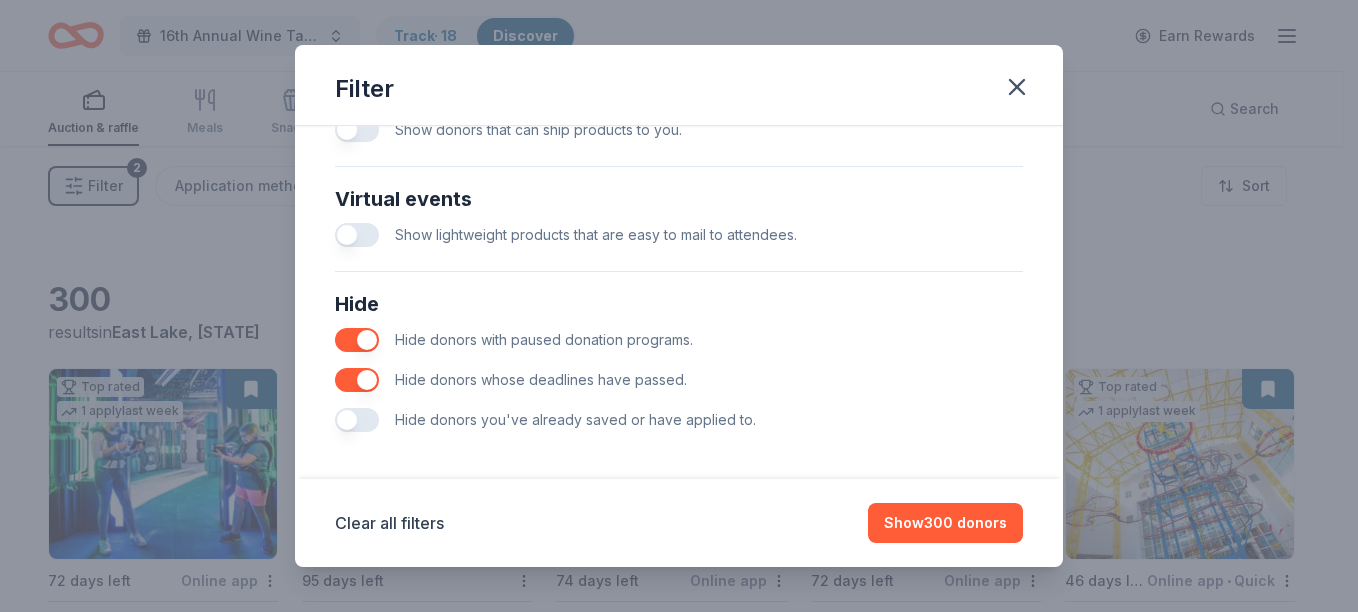 scroll, scrollTop: 957, scrollLeft: 0, axis: vertical 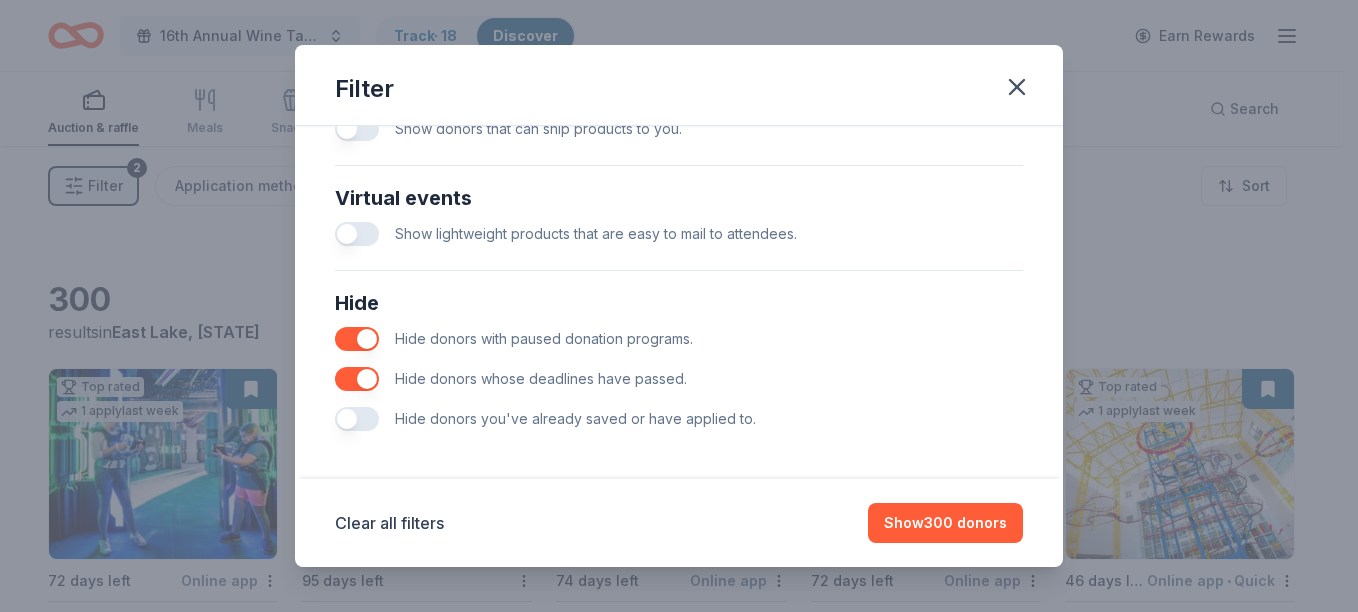 click on "Hide donors you've already saved or have applied to." at bounding box center [575, 418] 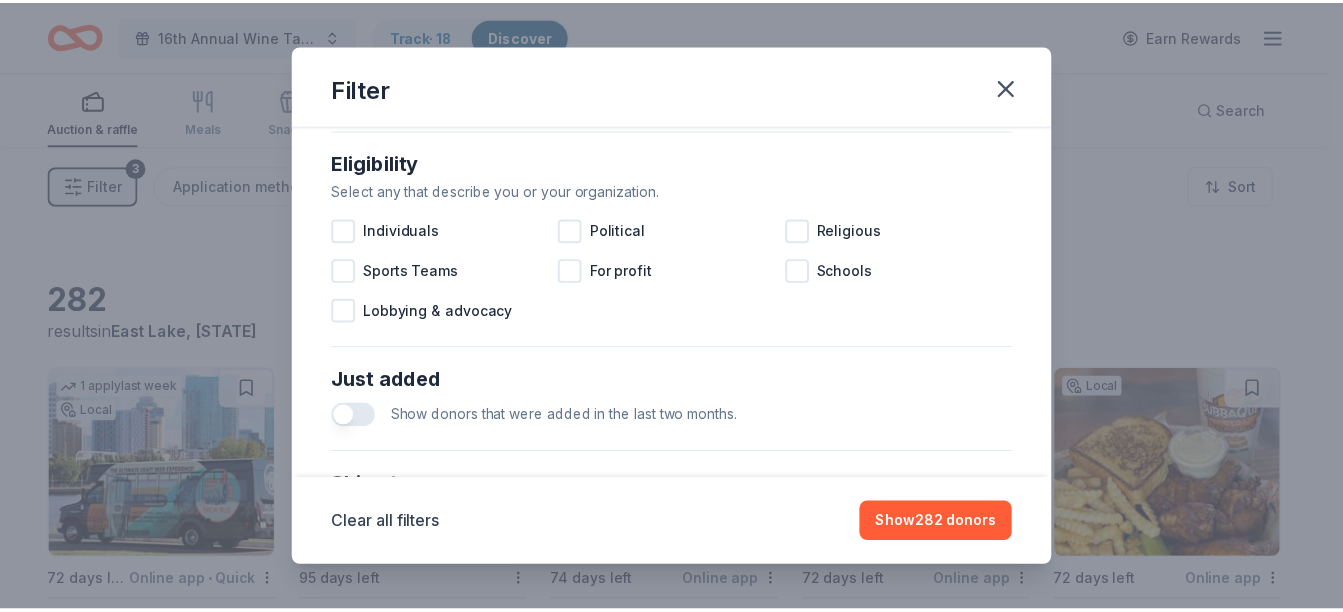 scroll, scrollTop: 563, scrollLeft: 0, axis: vertical 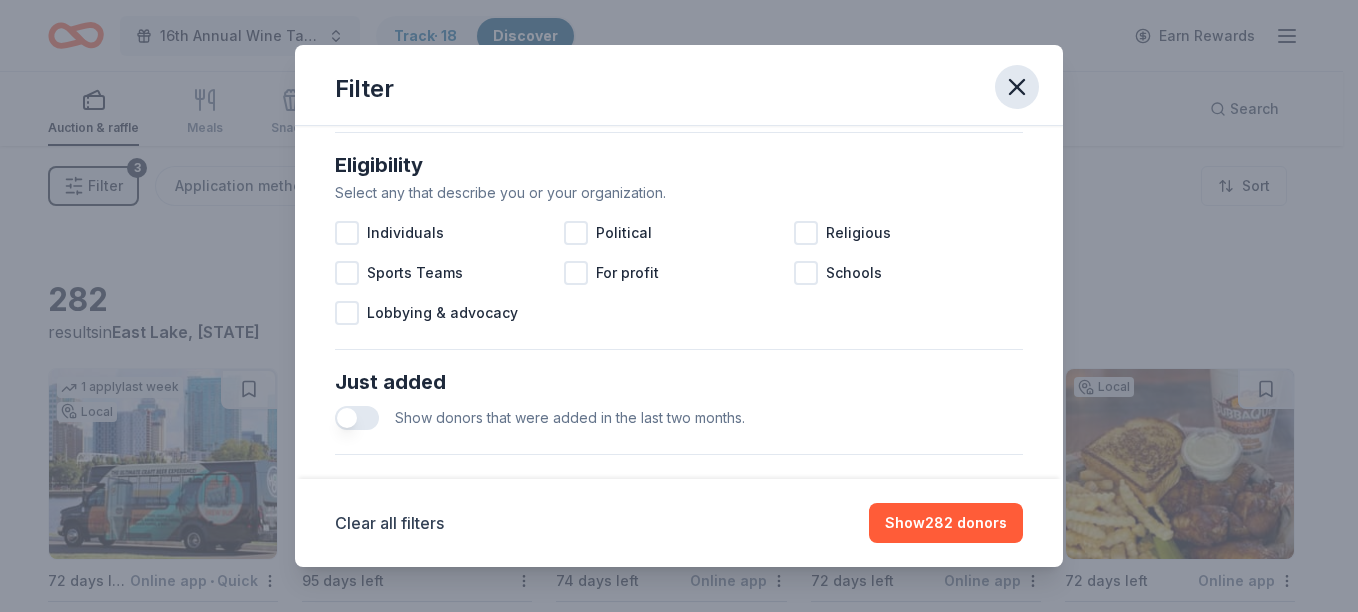 click 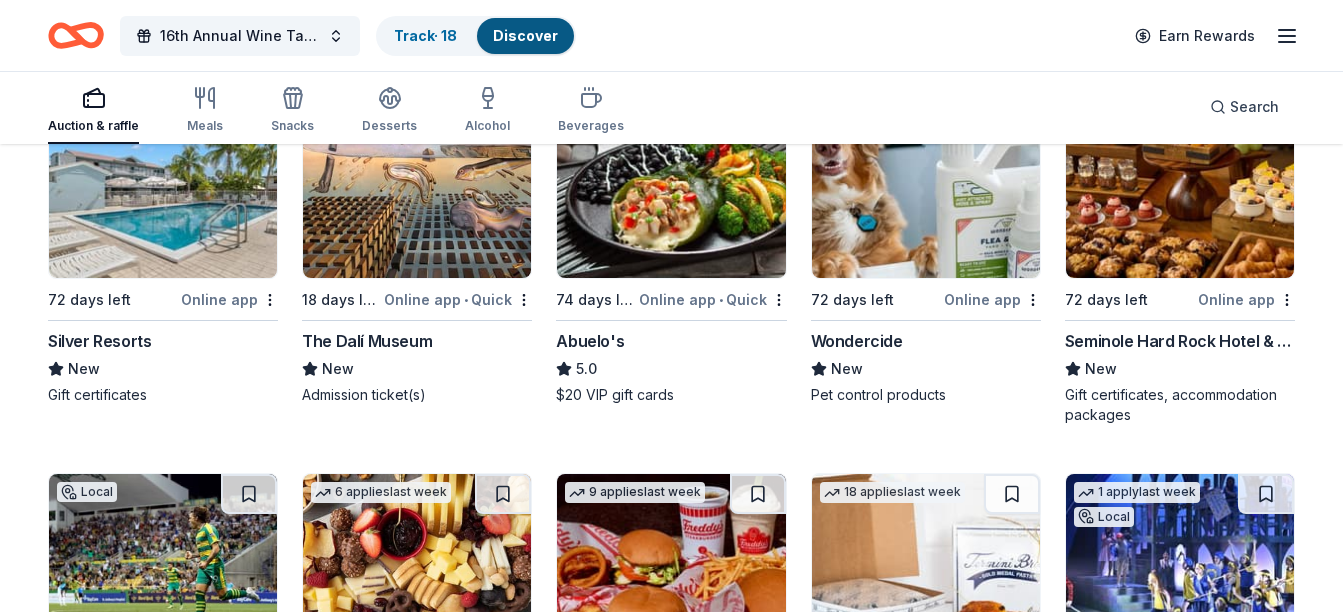 scroll, scrollTop: 1438, scrollLeft: 0, axis: vertical 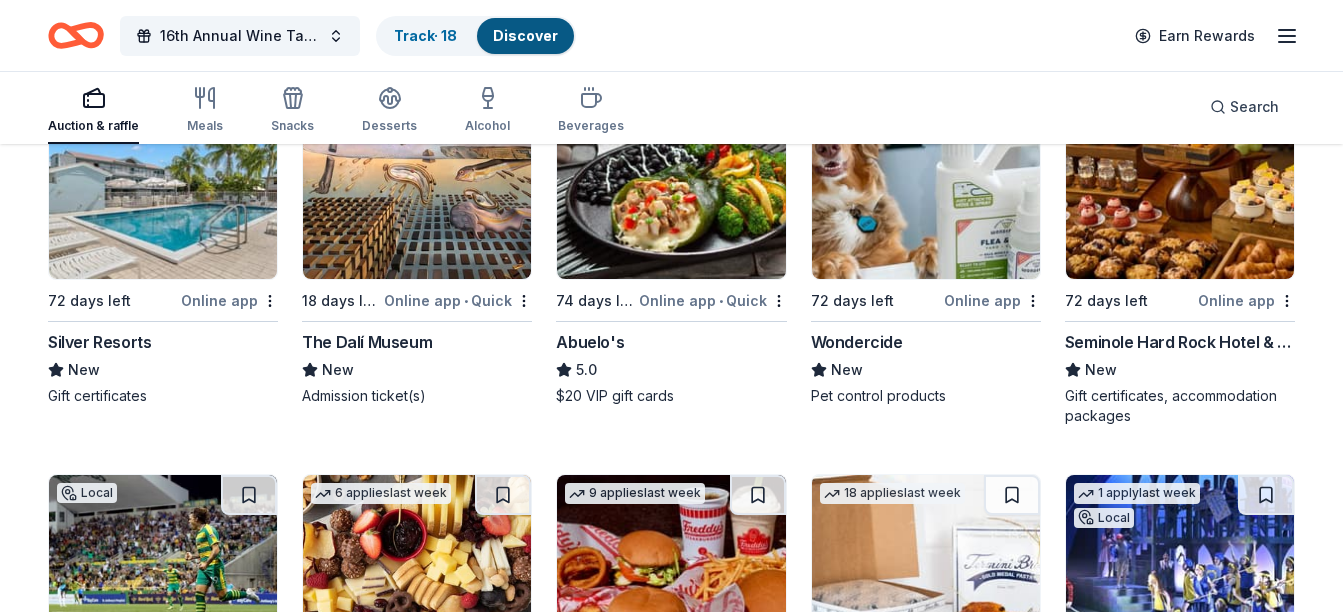 click at bounding box center (417, 184) 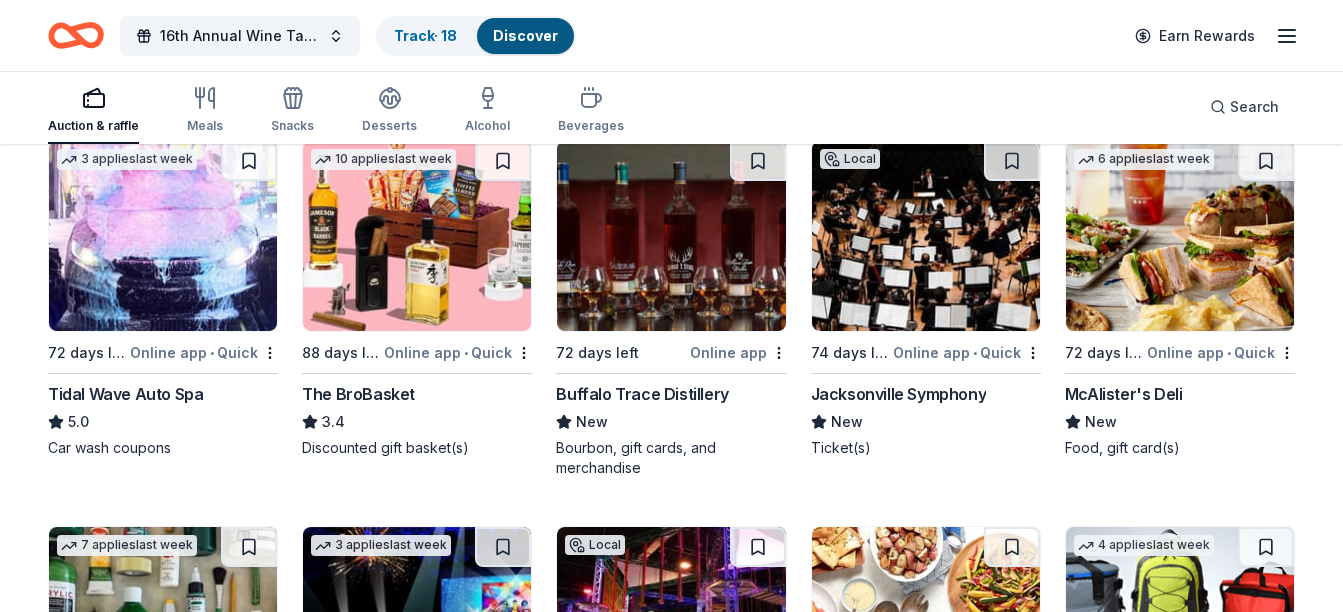 scroll, scrollTop: 3663, scrollLeft: 0, axis: vertical 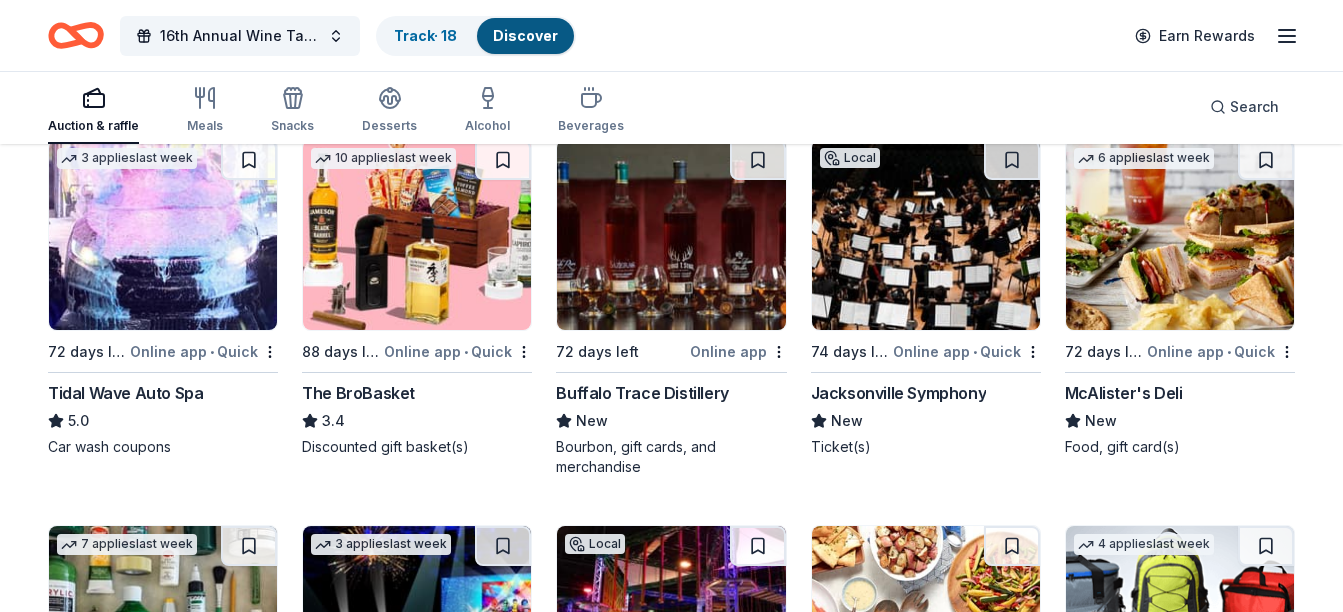 click at bounding box center [417, 235] 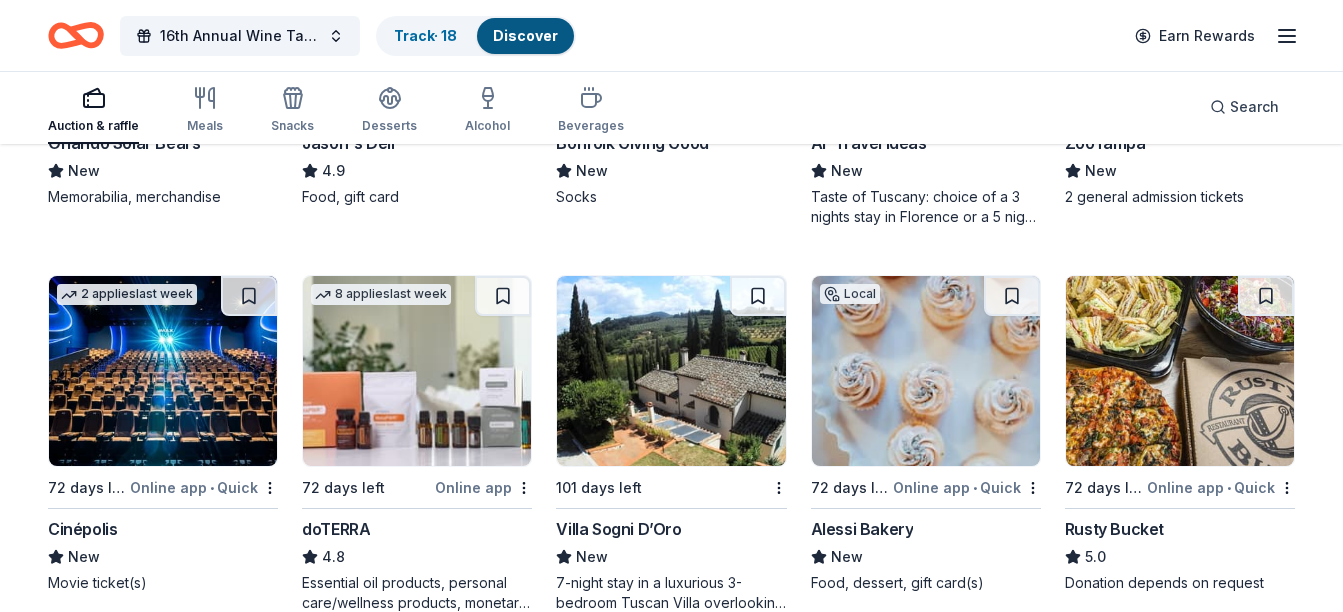 scroll, scrollTop: 5082, scrollLeft: 0, axis: vertical 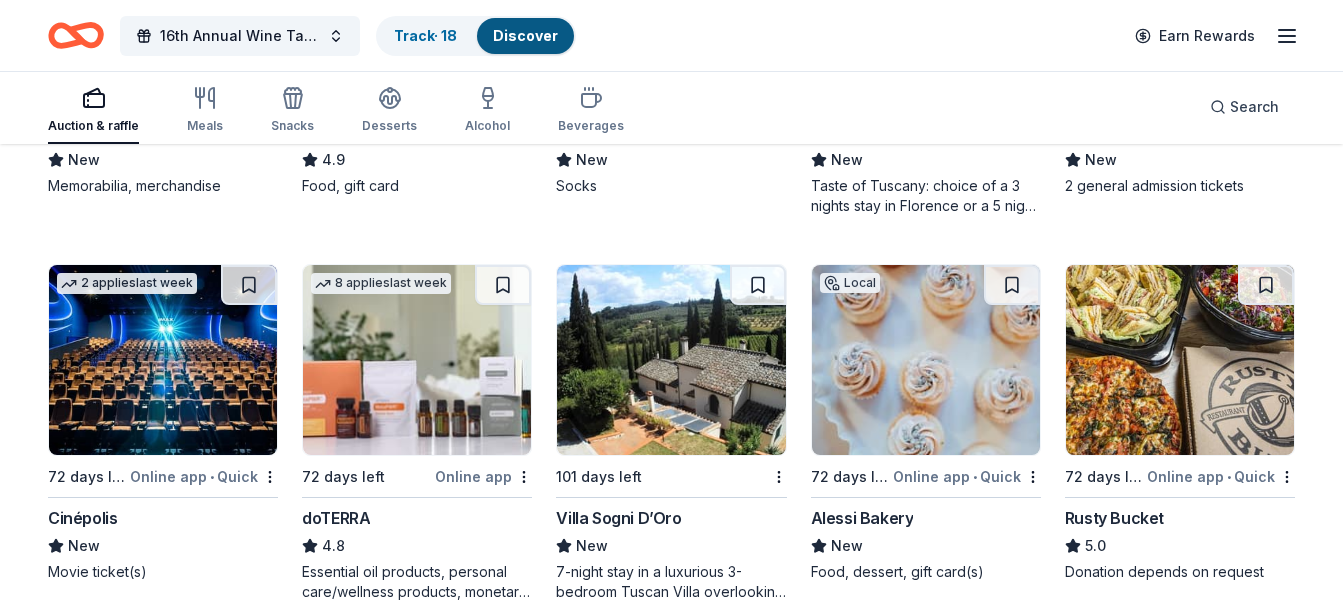click at bounding box center [926, 360] 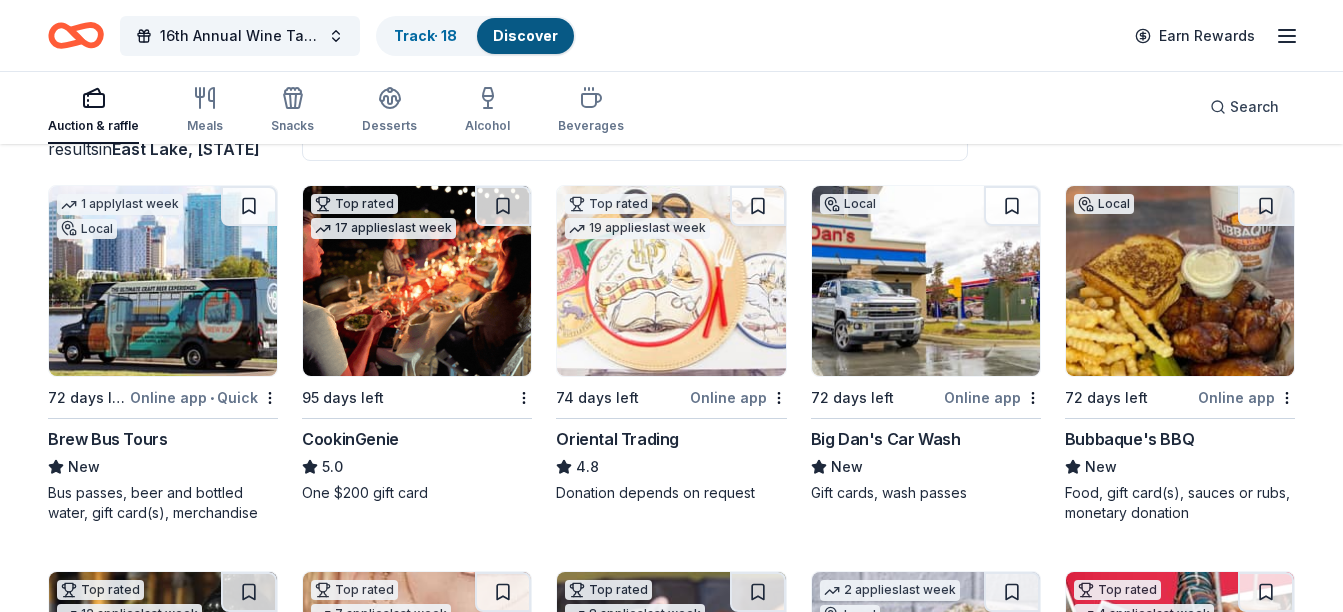 scroll, scrollTop: 182, scrollLeft: 0, axis: vertical 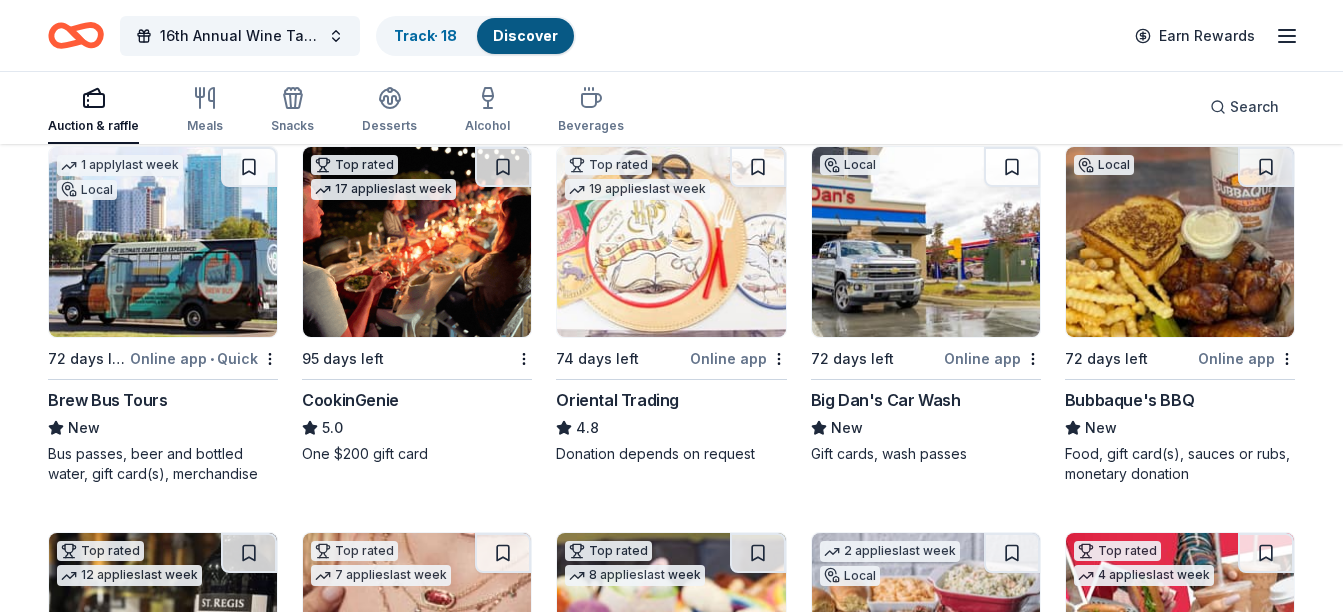 click at bounding box center (671, 242) 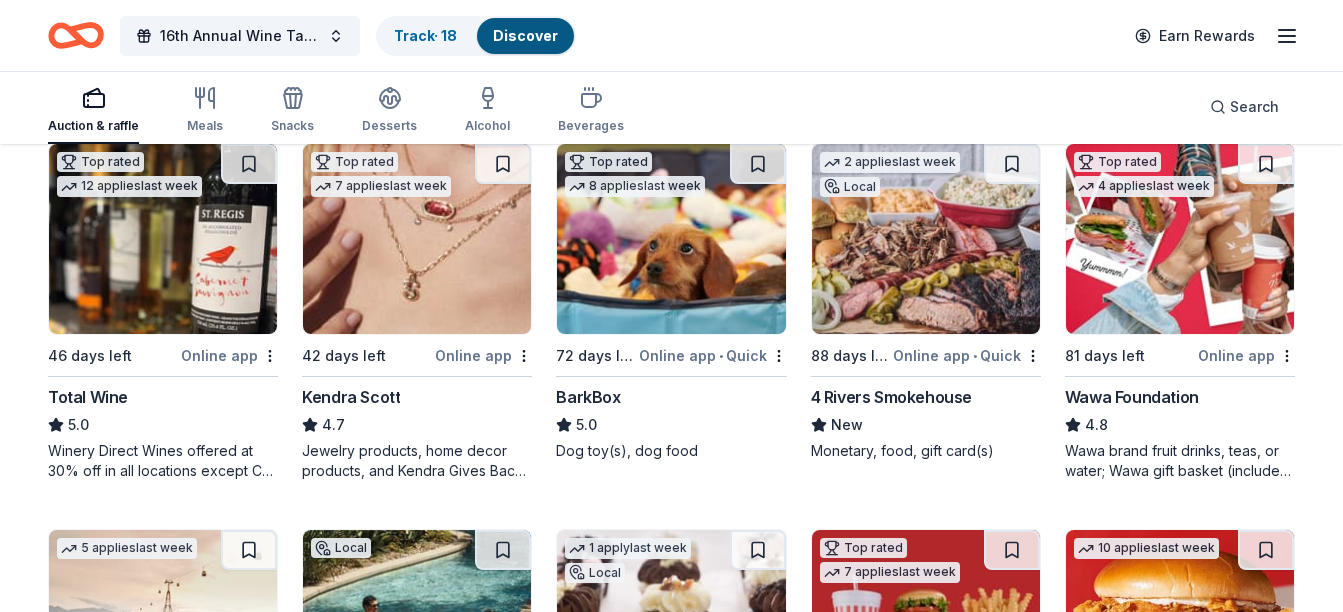 scroll, scrollTop: 612, scrollLeft: 0, axis: vertical 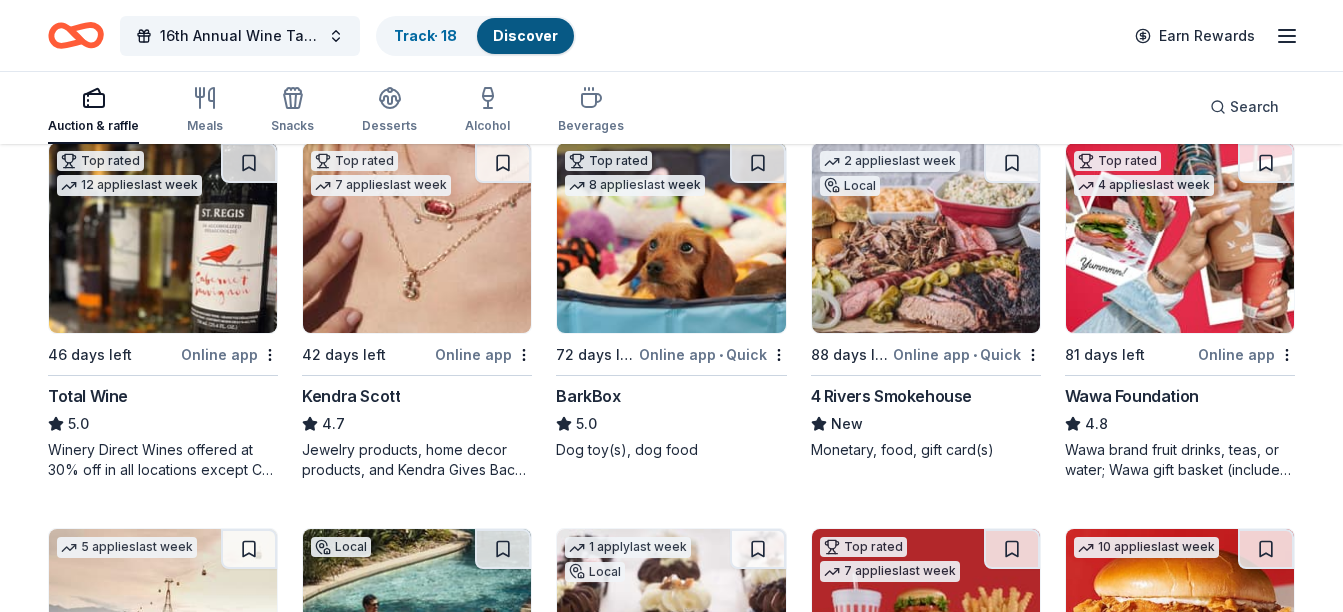 click at bounding box center (671, 238) 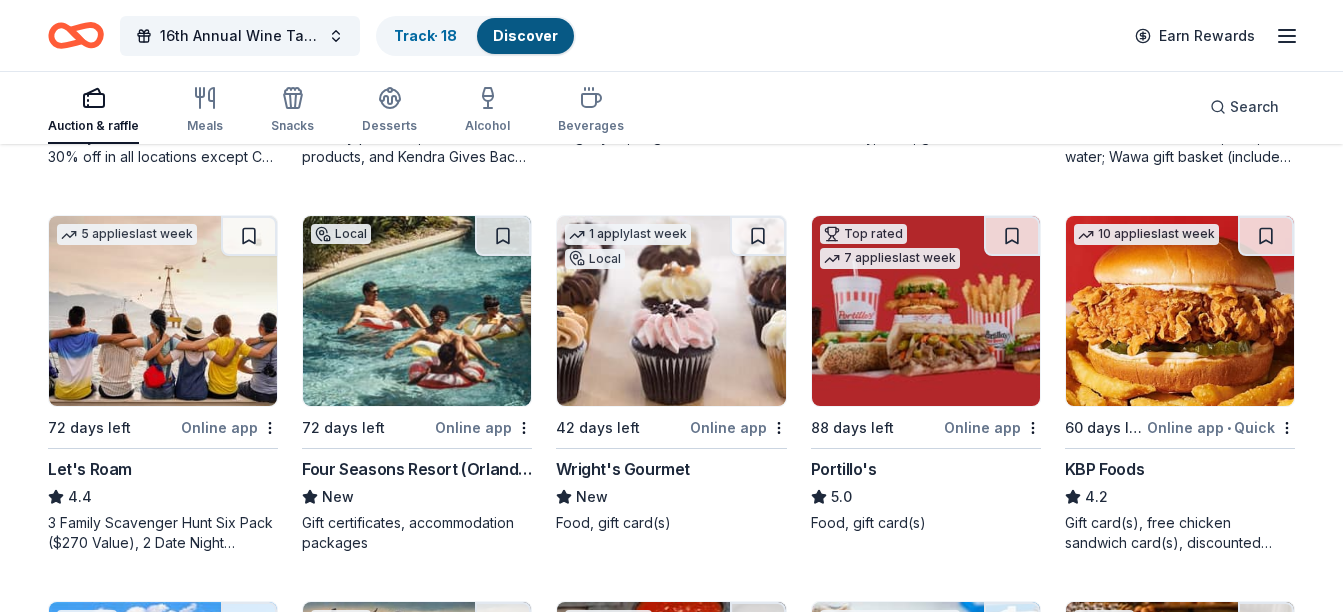 scroll, scrollTop: 924, scrollLeft: 0, axis: vertical 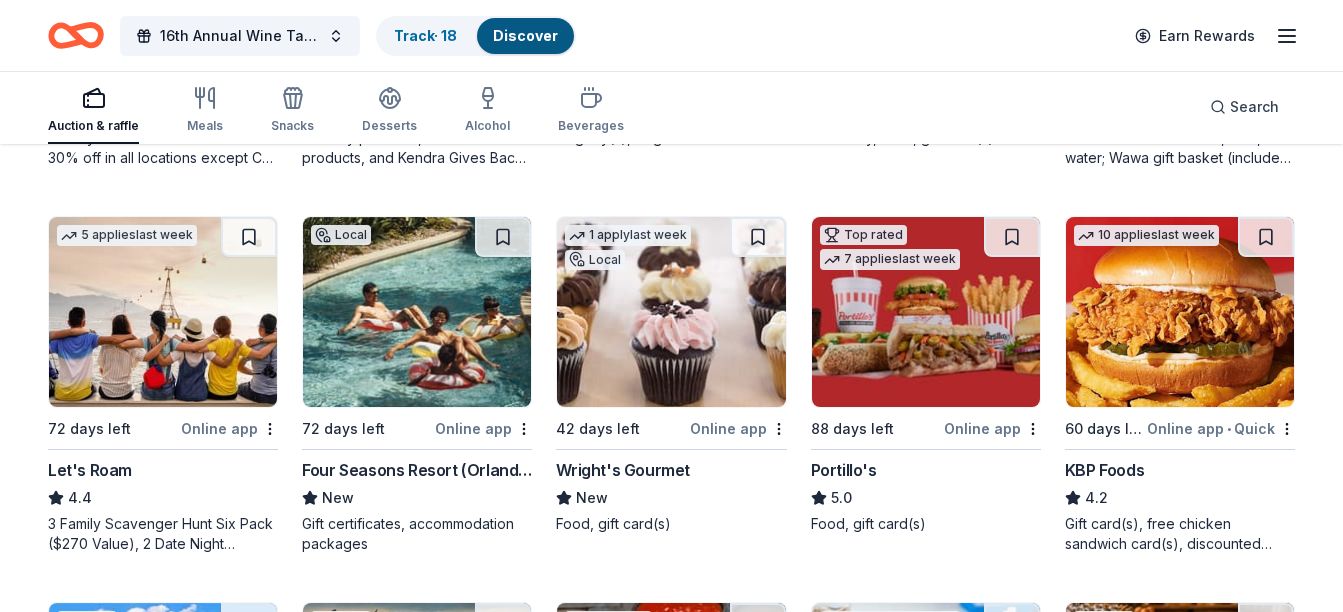 click at bounding box center [417, 312] 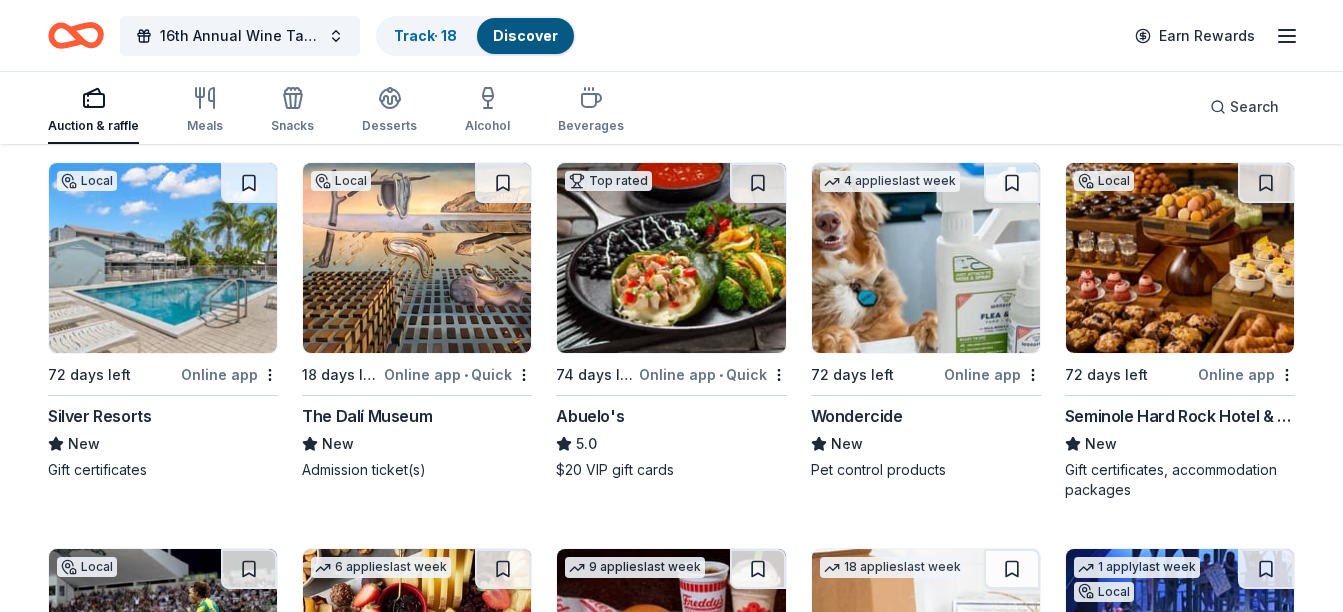 scroll, scrollTop: 1365, scrollLeft: 0, axis: vertical 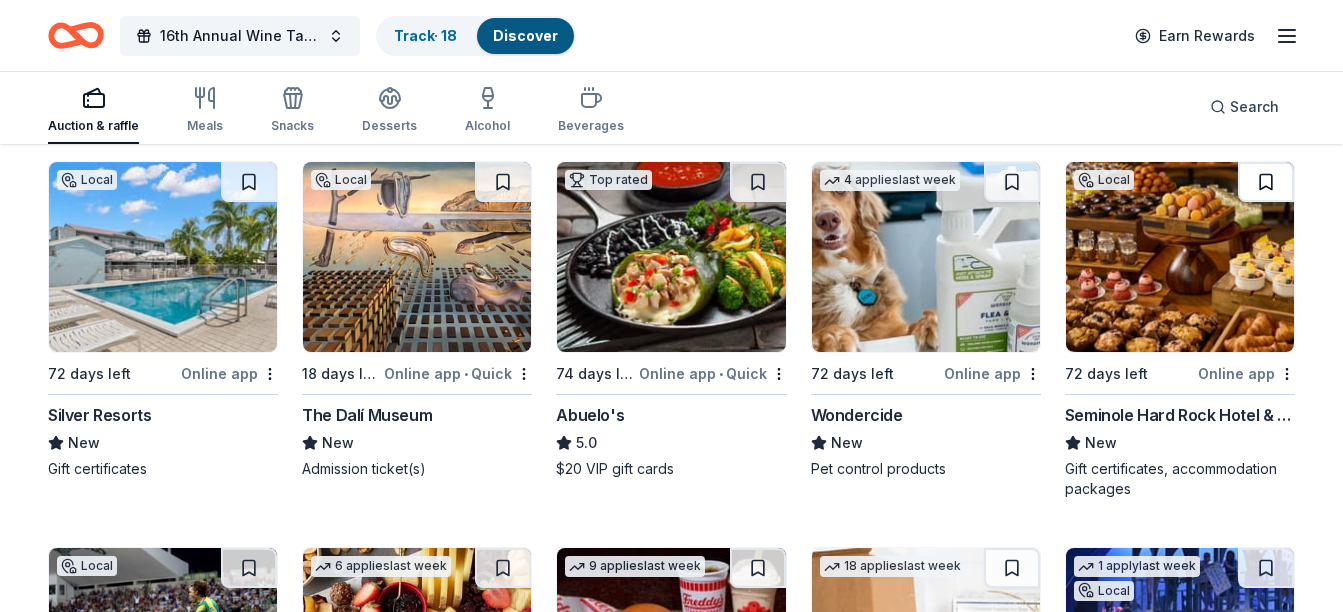 click at bounding box center [1266, 182] 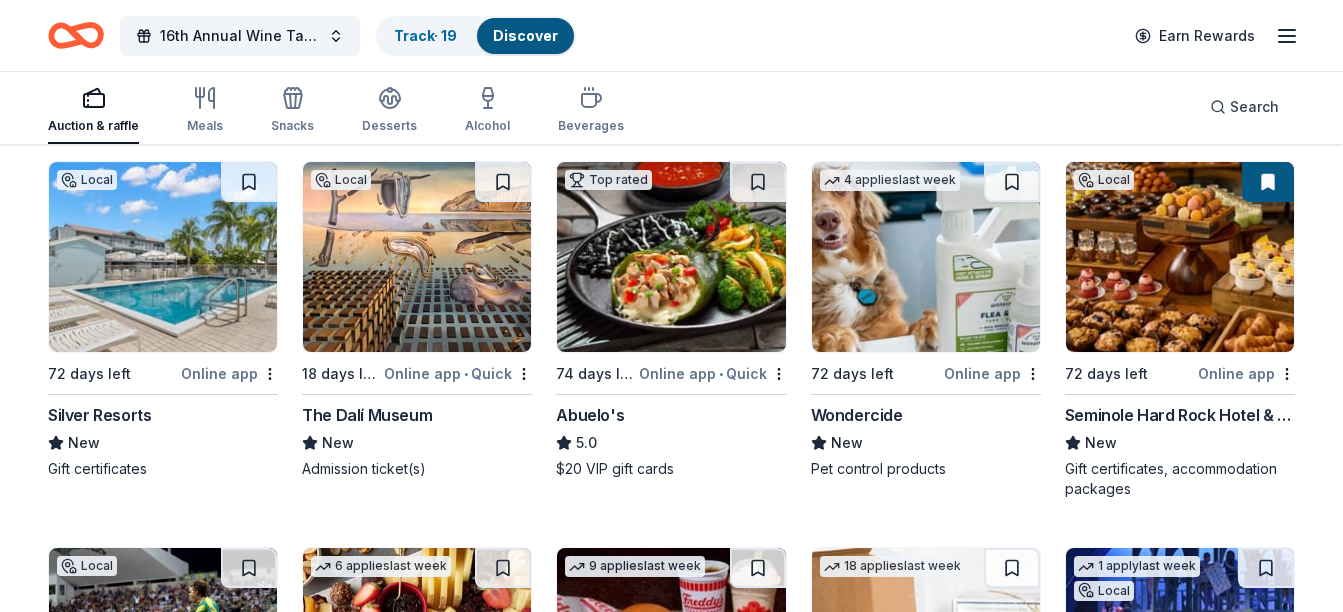 click at bounding box center (1268, 182) 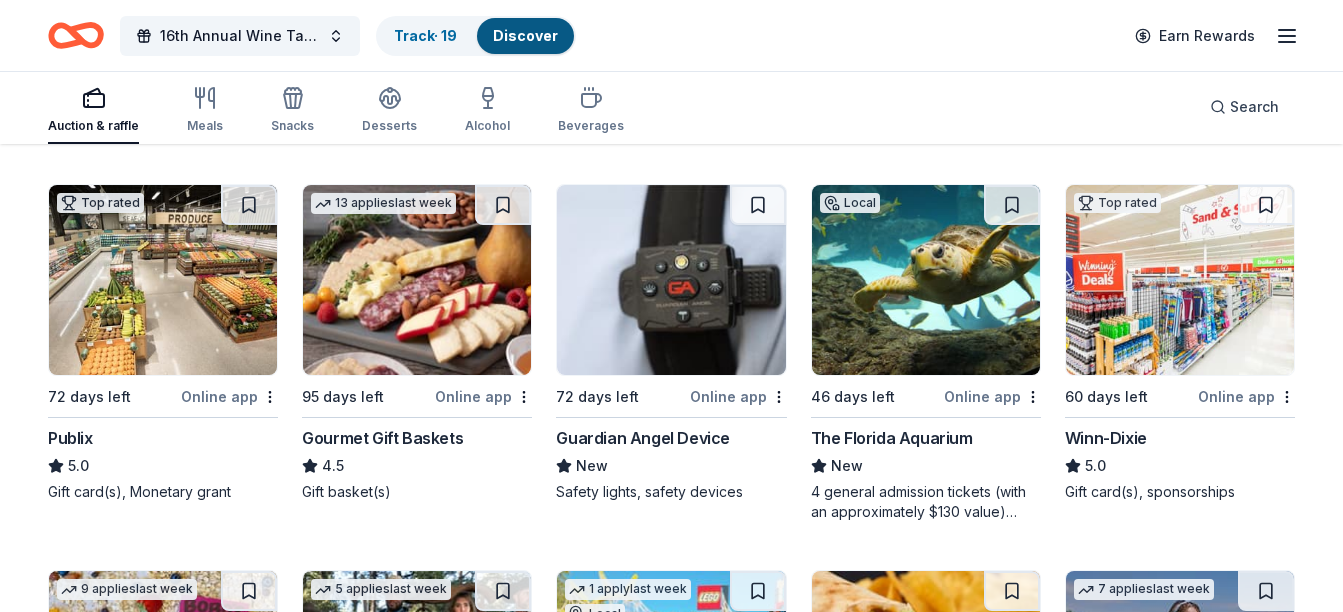 scroll, scrollTop: 2098, scrollLeft: 0, axis: vertical 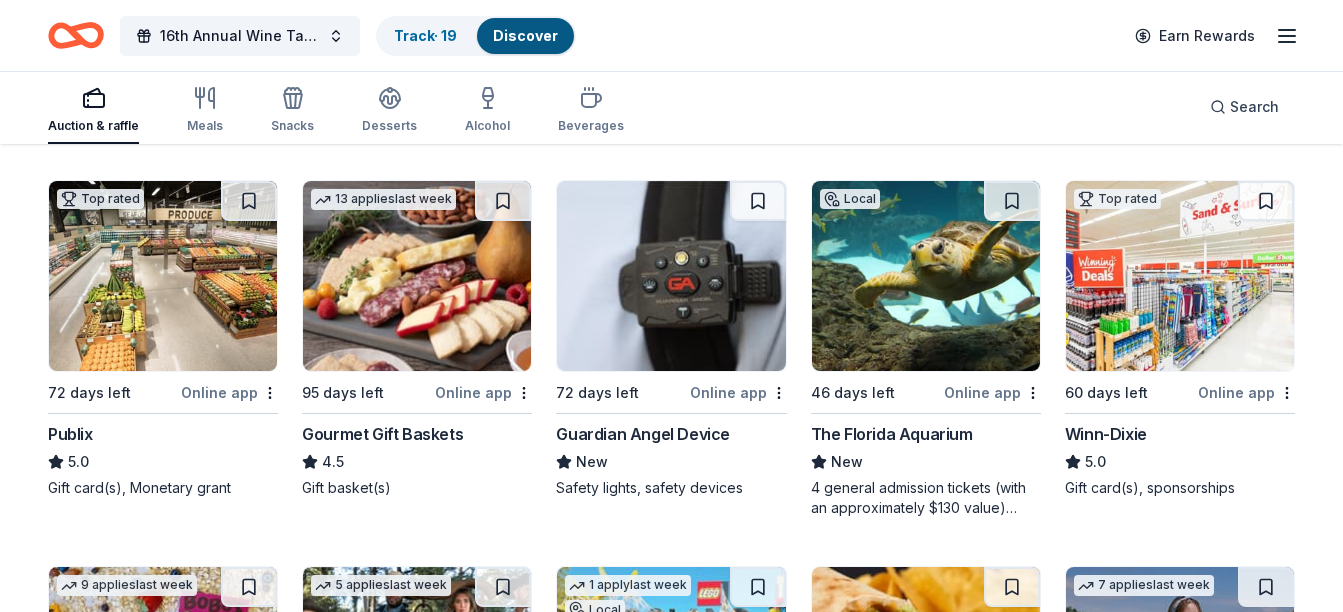 click at bounding box center (417, 276) 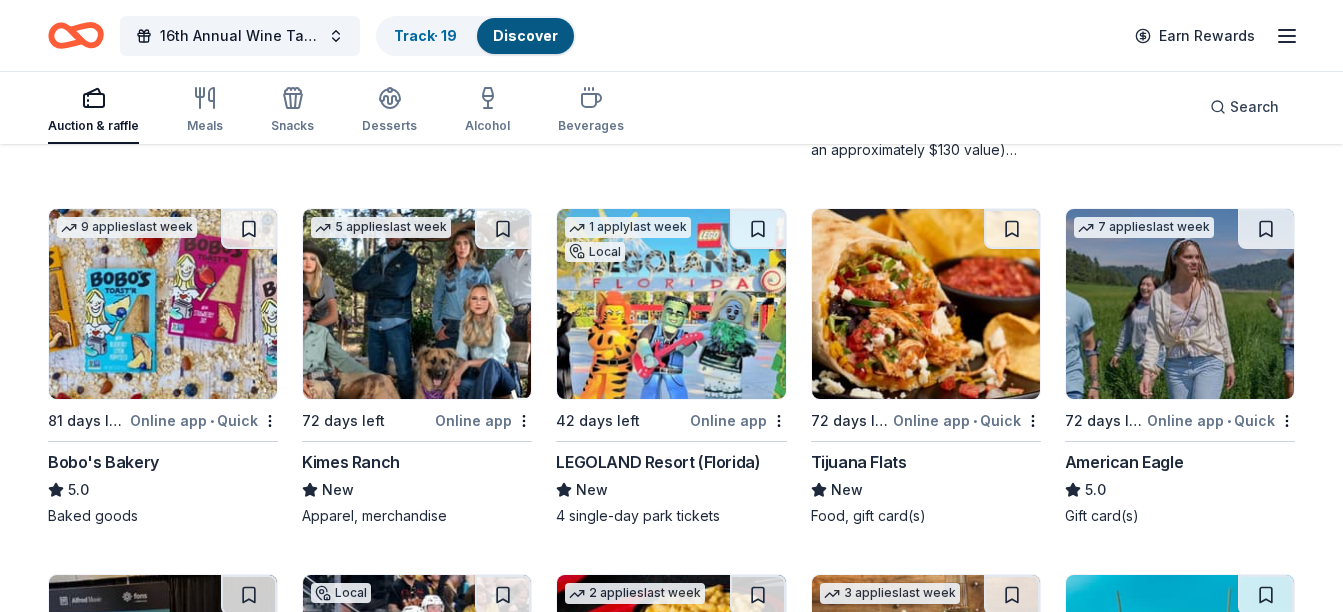 scroll, scrollTop: 2458, scrollLeft: 0, axis: vertical 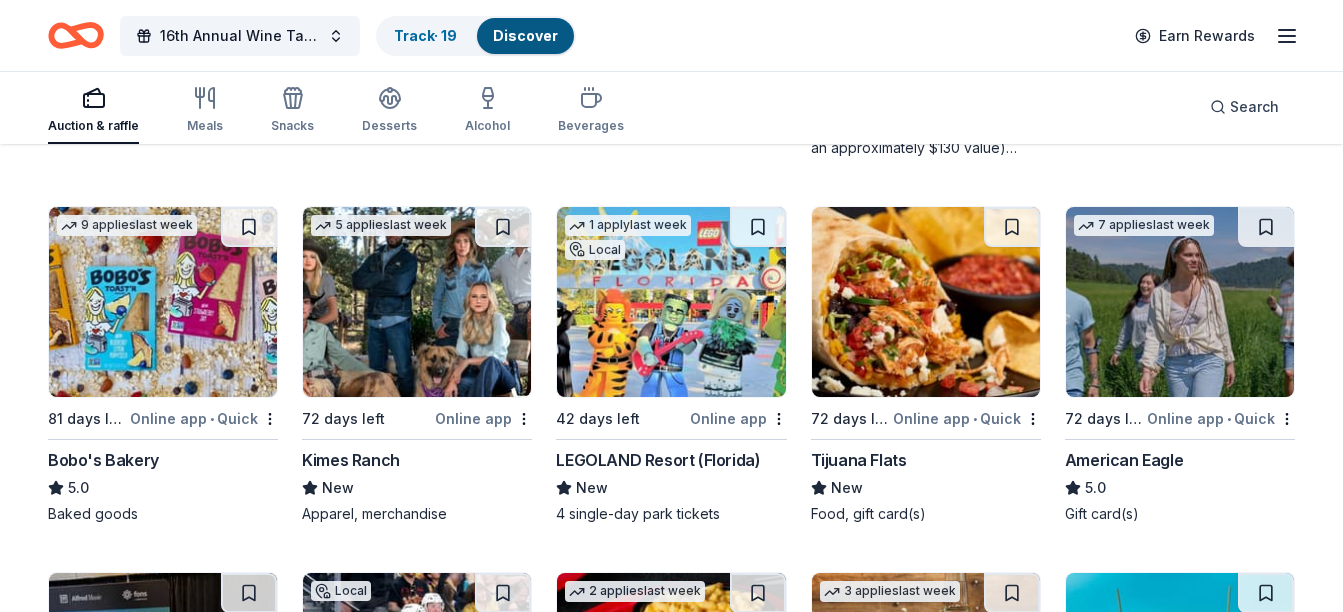 click at bounding box center (417, 302) 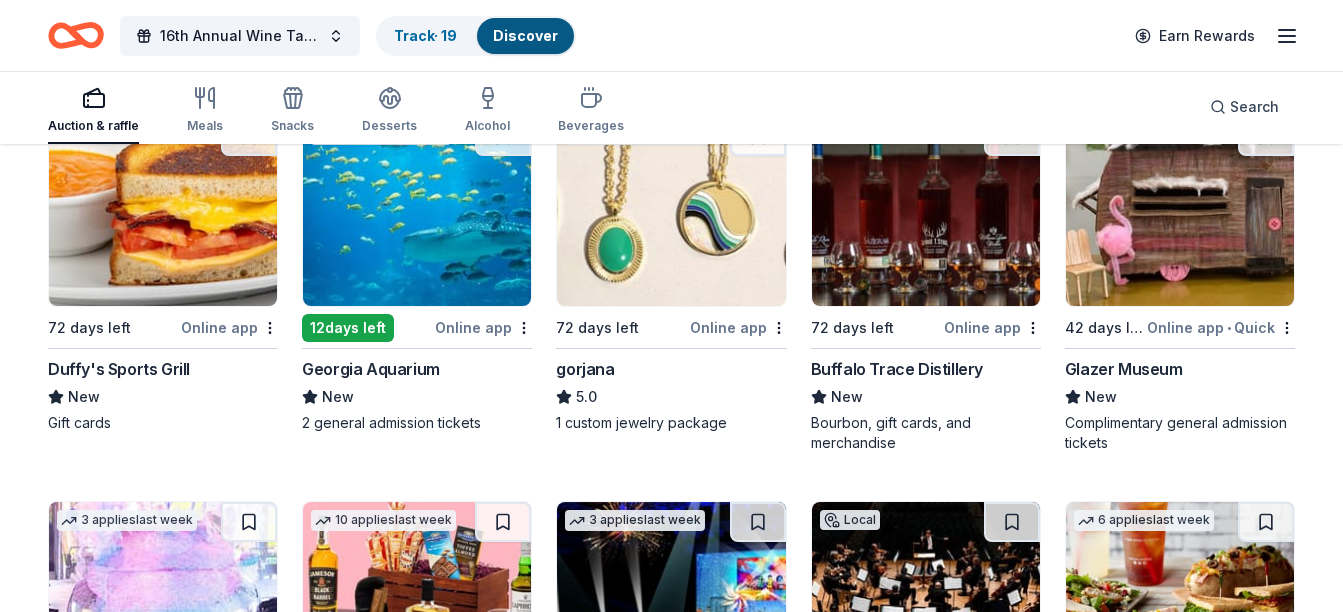scroll, scrollTop: 3307, scrollLeft: 0, axis: vertical 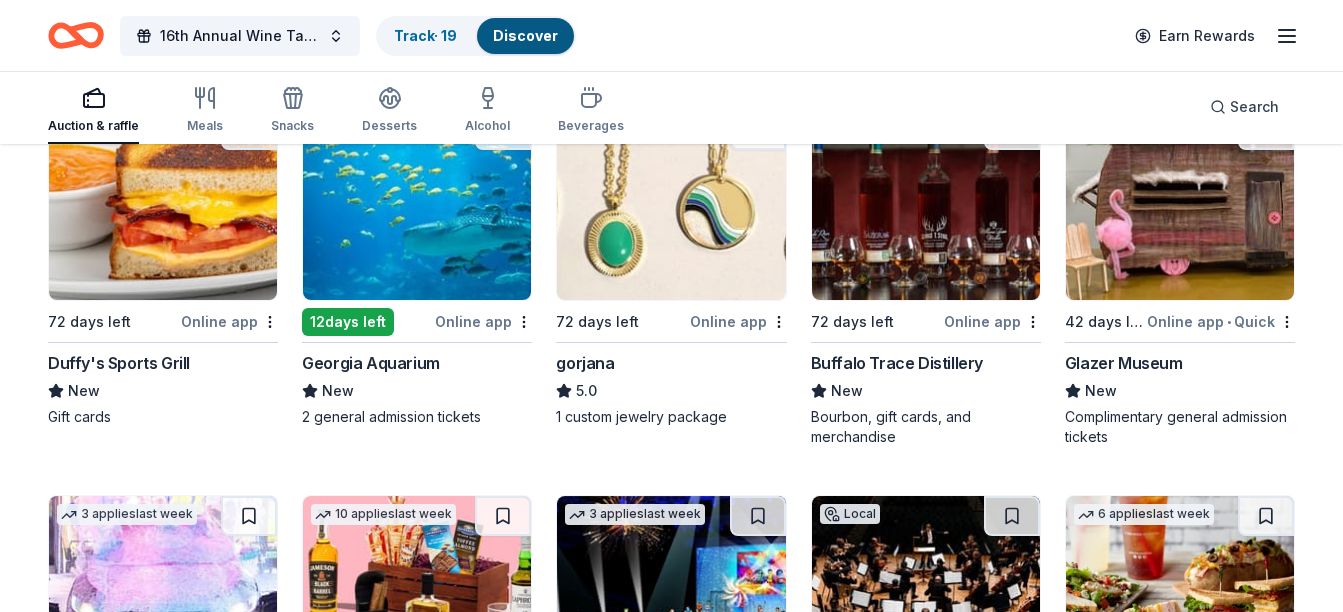 click at bounding box center [1180, 205] 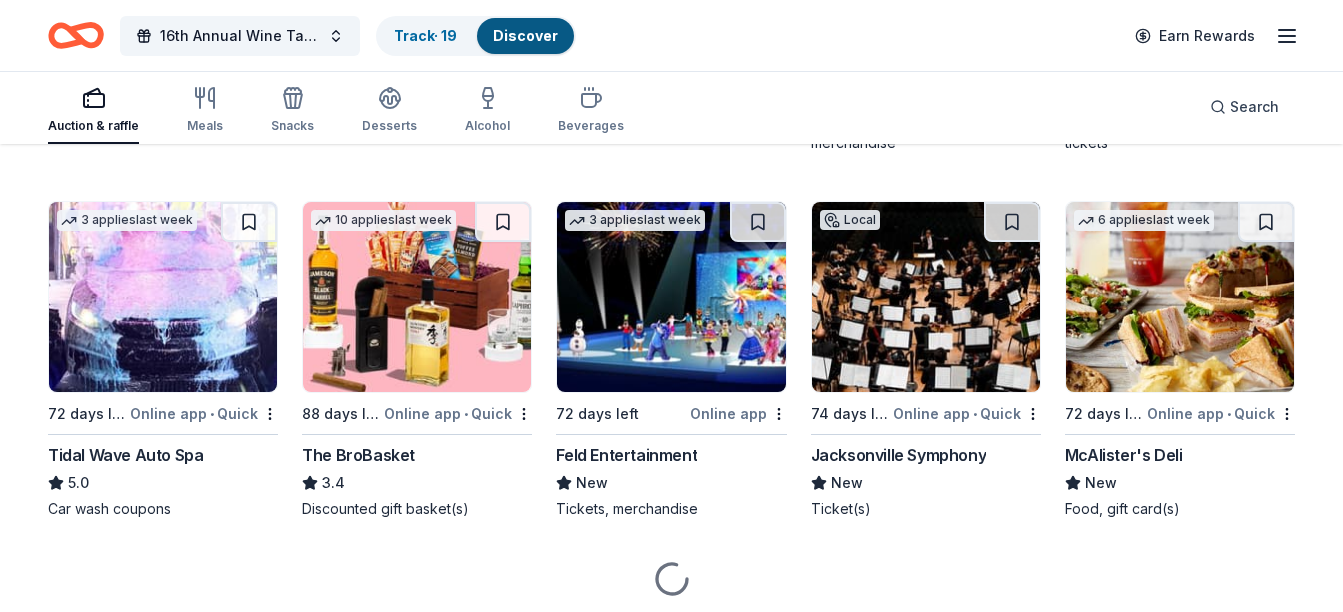 scroll, scrollTop: 3602, scrollLeft: 0, axis: vertical 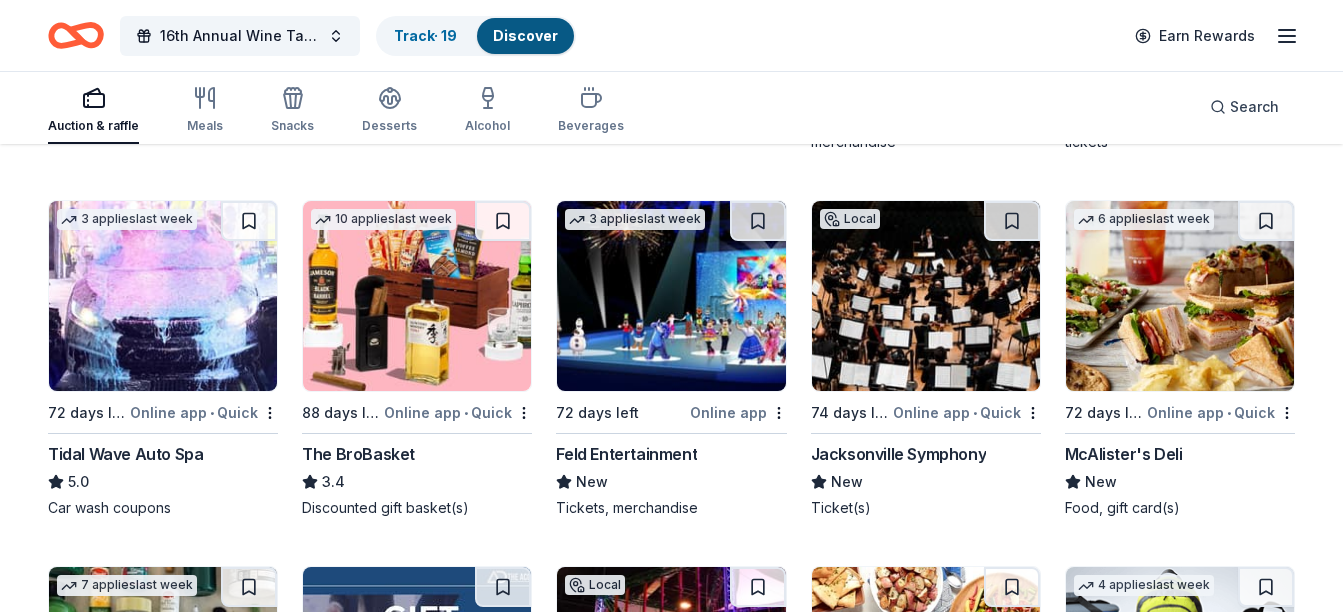 click at bounding box center (417, 296) 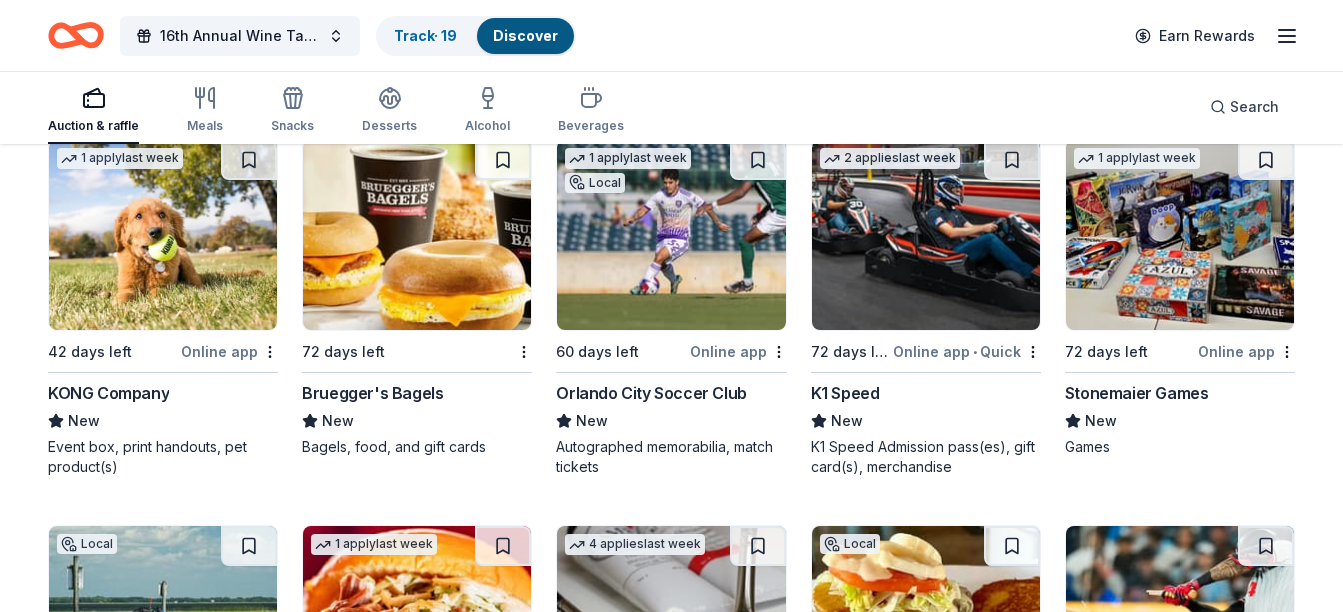 scroll, scrollTop: 5574, scrollLeft: 0, axis: vertical 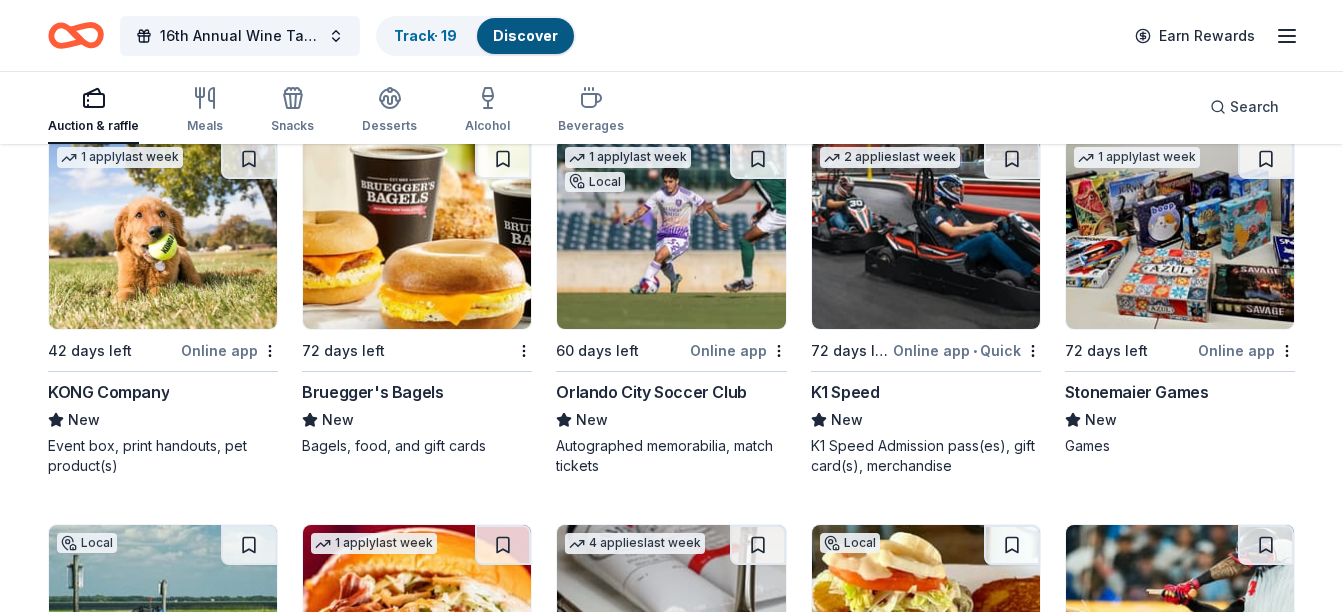 click at bounding box center [1180, 234] 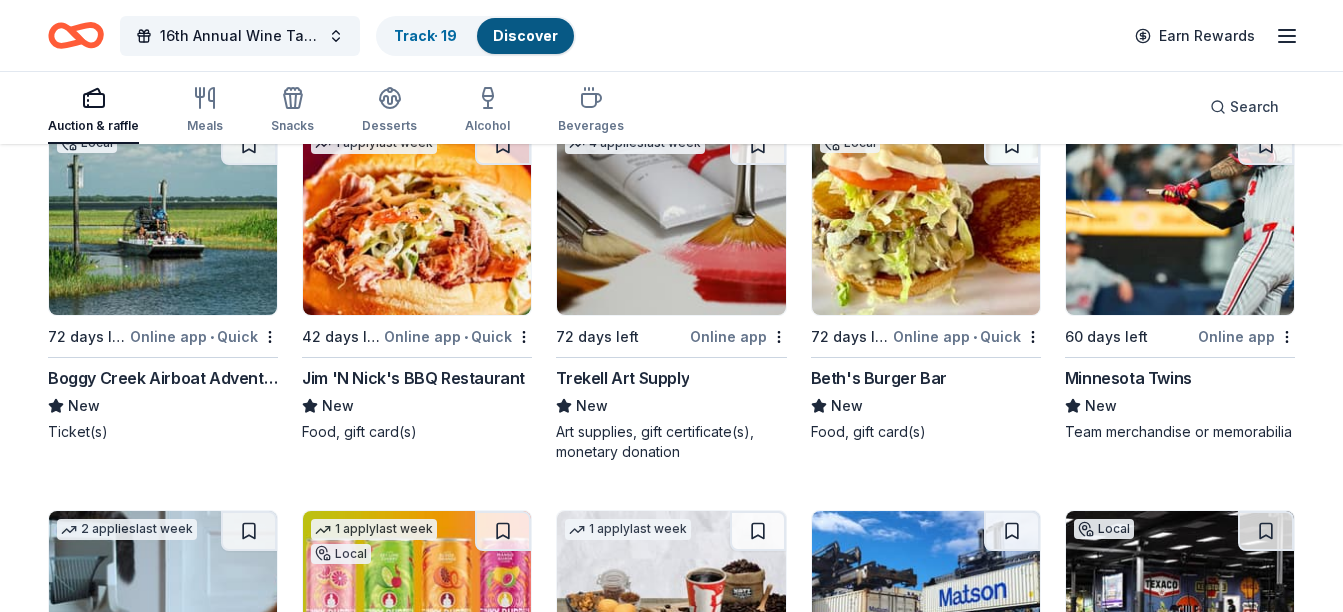 scroll, scrollTop: 5973, scrollLeft: 0, axis: vertical 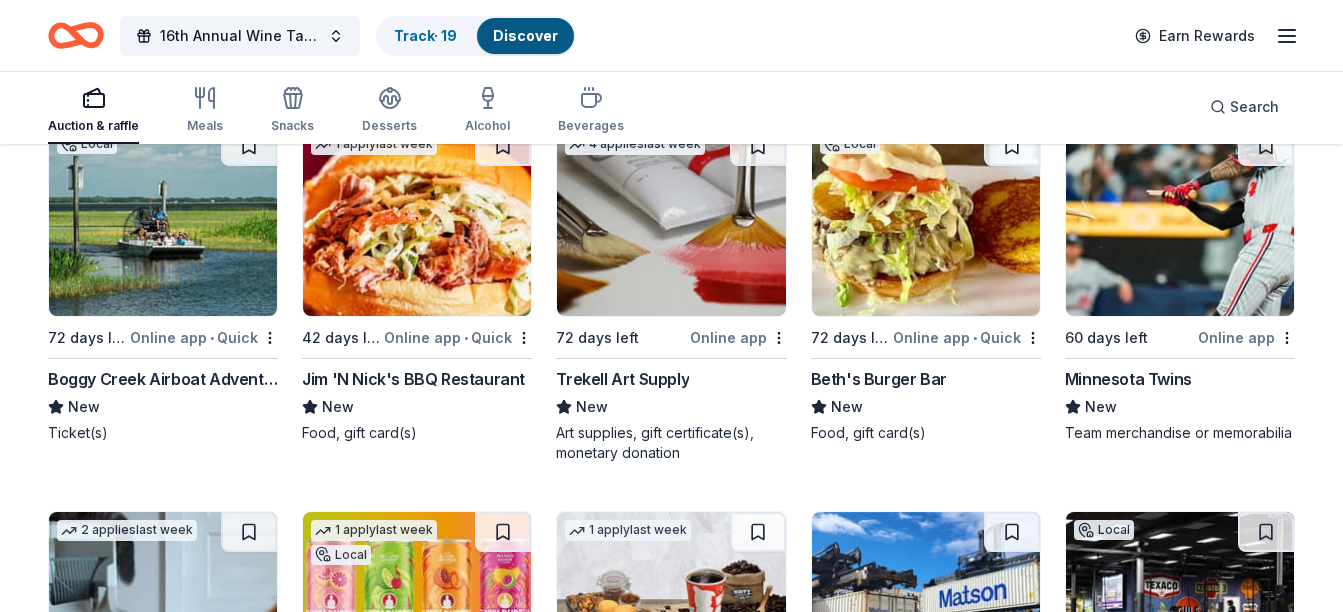 click at bounding box center [163, 221] 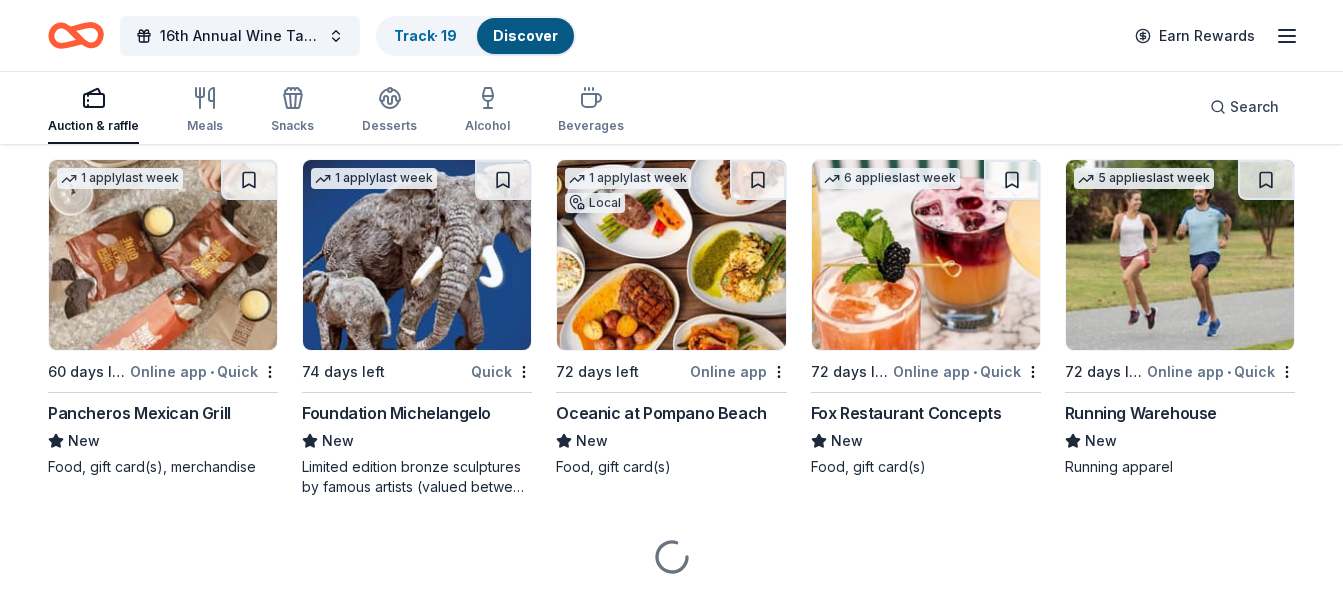 scroll, scrollTop: 6713, scrollLeft: 0, axis: vertical 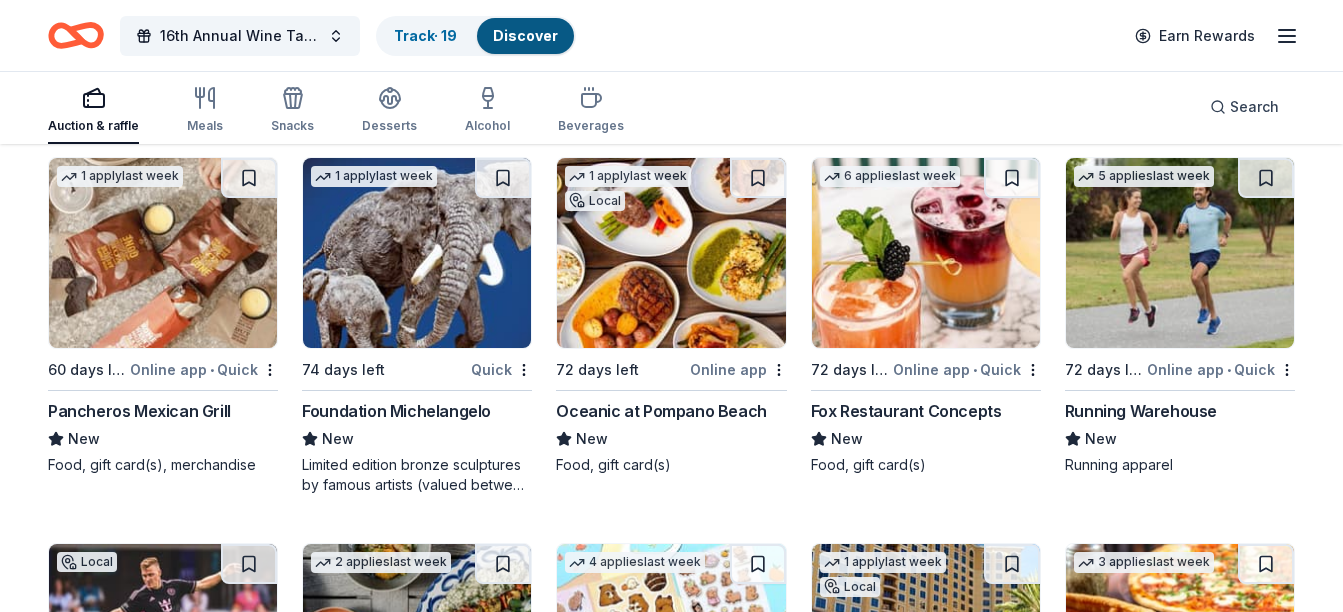 click at bounding box center [417, 253] 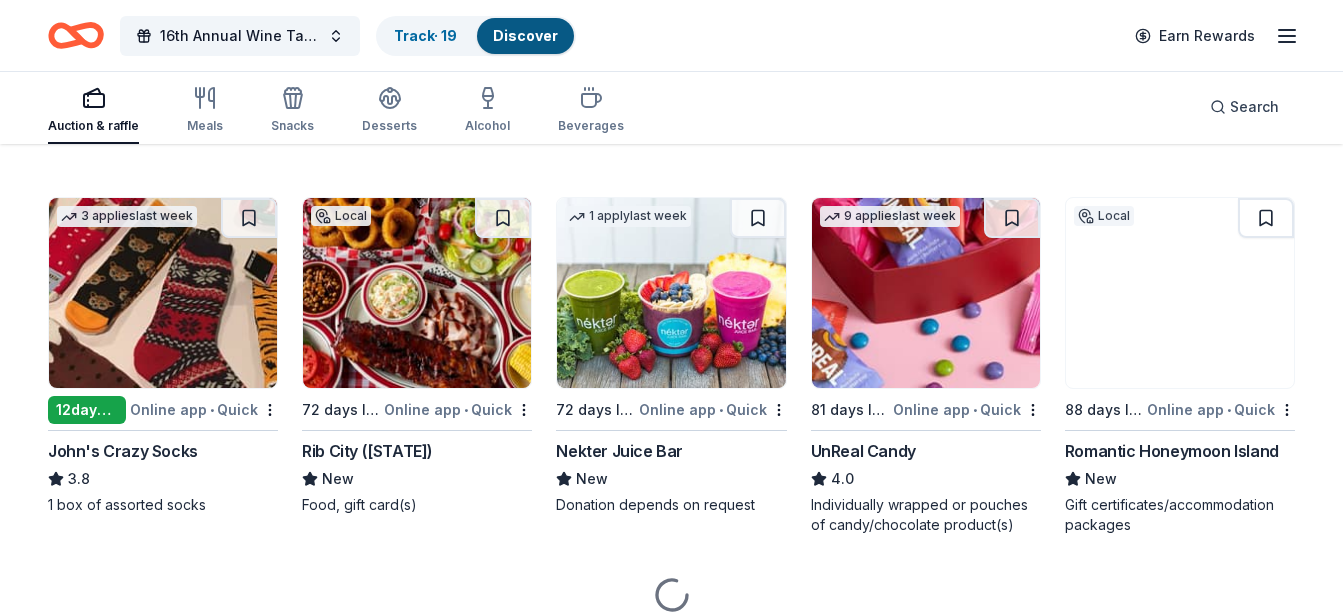 scroll, scrollTop: 7449, scrollLeft: 0, axis: vertical 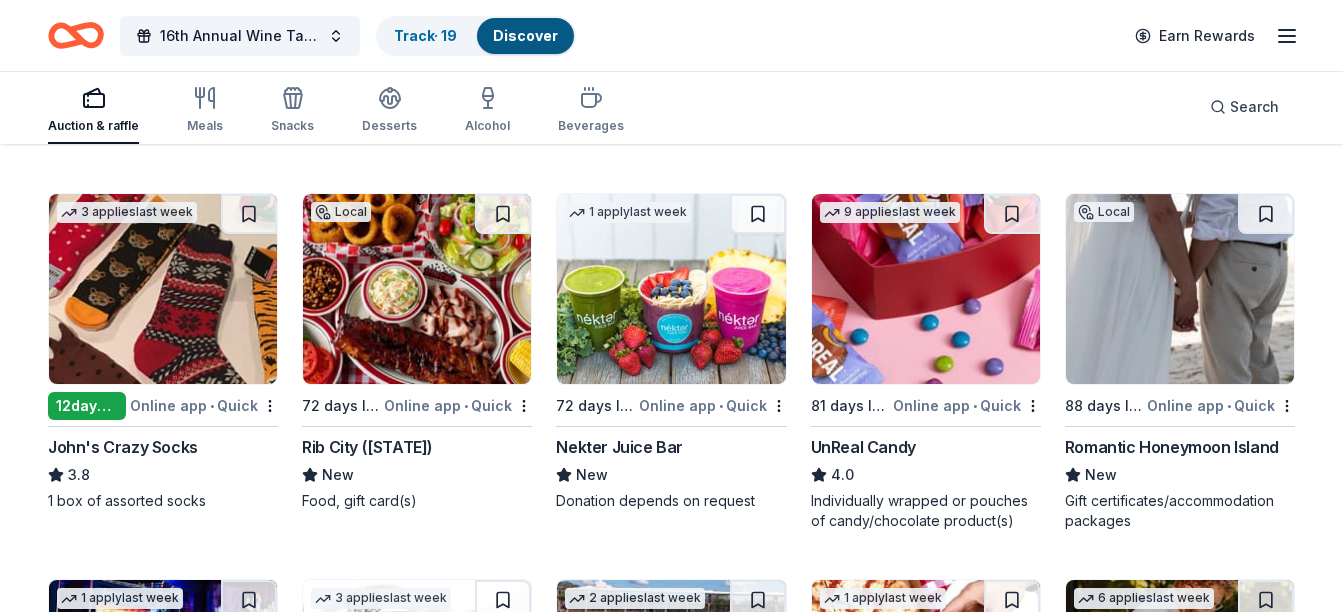 click at bounding box center (1180, 289) 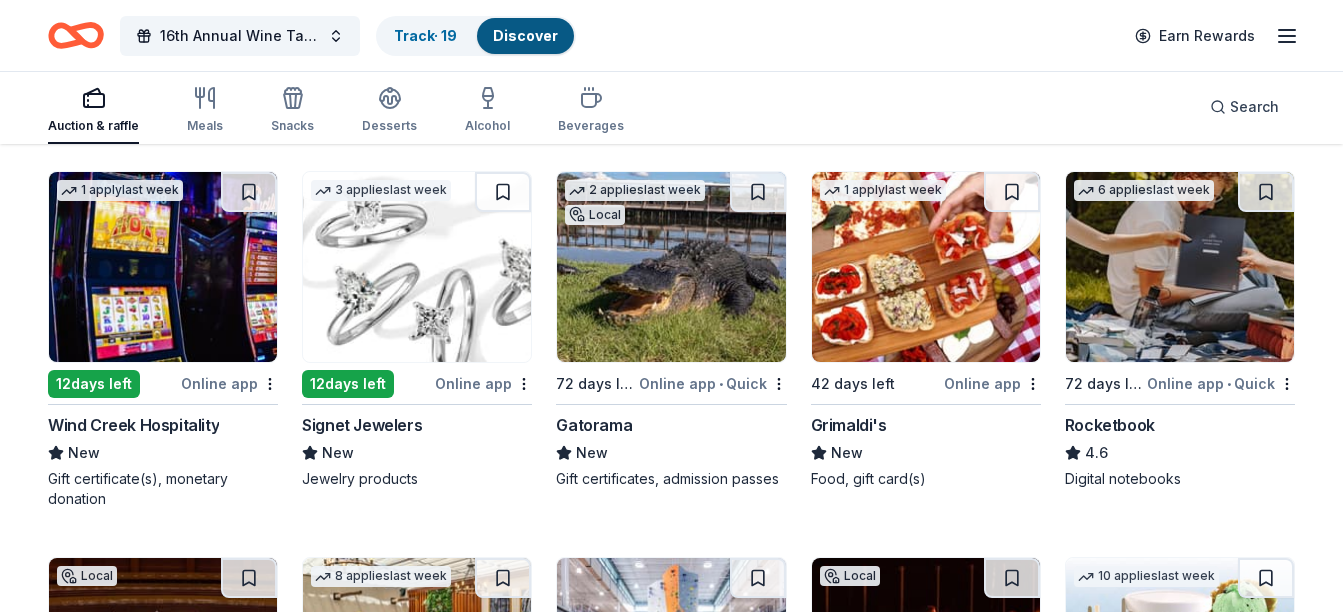 scroll, scrollTop: 7858, scrollLeft: 0, axis: vertical 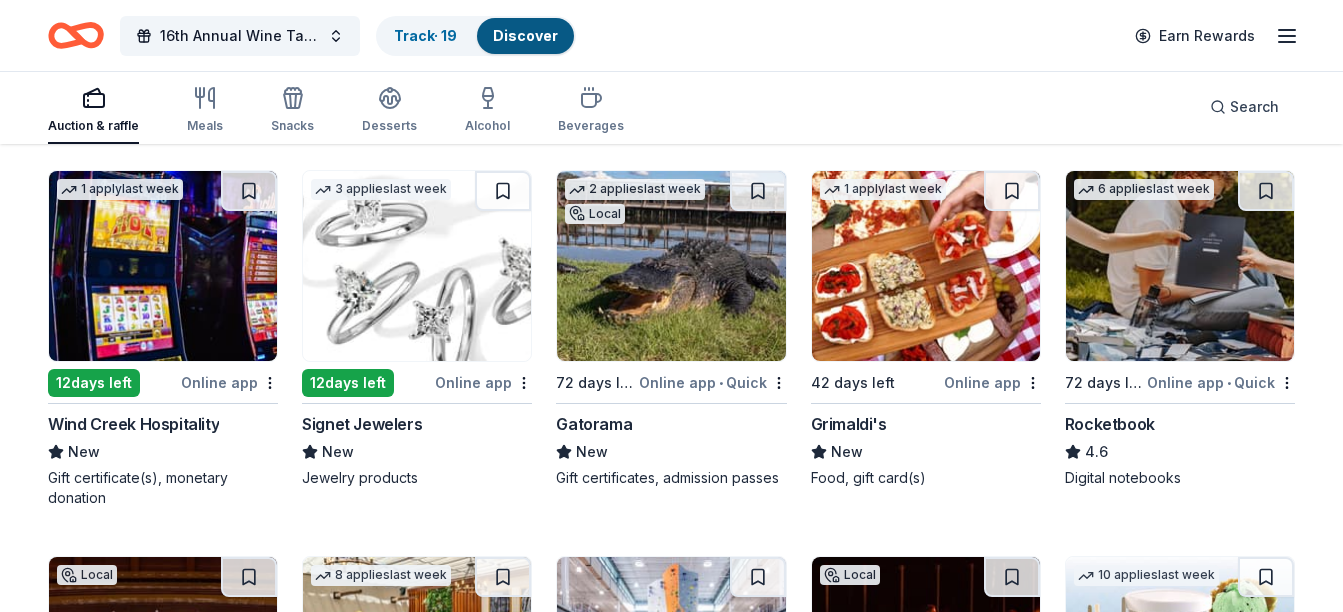 click at bounding box center (926, 266) 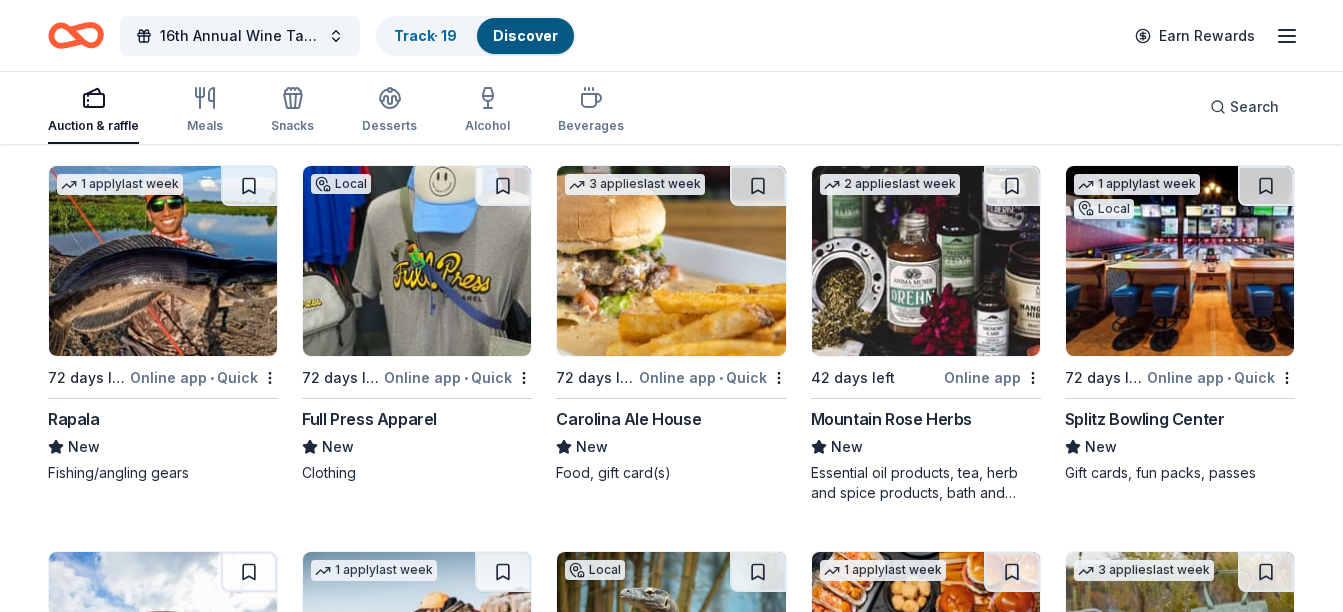 scroll, scrollTop: 8634, scrollLeft: 0, axis: vertical 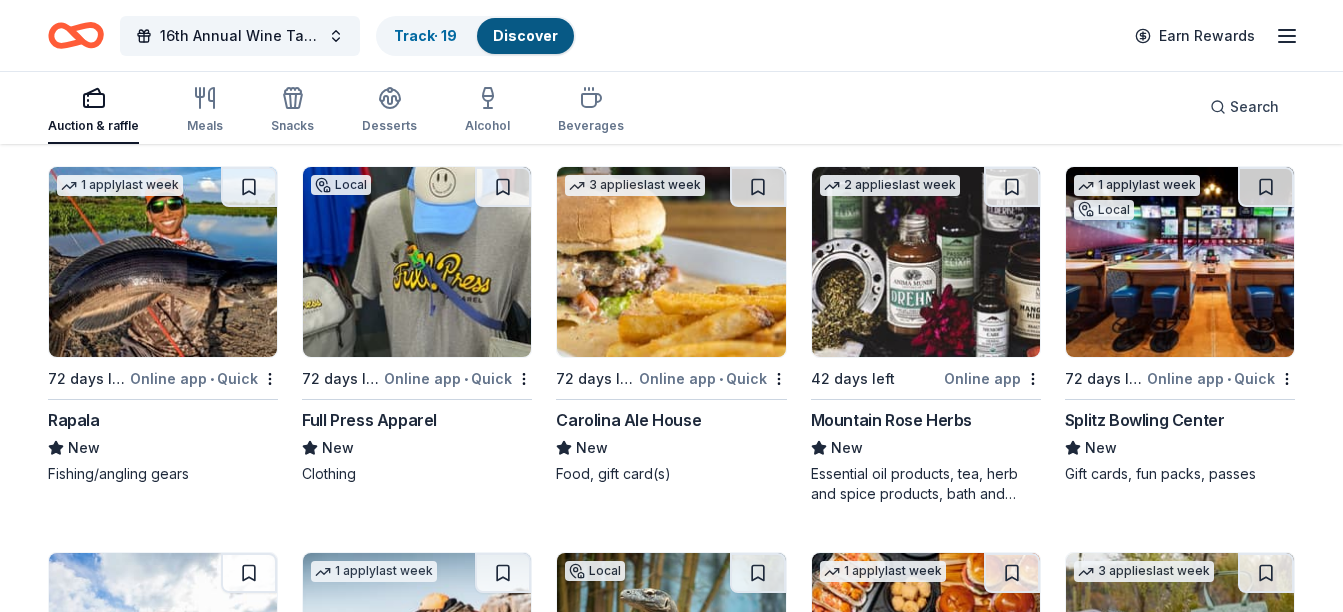 click at bounding box center [1180, 262] 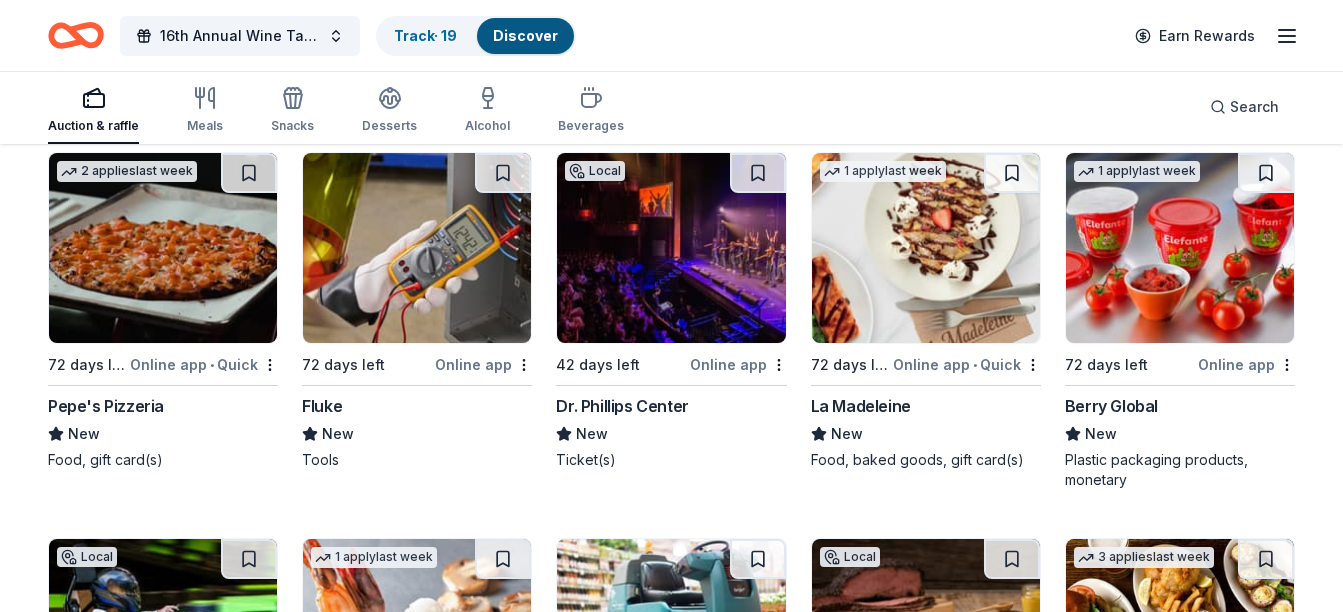 scroll, scrollTop: 10173, scrollLeft: 0, axis: vertical 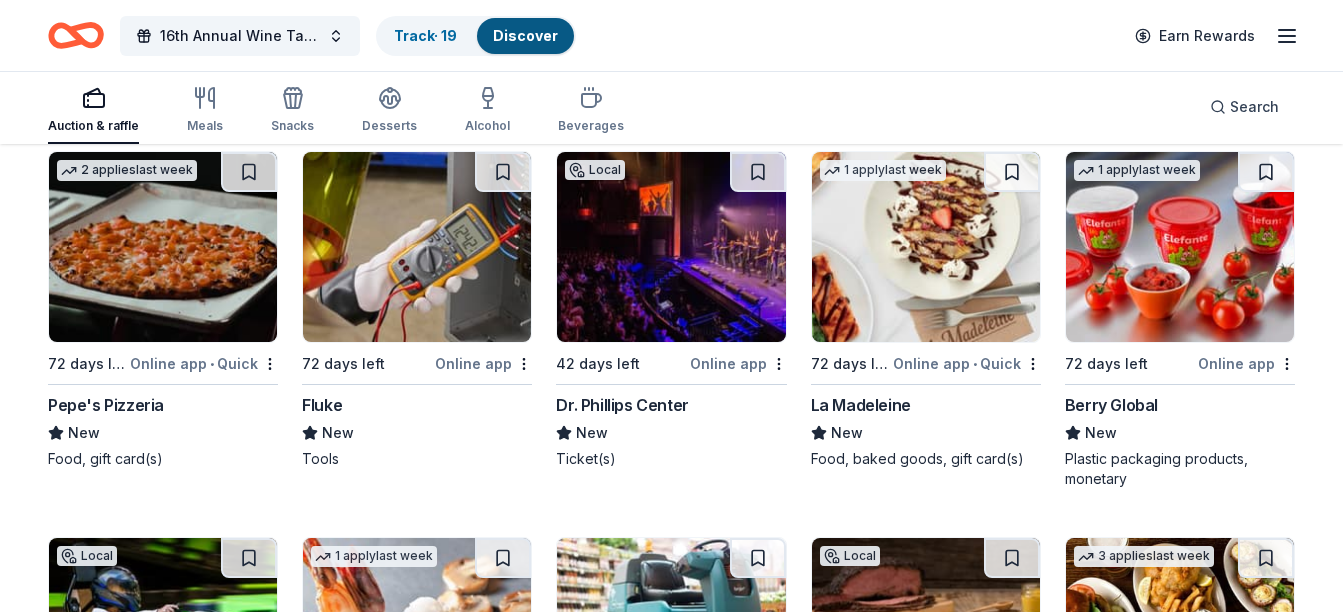 click at bounding box center (926, 247) 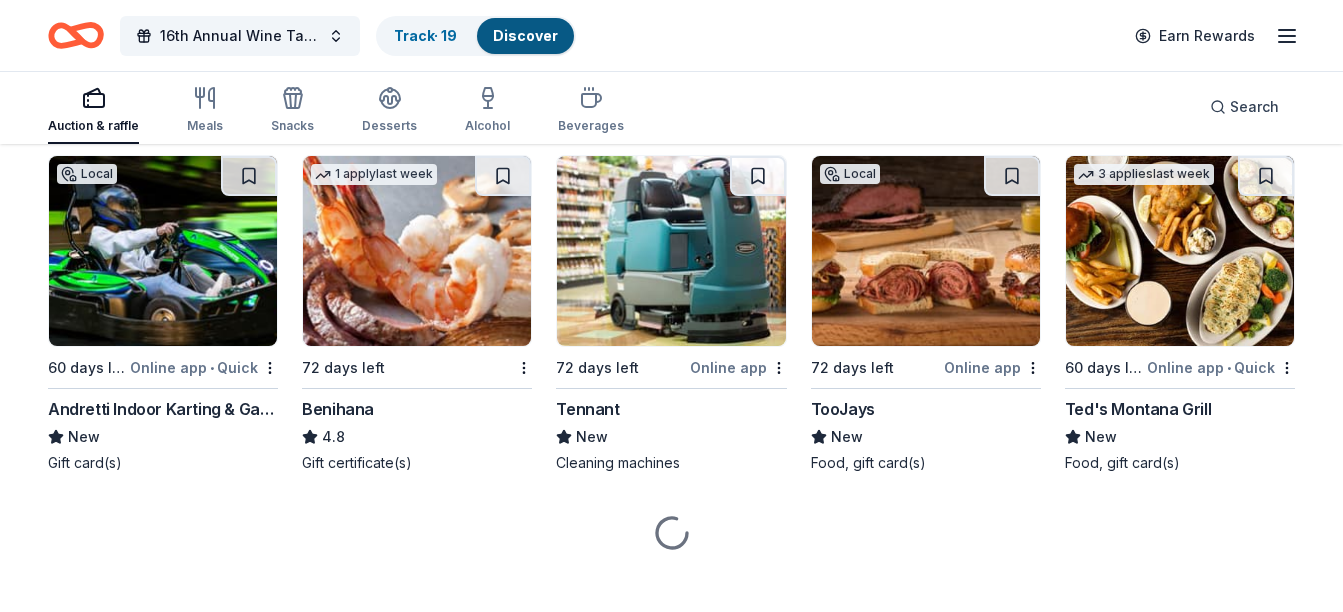 scroll, scrollTop: 10561, scrollLeft: 0, axis: vertical 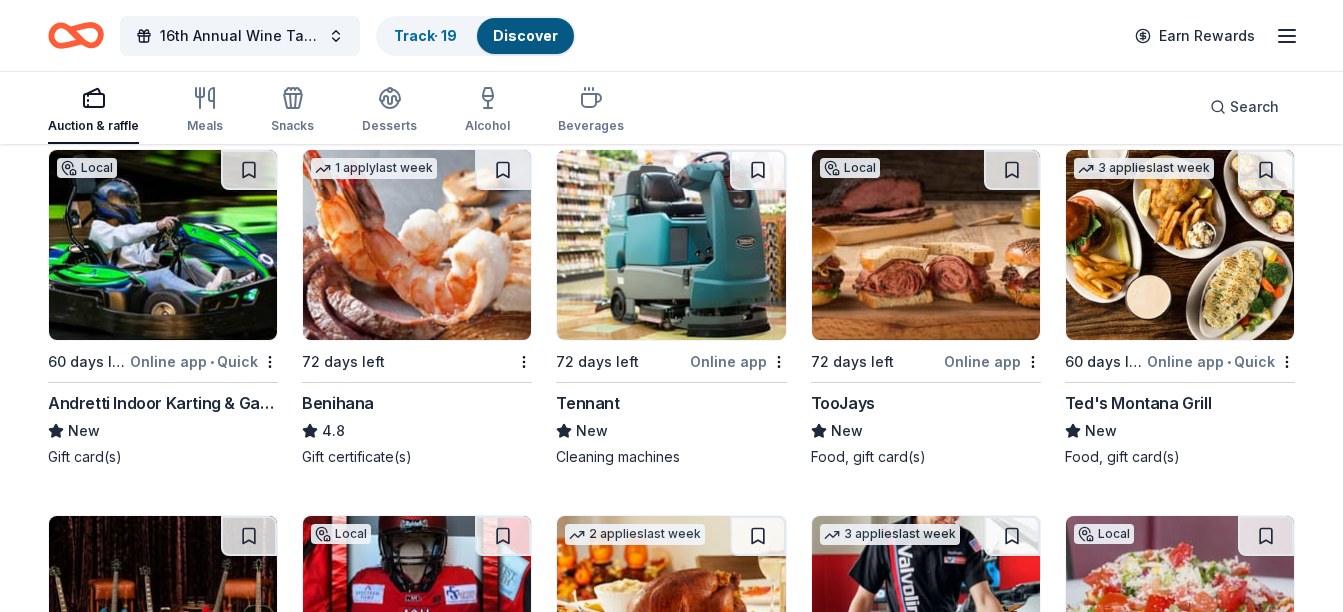 click at bounding box center (163, 245) 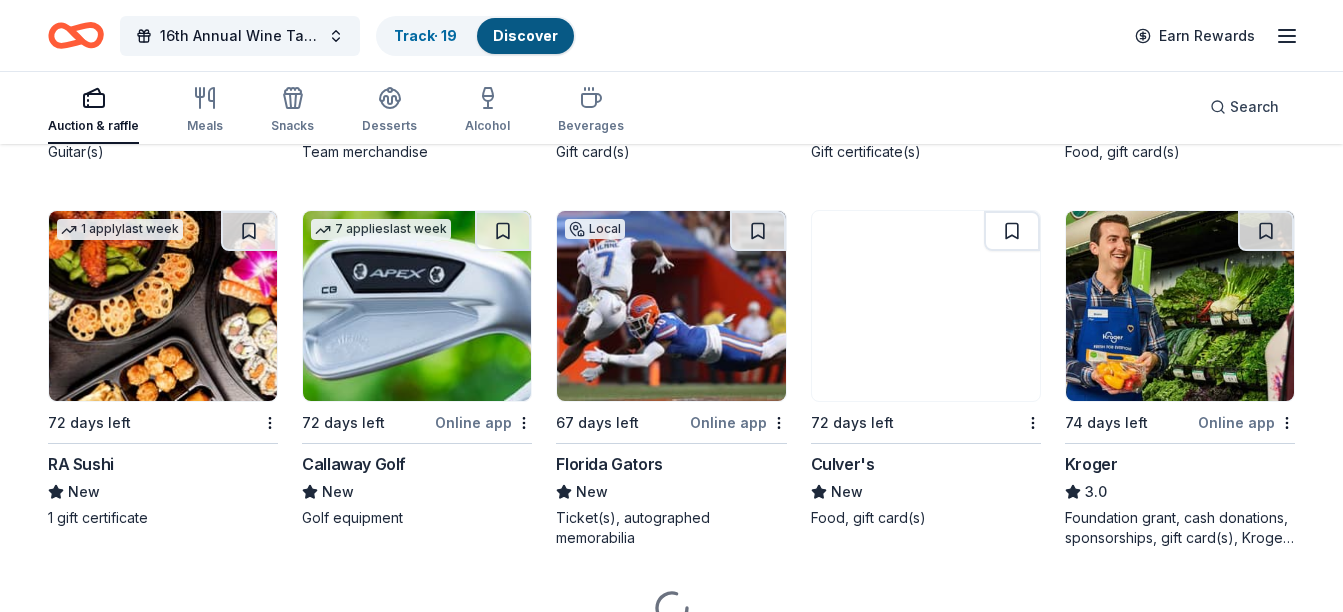 scroll, scrollTop: 11235, scrollLeft: 0, axis: vertical 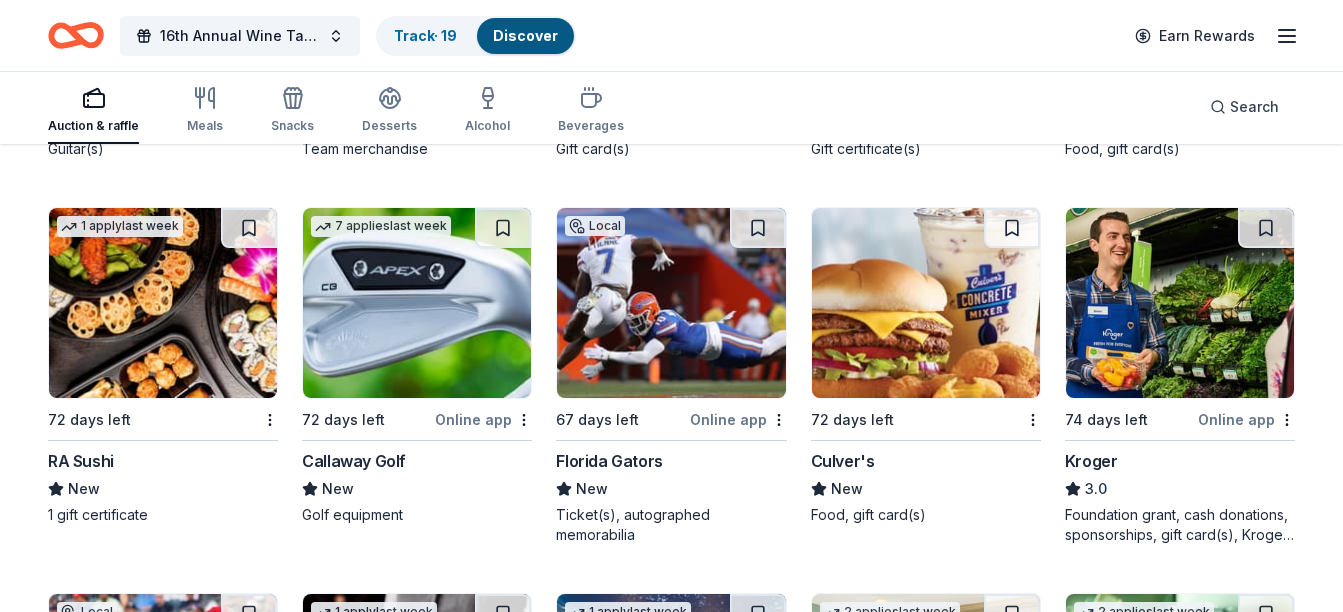 click at bounding box center (671, 303) 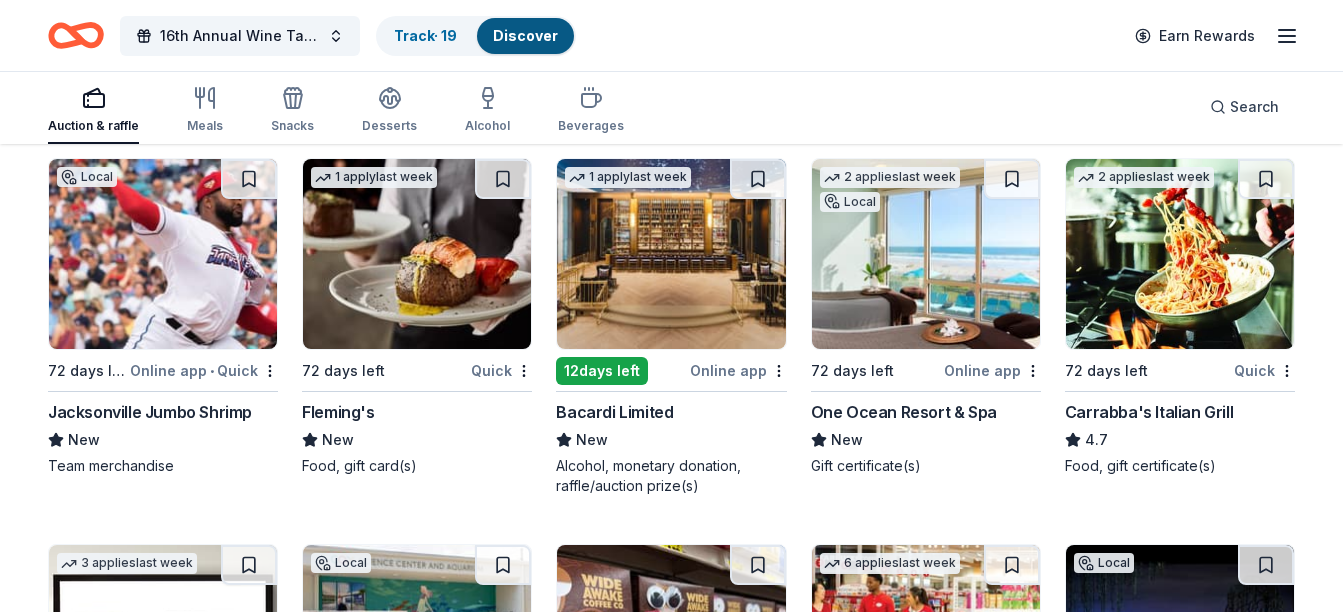 scroll, scrollTop: 11671, scrollLeft: 0, axis: vertical 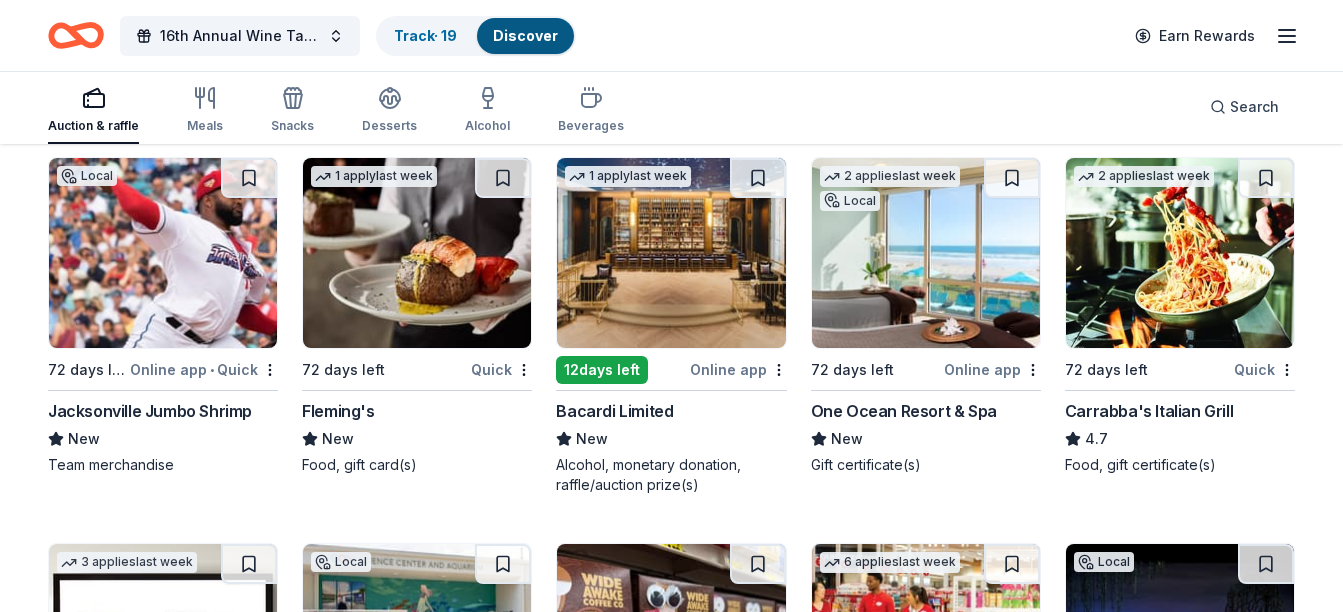click at bounding box center [926, 253] 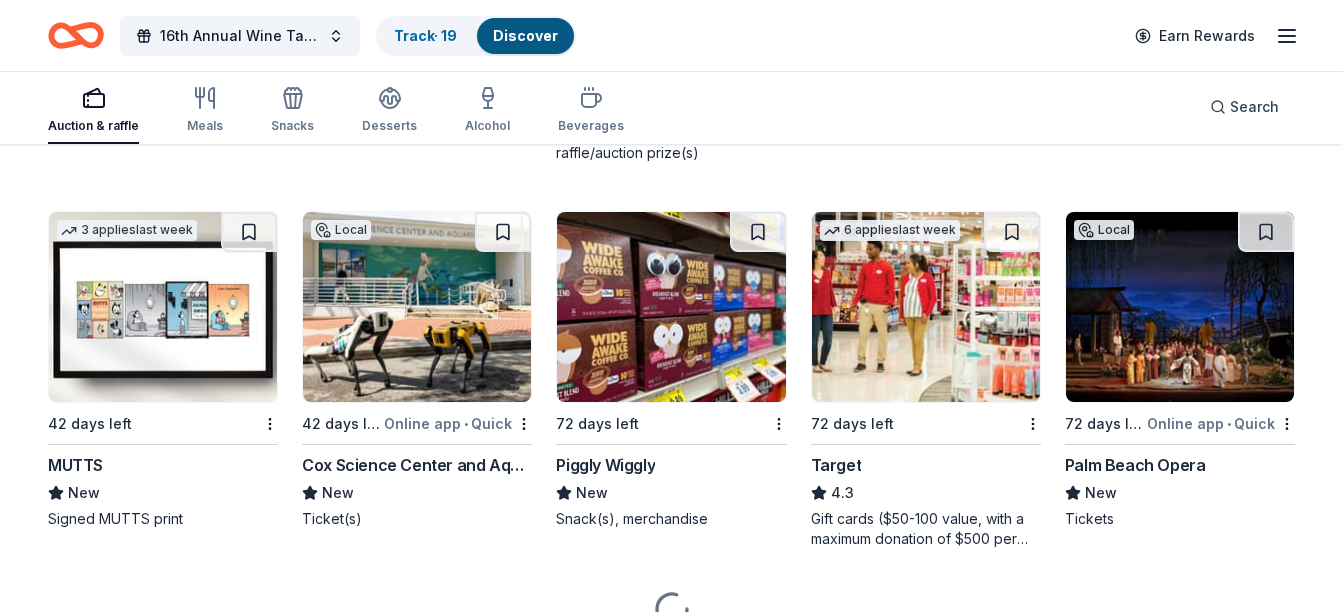 scroll, scrollTop: 12008, scrollLeft: 0, axis: vertical 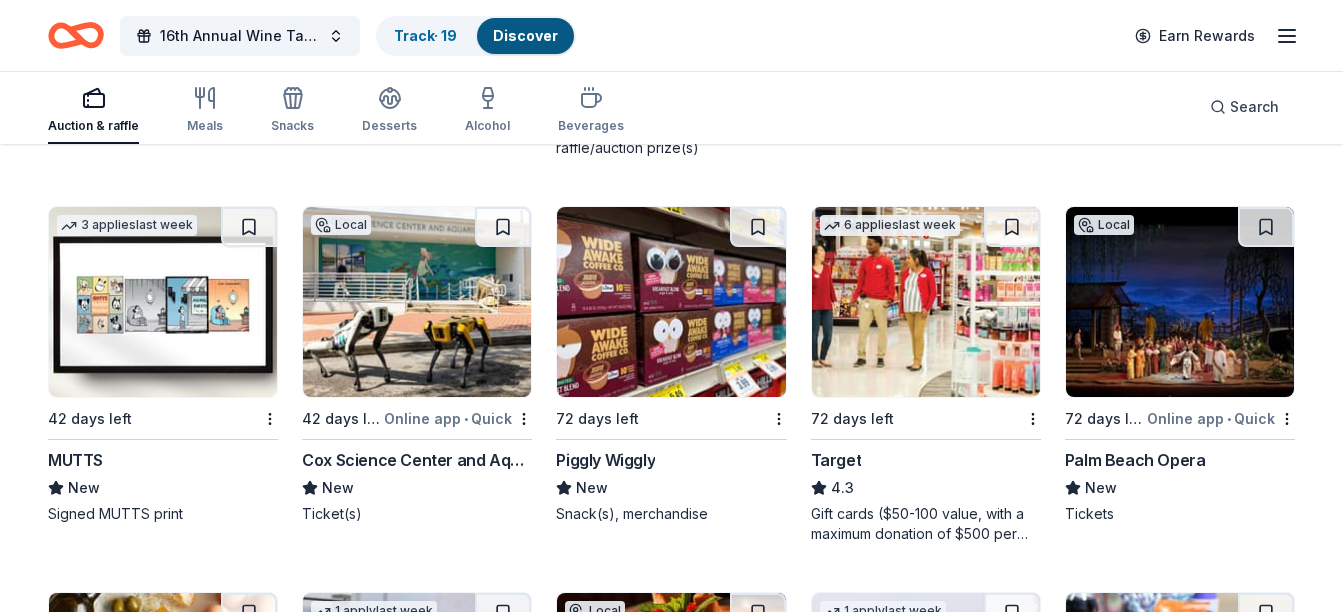 click at bounding box center (163, 302) 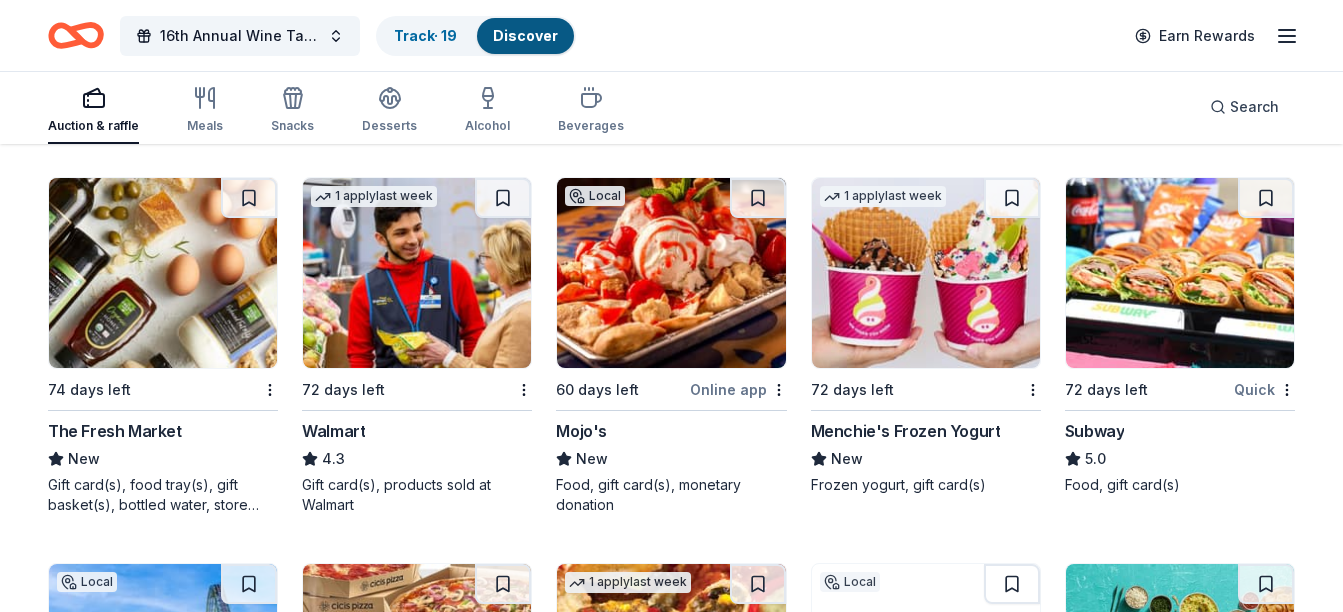 scroll, scrollTop: 12424, scrollLeft: 0, axis: vertical 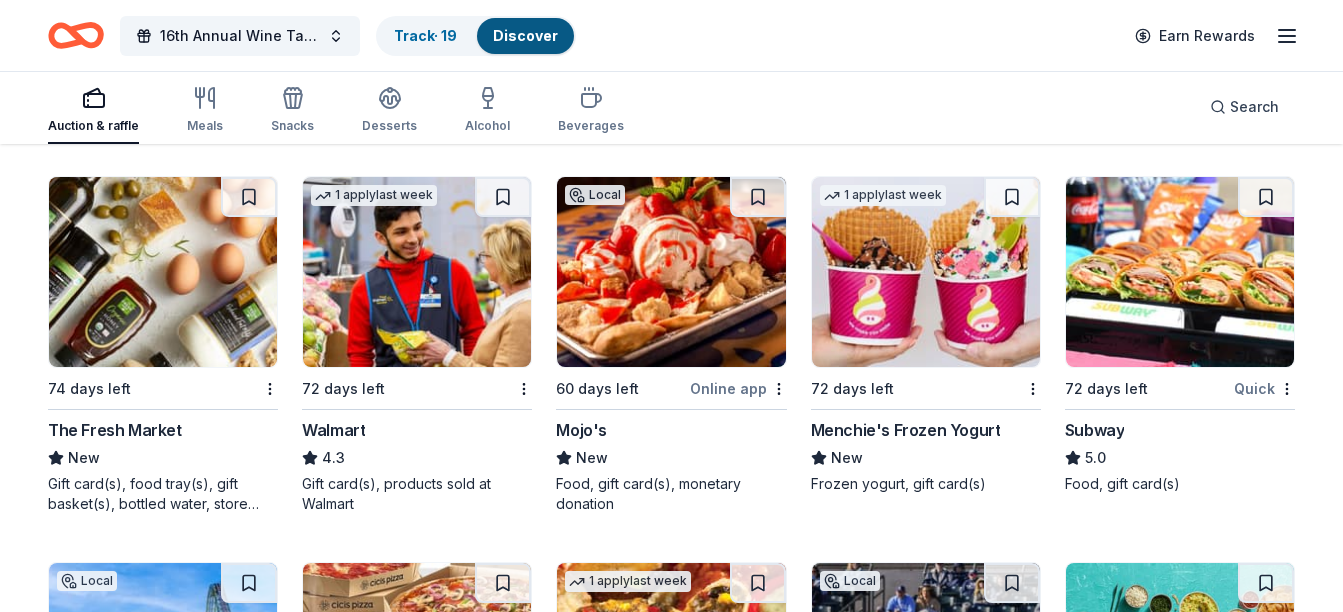 click at bounding box center [926, 272] 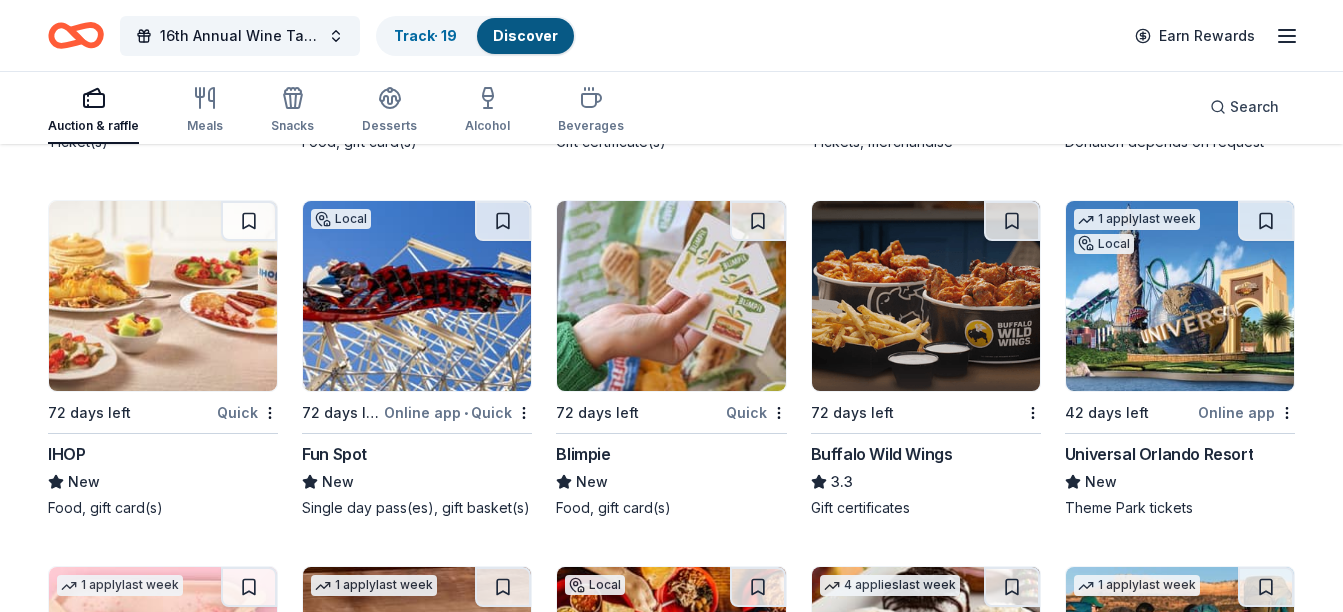 scroll, scrollTop: 13150, scrollLeft: 0, axis: vertical 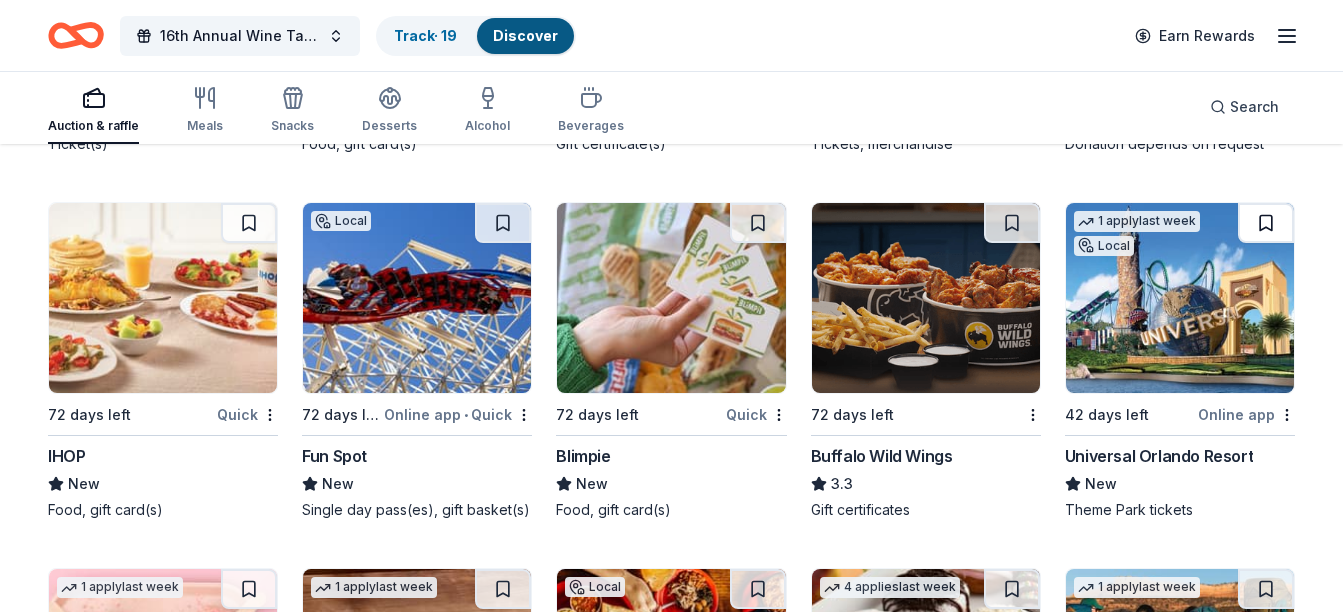 click at bounding box center (1266, 223) 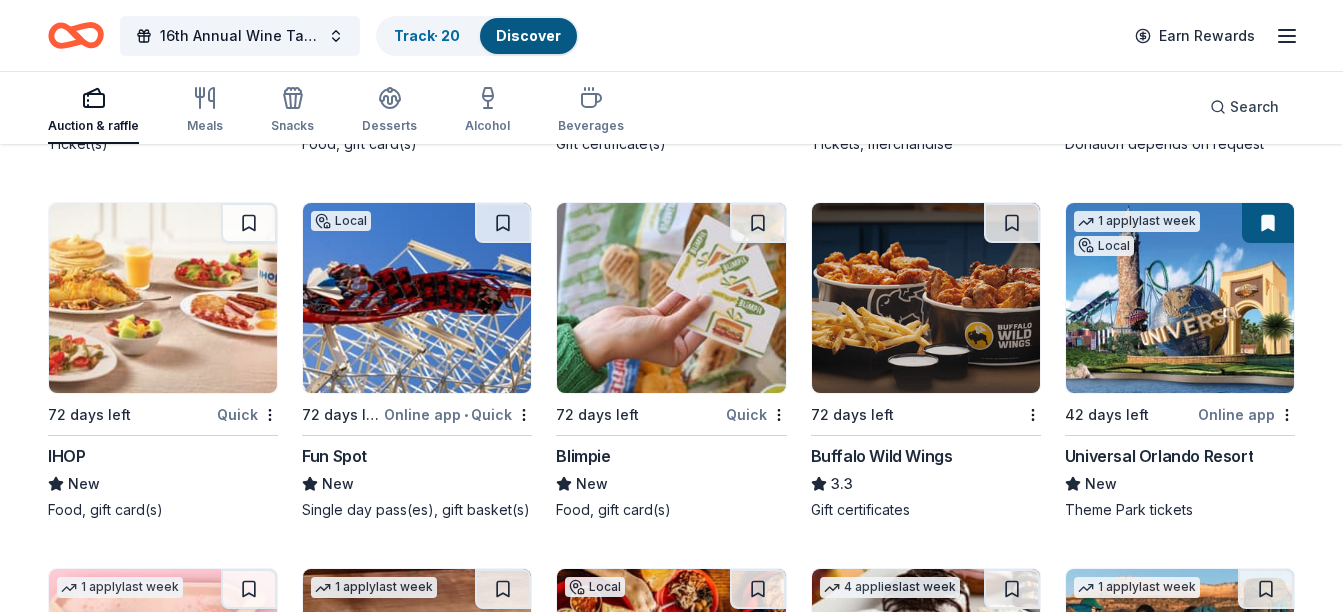 drag, startPoint x: 1270, startPoint y: 230, endPoint x: 1278, endPoint y: 203, distance: 28.160255 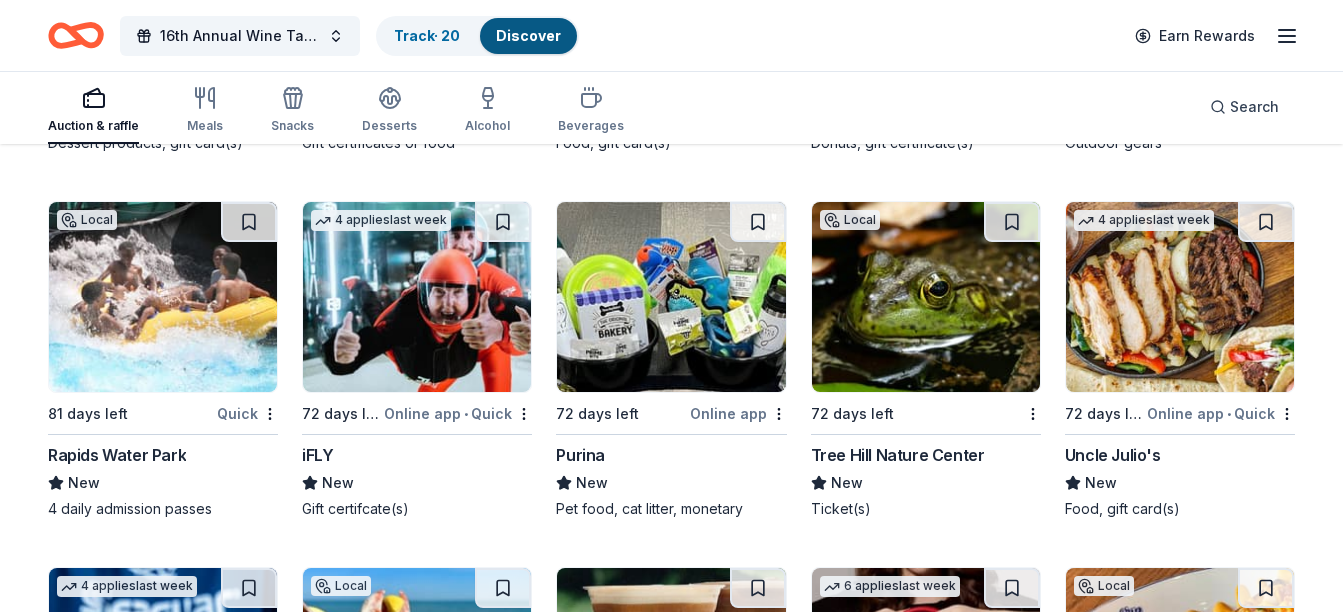 scroll, scrollTop: 13884, scrollLeft: 0, axis: vertical 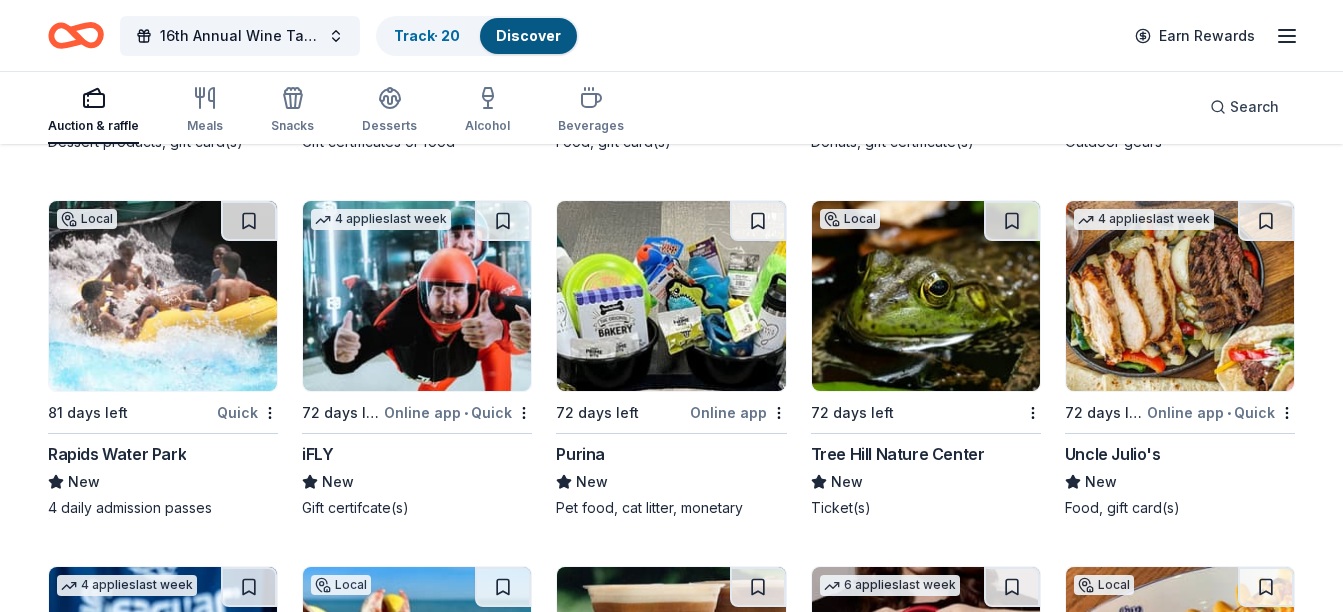 click on "Pet food, cat litter, monetary" at bounding box center (671, 508) 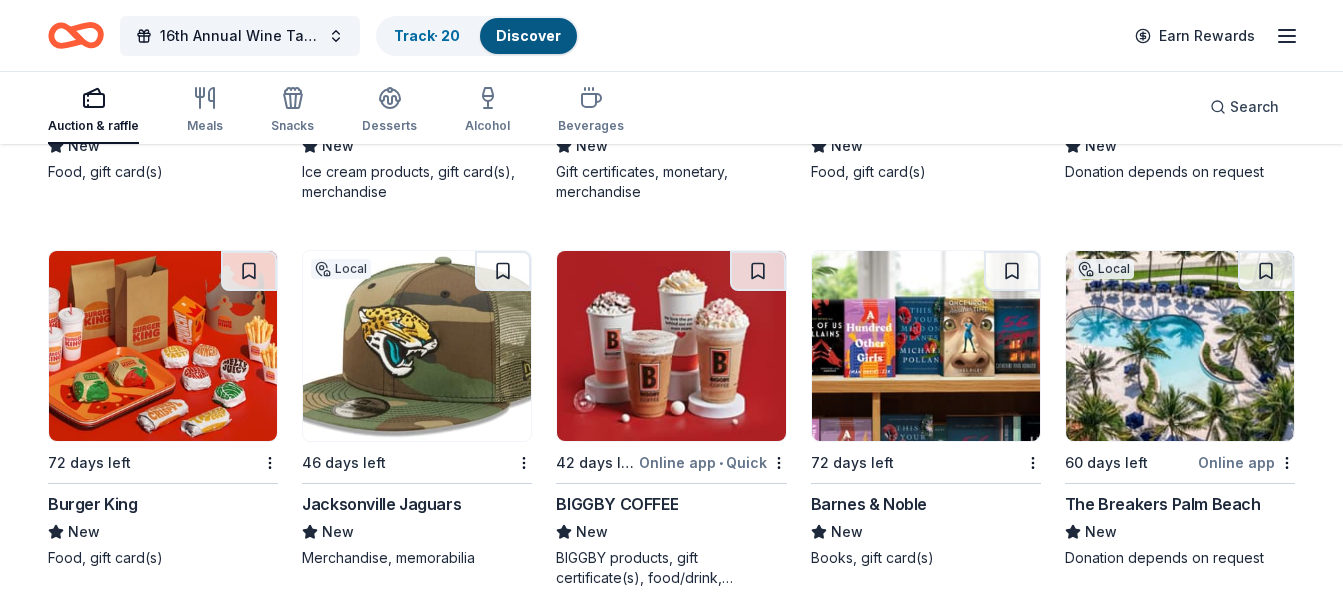 scroll, scrollTop: 15364, scrollLeft: 0, axis: vertical 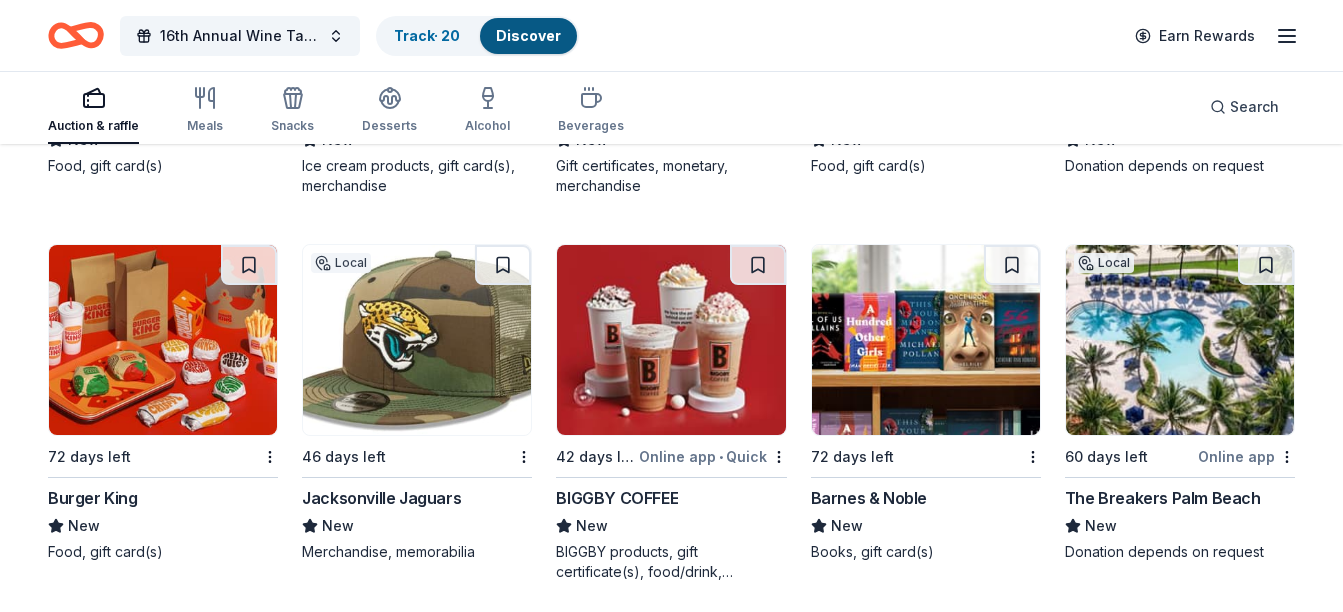 click at bounding box center (926, 340) 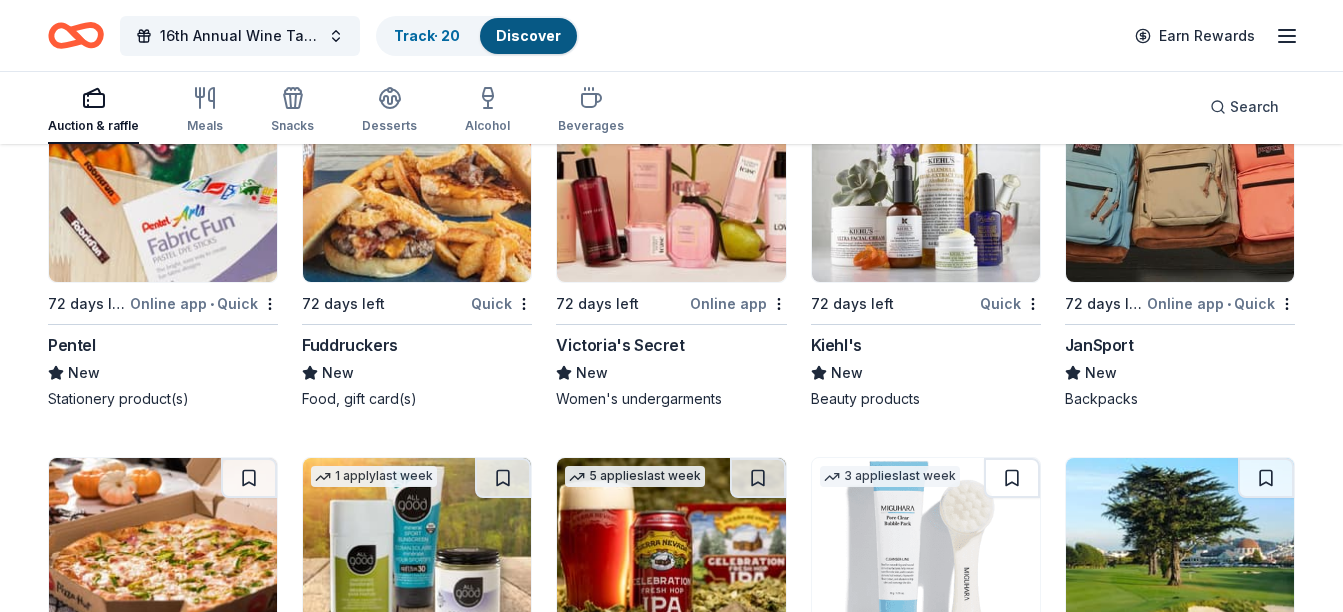 scroll, scrollTop: 17062, scrollLeft: 0, axis: vertical 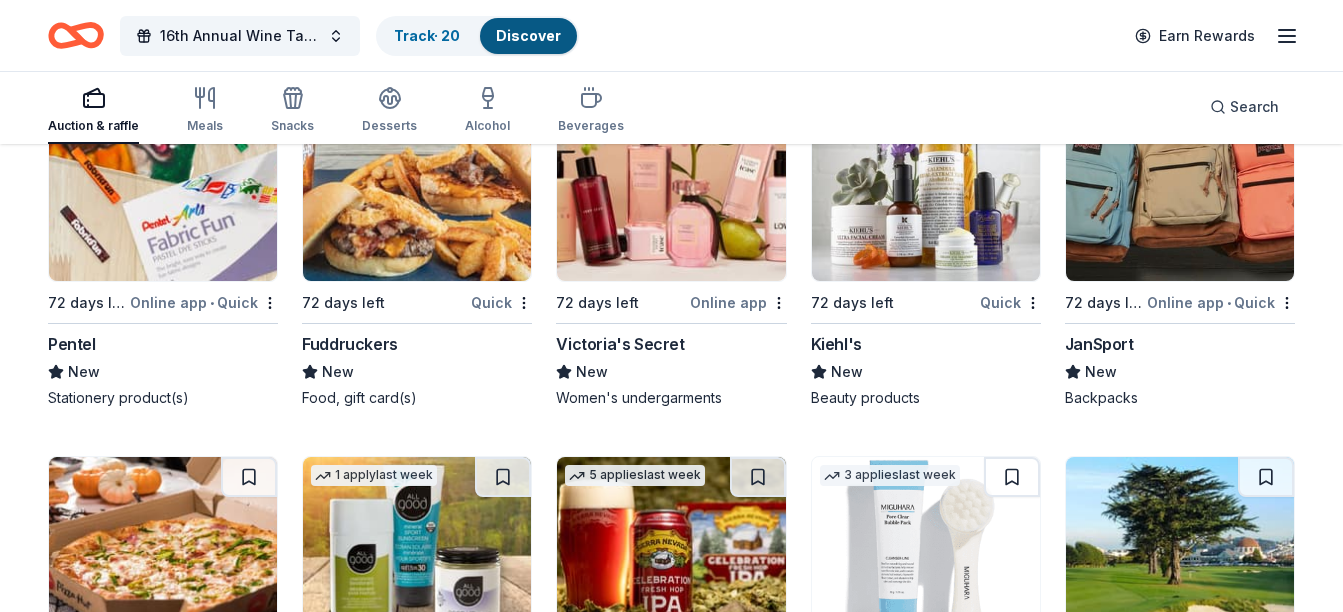 click at bounding box center [417, 186] 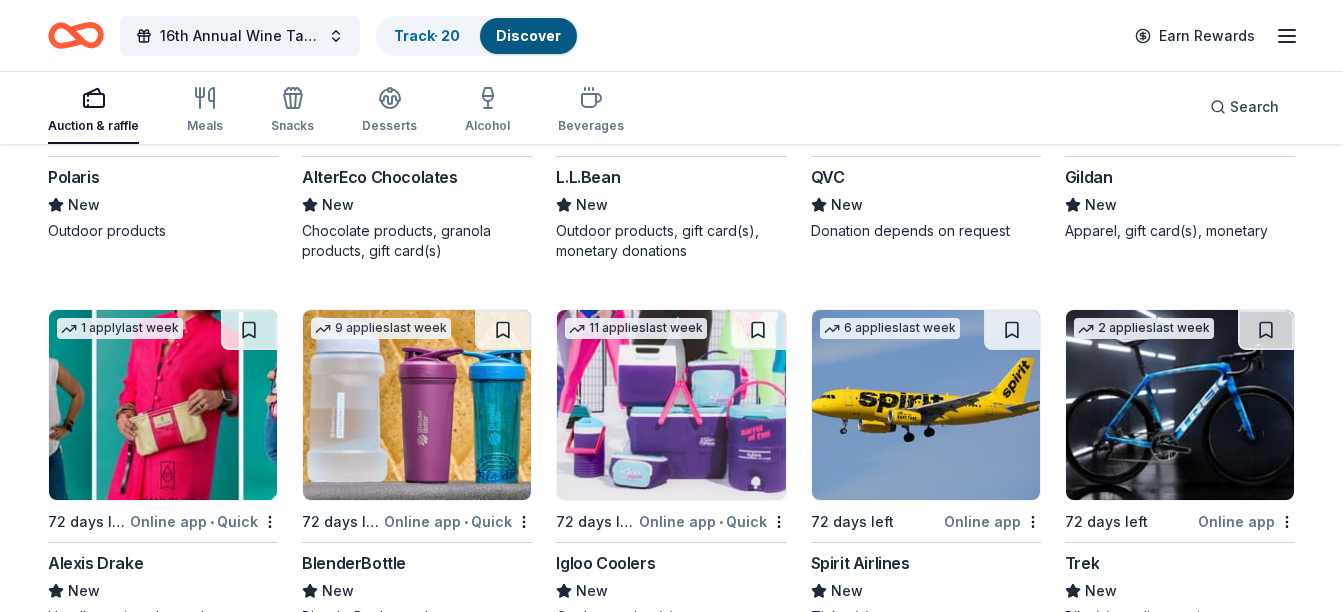 scroll, scrollTop: 17988, scrollLeft: 0, axis: vertical 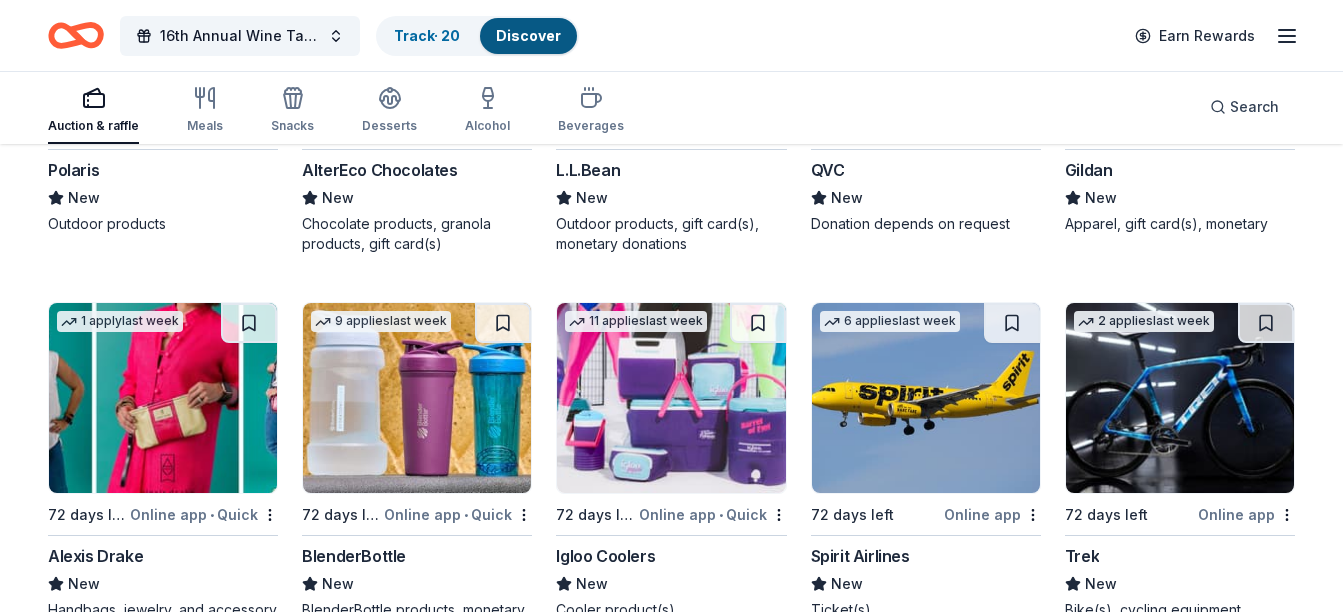 click at bounding box center (926, 398) 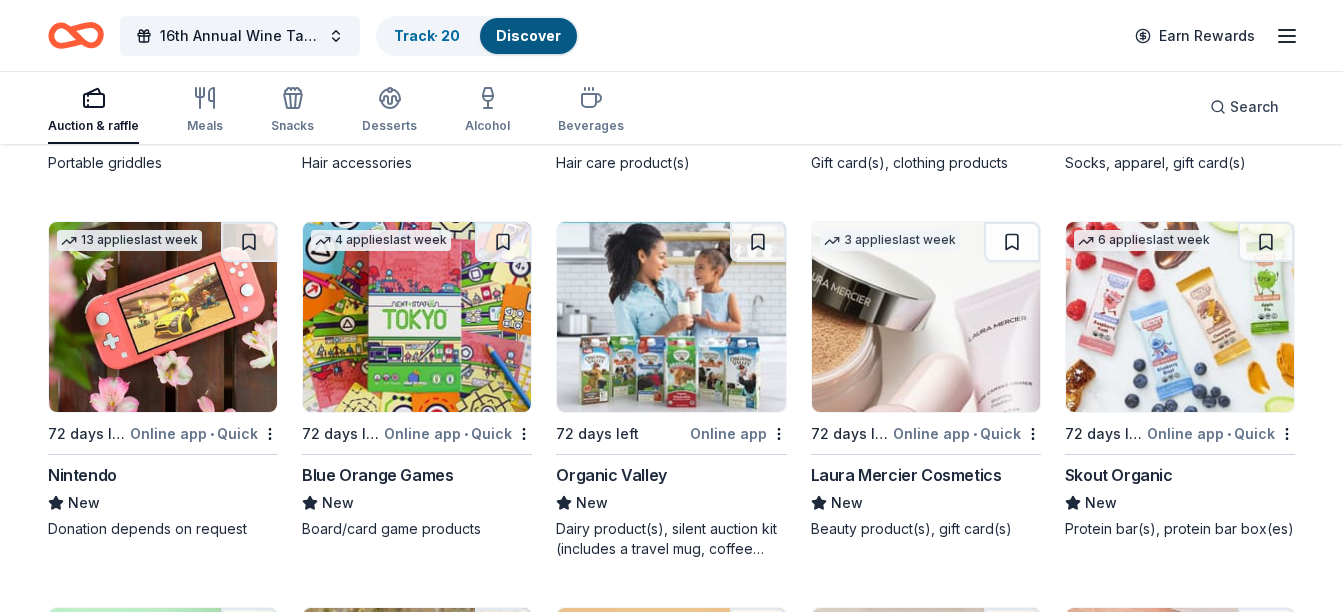 scroll, scrollTop: 20366, scrollLeft: 0, axis: vertical 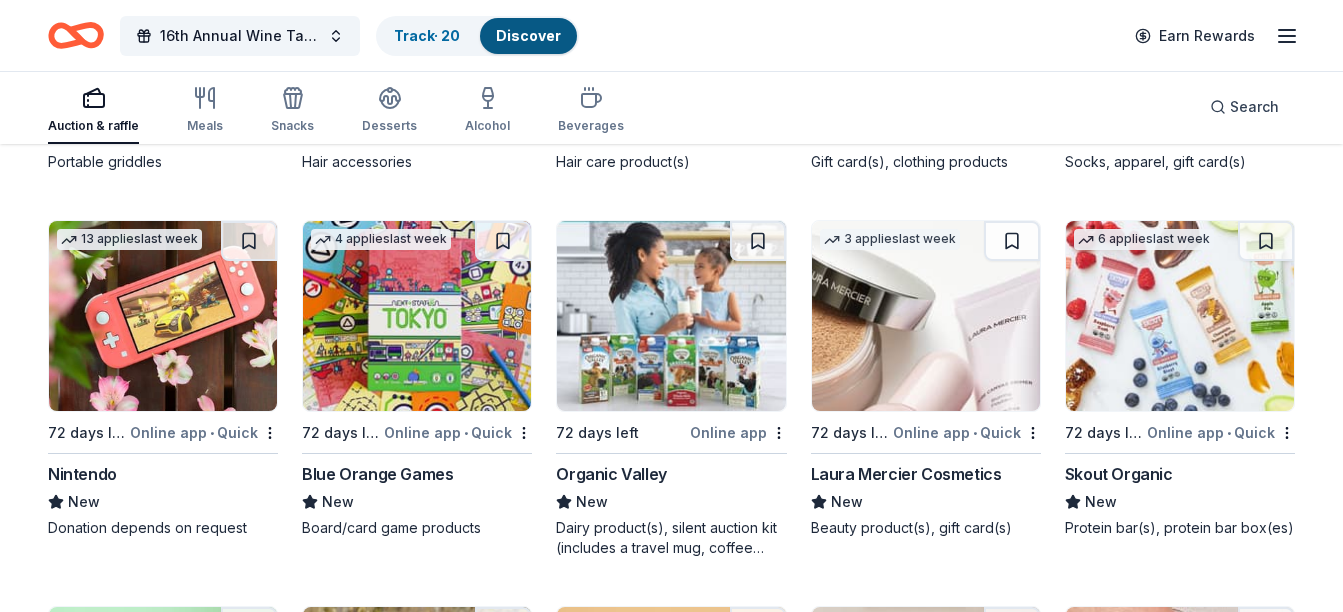 click at bounding box center [163, 316] 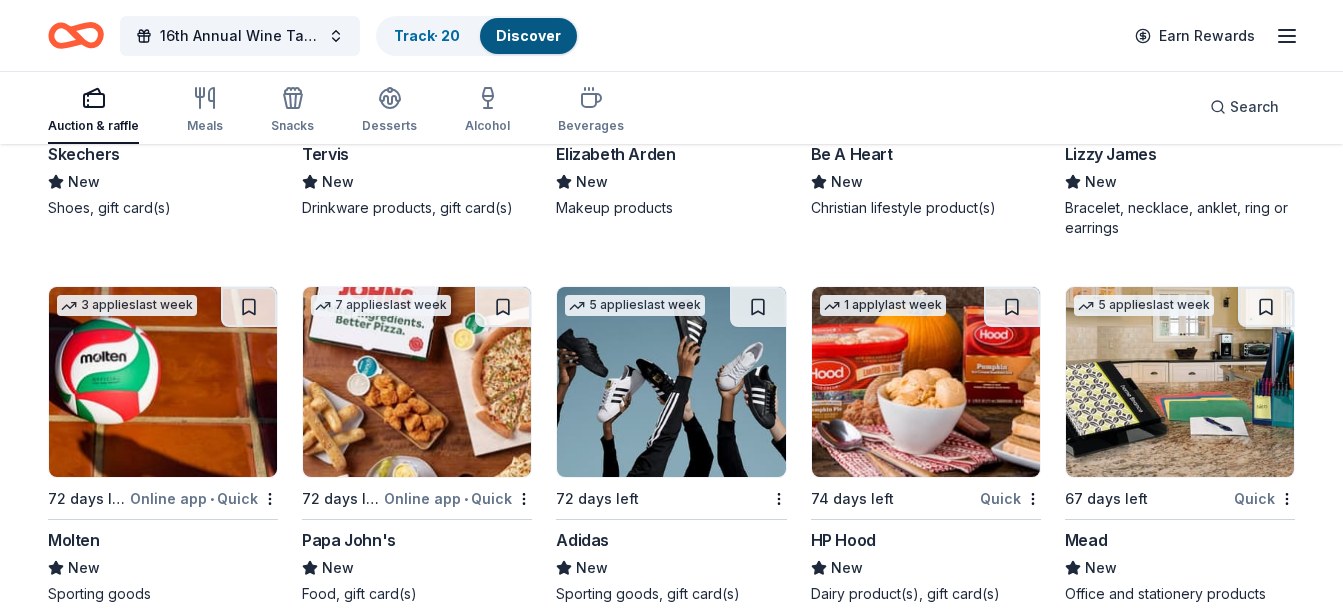 scroll, scrollTop: 21104, scrollLeft: 0, axis: vertical 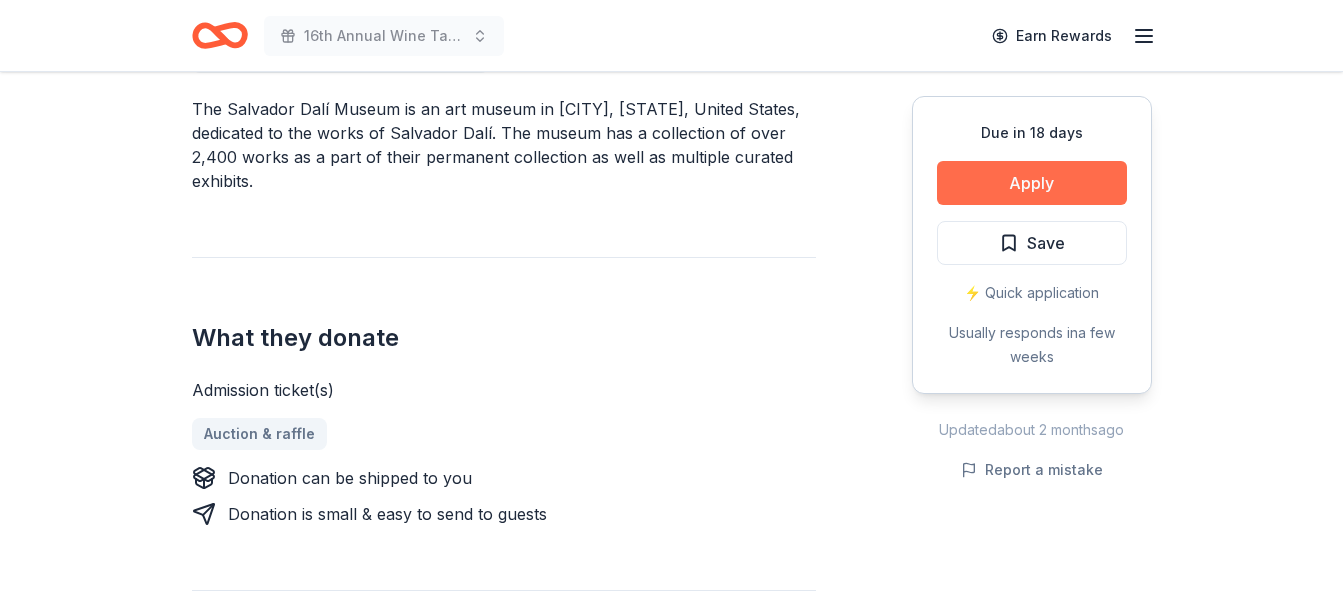 click on "Apply" at bounding box center [1032, 183] 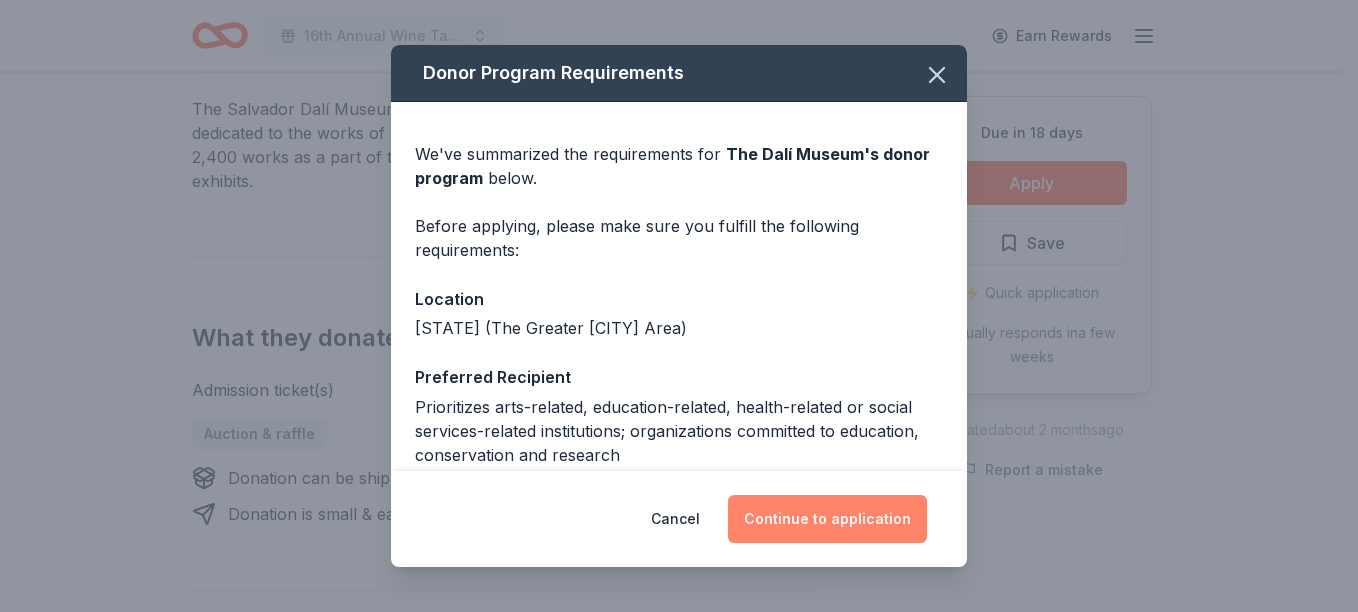 click on "Continue to application" at bounding box center (827, 519) 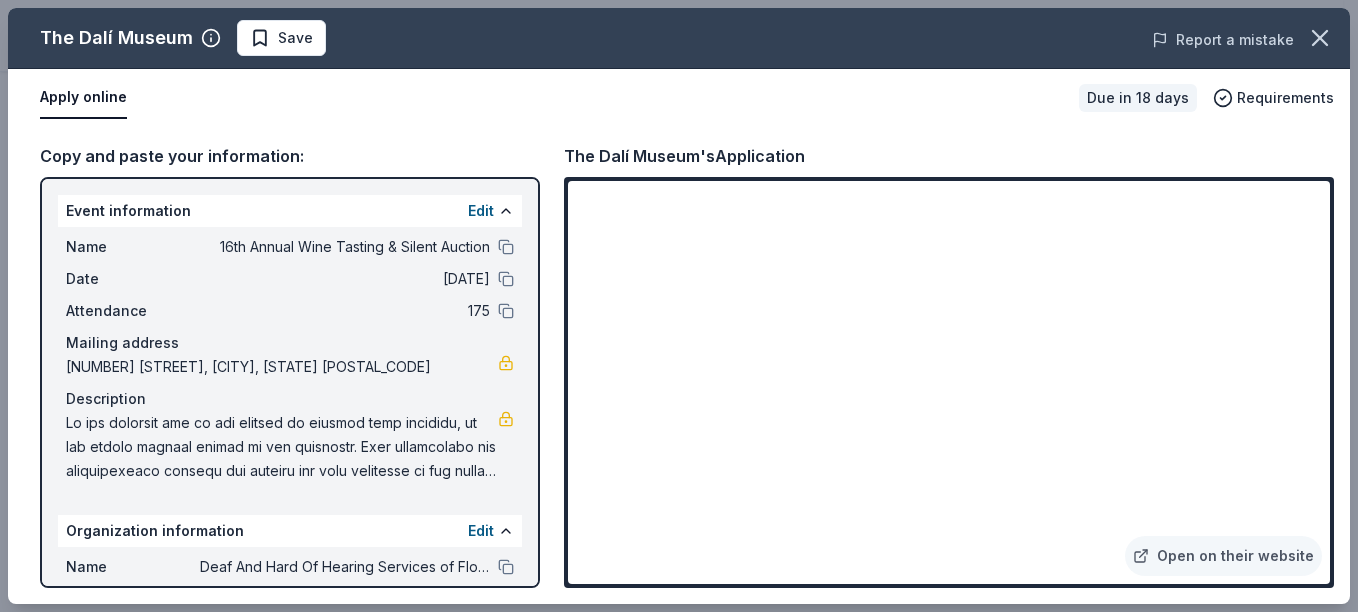 click on "Report a mistake" at bounding box center [1223, 40] 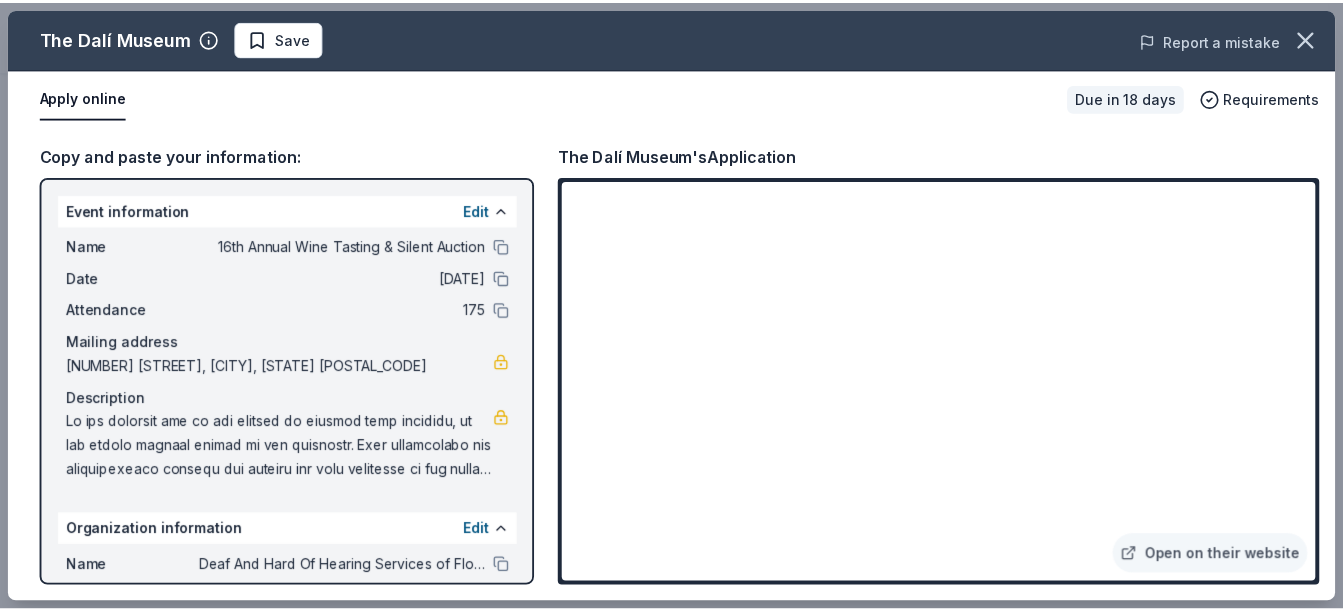 scroll, scrollTop: 0, scrollLeft: 0, axis: both 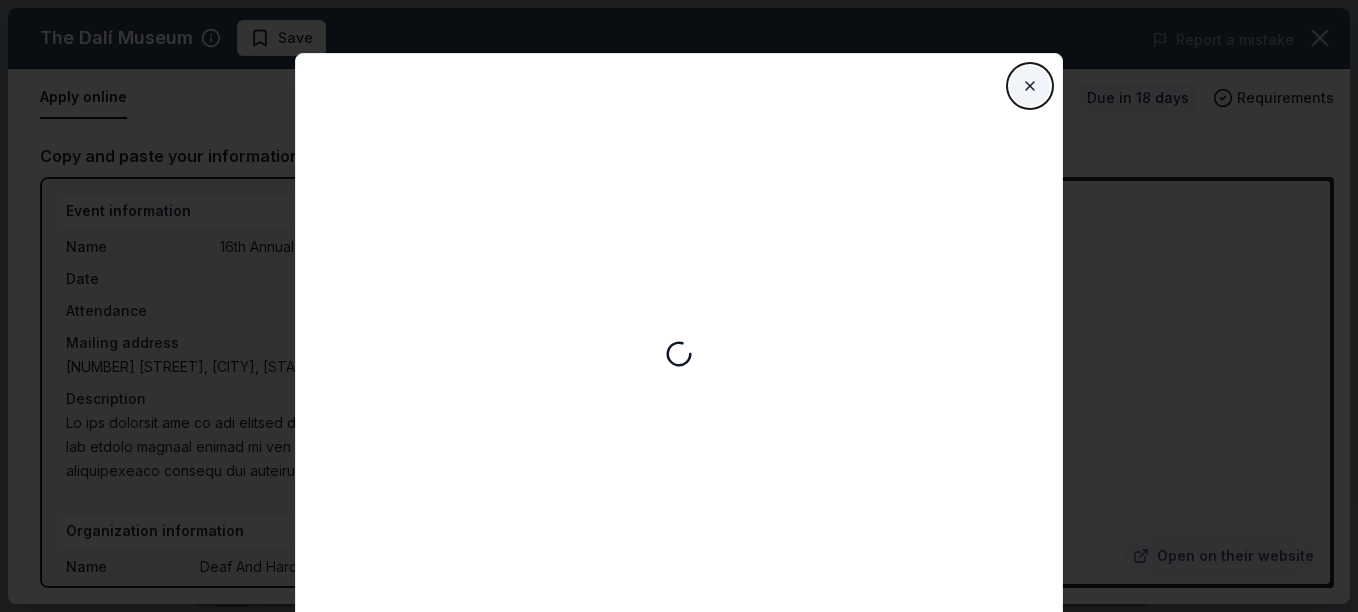 click on "Close" at bounding box center [1030, 86] 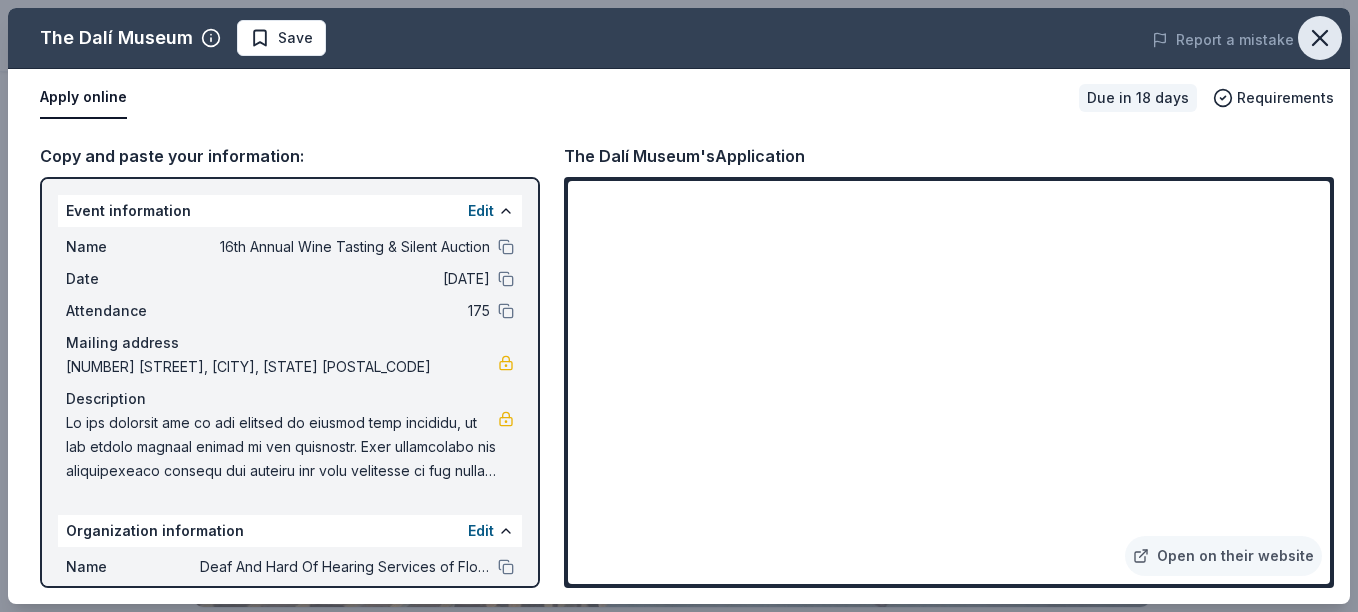 click 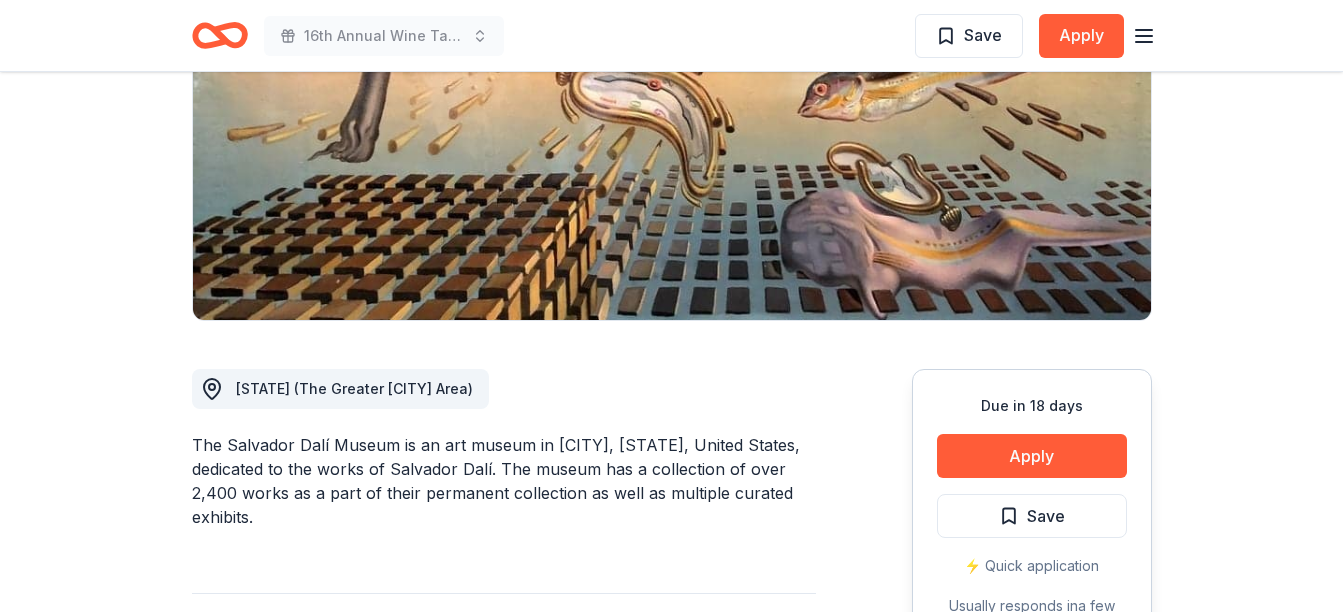 scroll, scrollTop: 0, scrollLeft: 0, axis: both 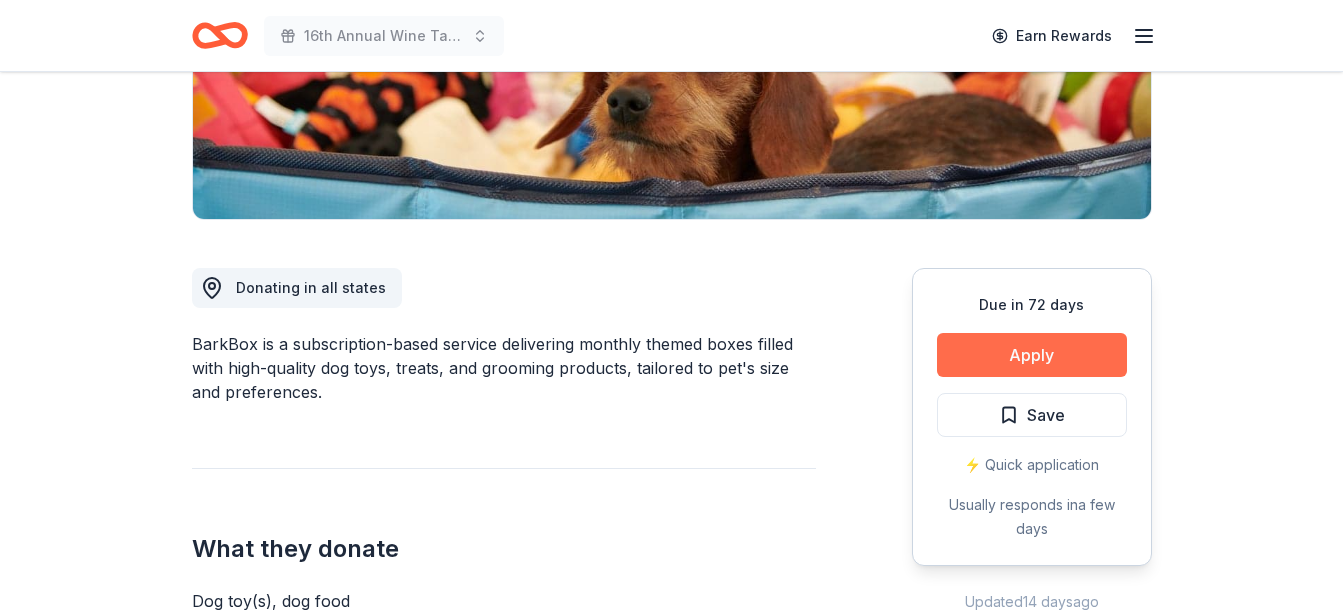 click on "Apply" at bounding box center [1032, 355] 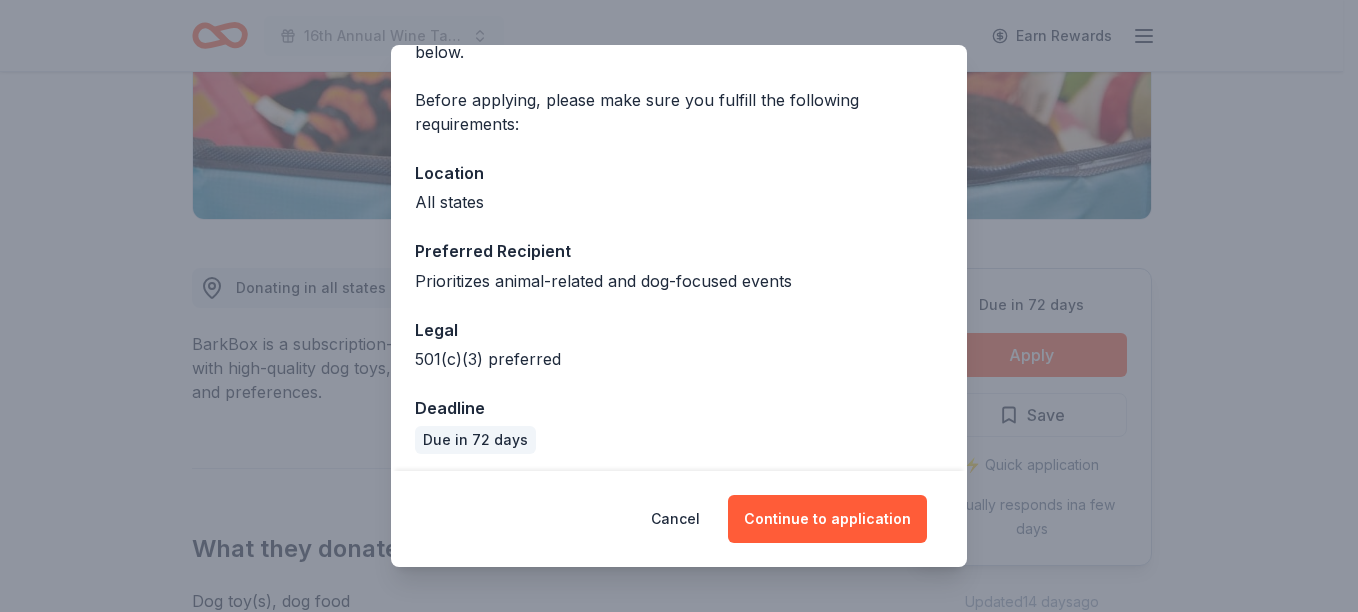 scroll, scrollTop: 133, scrollLeft: 0, axis: vertical 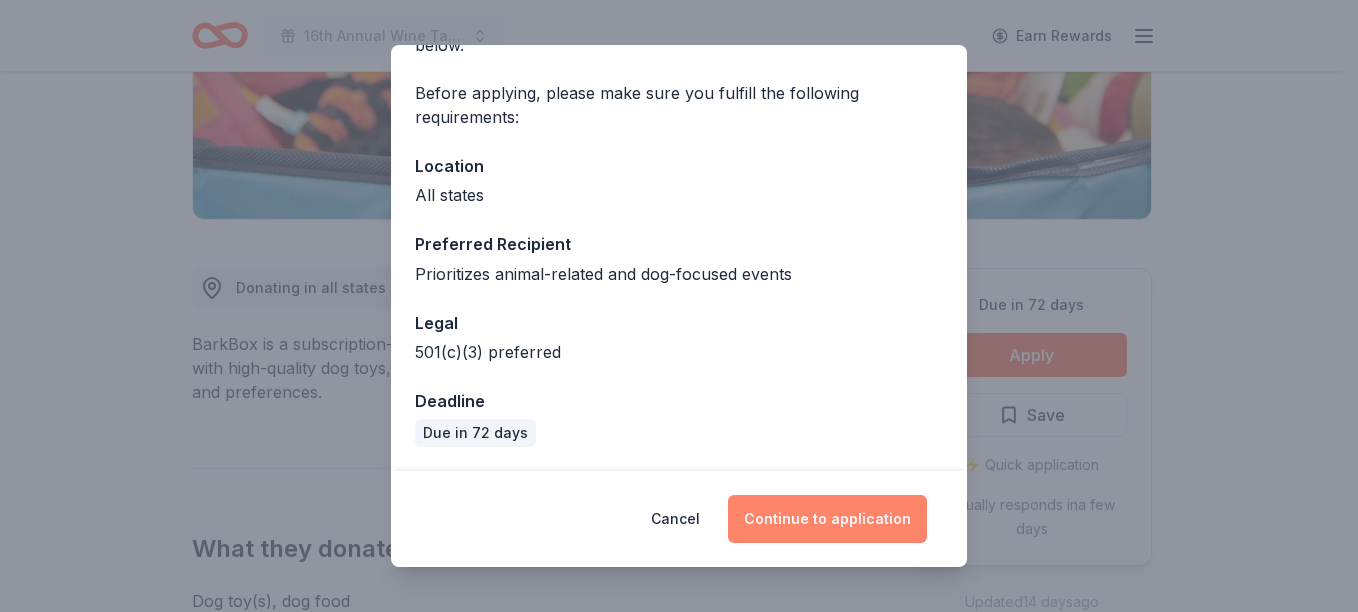 click on "Continue to application" at bounding box center (827, 519) 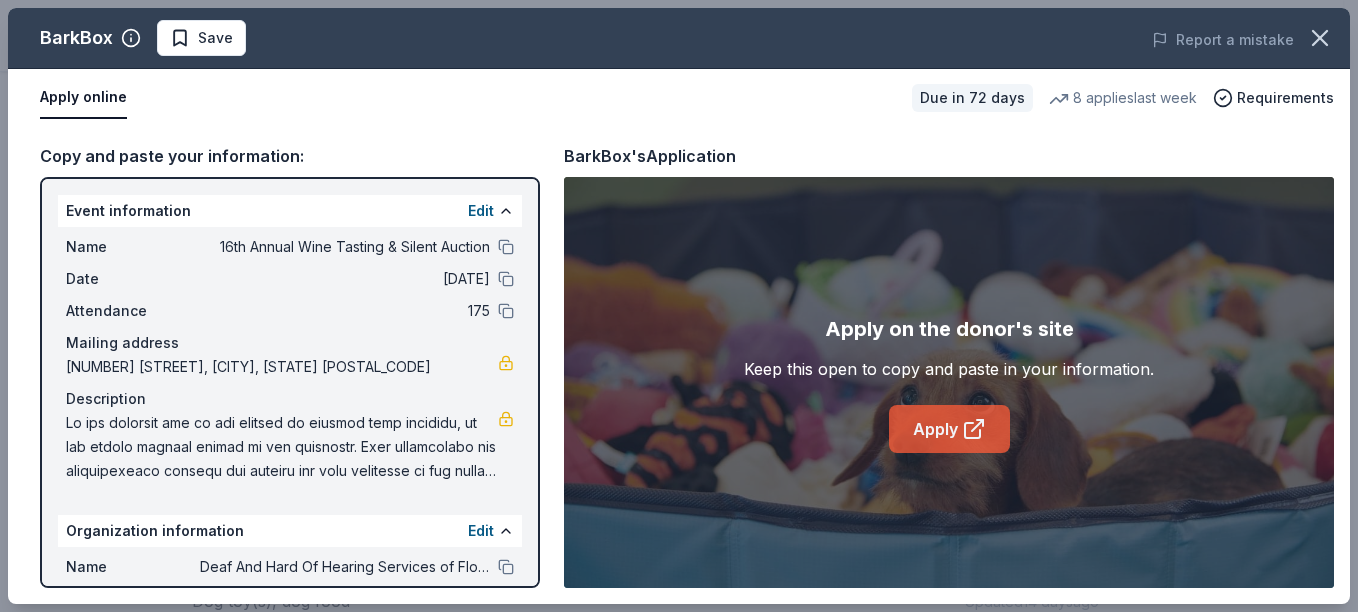 click on "Apply" at bounding box center [949, 429] 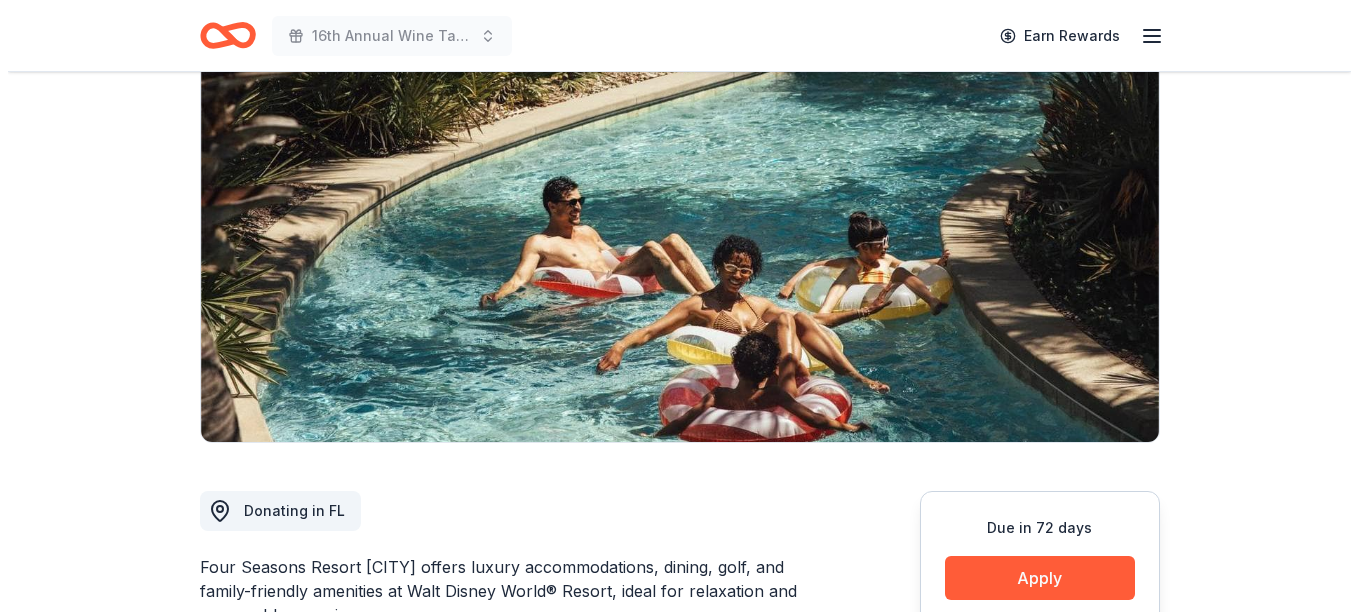 scroll, scrollTop: 179, scrollLeft: 0, axis: vertical 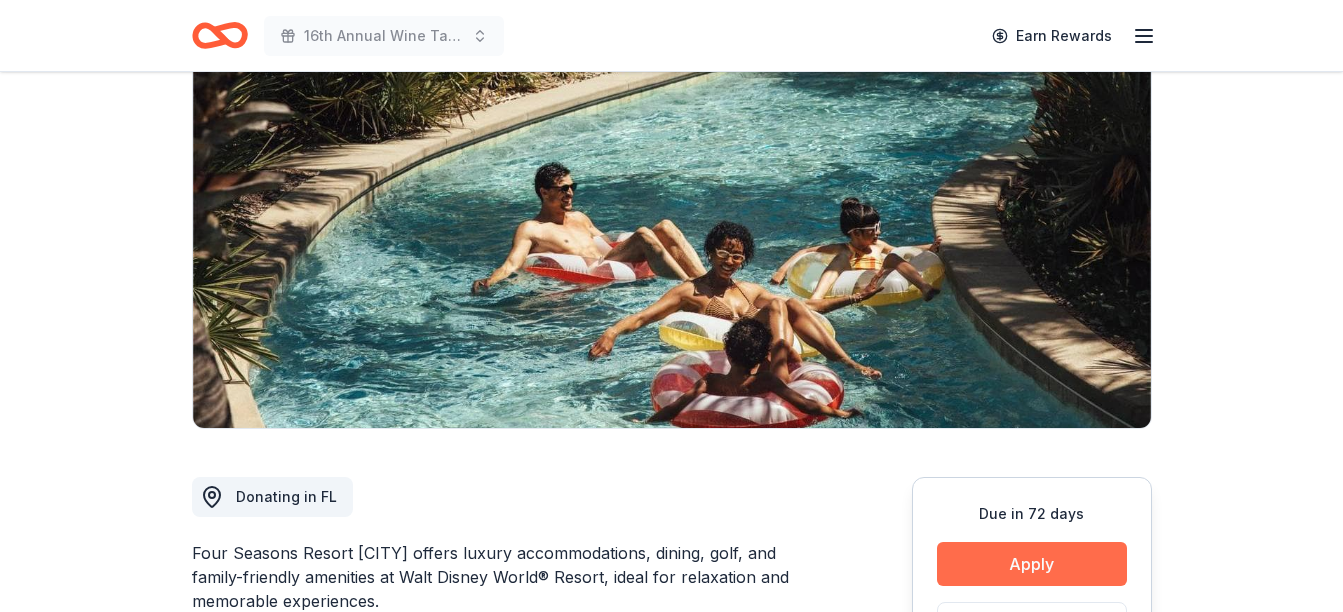 click on "Apply" at bounding box center [1032, 564] 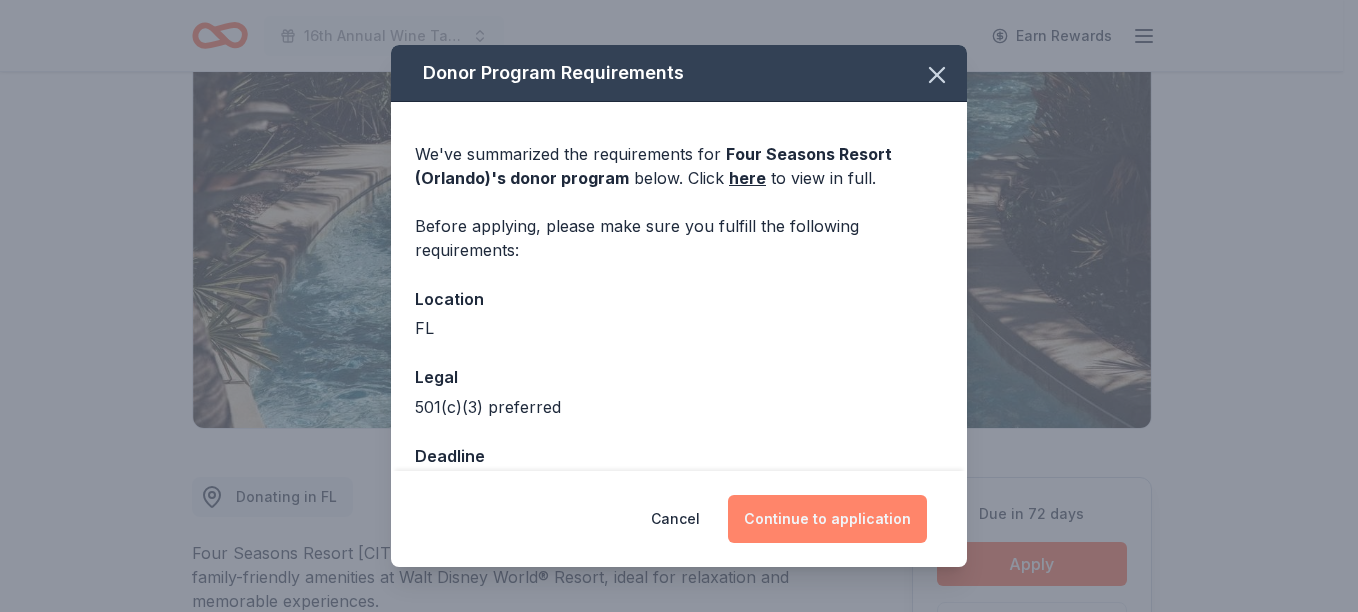 click on "Continue to application" at bounding box center (827, 519) 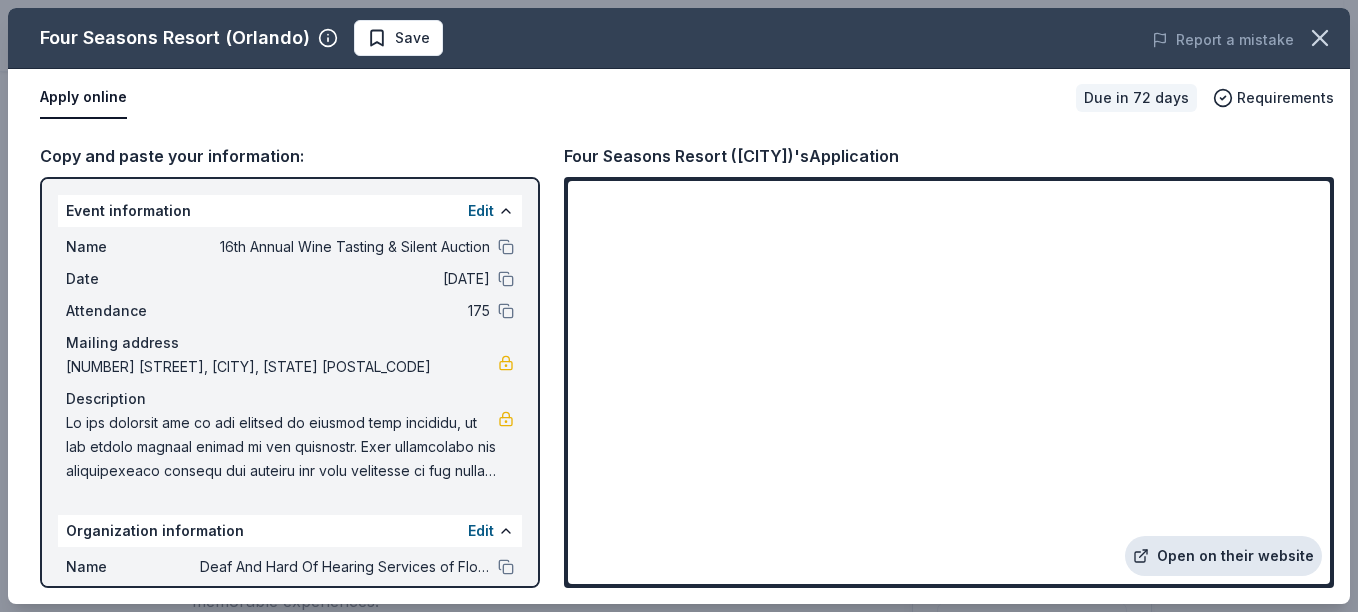 click on "Open on their website" at bounding box center (1223, 556) 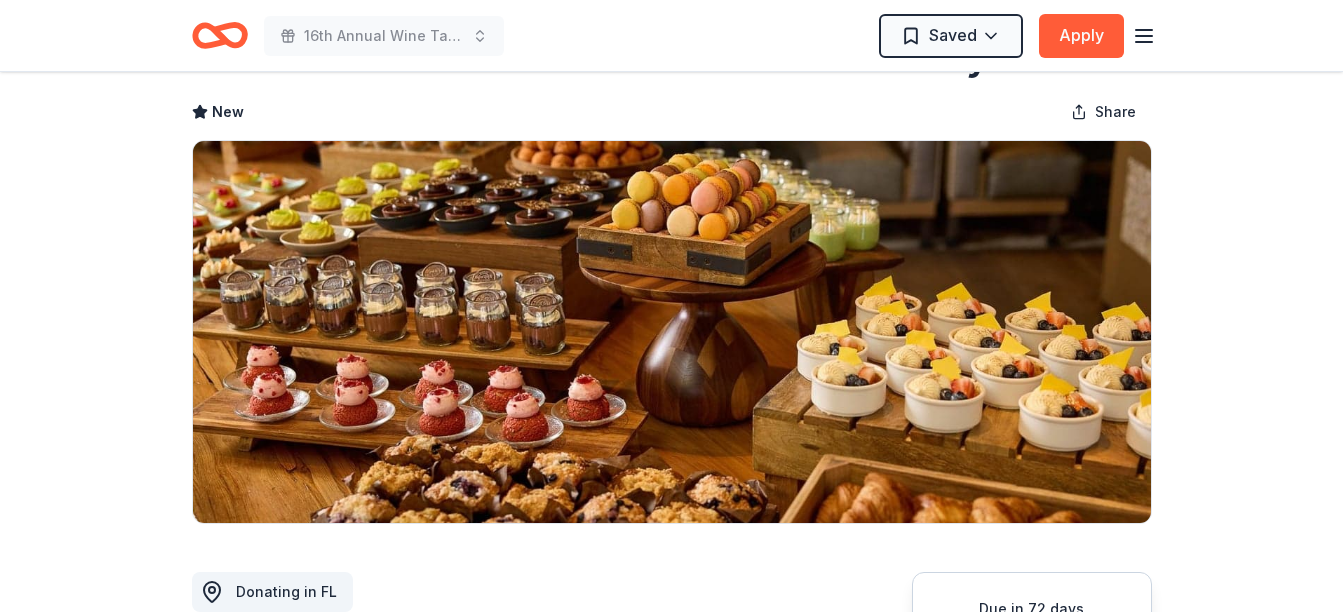 scroll, scrollTop: 0, scrollLeft: 0, axis: both 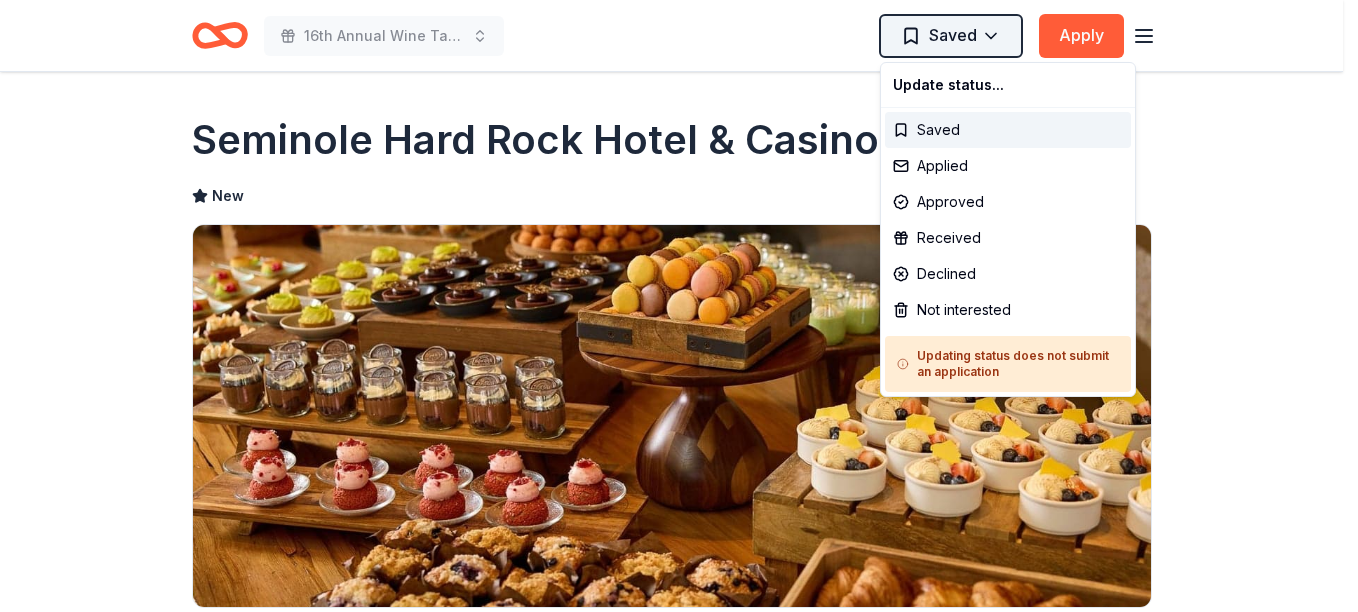 click on "16th Annual Wine Tasting & Silent Auction Saved Apply Due in 72 days Share Seminole Hard Rock Hotel & Casino Hollywood New Share Donating in FL What they donate Gift certificates, accommodation packages Meals Auction & raffle Donation is small & easy to send to guests Who they donate to  Preferred 501(c)(3) preferred Upgrade to Pro to view approval rates and average donation values Due in 72 days Apply Saved Updated  22 days  ago Report a mistake New Be the first to review this company! Leave a review Similar donors 10   applies  last week 60 days left Online app KBP Foods 4.2 Gift card(s), free chicken sandwich card(s), discounted catering Local 72 days left Online app Ben's Kosher Deli New Gift card(s)  1   apply  last week Local 12  days left Online app Boatyard New Food, gift card(s) Local 42 days left Golden Lion Cafe New Food, gift card(s) Local 42 days left Online app Oil & Vinegar New Condiments, gift card(s) Local 60 days left Online app Sailfish Brewing Company New Beer, merchandise, gift card(s)" at bounding box center [679, 306] 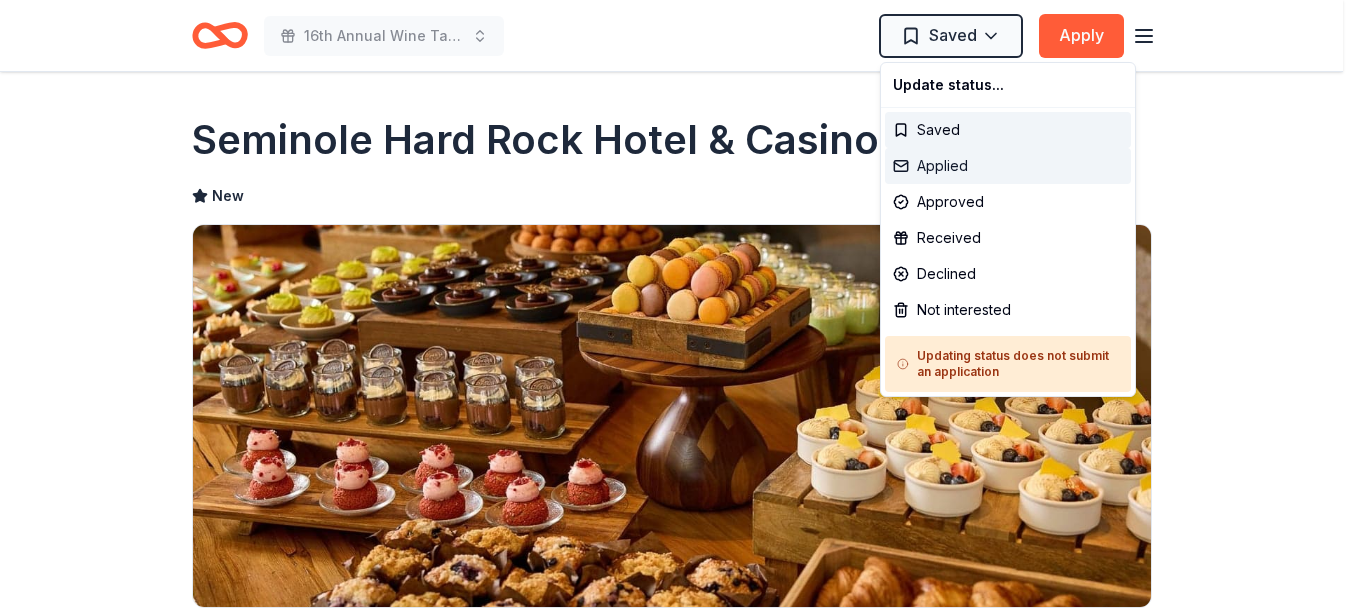 click on "Applied" at bounding box center (1008, 166) 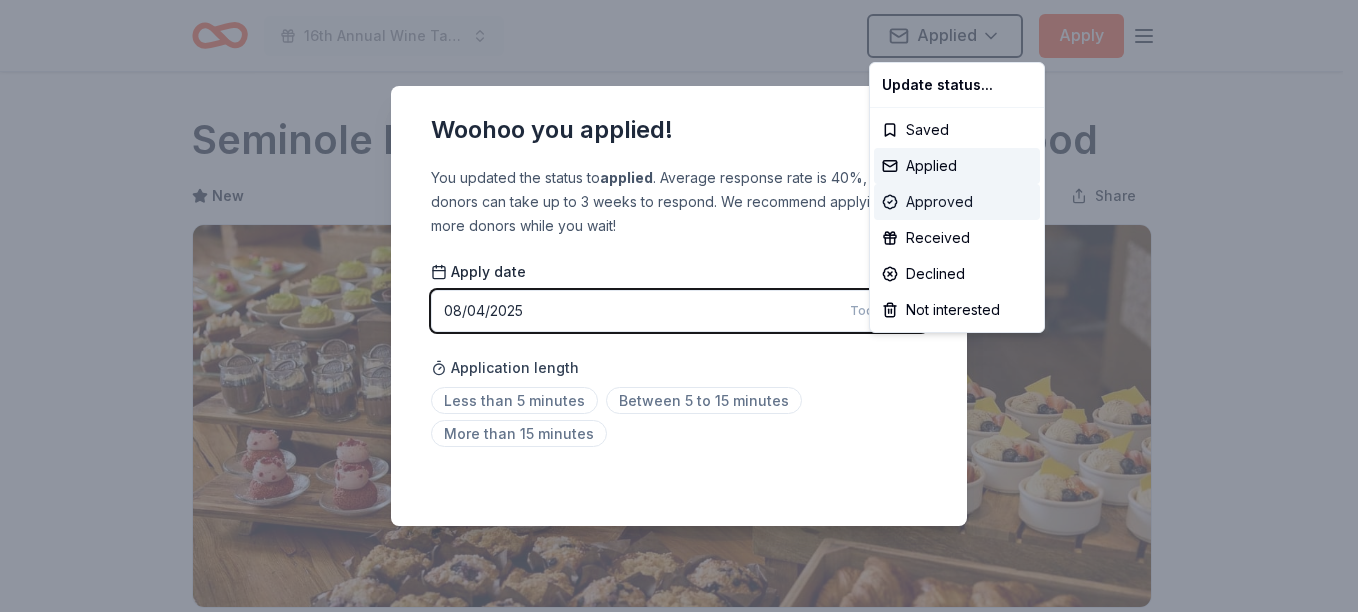 click on "Approved" at bounding box center (957, 202) 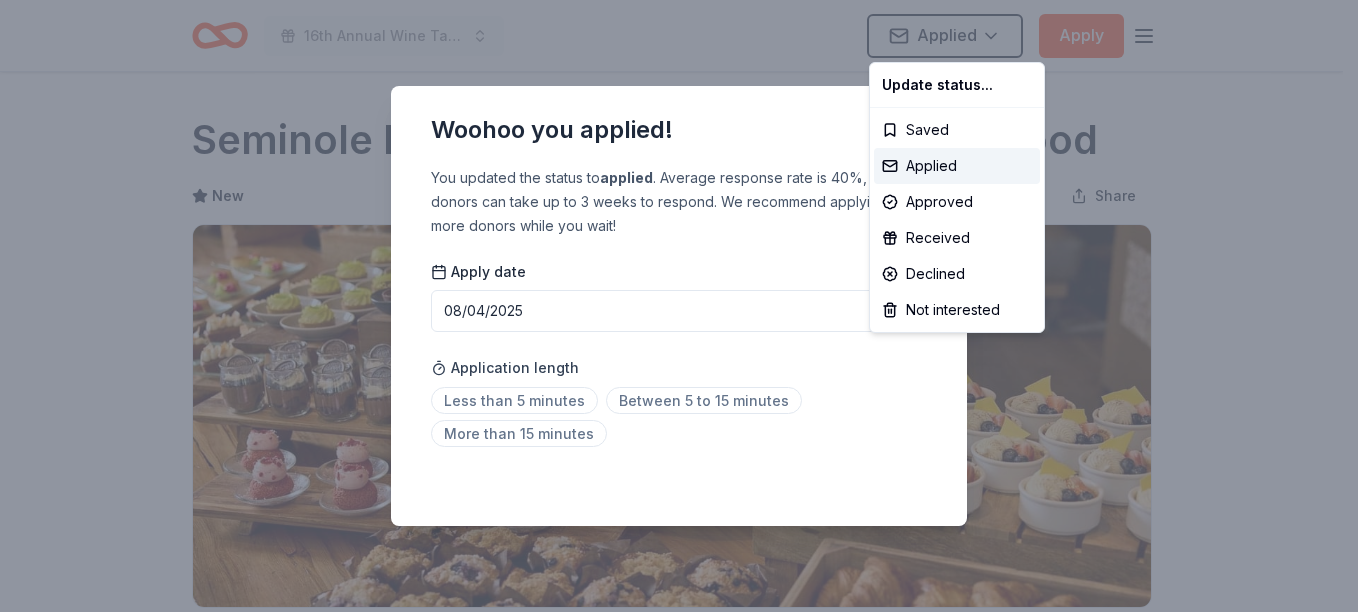 click on "16th Annual Wine Tasting & Silent Auction Applied Apply Due in 72 days Share Seminole Hard Rock Hotel & Casino Hollywood New Share Donating in FL What they donate Gift certificates, accommodation packages Meals Auction & raffle Donation is small & easy to send to guests Who they donate to  Preferred 501(c)(3) preferred Upgrade to Pro to view approval rates and average donation values Due in 72 days Apply Applied Updated  22 days  ago Report a mistake New Be the first to review this company! Leave a review Similar donors 10   applies  last week 60 days left Online app KBP Foods 4.2 Gift card(s), free chicken sandwich card(s), discounted catering Local 72 days left Online app Ben's Kosher Deli New Gift card(s)  1   apply  last week Local 12  days left Online app Boatyard New Food, gift card(s) Local 42 days left Golden Lion Cafe New Food, gift card(s) Local 42 days left Online app Oil & Vinegar New Condiments, gift card(s) Local 60 days left Online app Sailfish Brewing Company New Local 60 days left Online app" at bounding box center [679, 306] 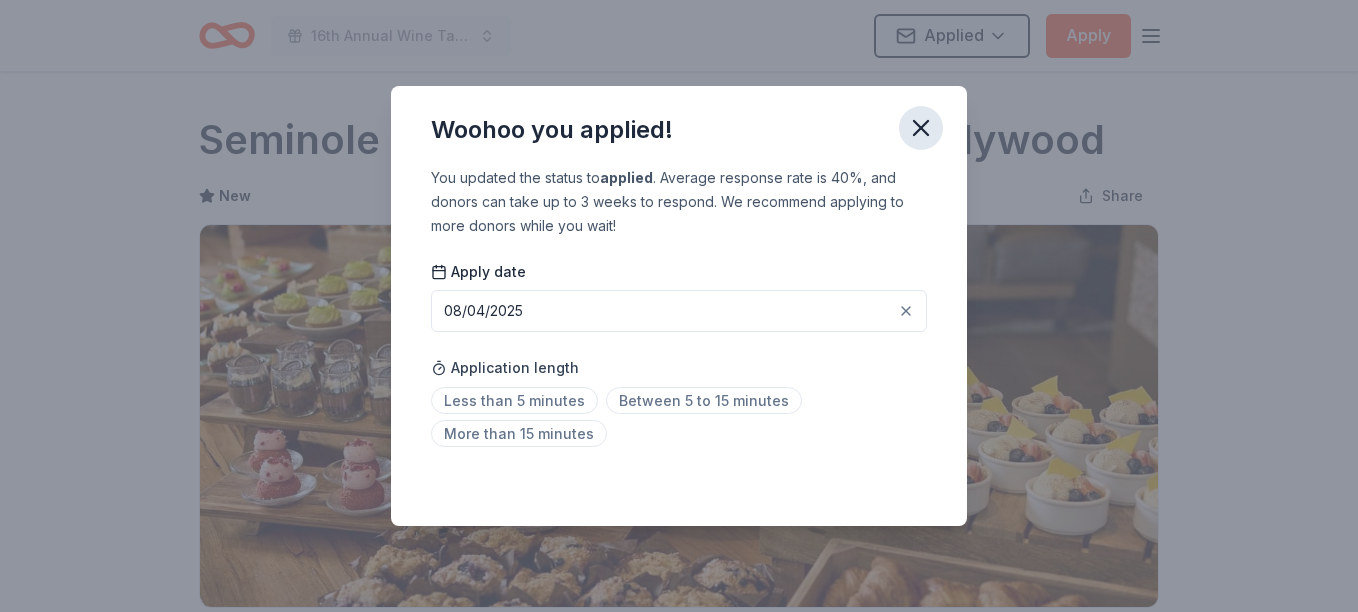 click 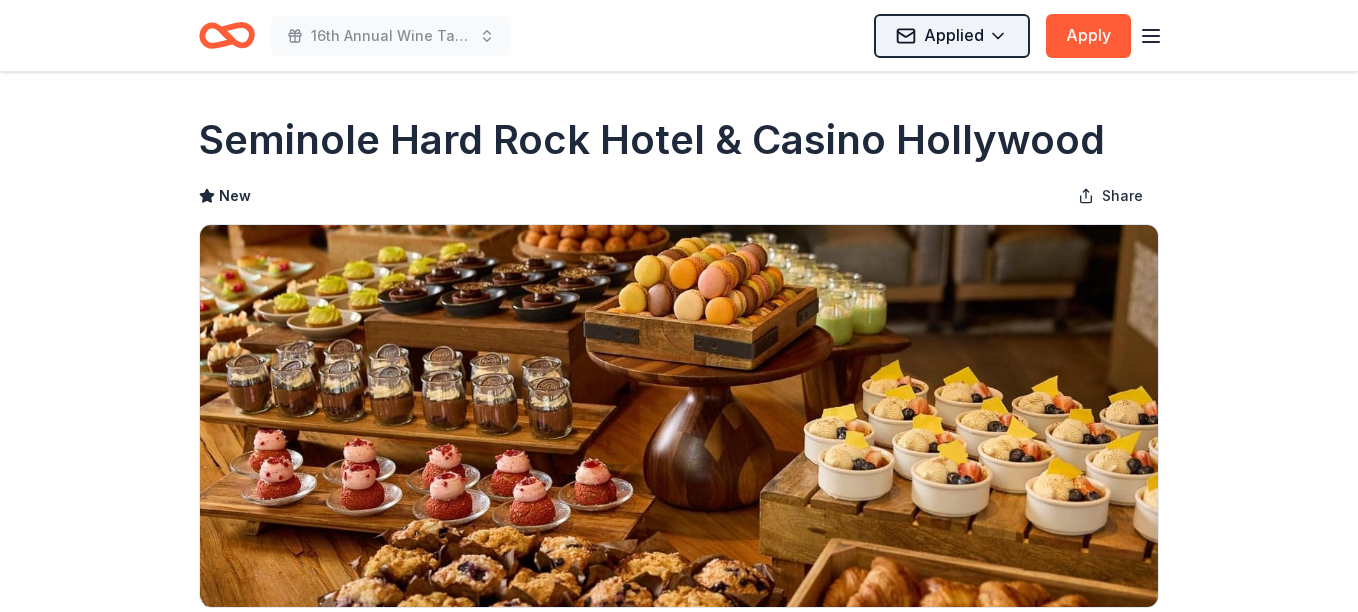 click on "16th Annual Wine Tasting & Silent Auction Applied Apply Due in 72 days Share Seminole Hard Rock Hotel & Casino Hollywood New Share Donating in FL What they donate Gift certificates, accommodation packages Meals Auction & raffle Donation is small & easy to send to guests Who they donate to  Preferred 501(c)(3) preferred Upgrade to Pro to view approval rates and average donation values Due in 72 days Apply Applied Updated  22 days  ago Report a mistake New Be the first to review this company! Leave a review Similar donors 10   applies  last week 60 days left Online app KBP Foods 4.2 Gift card(s), free chicken sandwich card(s), discounted catering Local 72 days left Online app Ben's Kosher Deli New Gift card(s)  1   apply  last week Local 12  days left Online app Boatyard New Food, gift card(s) Local 42 days left Golden Lion Cafe New Food, gift card(s) Local 42 days left Online app Oil & Vinegar New Condiments, gift card(s) Local 60 days left Online app Sailfish Brewing Company New Local 60 days left Online app" at bounding box center (679, 306) 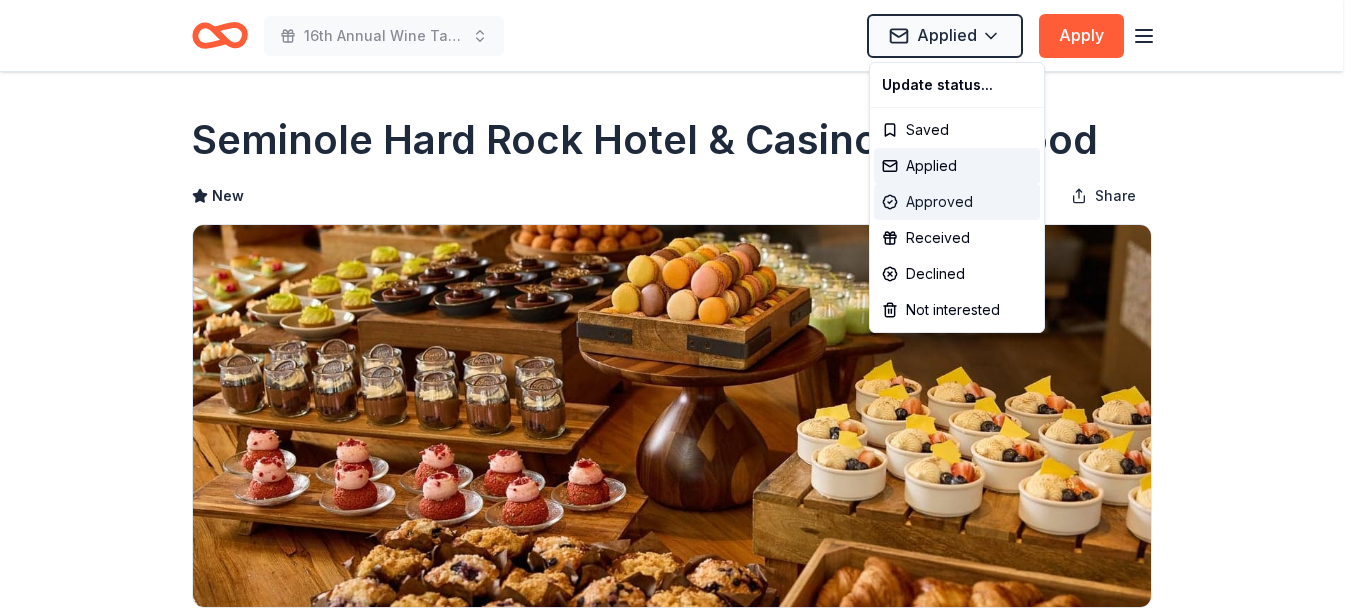 click on "Approved" at bounding box center [957, 202] 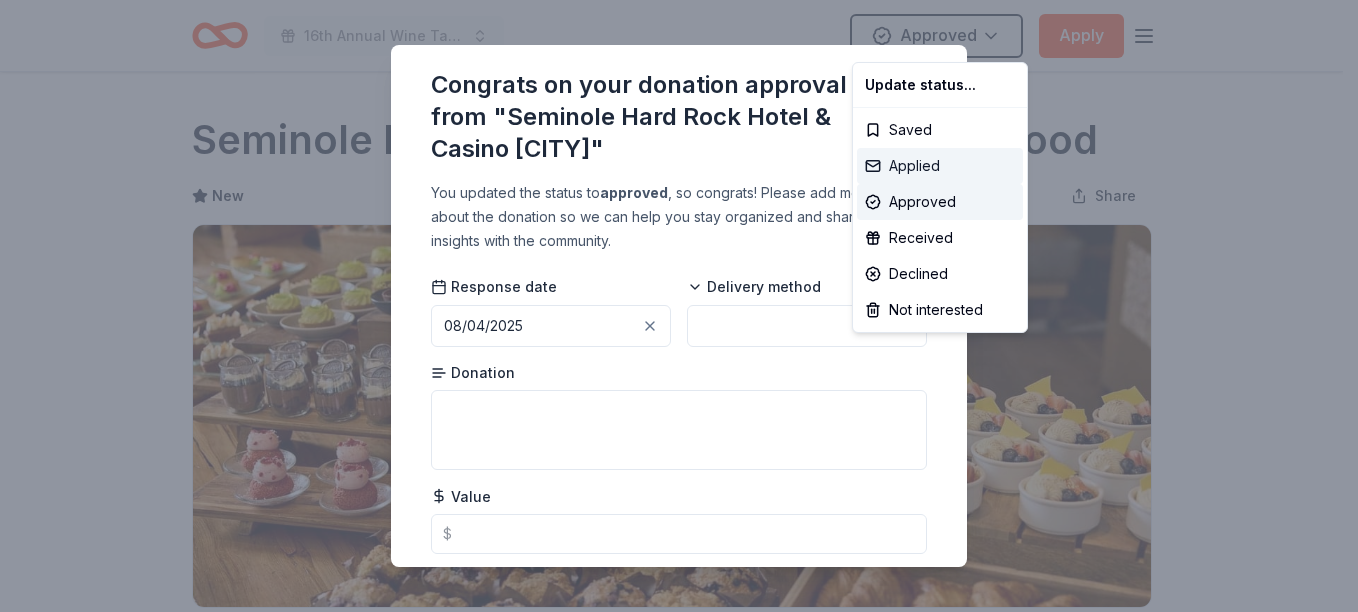 click on "Applied" at bounding box center [940, 166] 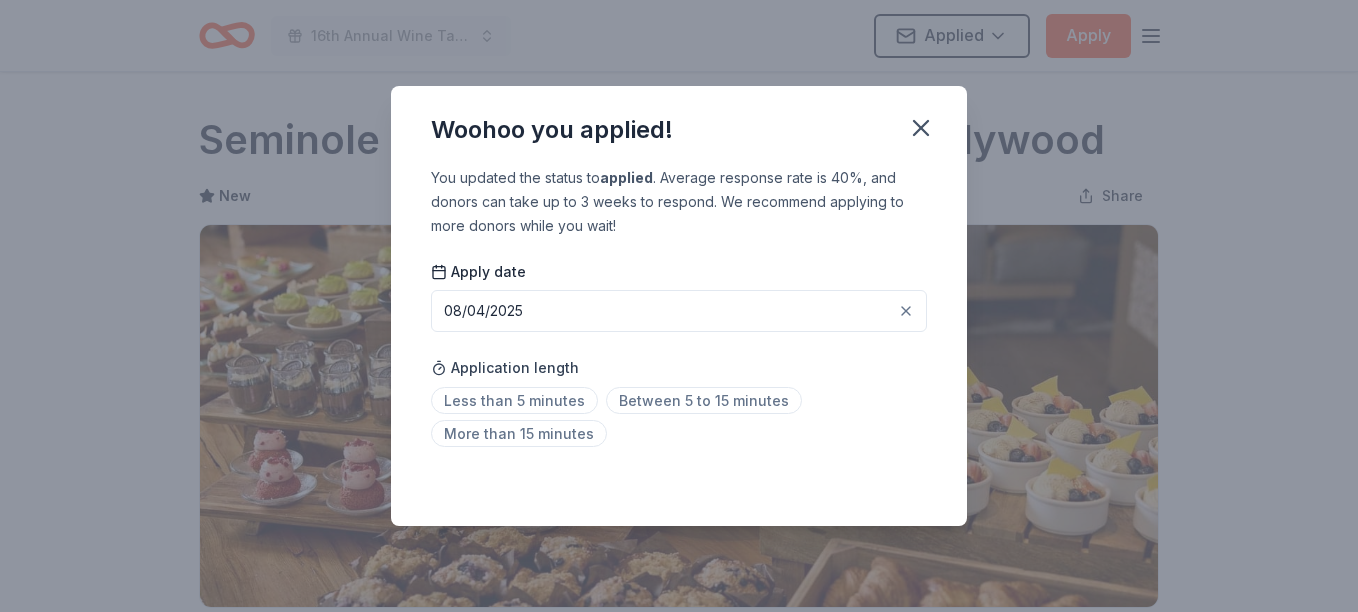 drag, startPoint x: 759, startPoint y: 168, endPoint x: 703, endPoint y: 66, distance: 116.3615 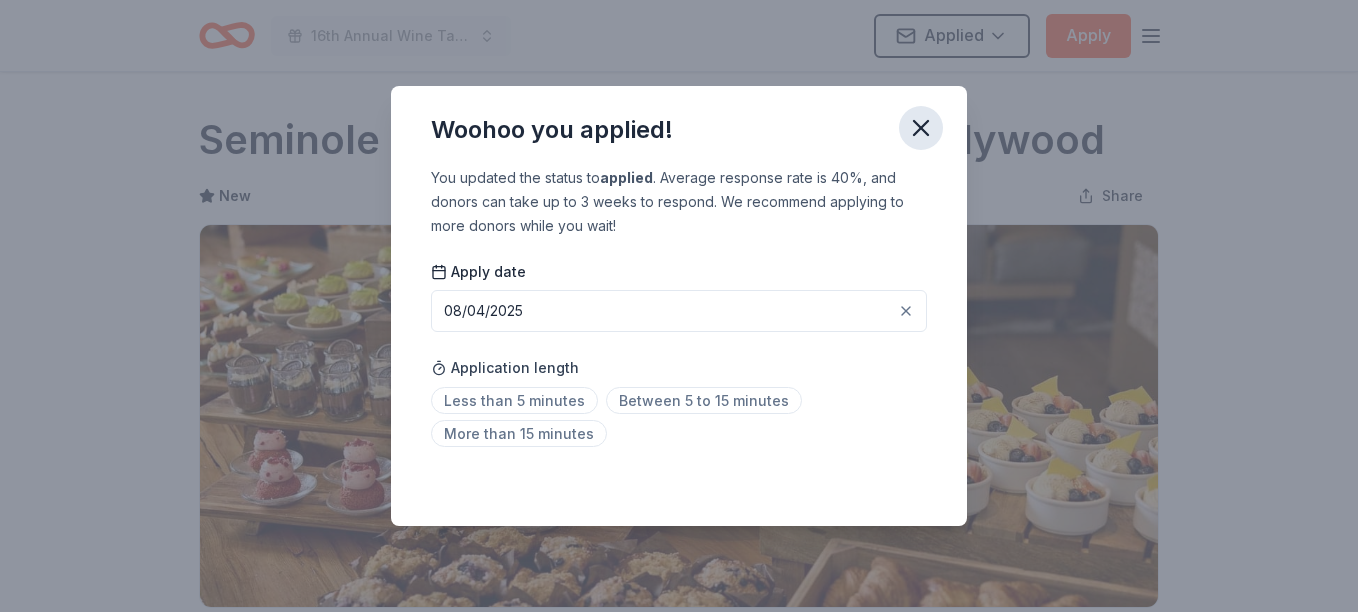 click at bounding box center (921, 128) 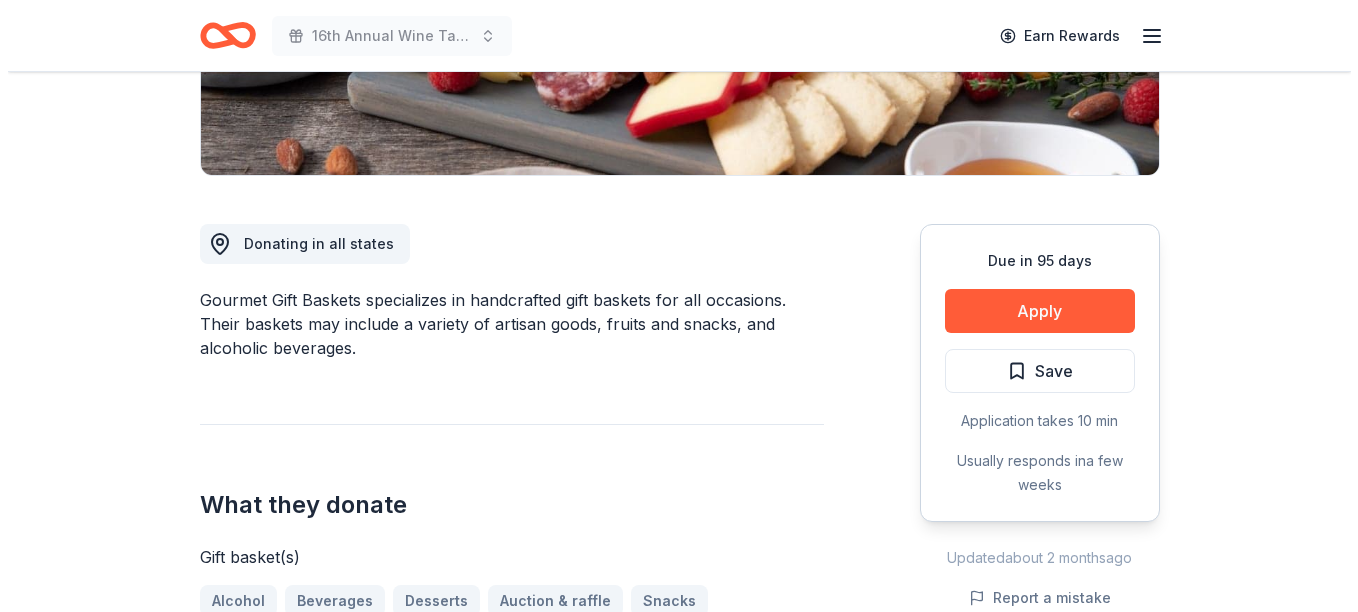 scroll, scrollTop: 433, scrollLeft: 0, axis: vertical 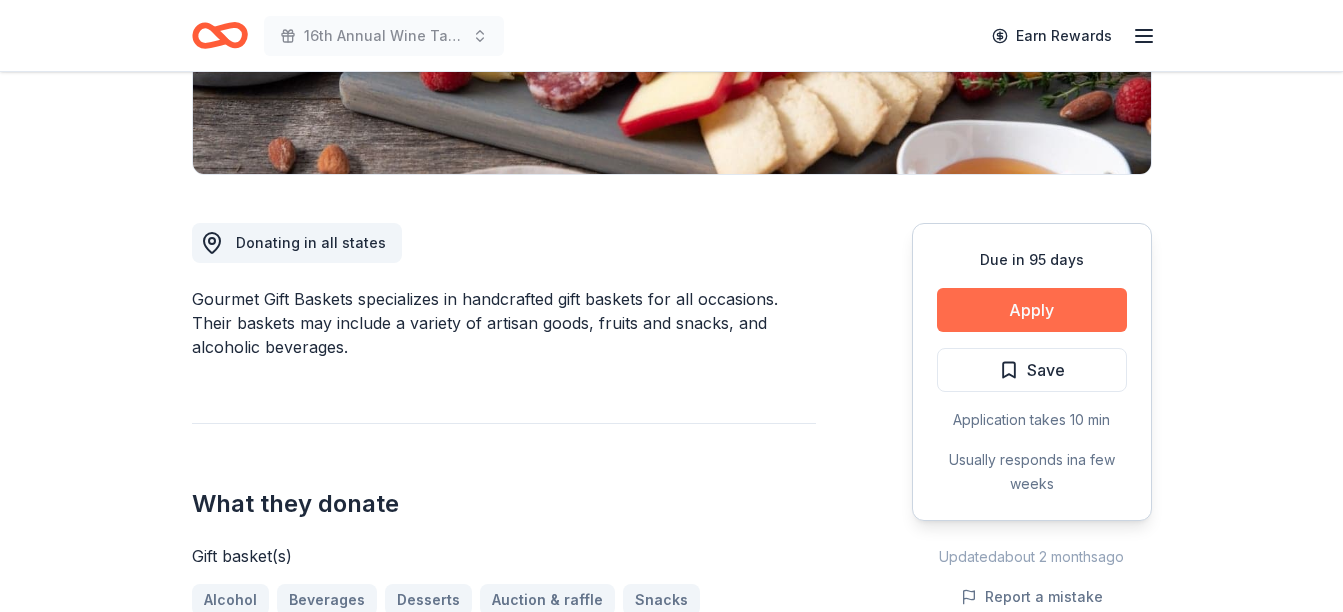 click on "Apply" at bounding box center (1032, 310) 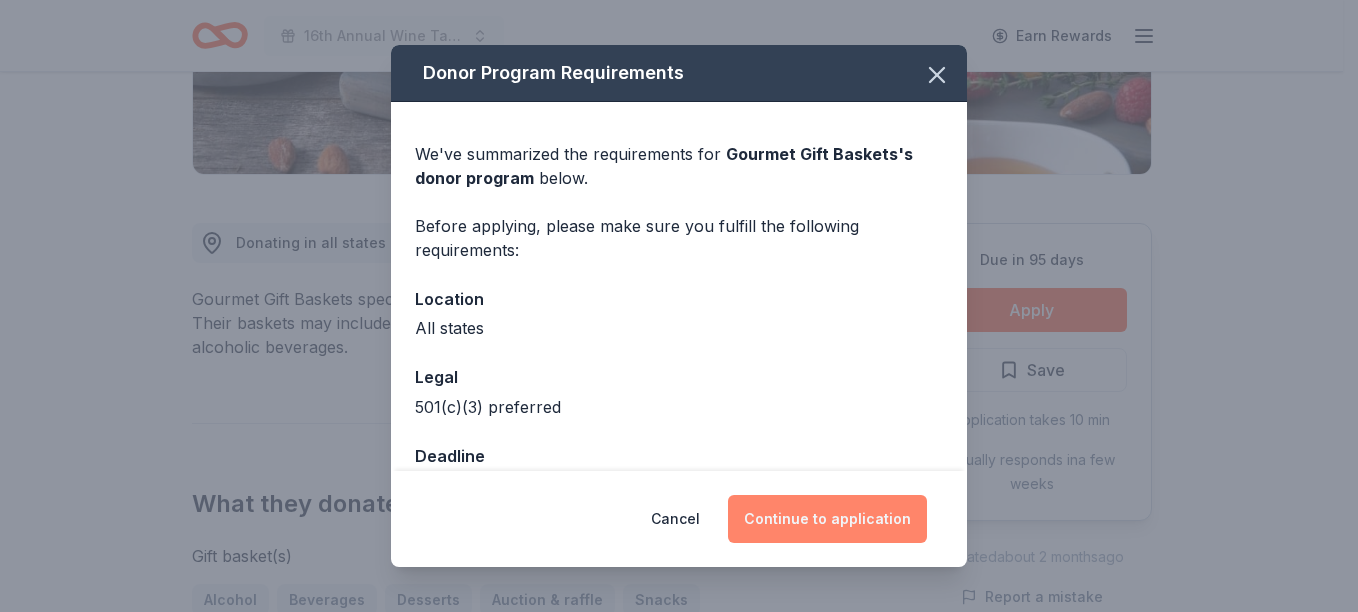 click on "Continue to application" at bounding box center [827, 519] 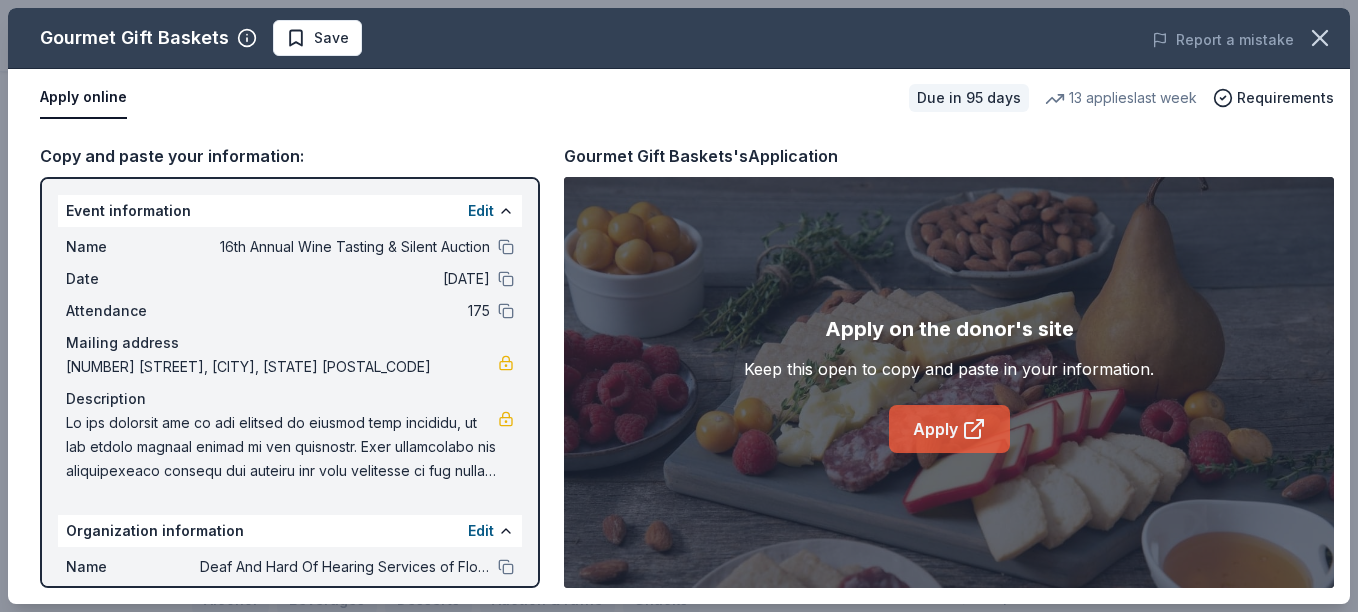click on "Apply" at bounding box center (949, 429) 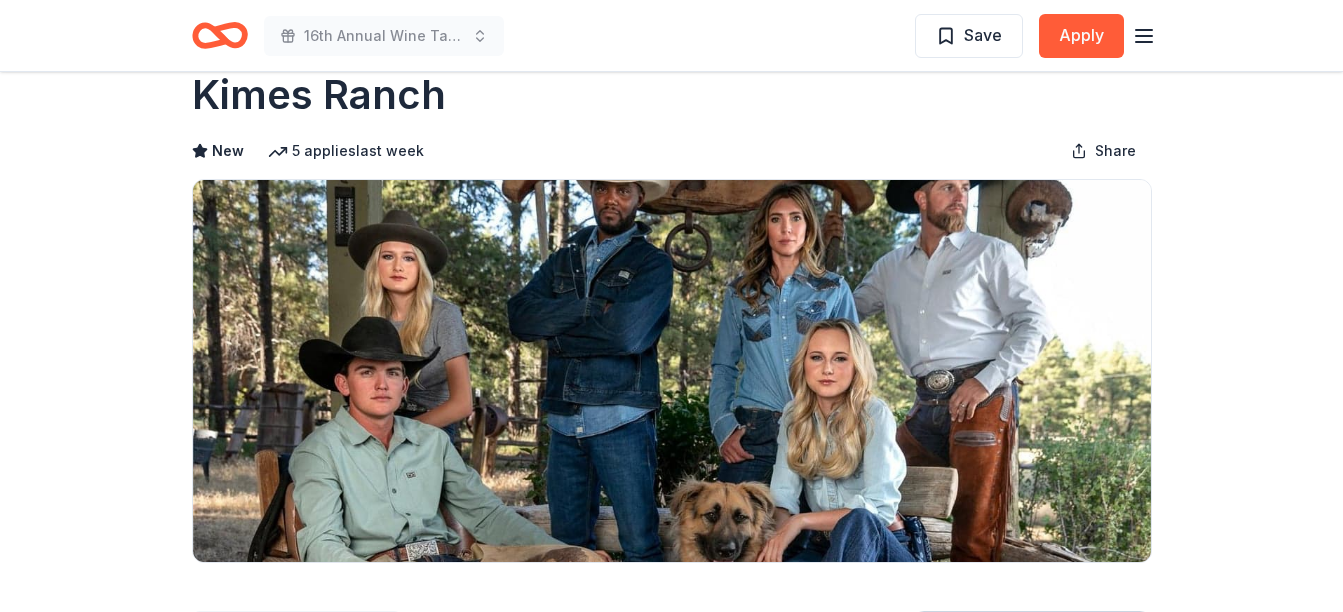 scroll, scrollTop: 44, scrollLeft: 0, axis: vertical 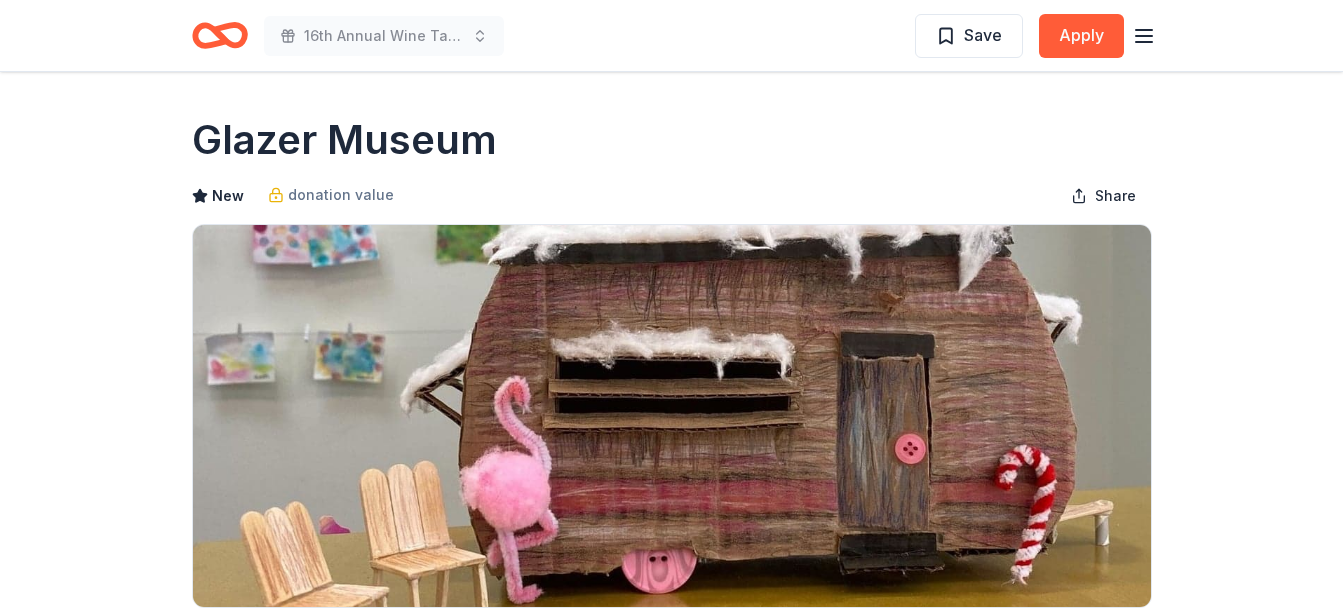 click on "Glazer Museum" at bounding box center [672, 140] 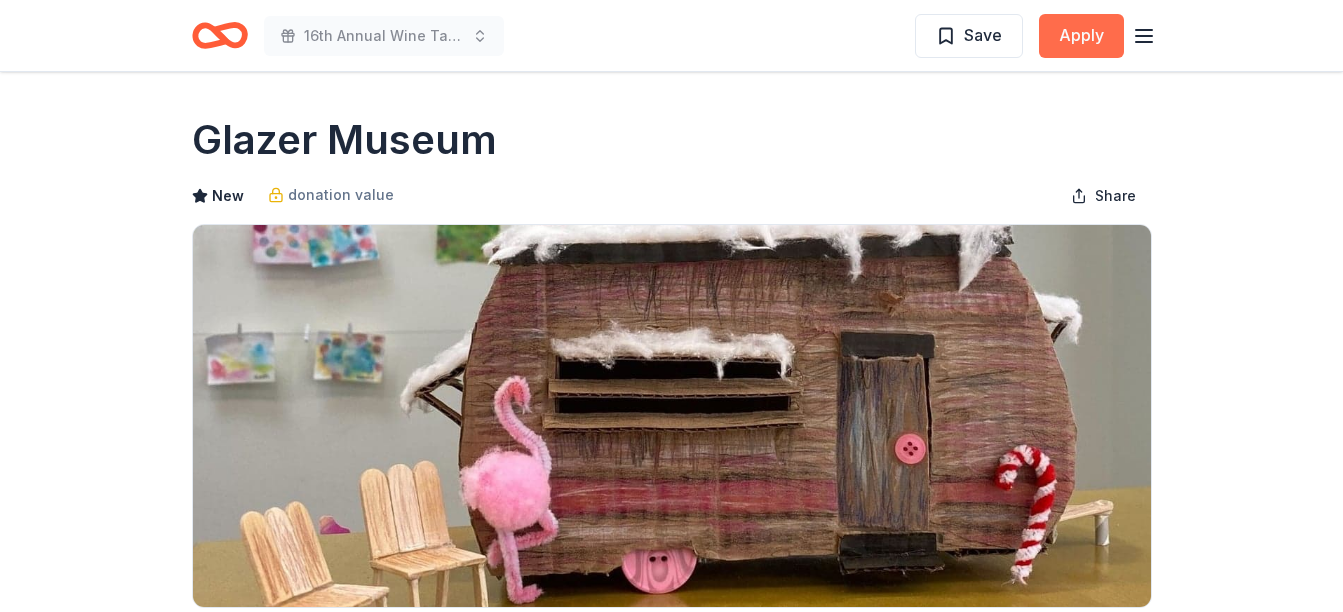 click on "Apply" at bounding box center (1081, 36) 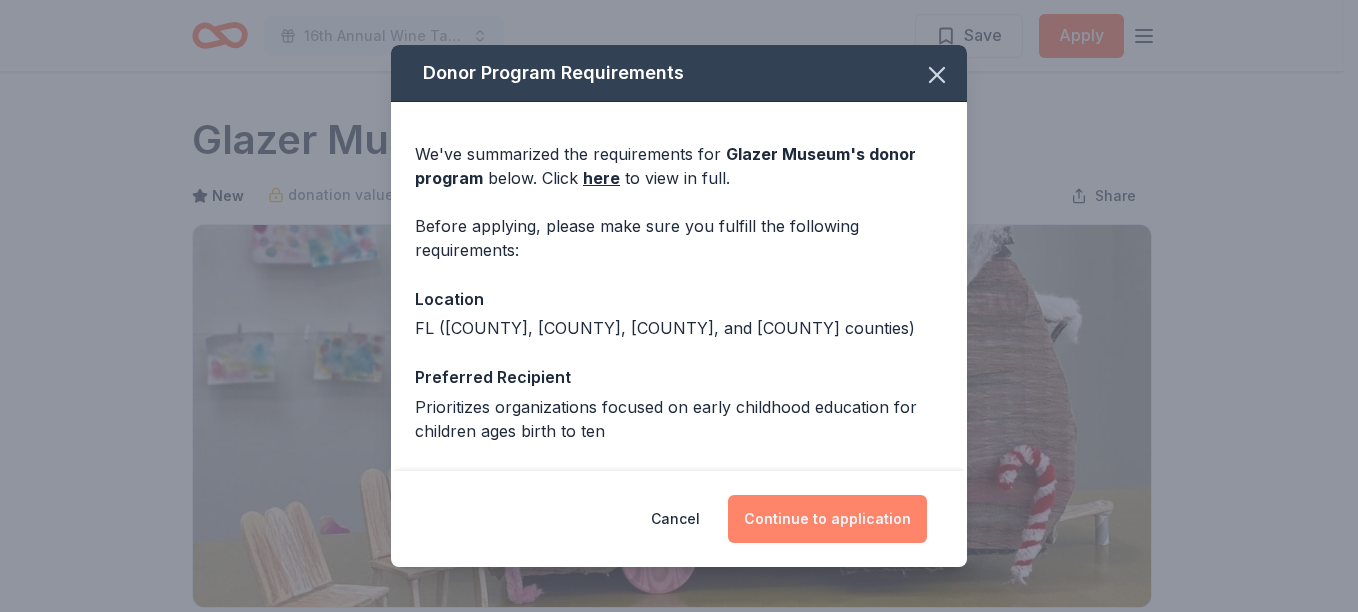 click on "Continue to application" at bounding box center (827, 519) 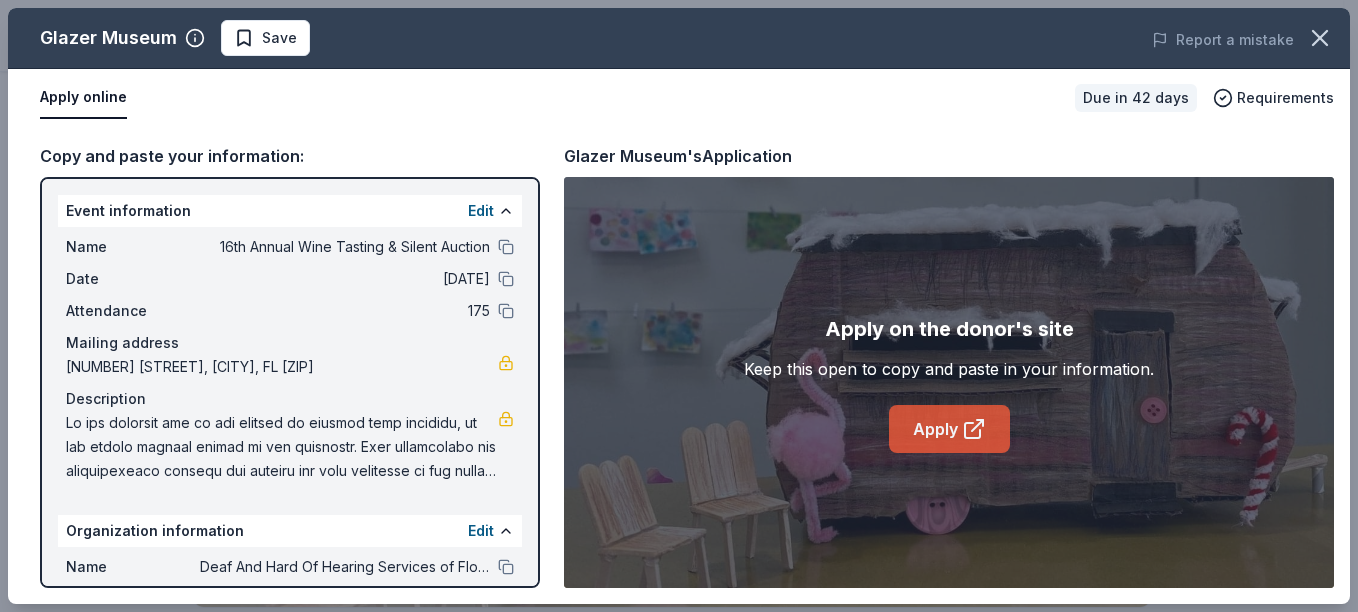 click on "Apply" at bounding box center [949, 429] 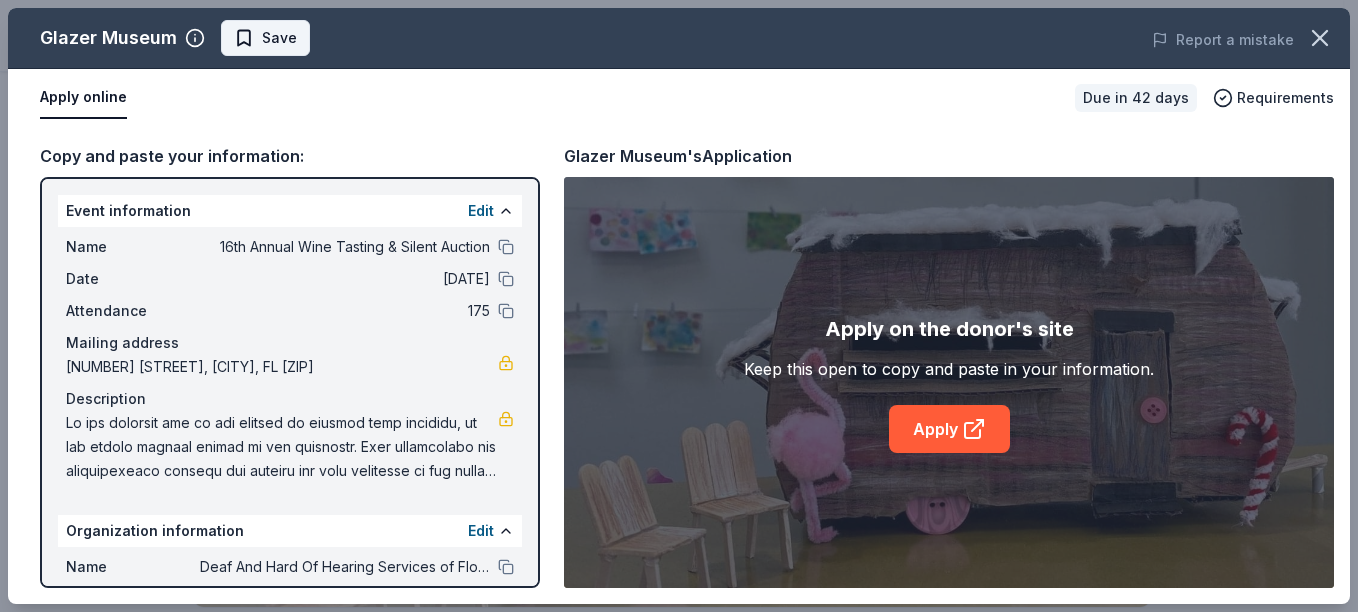 click on "Save" at bounding box center [265, 38] 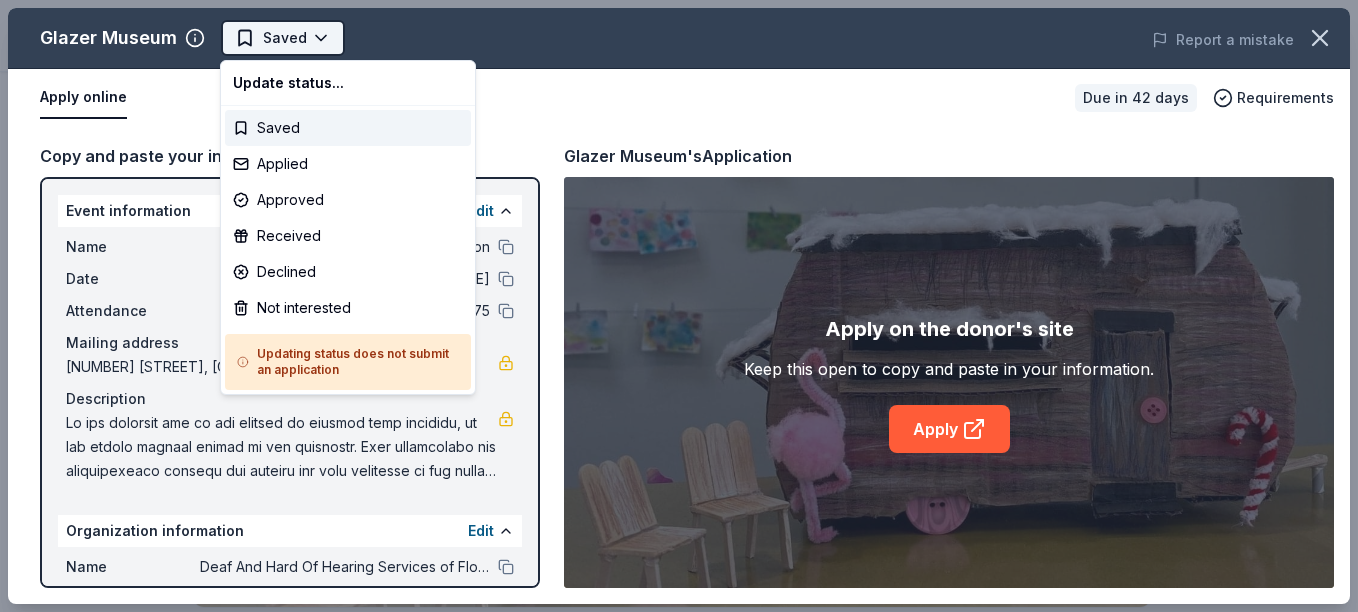 click on "16th Annual Wine Tasting & Silent Auction Saved Apply Due in 42 days Share Glazer Museum New donation value Share Donating in FL (Hillsborough, Pinellas, Polk, and Pasco counties) Glazer Museum is a children's museum in Tampa, Florida, focused on interactive learning experiences, creativity, and play across a variety of exhibits. What they donate Complimentary general admission tickets Auction & raffle Donation can be shipped to you Donation is small & easy to send to guests   You may receive donations every   year Who they donate to  Preferred Prioritizes organizations focused on early childhood education for children ages birth to ten Children Education 501(c)(3) required donation value (average) 20% 70% 0% 10% $xx - $xx $xx - $xx $xx - $xx $xx - $xx Upgrade to Pro to view approval rates and average donation values Due in 42 days Apply Saved ⚡️ Quick application Updated  about 2 months  ago Report a mistake New Be the first to review this company! Leave a review Similar donors Top rated 1   apply 5.0 2" at bounding box center [671, 306] 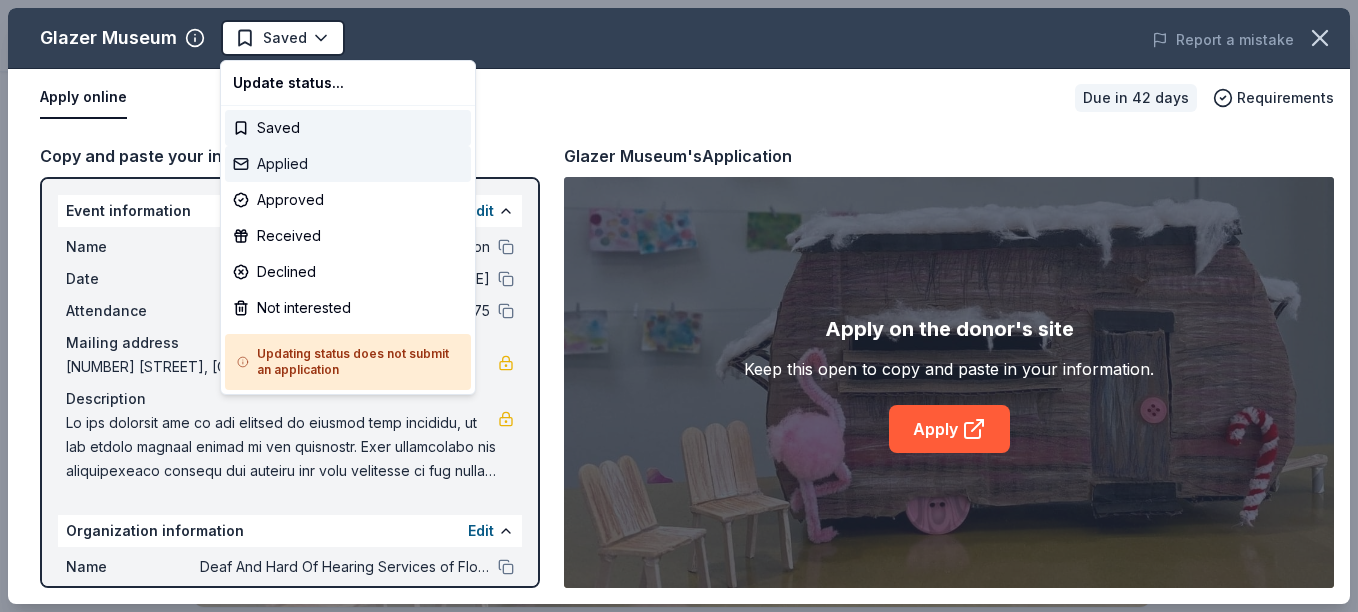 click on "Applied" at bounding box center (348, 164) 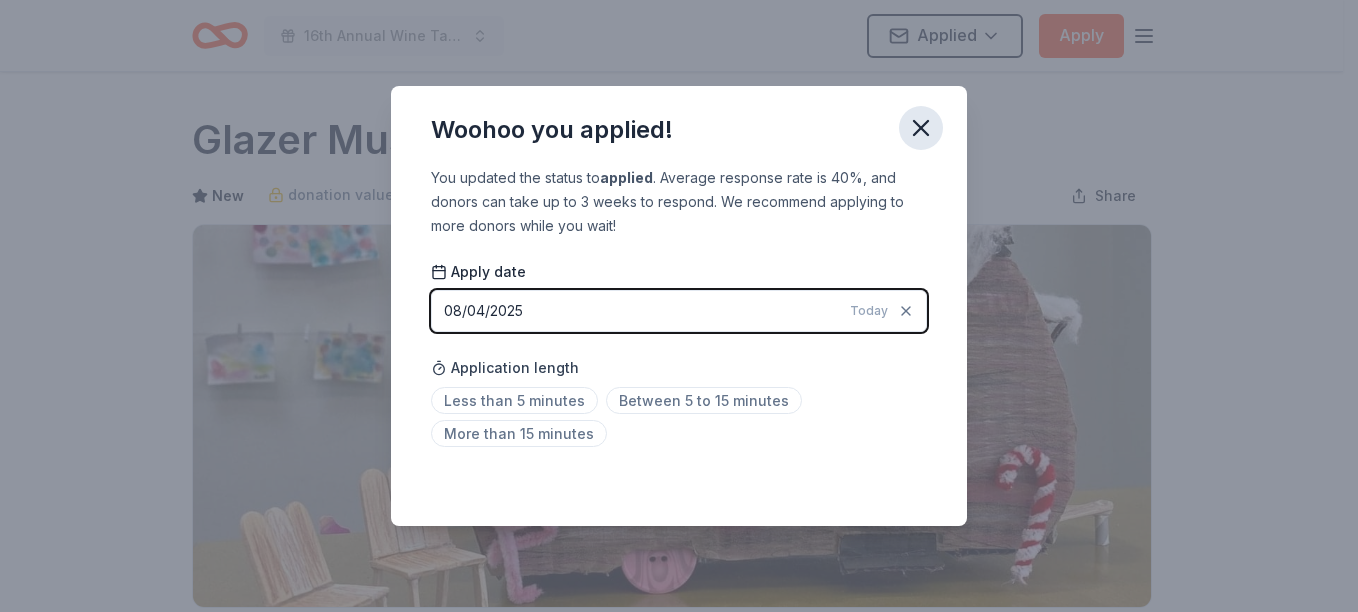 click 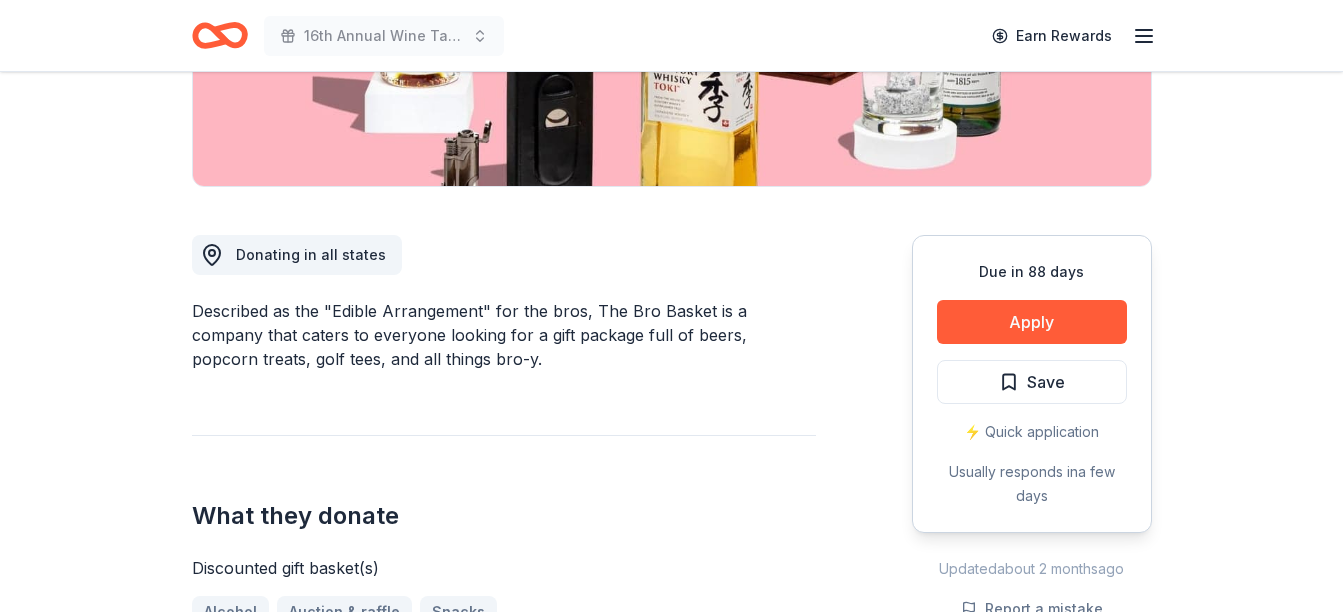 scroll, scrollTop: 422, scrollLeft: 0, axis: vertical 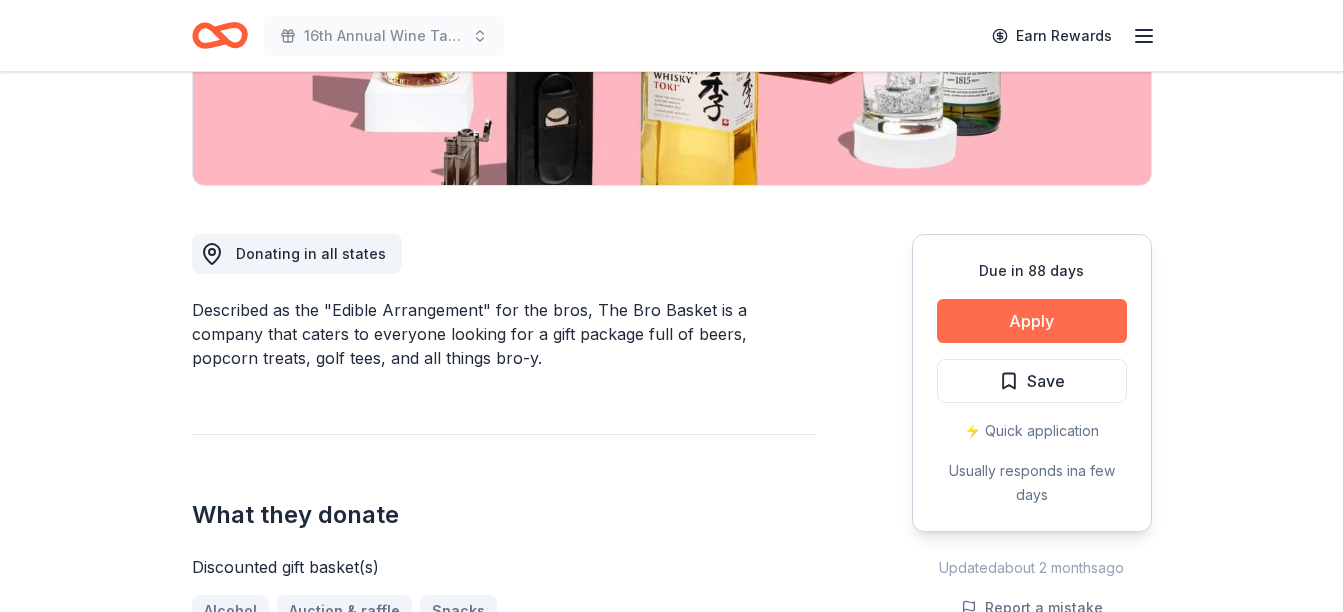 click on "Apply" at bounding box center [1032, 321] 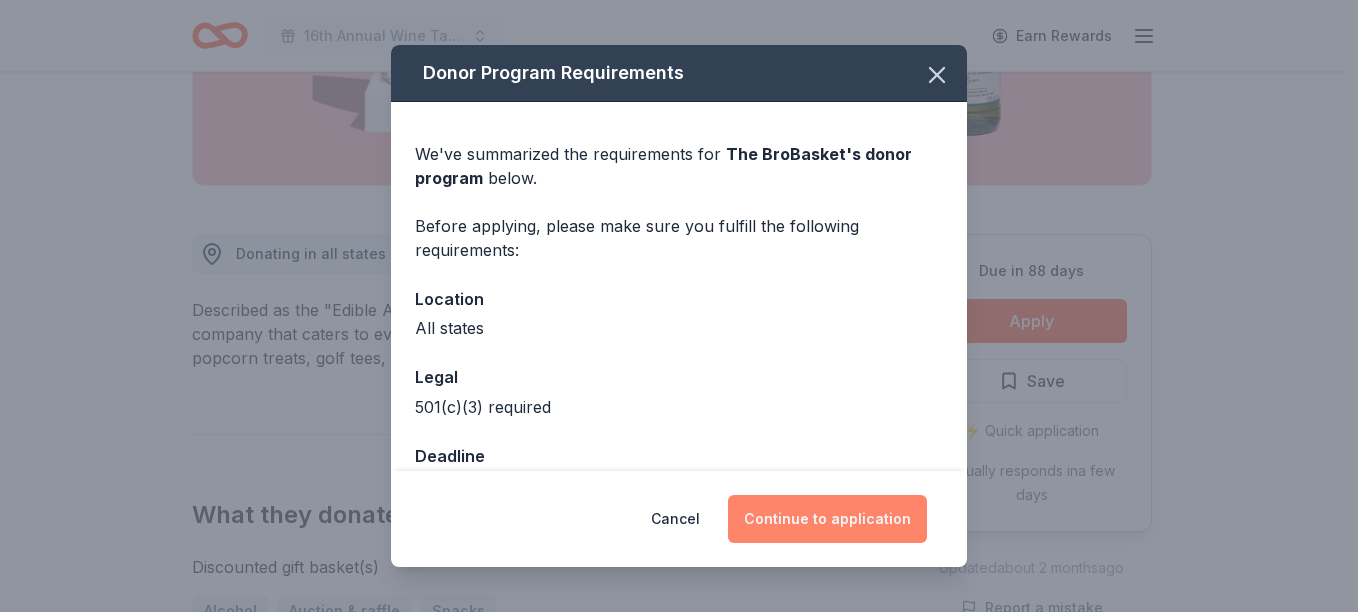 click on "Continue to application" at bounding box center [827, 519] 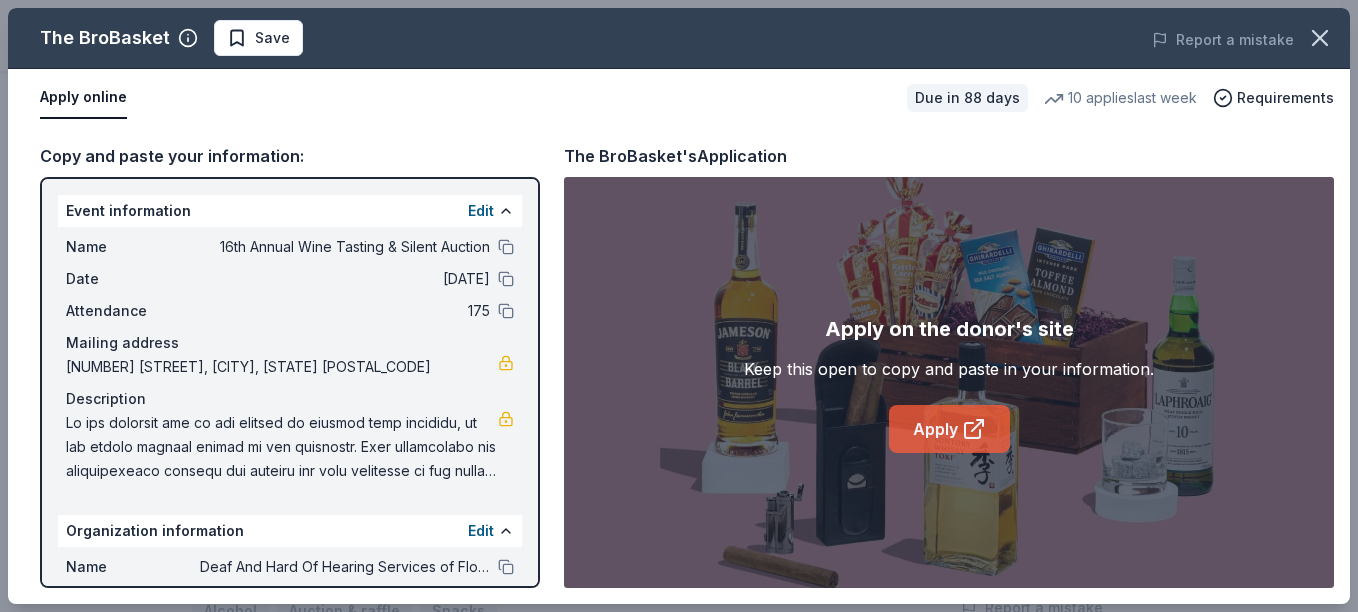 click on "Apply" at bounding box center (949, 429) 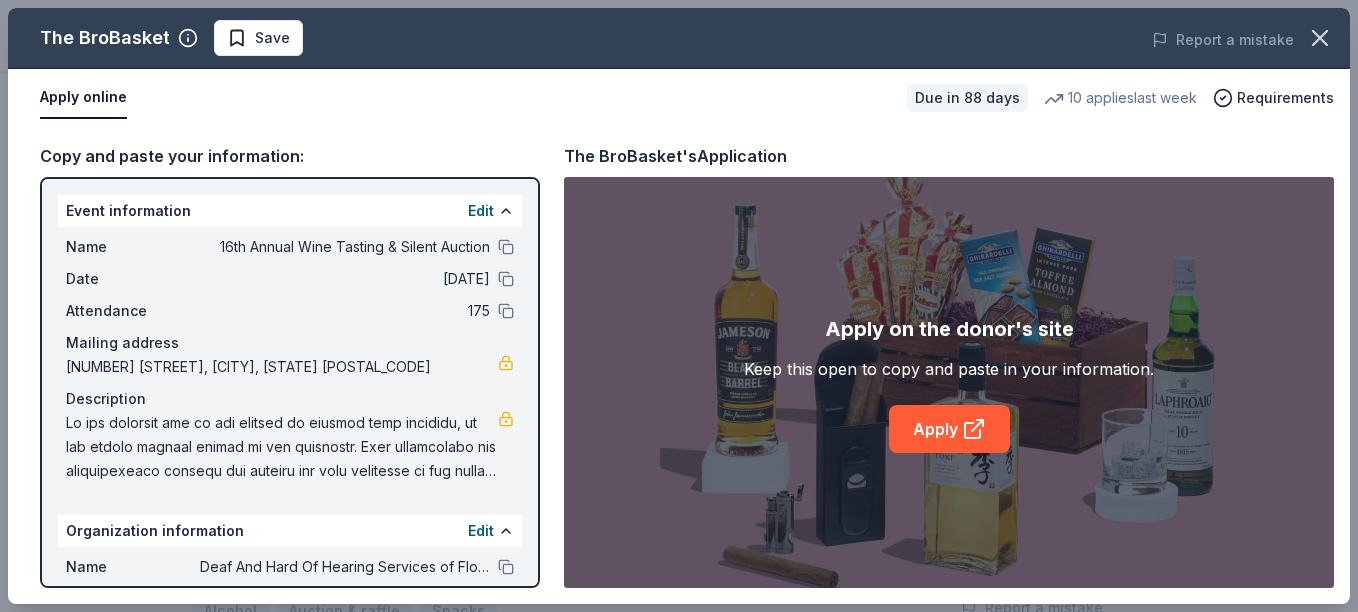 click on "Apply on the donor's site Keep this open to copy and paste in your information. Apply" at bounding box center (949, 383) 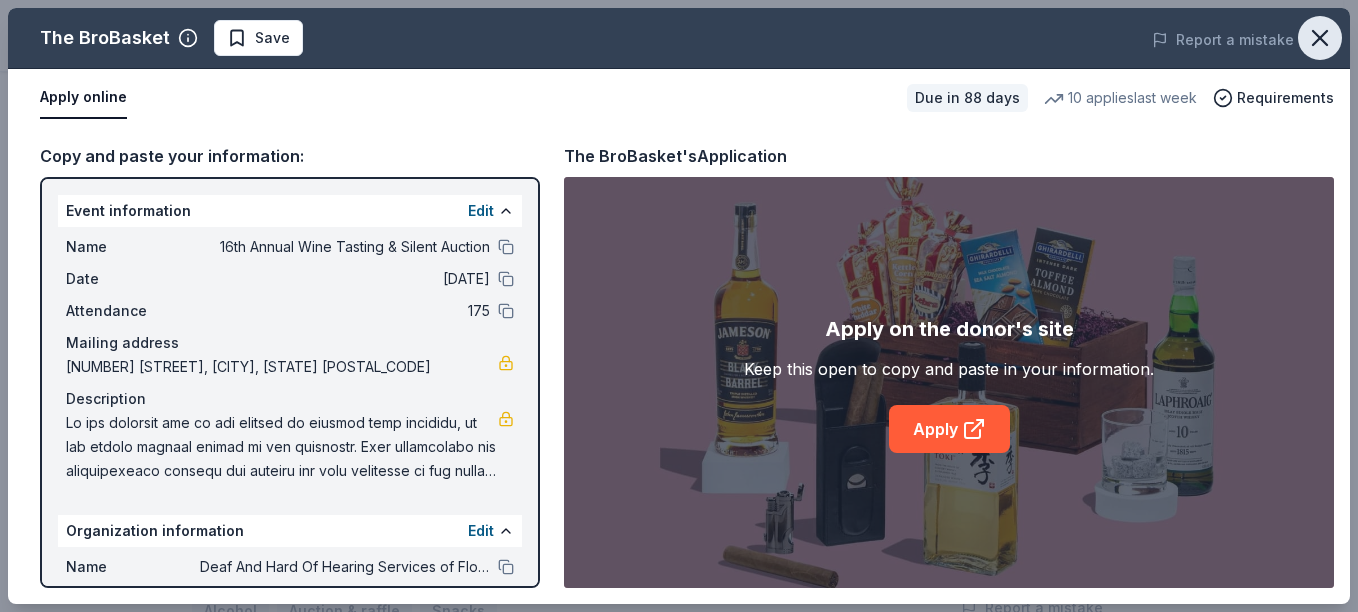 click 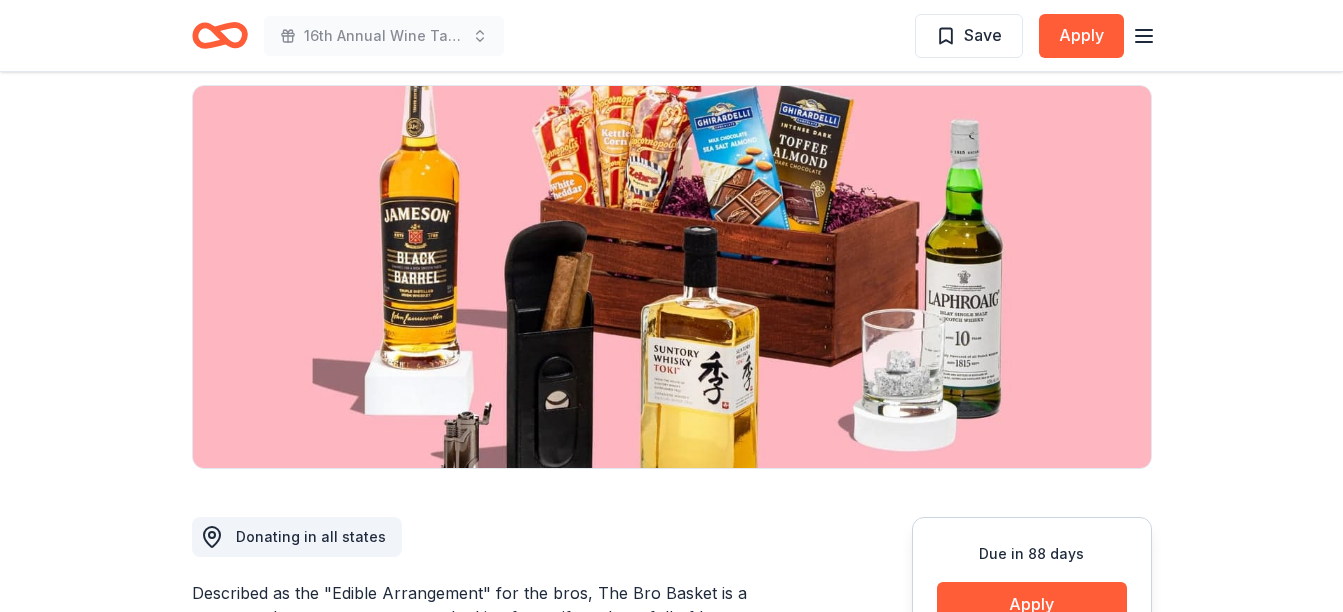 scroll, scrollTop: 138, scrollLeft: 0, axis: vertical 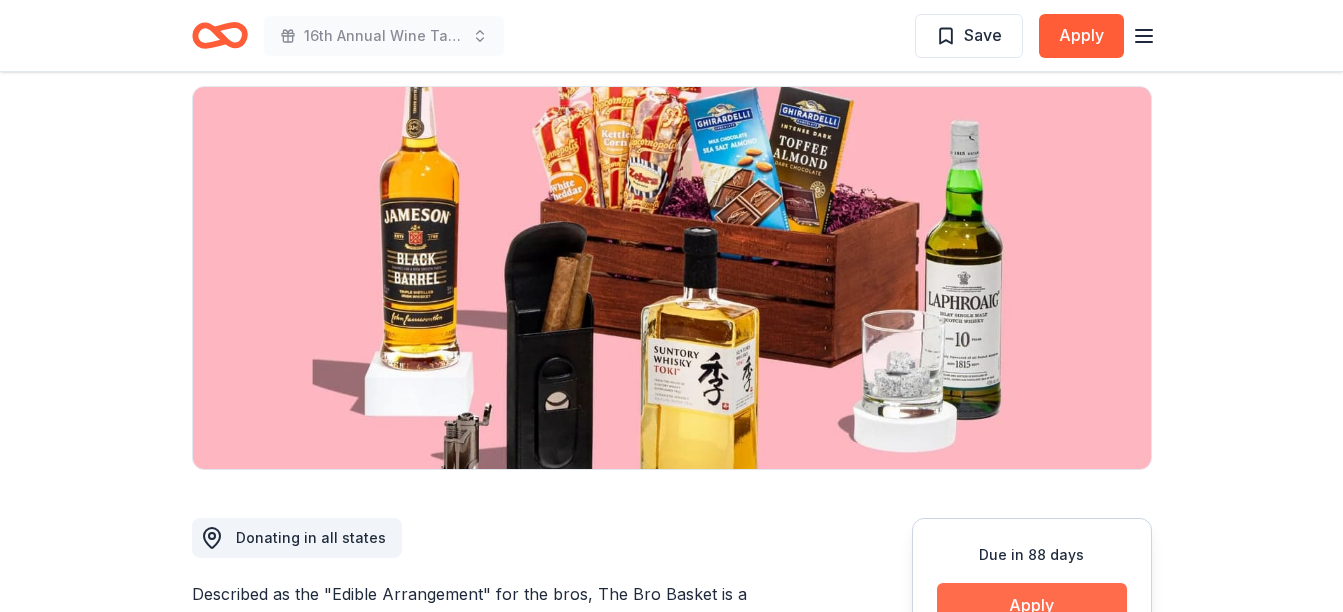 click on "Apply" at bounding box center (1032, 605) 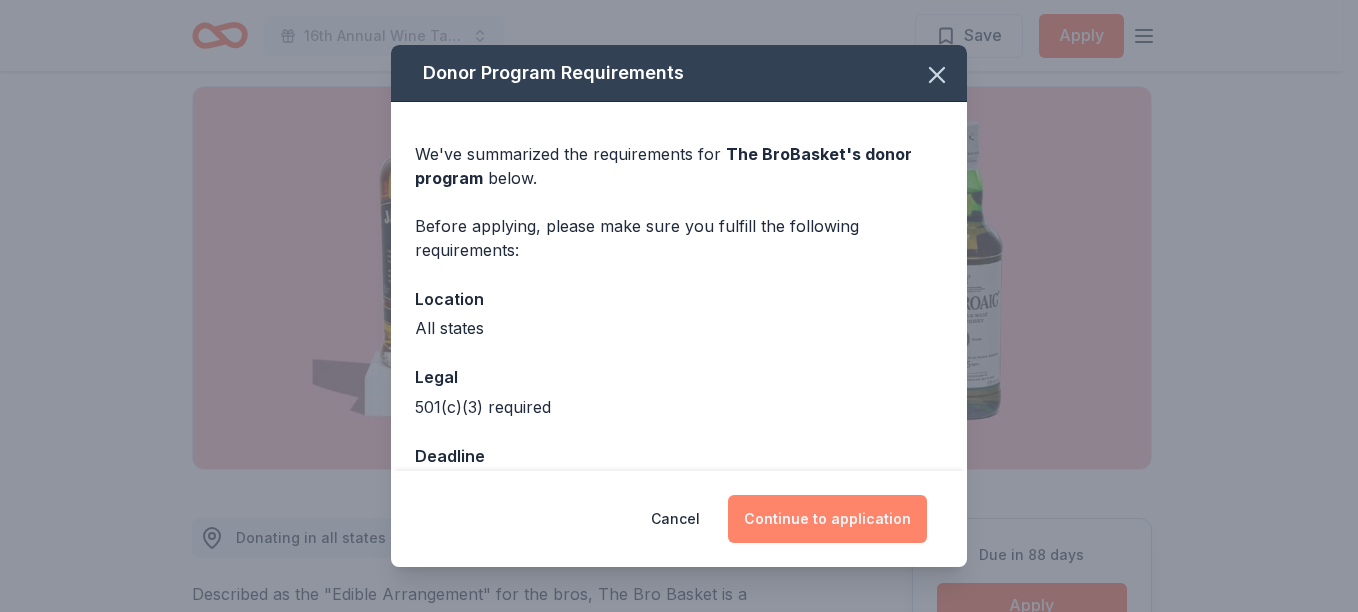 click on "Continue to application" at bounding box center [827, 519] 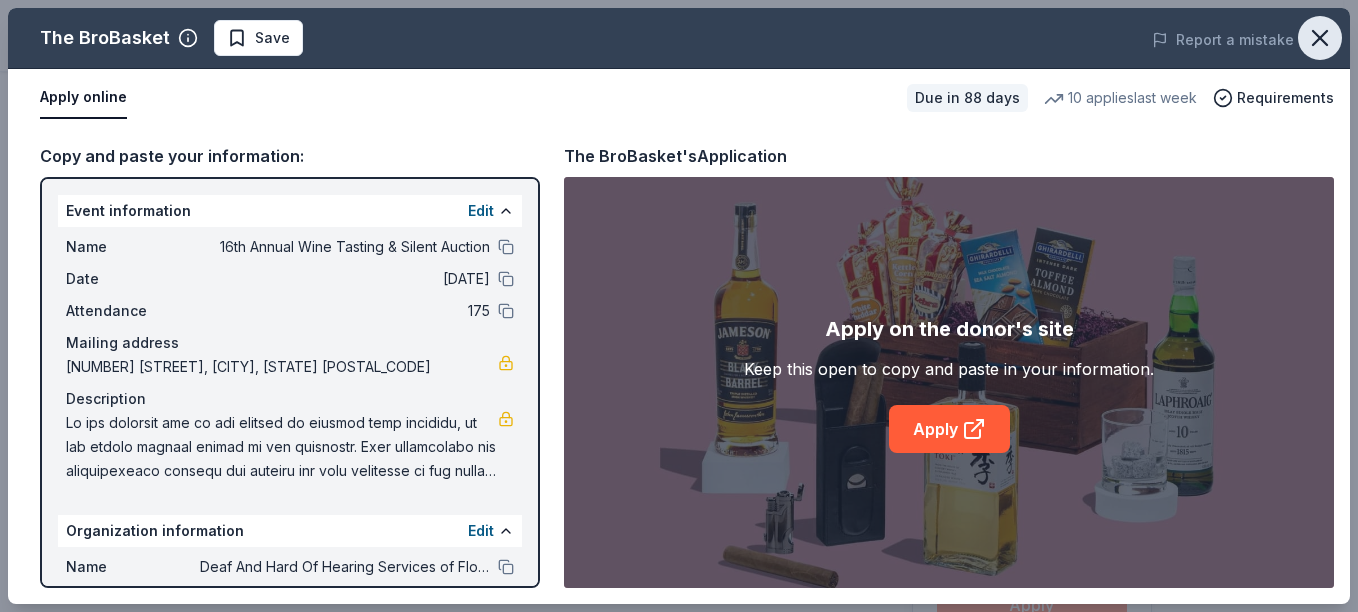 drag, startPoint x: 1315, startPoint y: 19, endPoint x: 1305, endPoint y: 28, distance: 13.453624 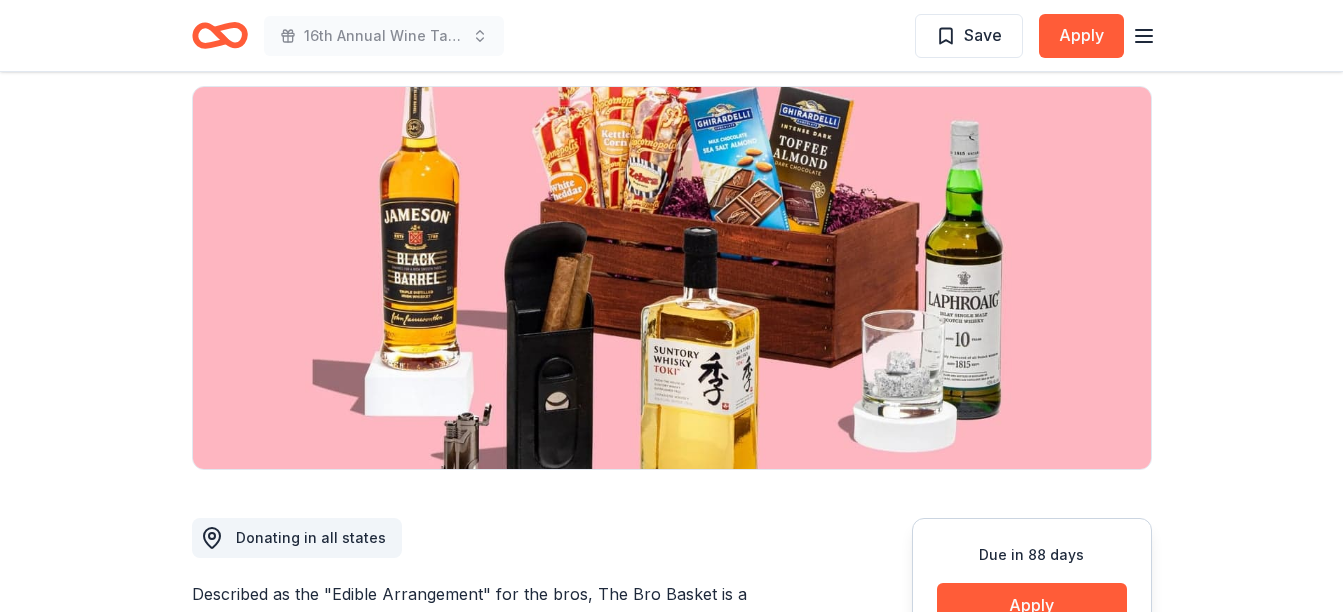 click on "16th Annual Wine Tasting & Silent Auction Save Apply" at bounding box center (671, 36) 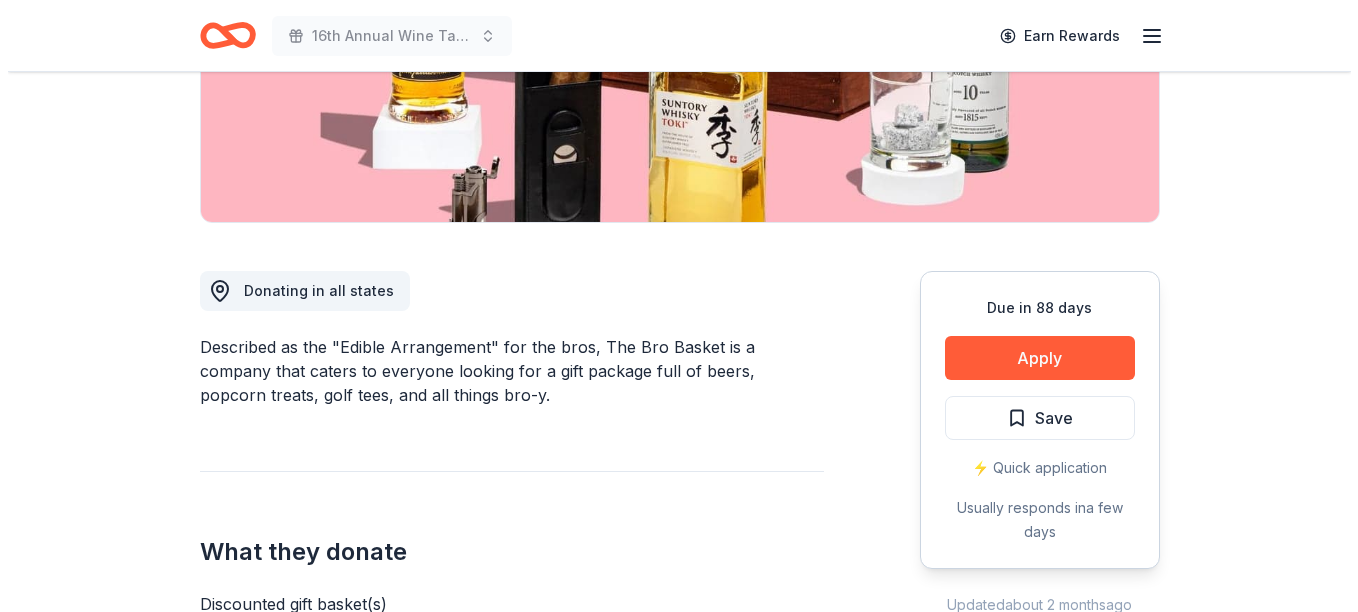 scroll, scrollTop: 386, scrollLeft: 0, axis: vertical 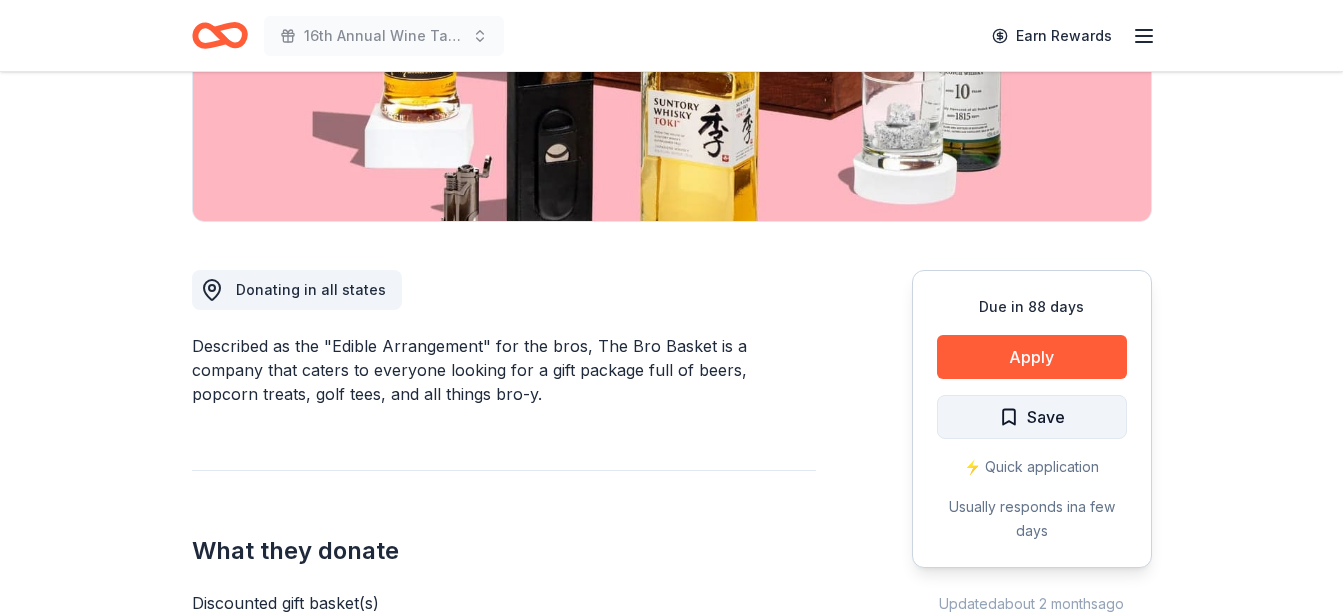 click on "Save" at bounding box center (1032, 417) 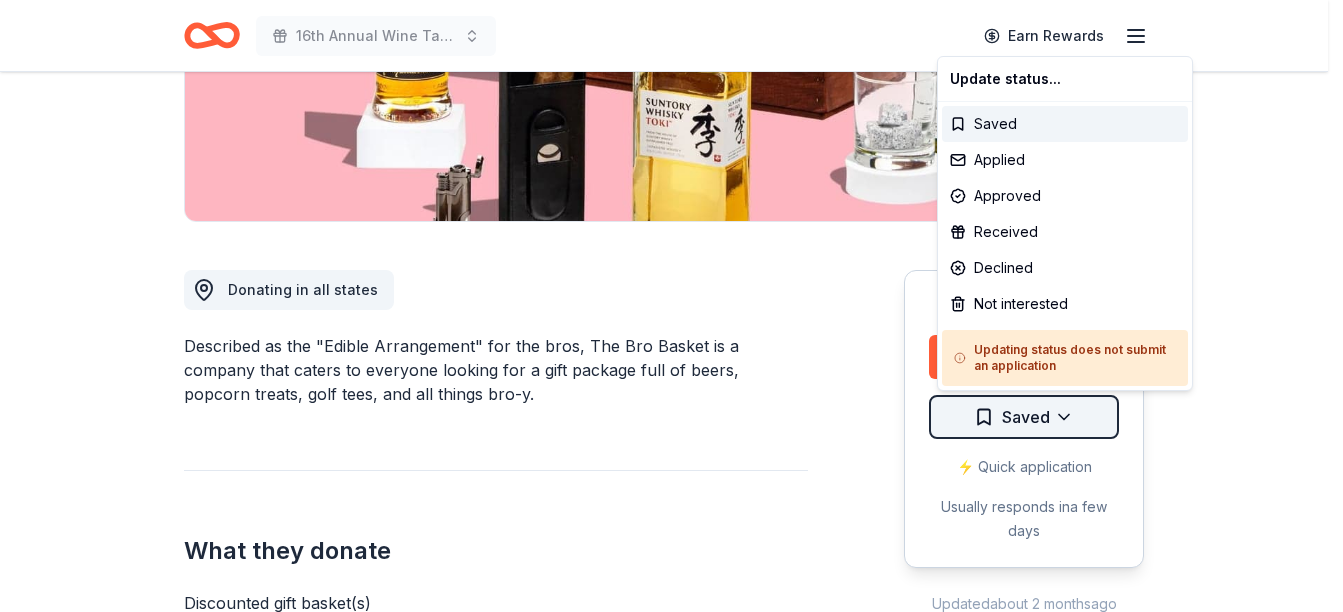 click on "16th Annual Wine Tasting & Silent Auction Earn Rewards Due in 88 days Share The BroBasket 3.4 • 19 reviews 10 applies last week approval rate donation value Share Donating in all states Described as the "Edible Arrangement" for the bros, The BroBasket is a company that caters to everyone looking for a gift package full of beers, popcorn treats, golf tees, and all things bro-y. What they donate Discounted gift basket(s) Alcohol Auction & raffle Snacks Donation can be shipped to you Donation is small & easy to send to guests Who they donate to Preferred 501(c)(3) required Due in 88 days Apply Saved ⚡️ Quick application Usually responds in a few days Updated about 2 months ago Report a mistake approval rate 20 % approved 30 % declined 50 % no response donation value (average) 20% 70% 0% 10% $xx - $xx $xx - $xx $xx - $xx $xx - $xx Upgrade to Pro to view approval rates and average donation values 3.4 • 19 reviews See all 19 reviews Pilgrim Lutheran School [MONTH] [YEAR] • Approved • • 19" at bounding box center (671, -80) 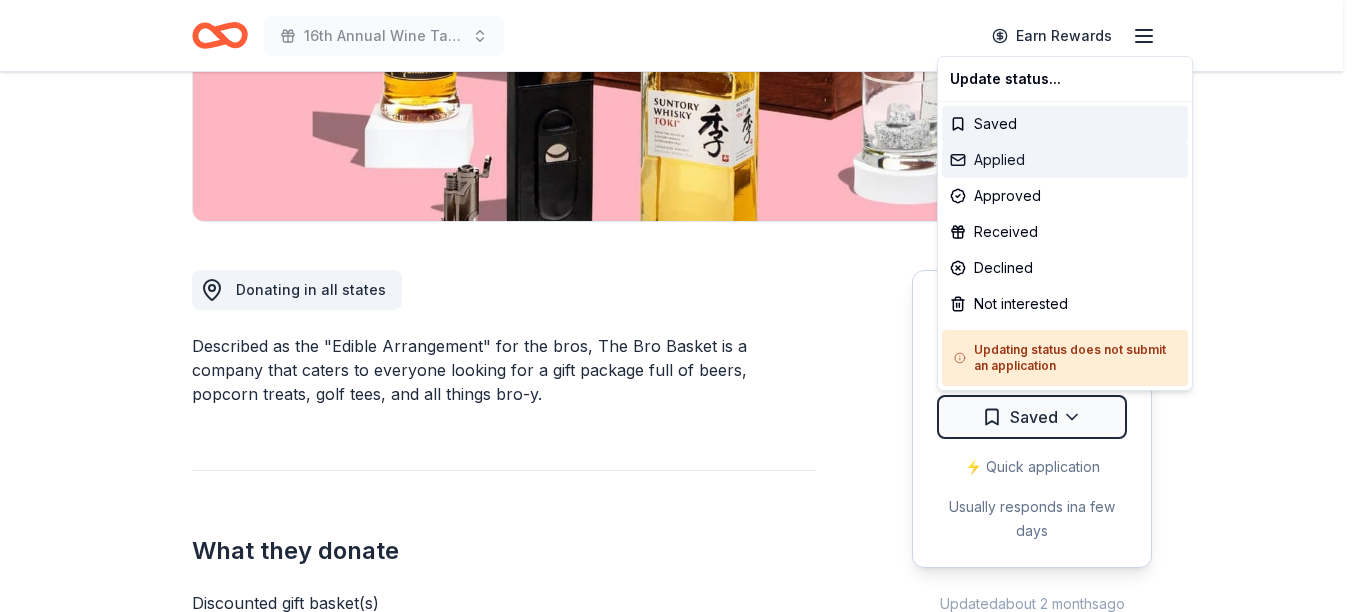 click on "Applied" at bounding box center (1065, 160) 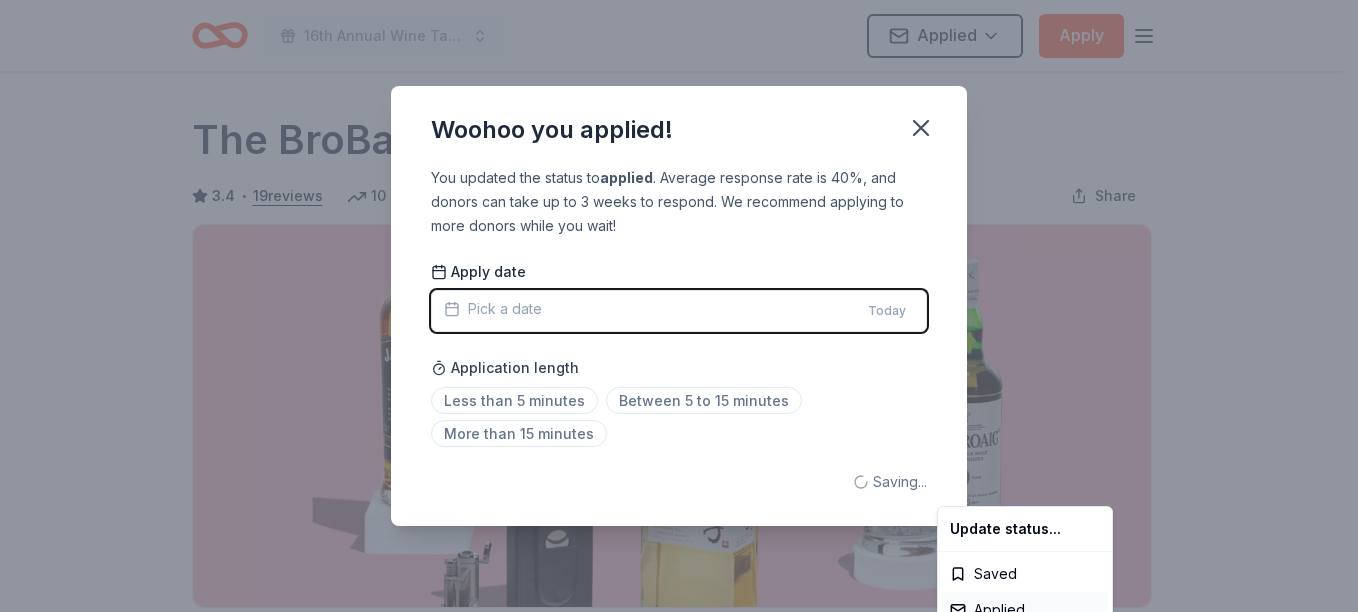scroll, scrollTop: 0, scrollLeft: 0, axis: both 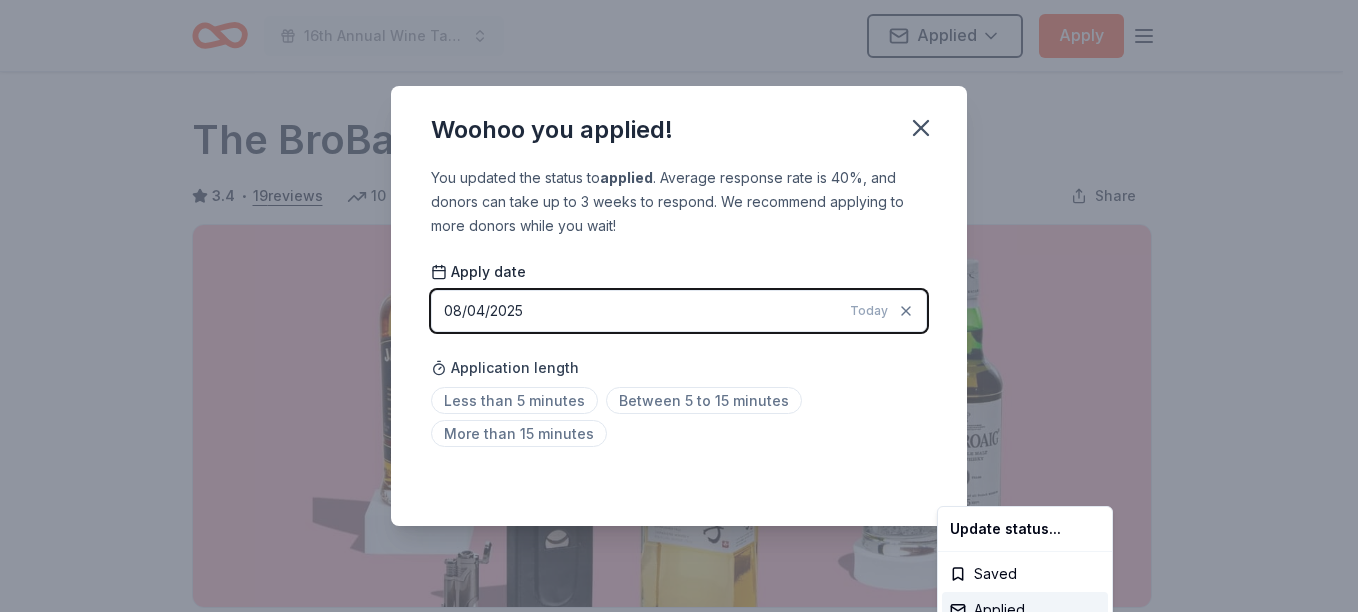 click on "16th Annual Wine Tasting & Silent Auction Applied Apply Due in 88 days Share The BroBasket 3.4 • 19  reviews 10   applies  last week approval rate donation value Share Donating in all states  Described as the "Edible Arrangement" for the bros, The Bro Basket is a company that caters to everyone looking for a gift package full of beers, popcorn treats, golf tees, and all things bro-y.  What they donate Discounted gift basket(s) Alcohol Auction & raffle Snacks Donation can be shipped to you Donation is small & easy to send to guests Who they donate to  Preferred 501(c)(3) required Due in 88 days Apply Applied ⚡️ Quick application Usually responds in  a few days Updated  about 2 months  ago Report a mistake approval rate 20 % approved 30 % declined 50 % no response donation value (average) 20% 70% 0% 10% $xx - $xx $xx - $xx $xx - $xx $xx - $xx Upgrade to Pro to view approval rates and average donation values 3.4 • 19  reviews See all  19  reviews Pilgrim Lutheran School February 2024 • Approved • •" at bounding box center [679, 306] 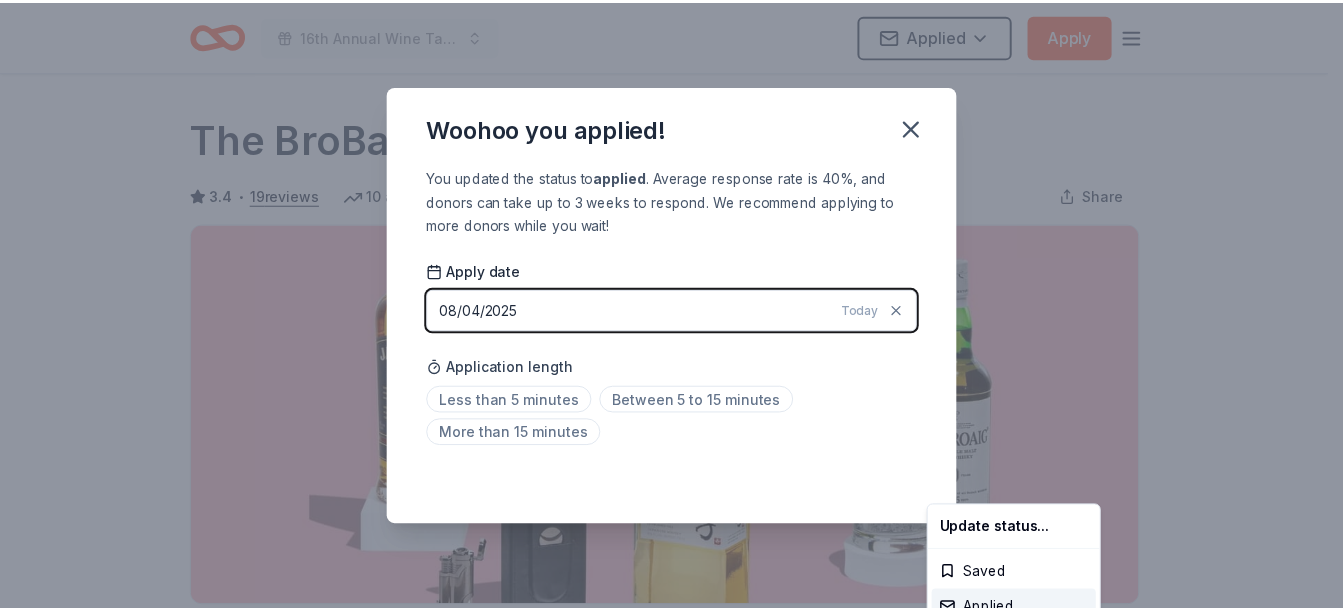 scroll, scrollTop: 497, scrollLeft: 0, axis: vertical 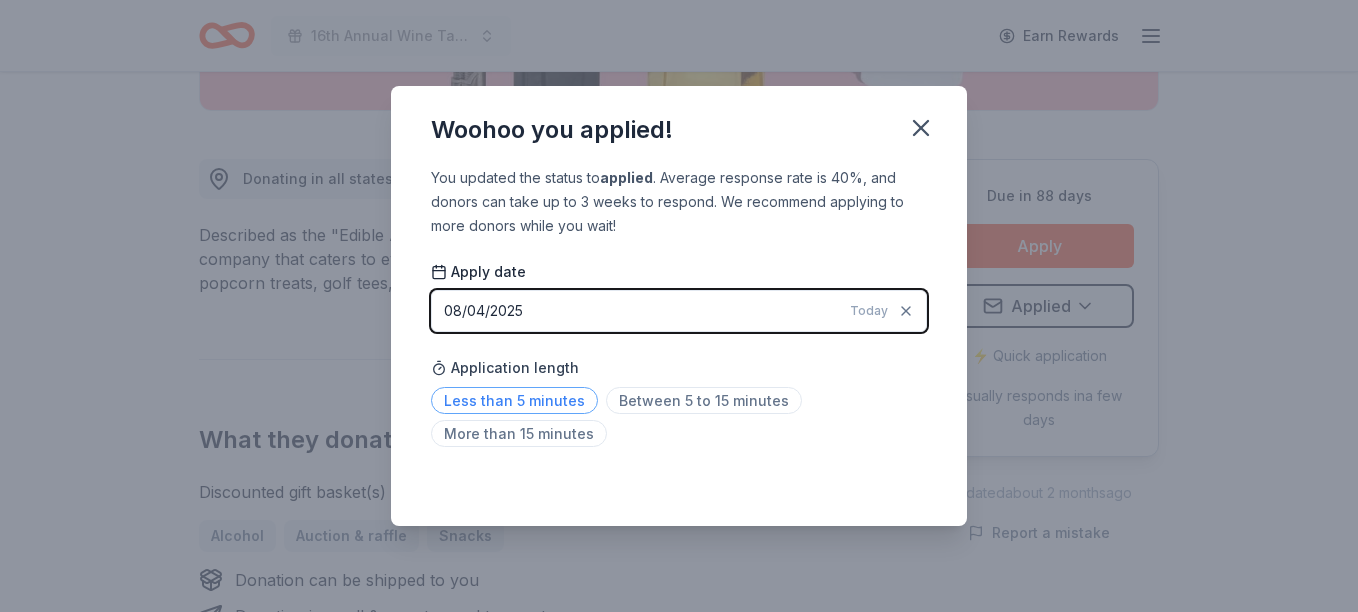 click on "Less than 5 minutes" at bounding box center (514, 400) 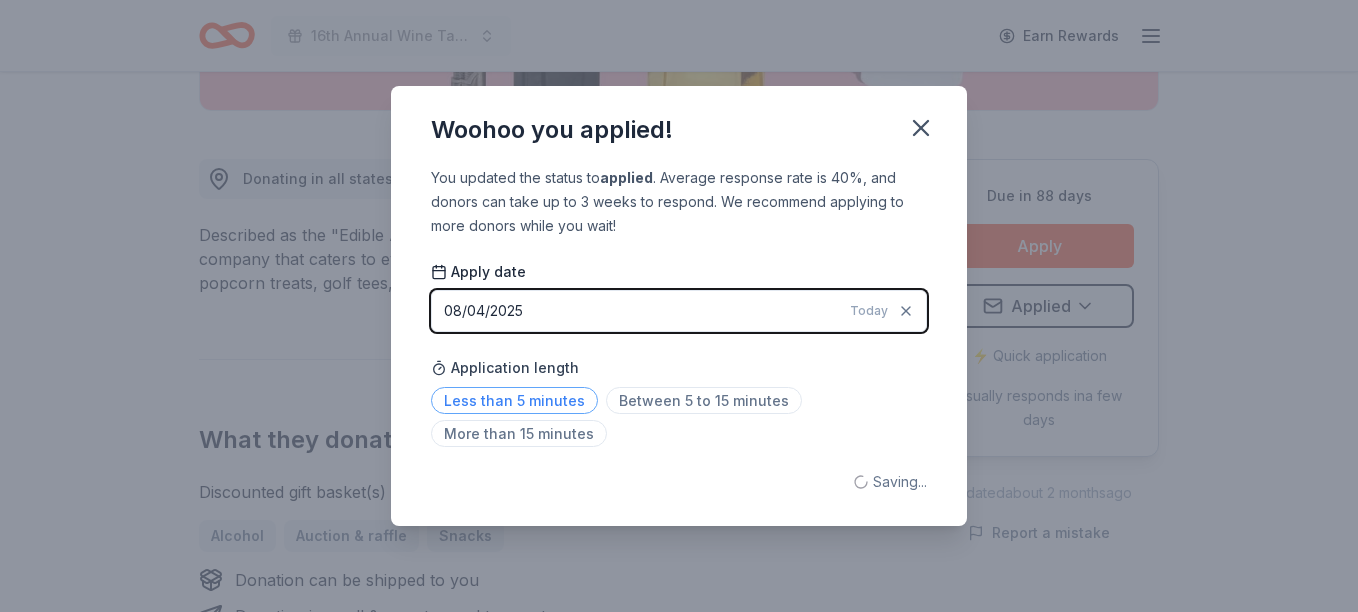 click on "Less than 5 minutes" at bounding box center [514, 400] 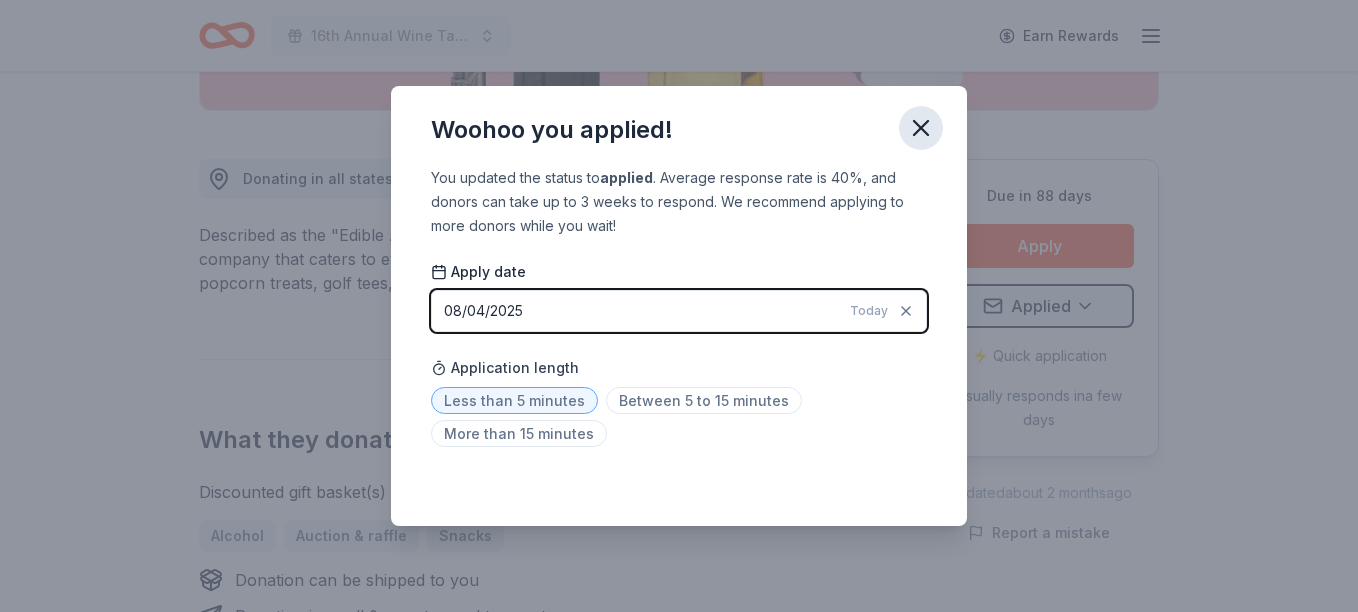 click at bounding box center [921, 128] 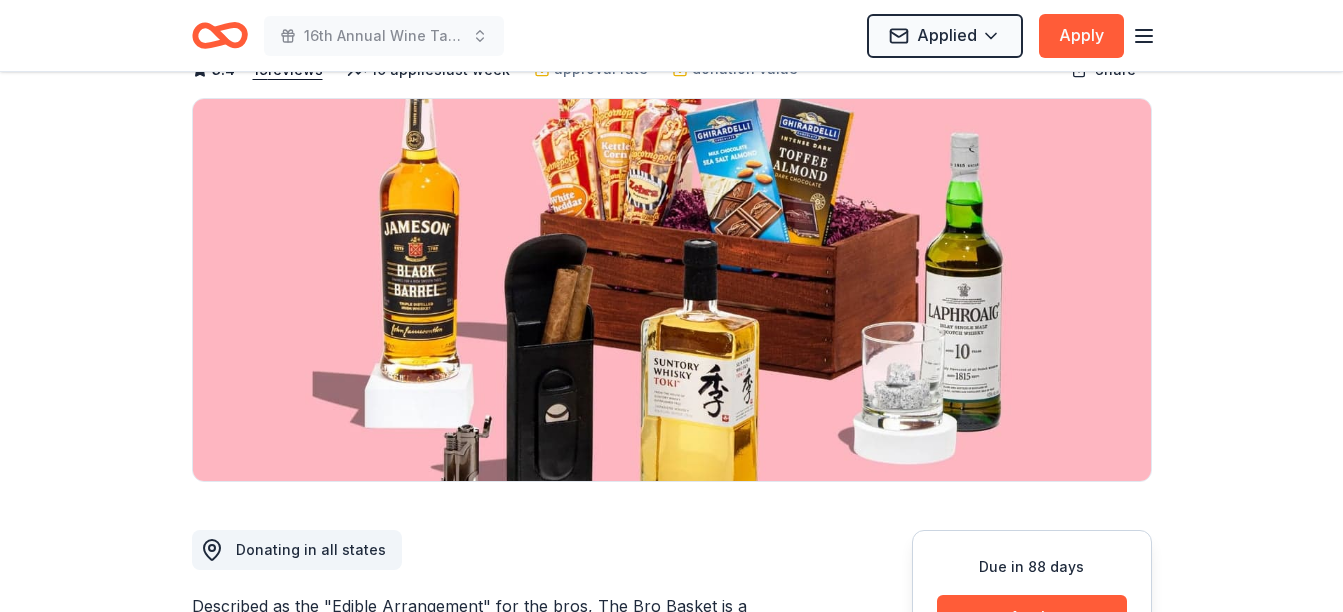 scroll, scrollTop: 0, scrollLeft: 0, axis: both 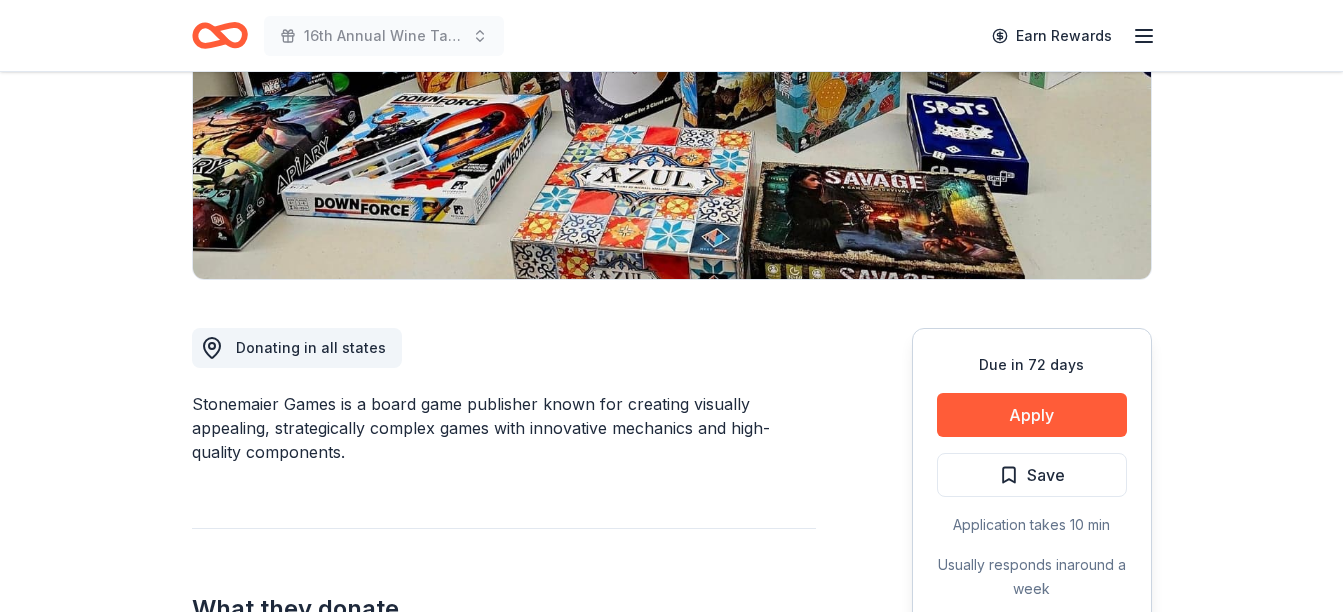 click on "Due in 72 days" at bounding box center [1032, 365] 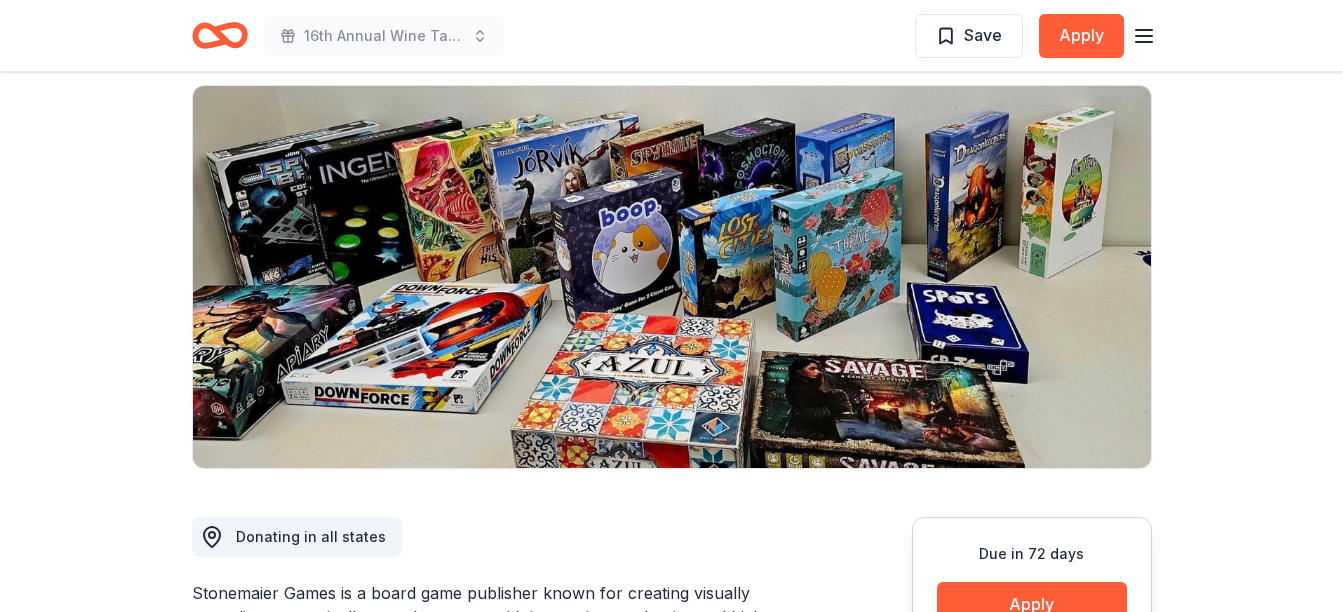 scroll, scrollTop: 138, scrollLeft: 0, axis: vertical 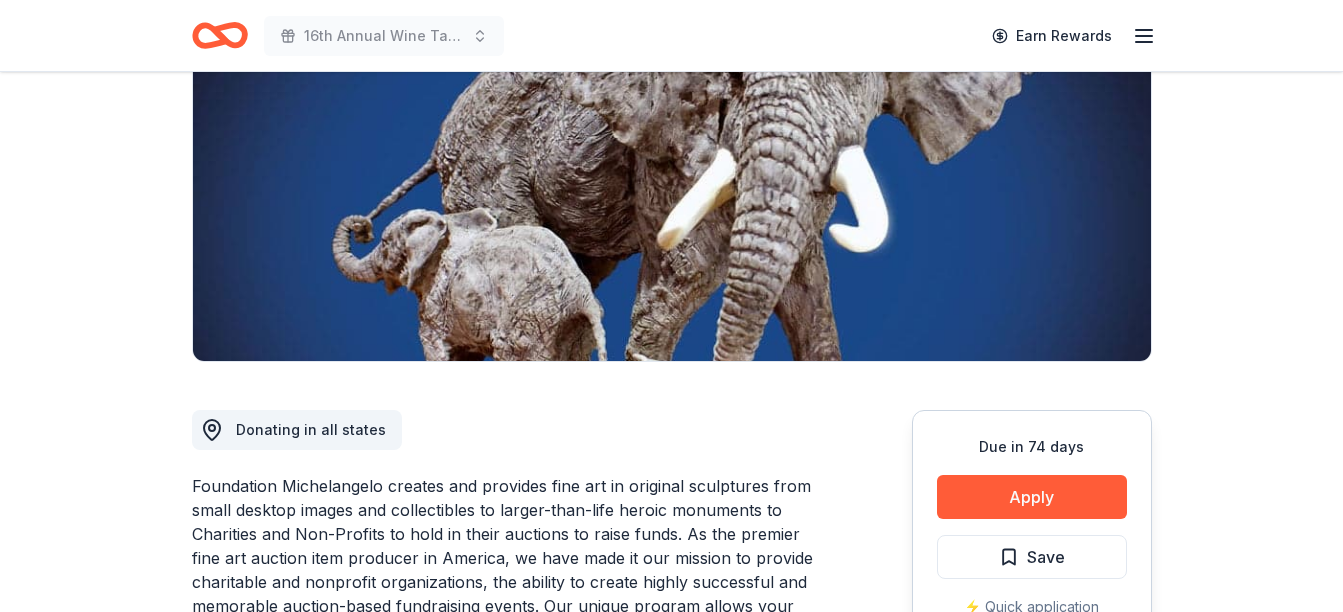 click on "Donating in all states" at bounding box center (311, 429) 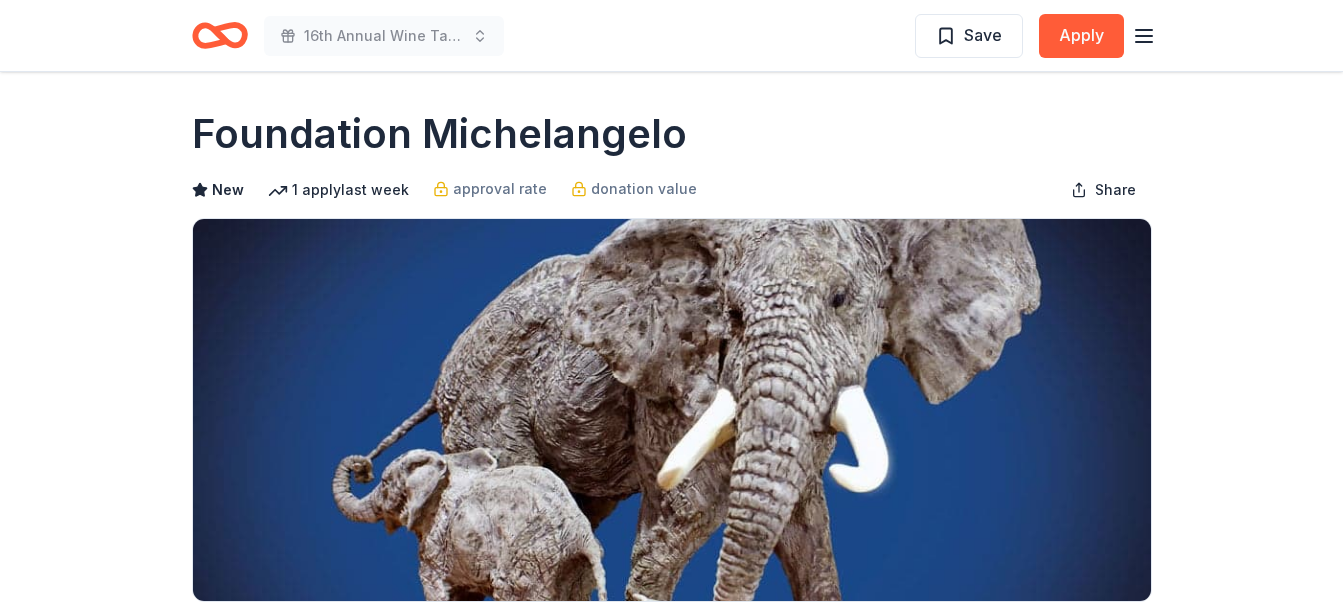scroll, scrollTop: 4, scrollLeft: 0, axis: vertical 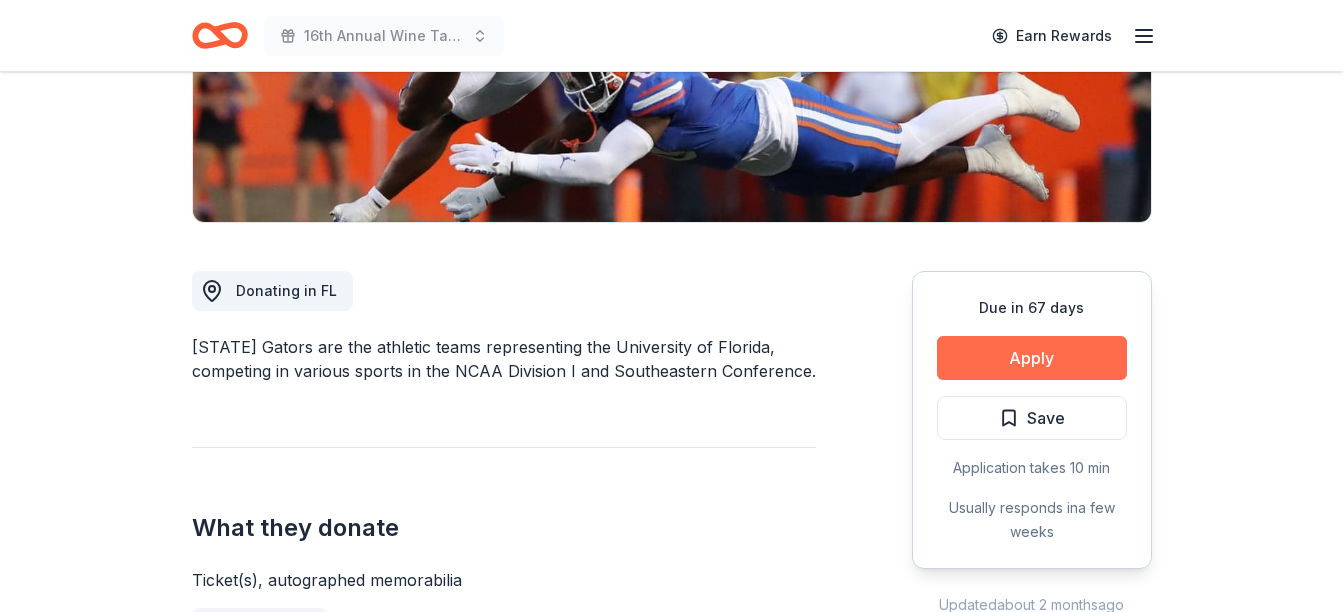 click on "Apply" at bounding box center (1032, 358) 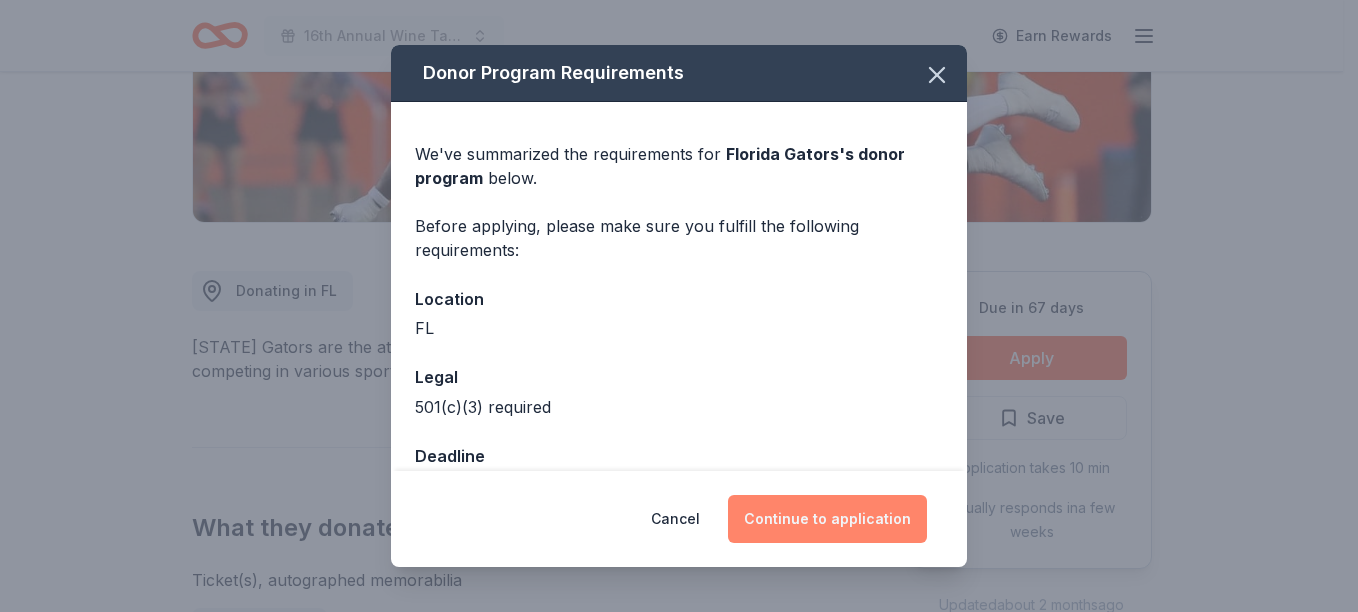 click on "Continue to application" at bounding box center (827, 519) 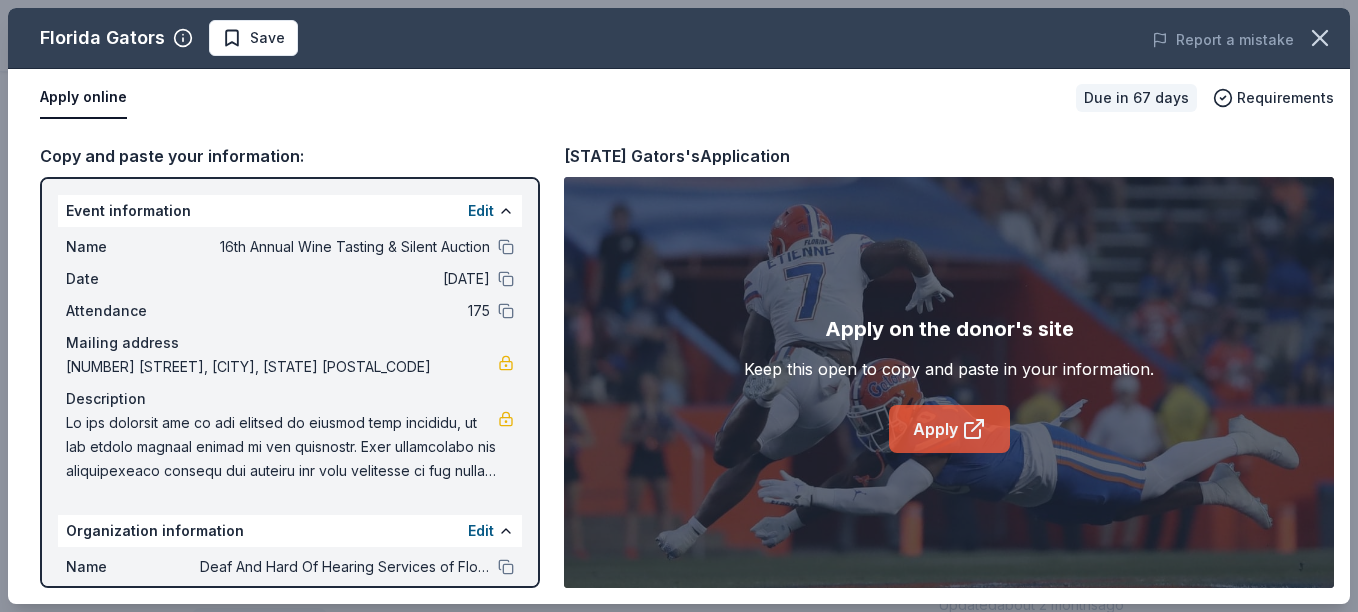 click 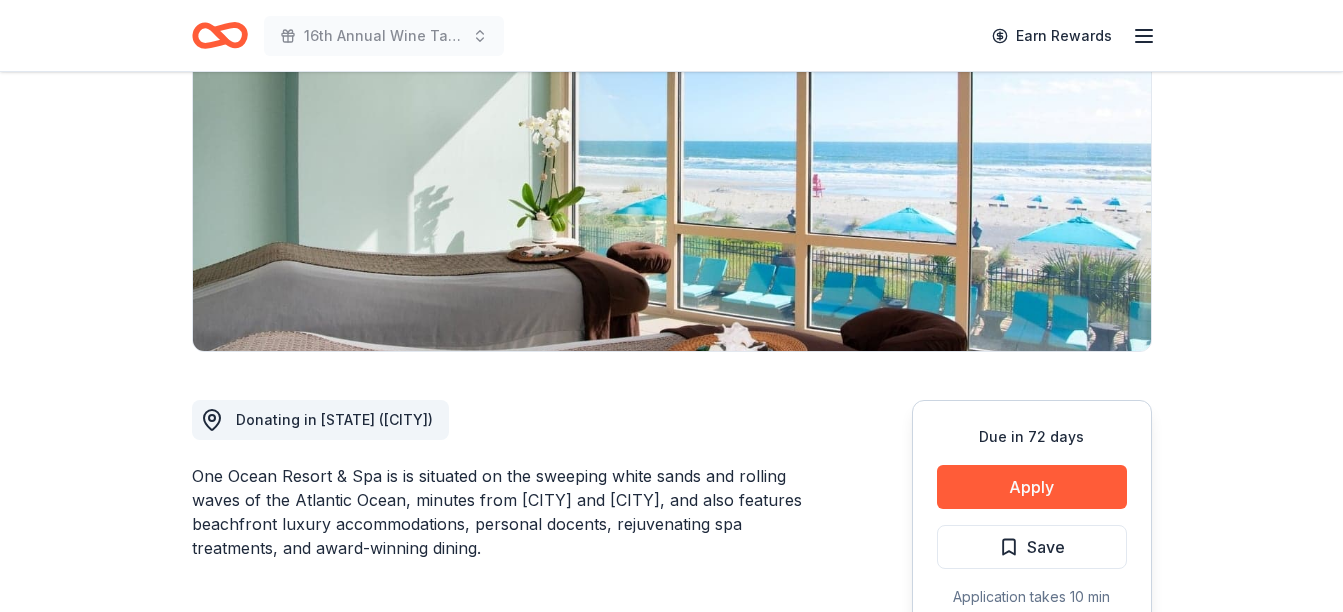 scroll, scrollTop: 254, scrollLeft: 0, axis: vertical 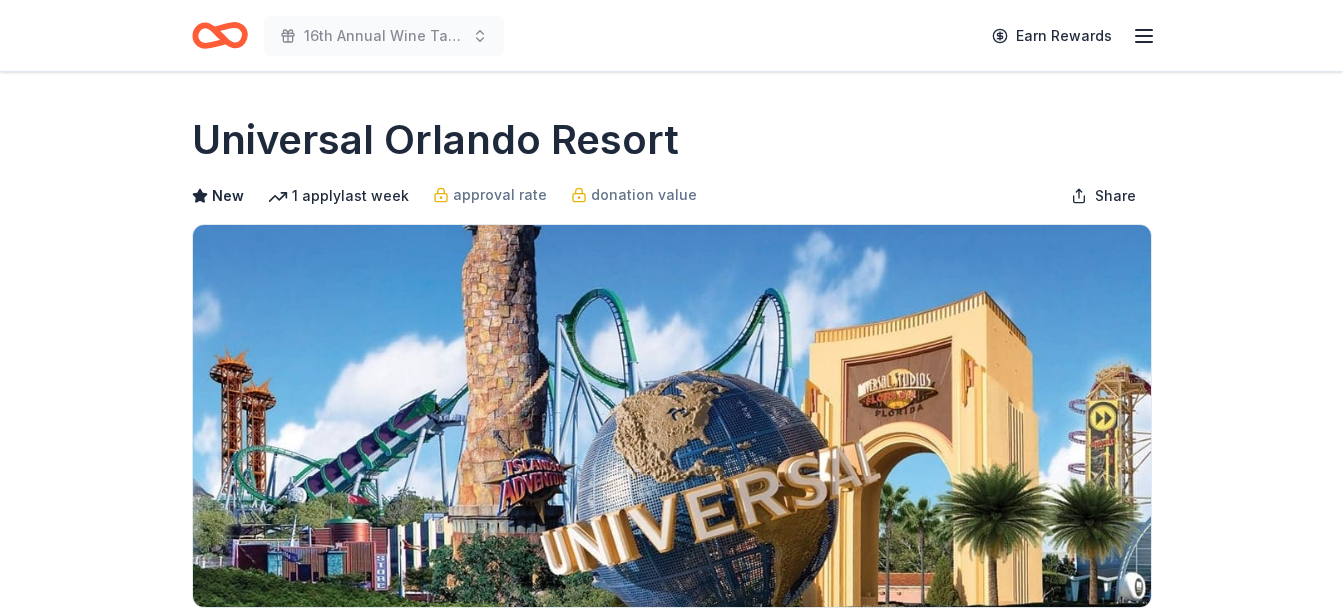 click on "Universal Orlando Resort" at bounding box center (672, 140) 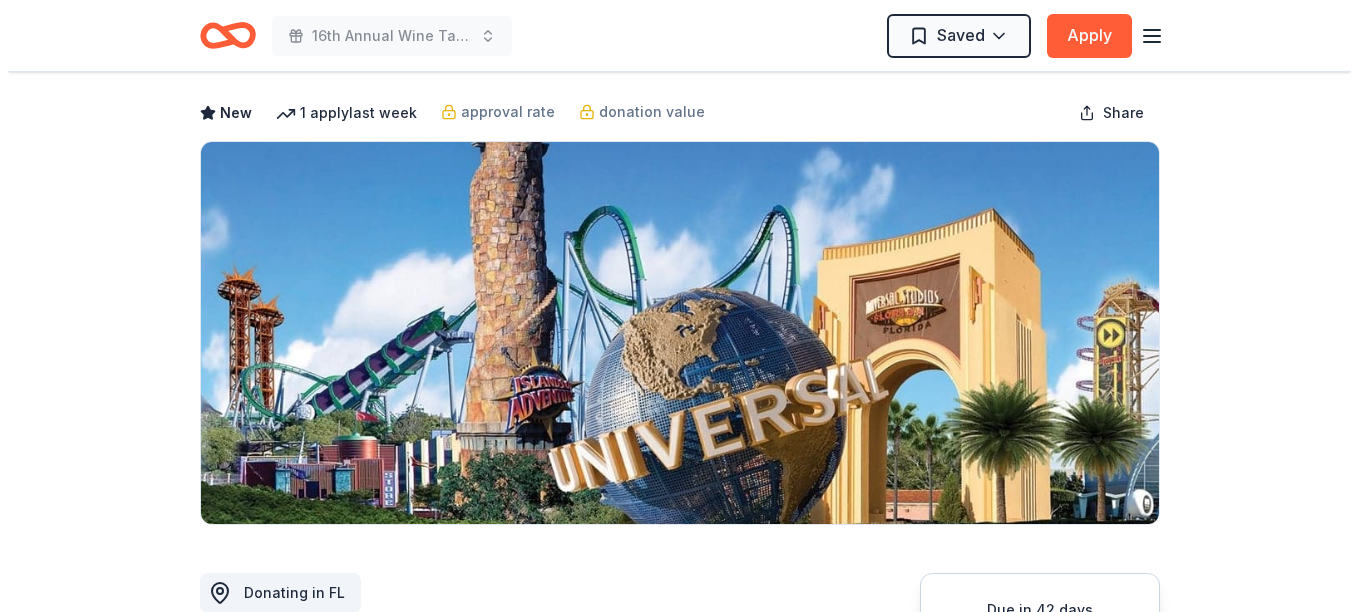 scroll, scrollTop: 0, scrollLeft: 0, axis: both 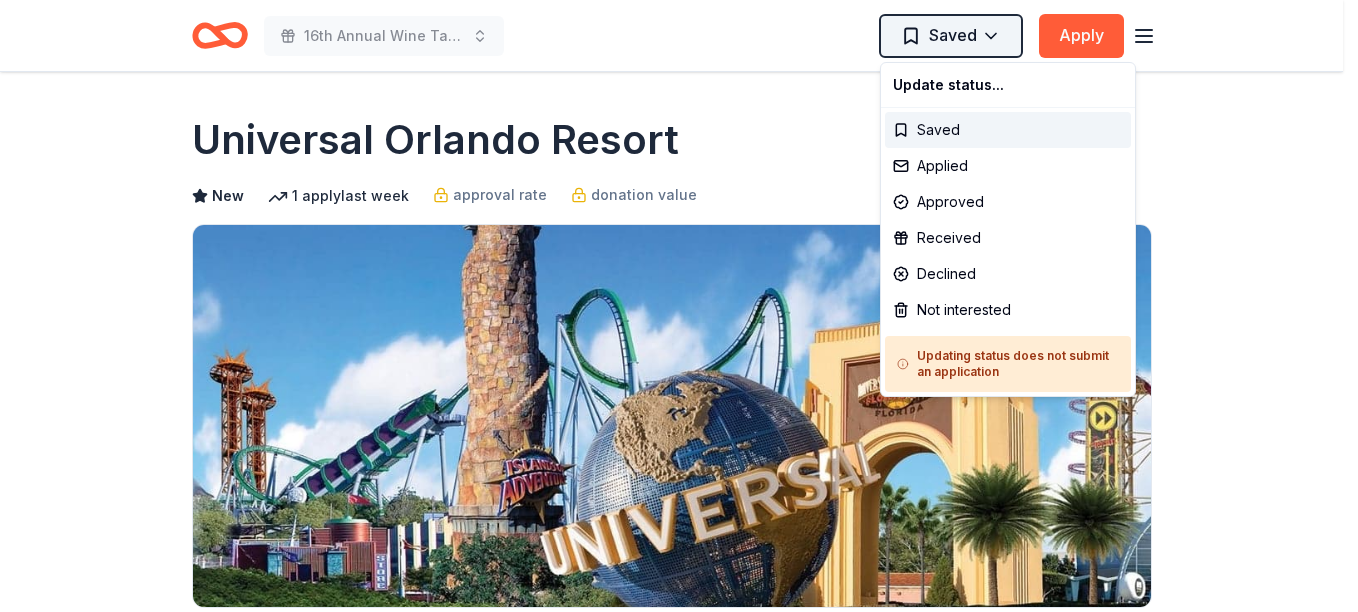 click on "16th Annual Wine Tasting & Silent Auction Saved Apply Due in 42 days Share Universal Orlando Resort New 1   apply  last week approval rate donation value Share Donating in FL Universal Orlando Resort—commonly known as Universal Orlando or simply "Universal"—is an American theme park and entertainment resort complex based in Florida. The park offers a variety of cinematic-themed rides, shows, and other attractions. What they donate Theme Park tickets Auction & raffle Donation is small & easy to send to guests   You may receive donations every   year Who they donate to  Preferred Support organizations that educate and empower youth and strengthen/give back to the Florida community Children Education 501(c)(3) required  Ineligible Individuals Religious Political Sports Teams Due in 42 days Apply Saved Application takes 10 min Usually responds in  a few weeks Updated  about 2 months  ago Report a mistake approval rate 20 % approved 30 % declined 50 % no response donation value (average) 20% 70% 0% 10% New 1" at bounding box center [679, 306] 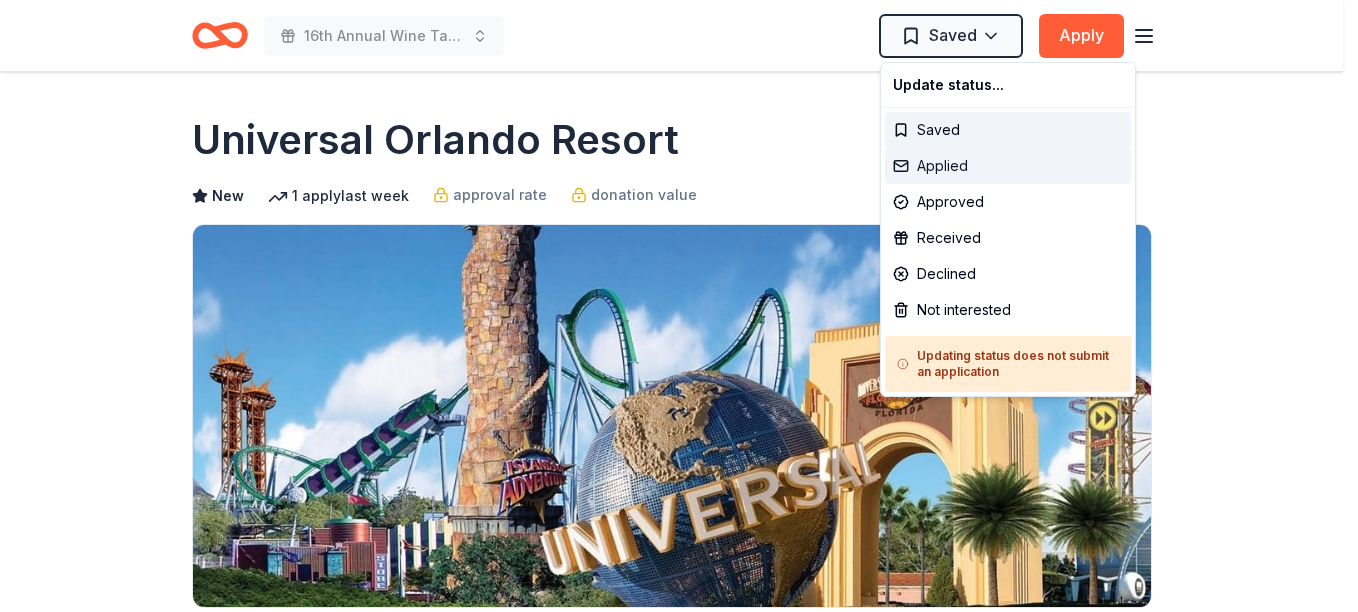 click on "Applied" at bounding box center (1008, 166) 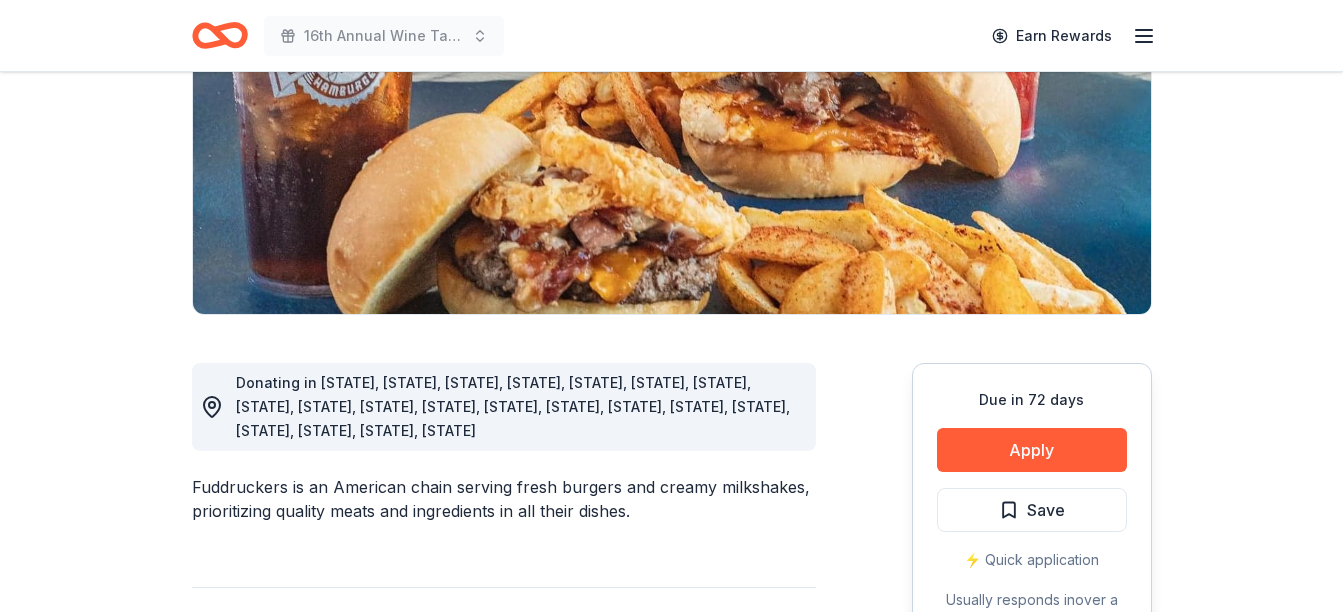scroll, scrollTop: 0, scrollLeft: 0, axis: both 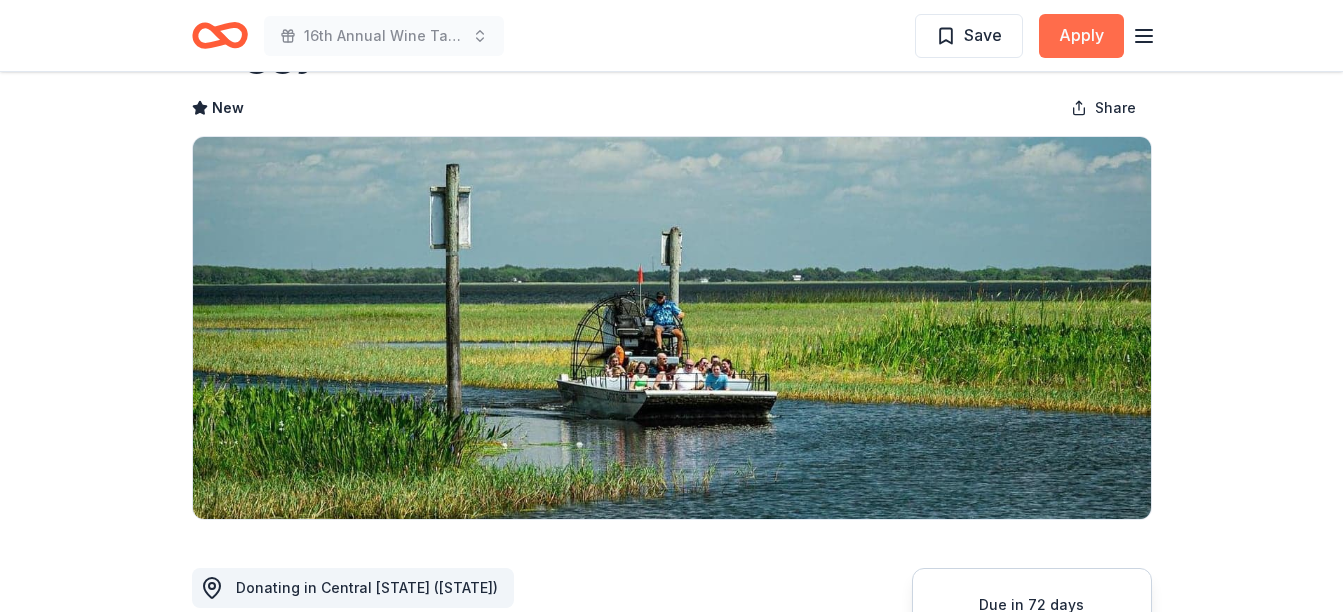 click on "Apply" at bounding box center (1081, 36) 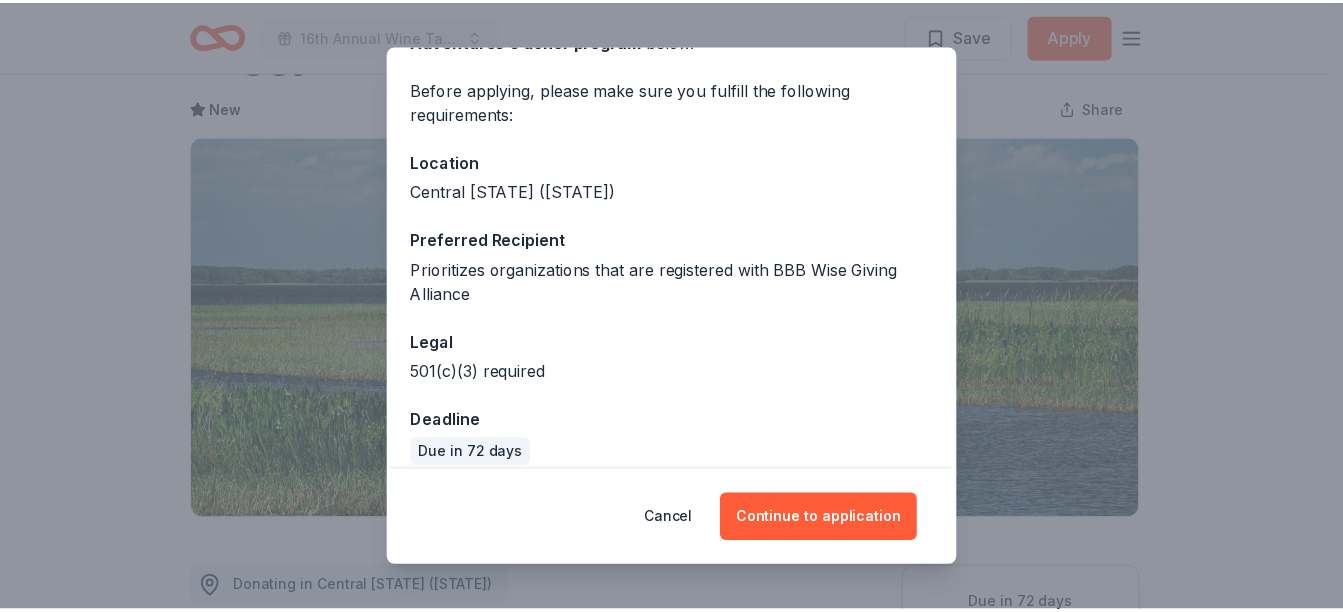 scroll, scrollTop: 157, scrollLeft: 0, axis: vertical 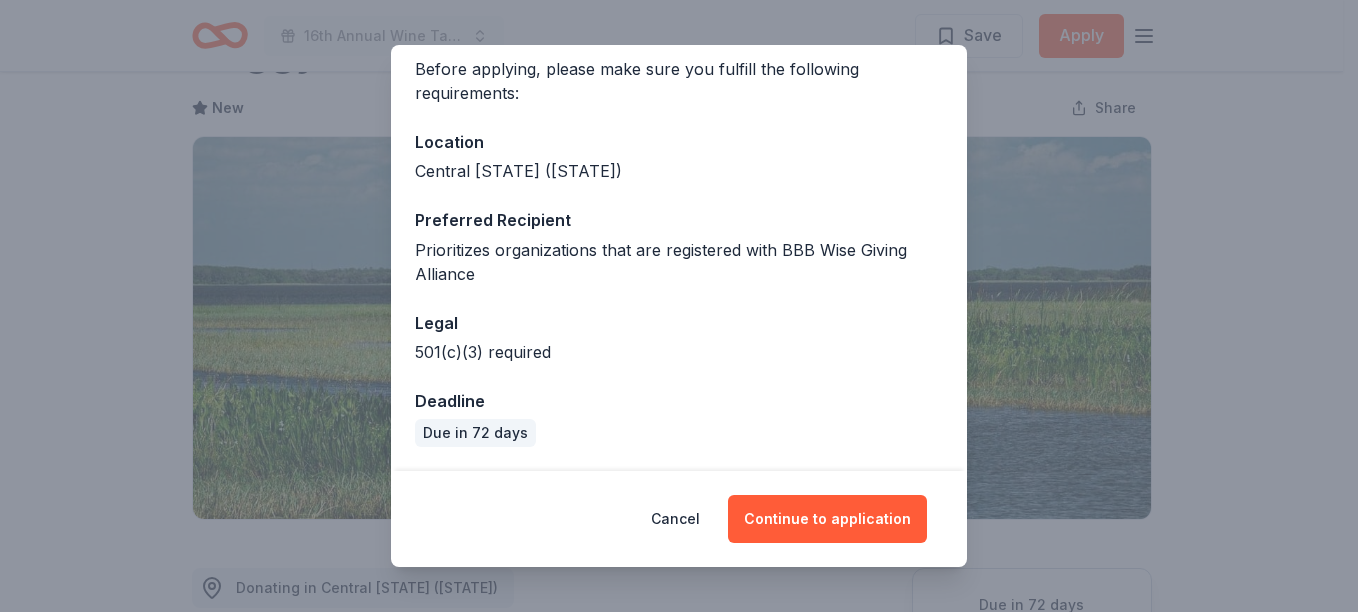 click on "Donor Program Requirements We've summarized the requirements for Boggy Creek Airboat Adventures 's donor program below. Before applying, please make sure you fulfill the following requirements: Location Central [STATE] ([STATE]) Preferred Recipient Prioritizes organizations that are registered with BBB Wise Giving Alliance Legal 501(c)(3) required Deadline Due in 72 days Cancel Continue to application" at bounding box center [679, 306] 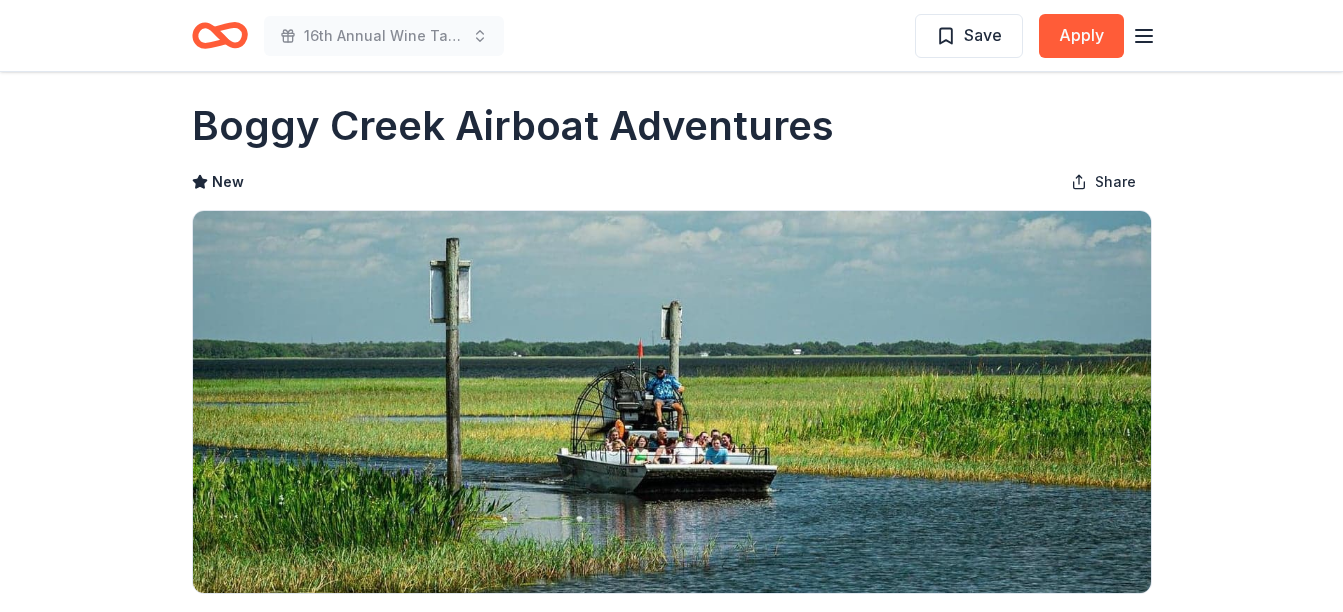 scroll, scrollTop: 0, scrollLeft: 0, axis: both 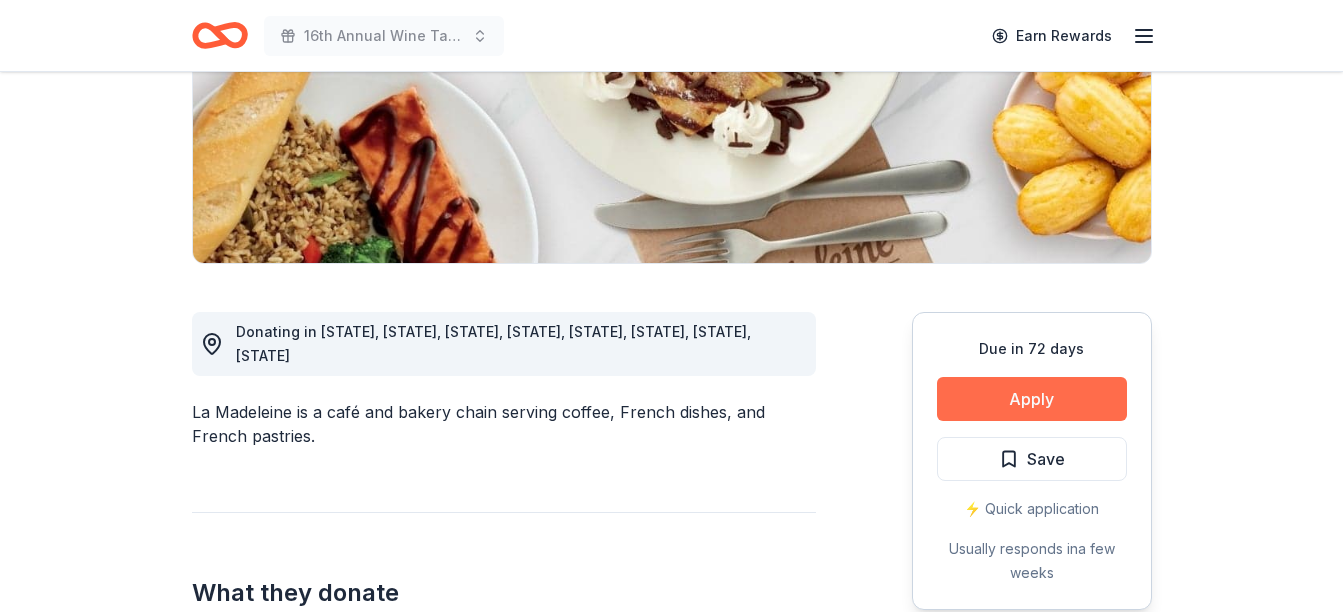 click on "Apply" at bounding box center (1032, 399) 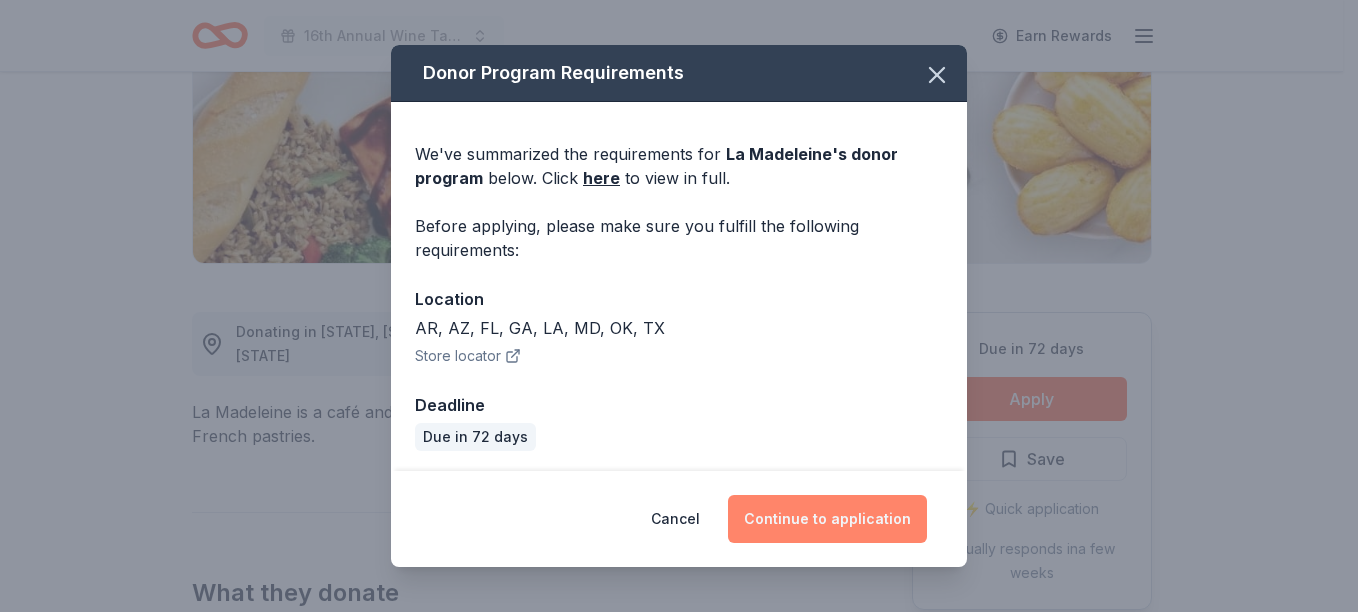 click on "Continue to application" at bounding box center [827, 519] 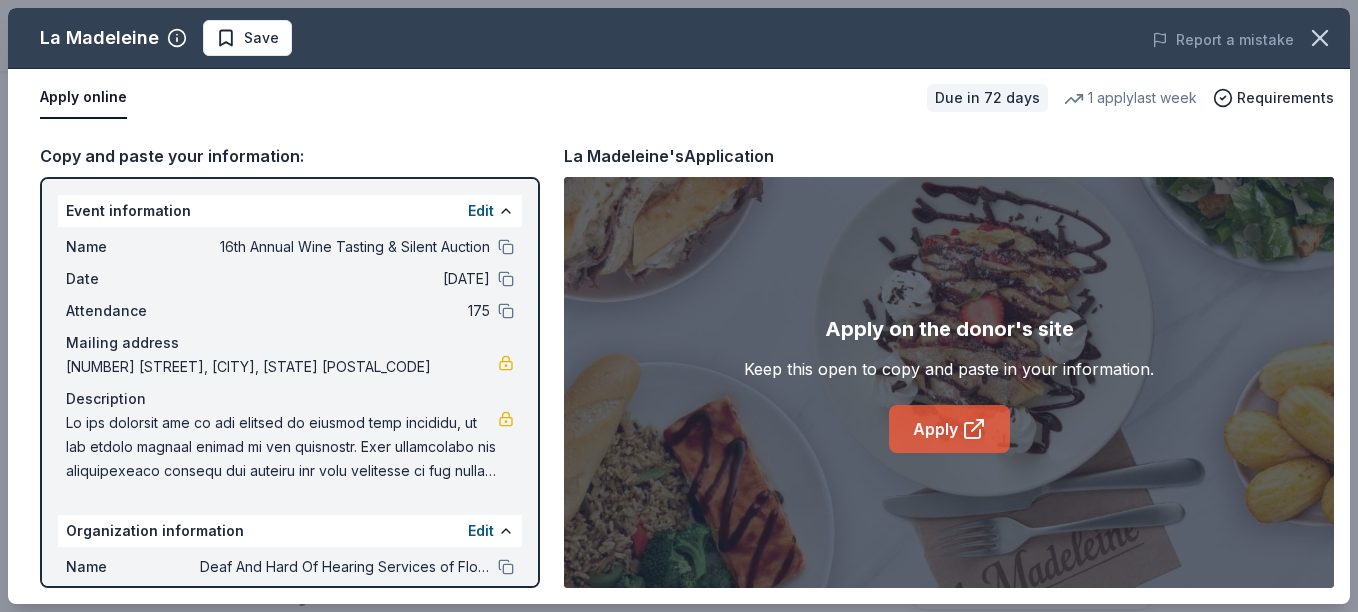 click 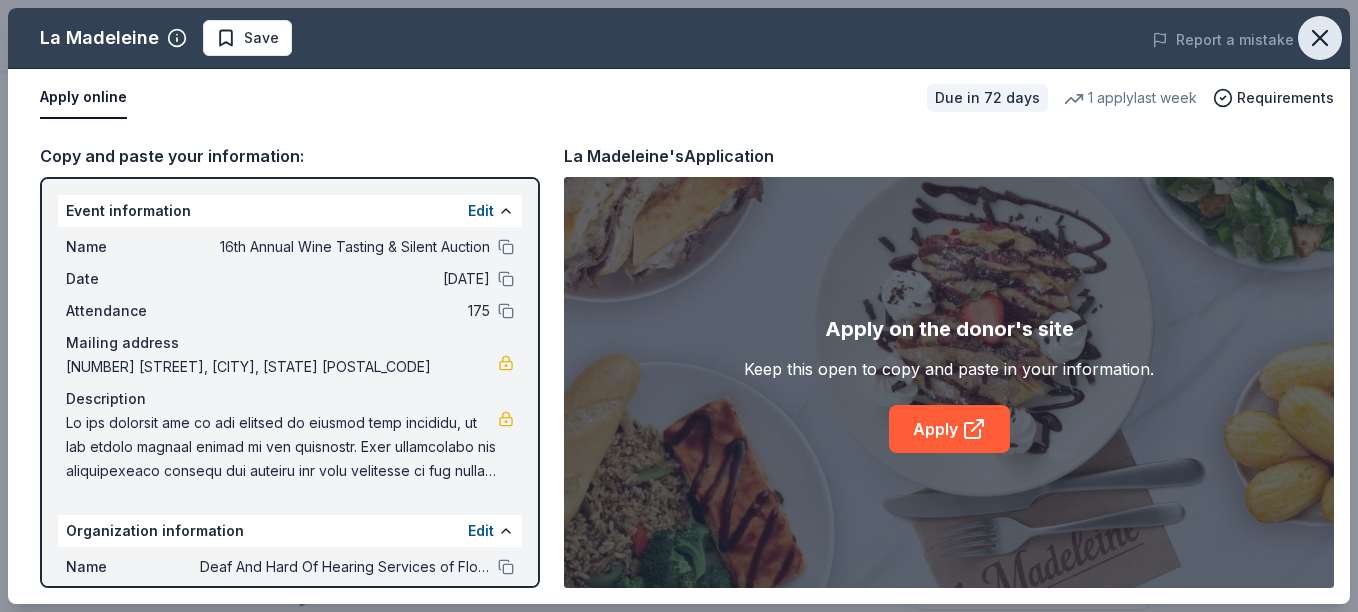click 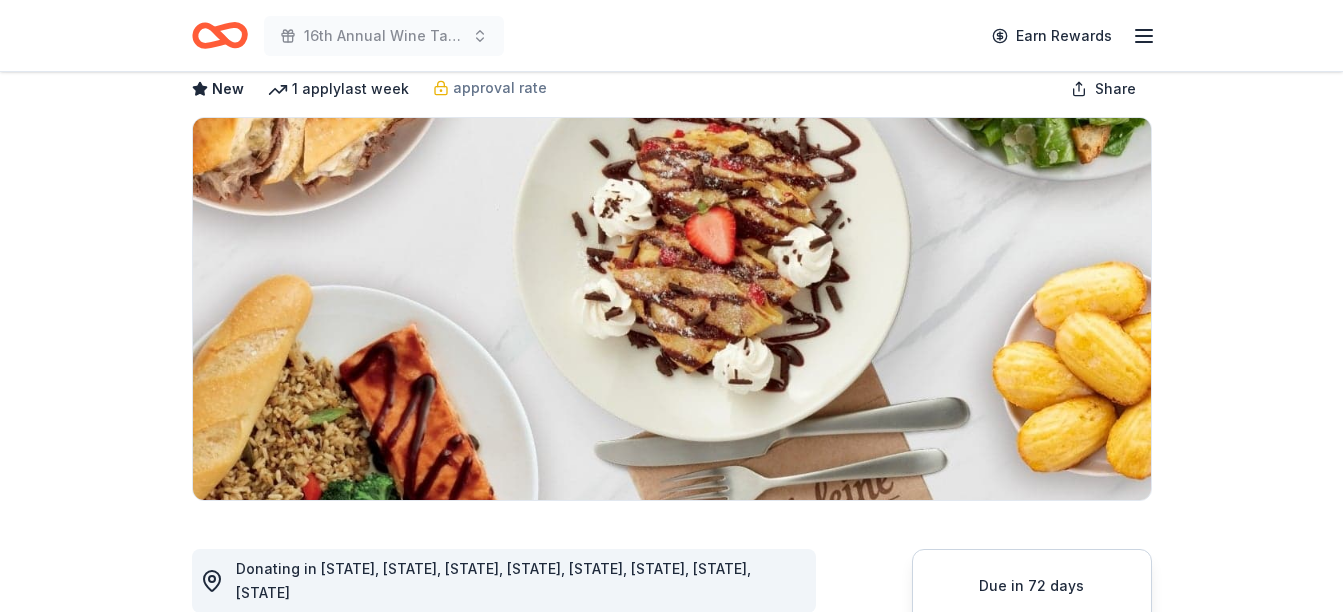 scroll, scrollTop: 86, scrollLeft: 0, axis: vertical 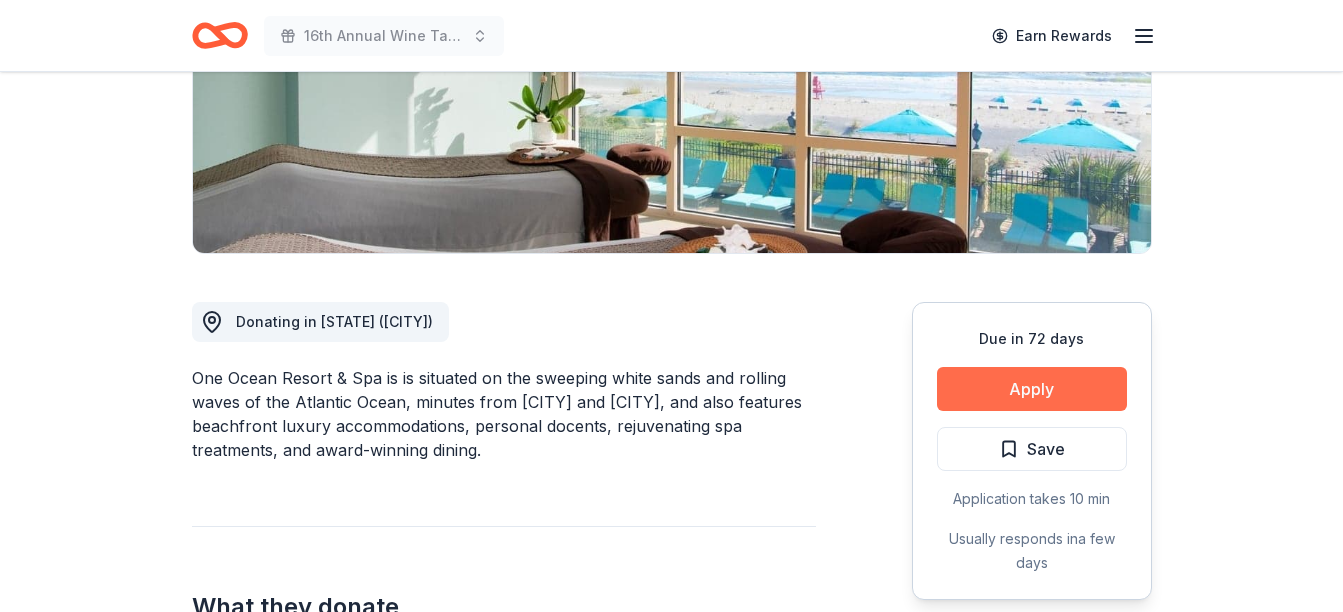 click on "Apply" at bounding box center (1032, 389) 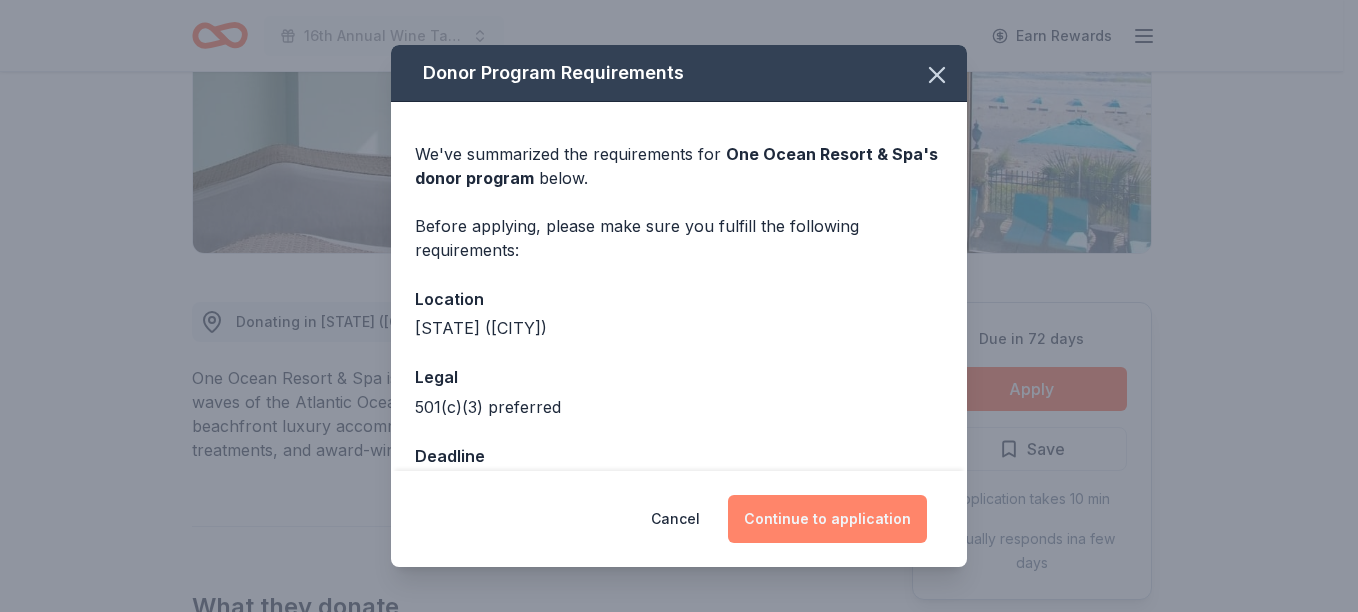 click on "Continue to application" at bounding box center (827, 519) 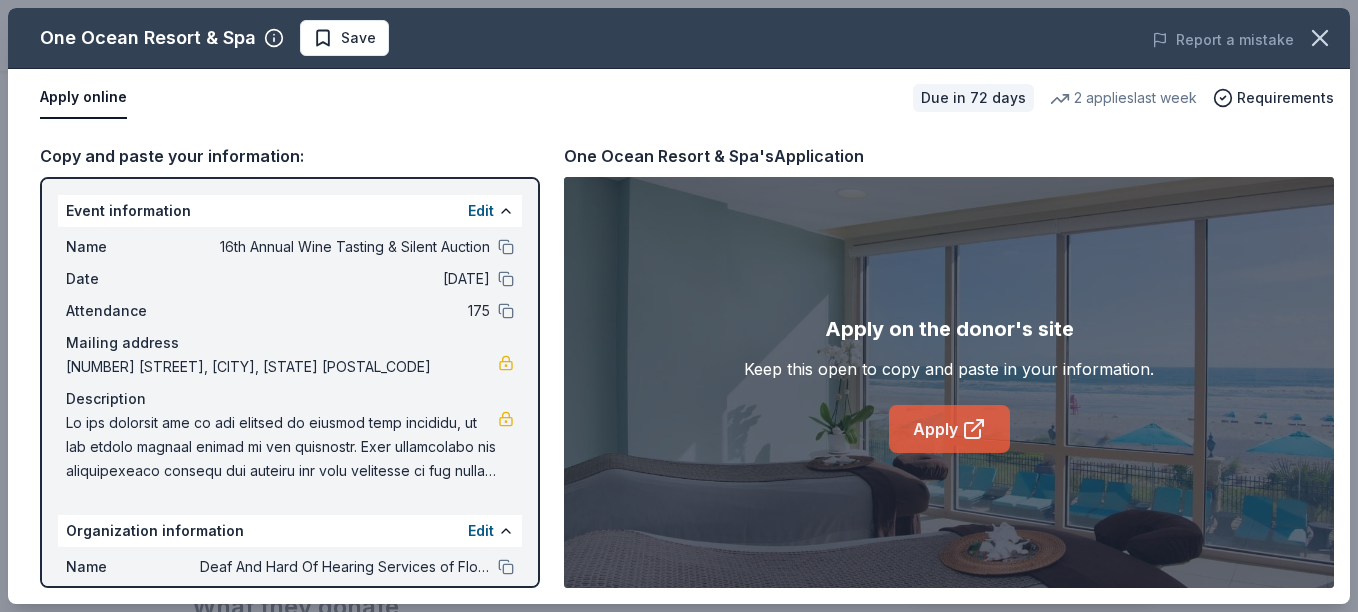 click on "Apply" at bounding box center (949, 429) 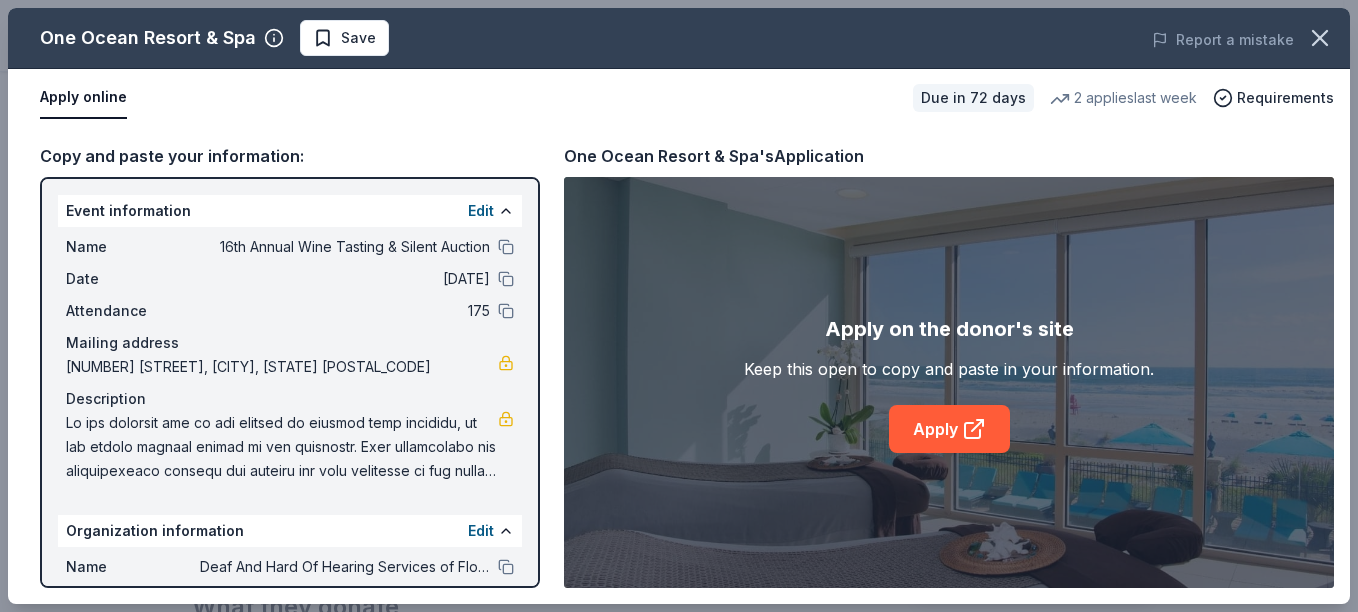 drag, startPoint x: 1316, startPoint y: 39, endPoint x: 845, endPoint y: 401, distance: 594.04126 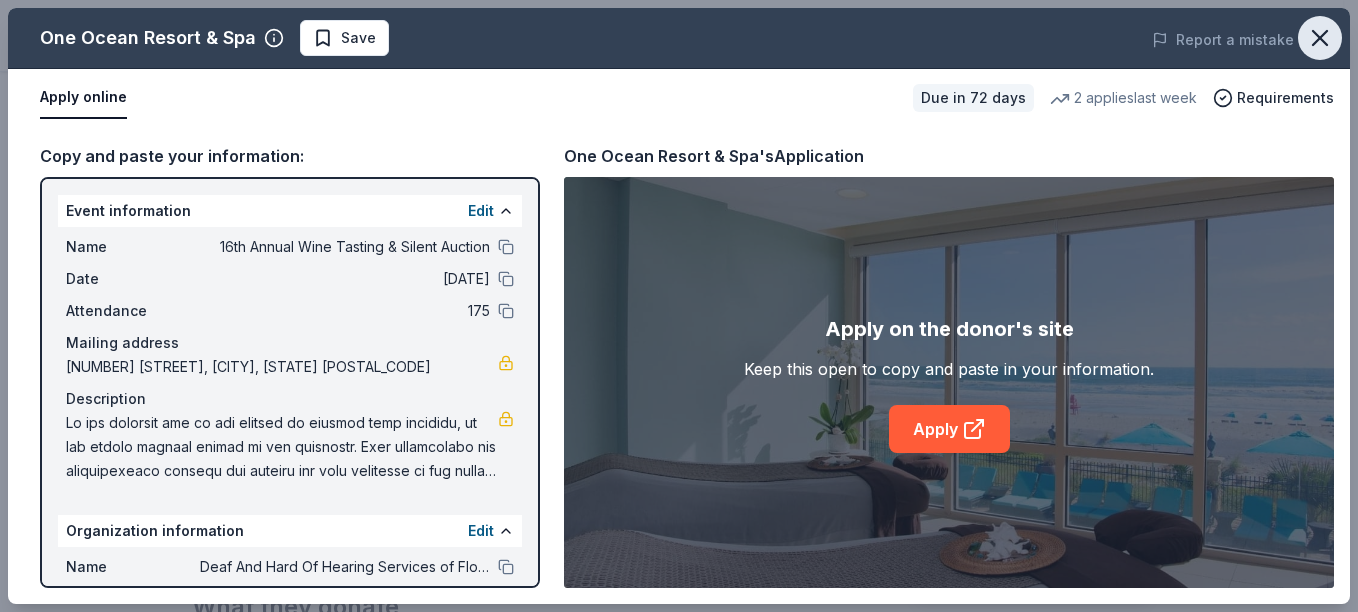 click at bounding box center (1320, 38) 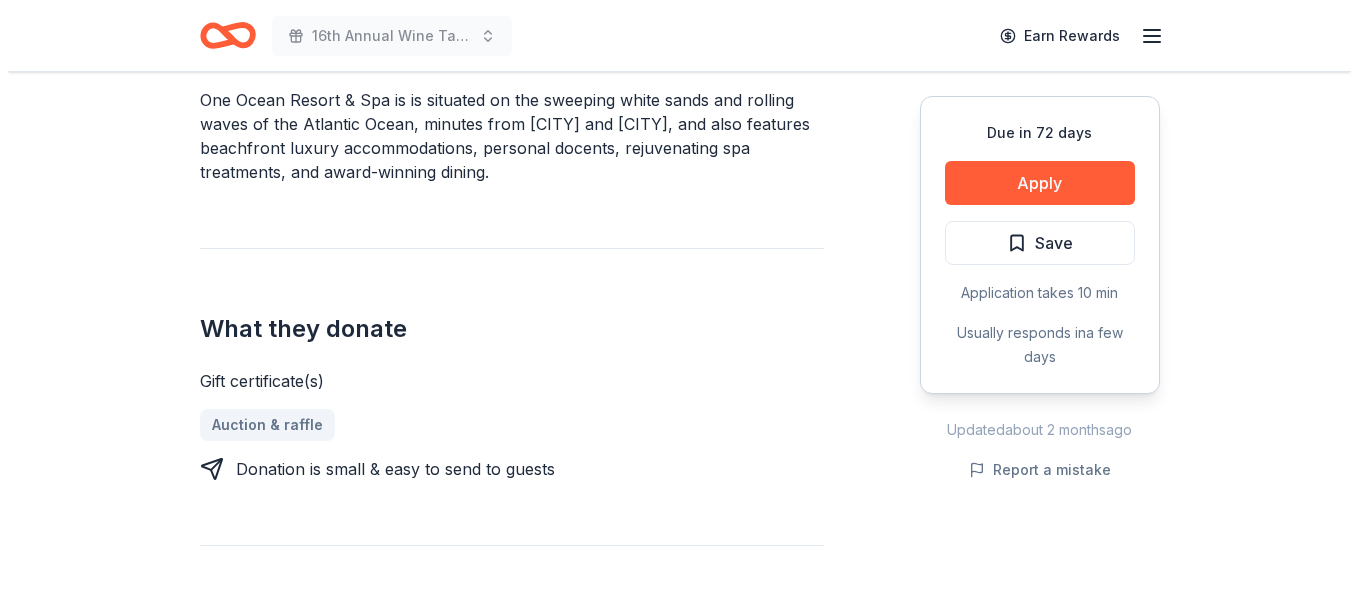 scroll, scrollTop: 631, scrollLeft: 0, axis: vertical 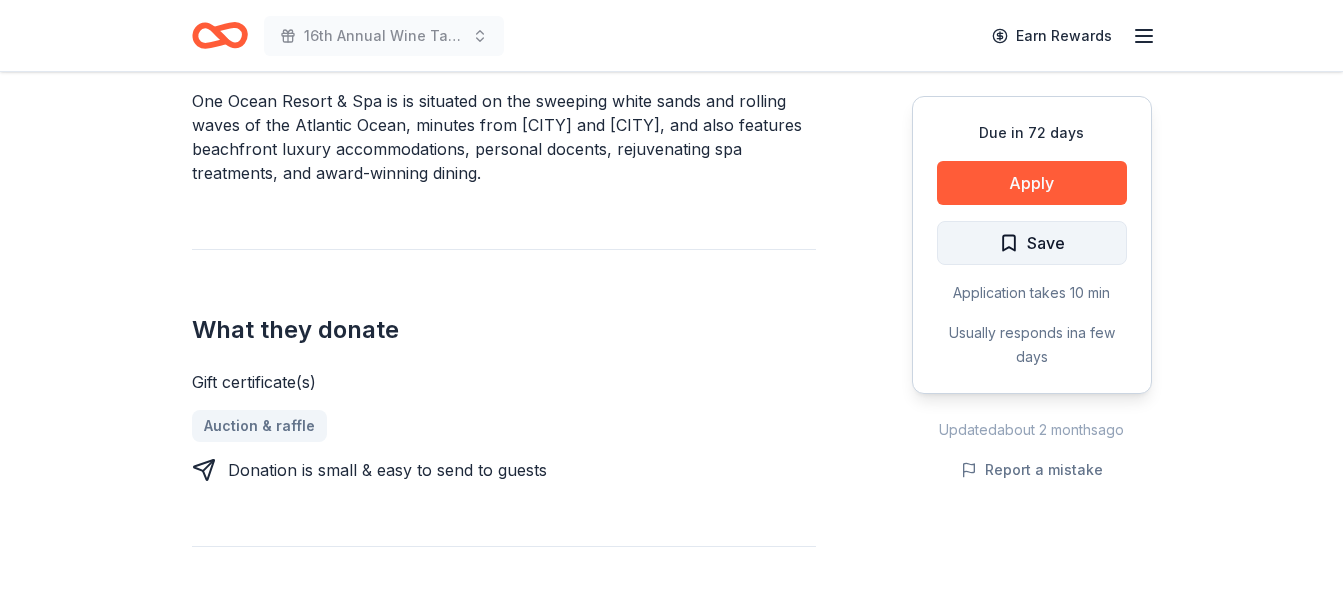 click on "Save" at bounding box center (1032, 243) 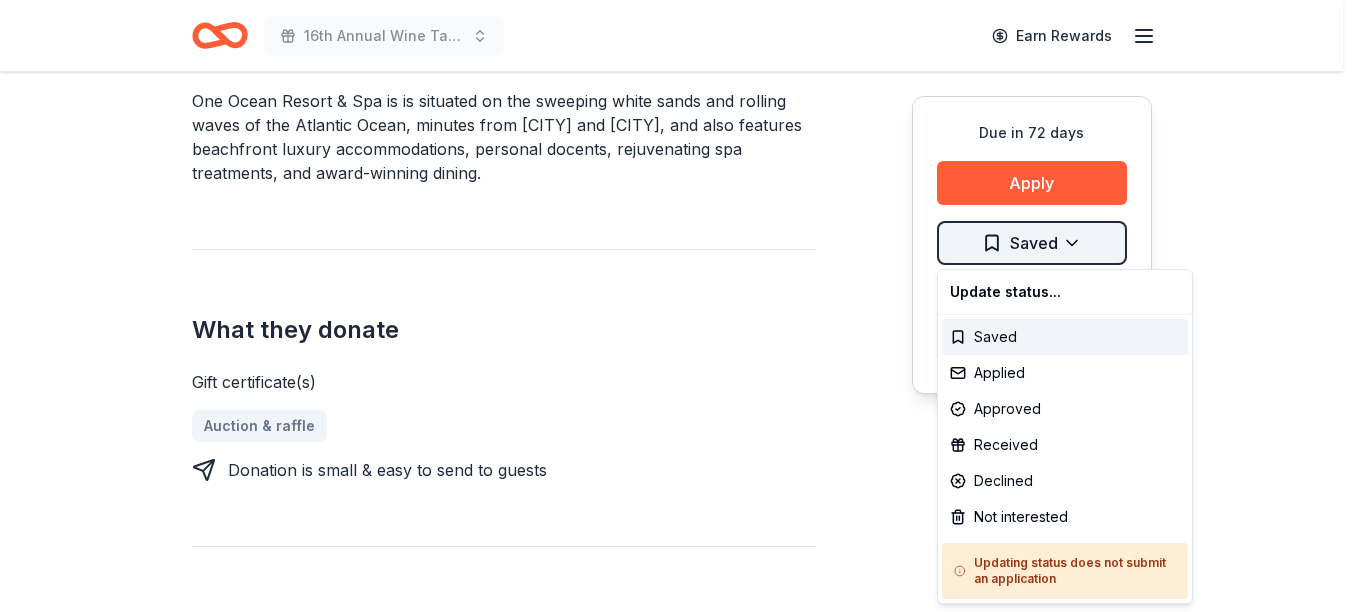 click on "16th Annual Wine Tasting & Silent Auction Earn Rewards Due in 72 days Share One Ocean Resort & Spa New 2   applies  last week approval rate Share Donating in FL (Atlantic Beach) One Ocean Resort & Spa is is situated on the sweeping white sands and rolling waves of the Atlantic Ocean, minutes from Jacksonville and Ponte Vedra Beach, and also features beachfront luxury accommodations, personal docents, rejuvenating spa treatments, and award-winning dining. What they donate Gift certificate(s) Auction & raffle Donation is small & easy to send to guests Who they donate to  Preferred 501(c)(3) preferred approval rate 20 % approved 30 % declined 50 % no response Upgrade to Pro to view approval rates and average donation values Due in 72 days Apply Saved Application takes 10 min Usually responds in  a few days Updated  about 2 months  ago Report a mistake New Be the first to review this company! Leave a review Similar donors Top rated Local 72 days left Online app Orlando Science Center 5.0 Admission ticket(s) Local" at bounding box center (679, -325) 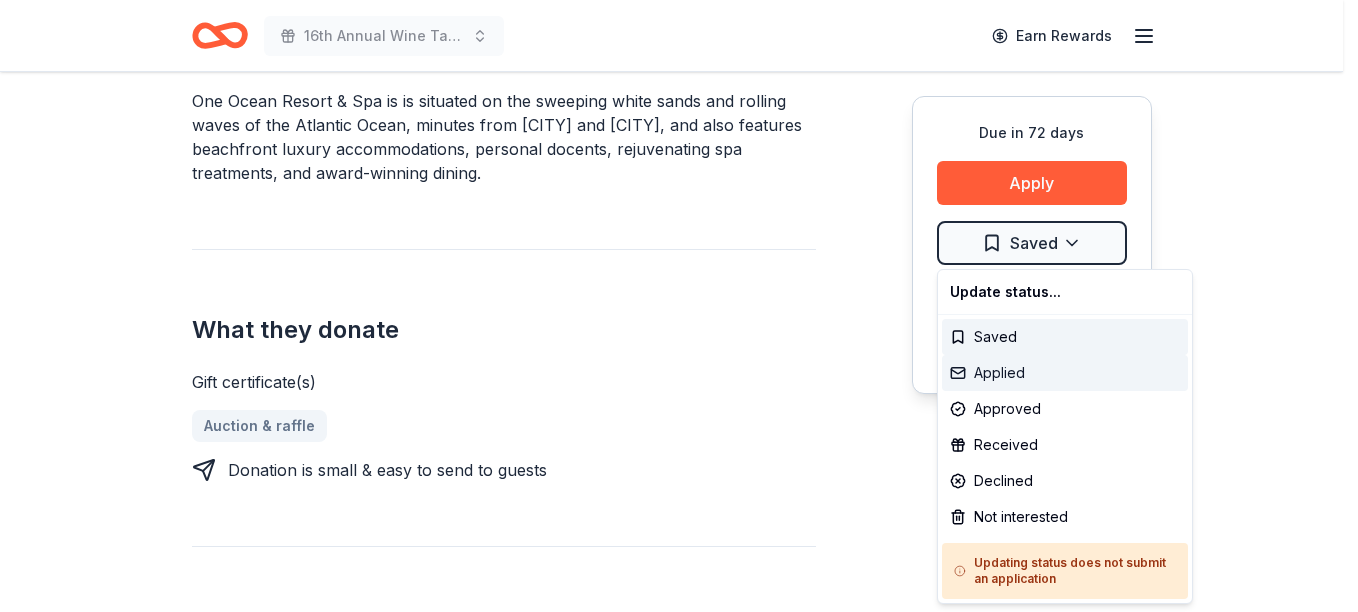 click on "Applied" at bounding box center (1065, 373) 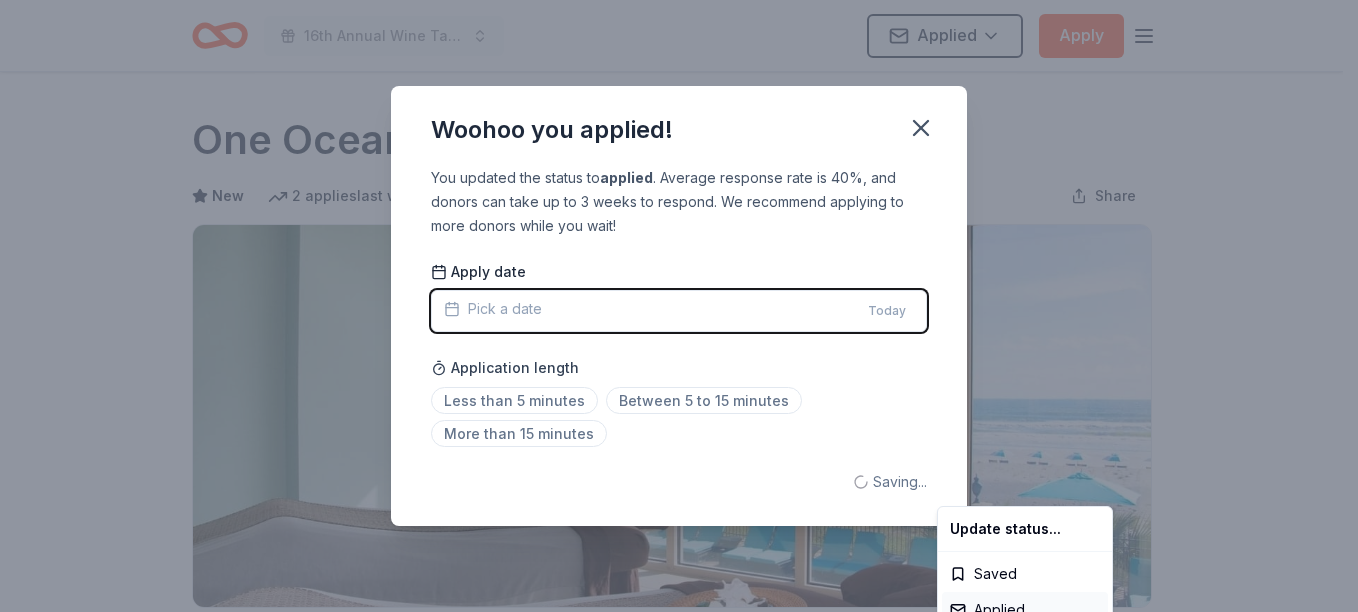 scroll, scrollTop: 0, scrollLeft: 0, axis: both 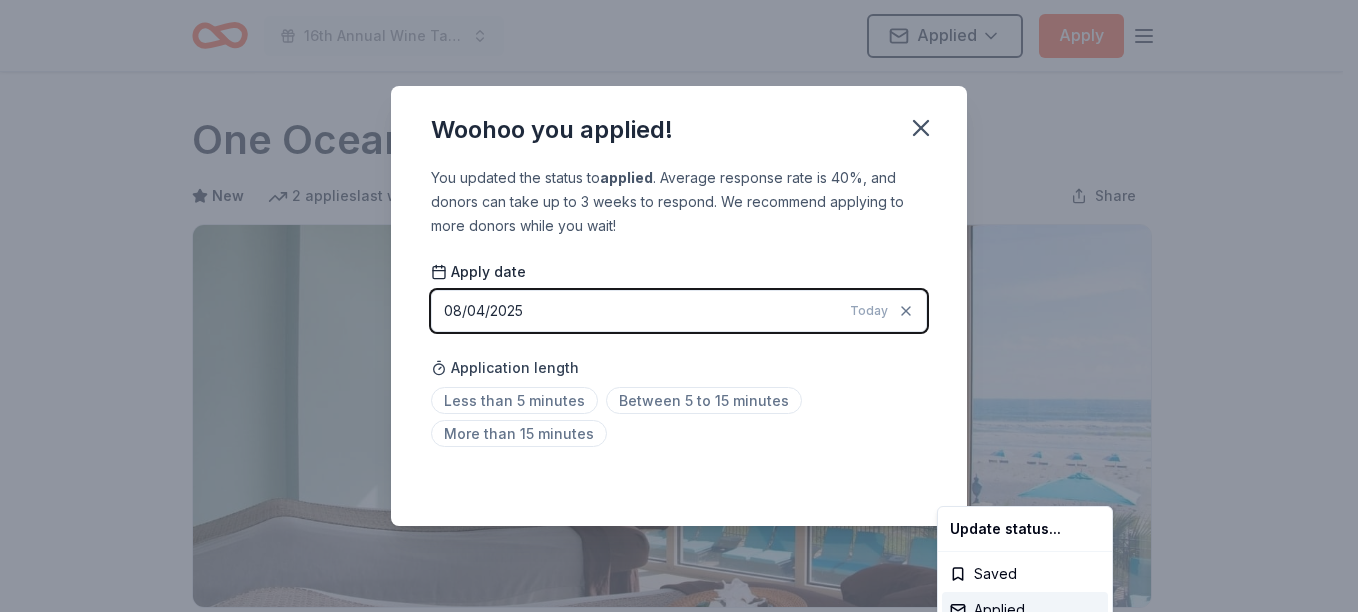 click on "16th Annual Wine Tasting & Silent Auction Applied Apply Due in 72 days Share One Ocean Resort & Spa New 2   applies  last week approval rate Share Donating in FL (Atlantic Beach) One Ocean Resort & Spa is is situated on the sweeping white sands and rolling waves of the Atlantic Ocean, minutes from Jacksonville and Ponte Vedra Beach, and also features beachfront luxury accommodations, personal docents, rejuvenating spa treatments, and award-winning dining. What they donate Gift certificate(s) Auction & raffle Donation is small & easy to send to guests Who they donate to  Preferred 501(c)(3) preferred approval rate 20 % approved 30 % declined 50 % no response Upgrade to Pro to view approval rates and average donation values Due in 72 days Apply Applied Application takes 10 min Usually responds in  a few days Updated  about 2 months  ago Report a mistake New Be the first to review this company! Leave a review Similar donors Top rated Local 72 days left Online app Orlando Science Center 5.0 Admission ticket(s) 1" at bounding box center [679, 306] 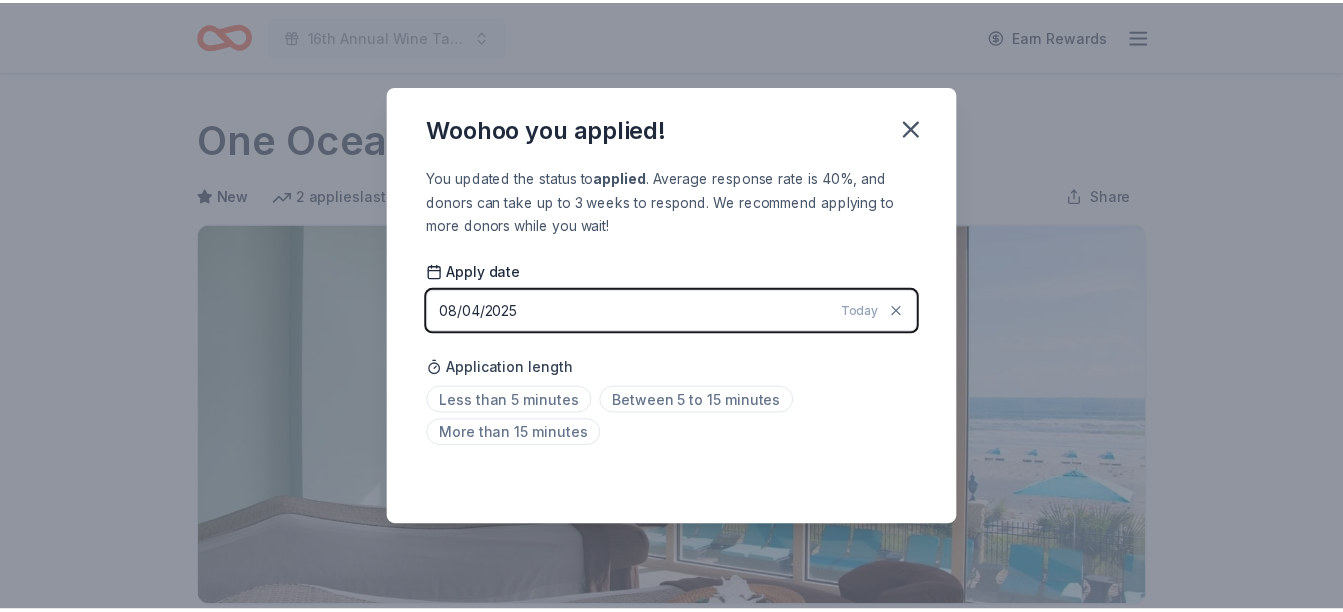 scroll, scrollTop: 497, scrollLeft: 0, axis: vertical 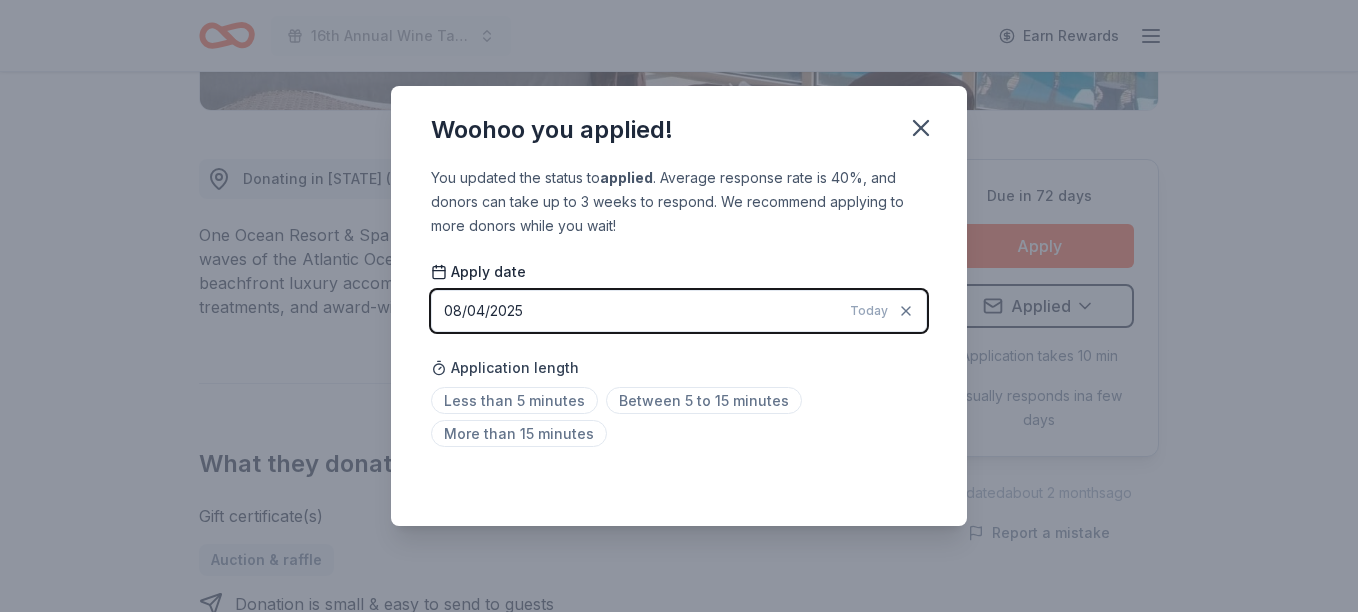 click 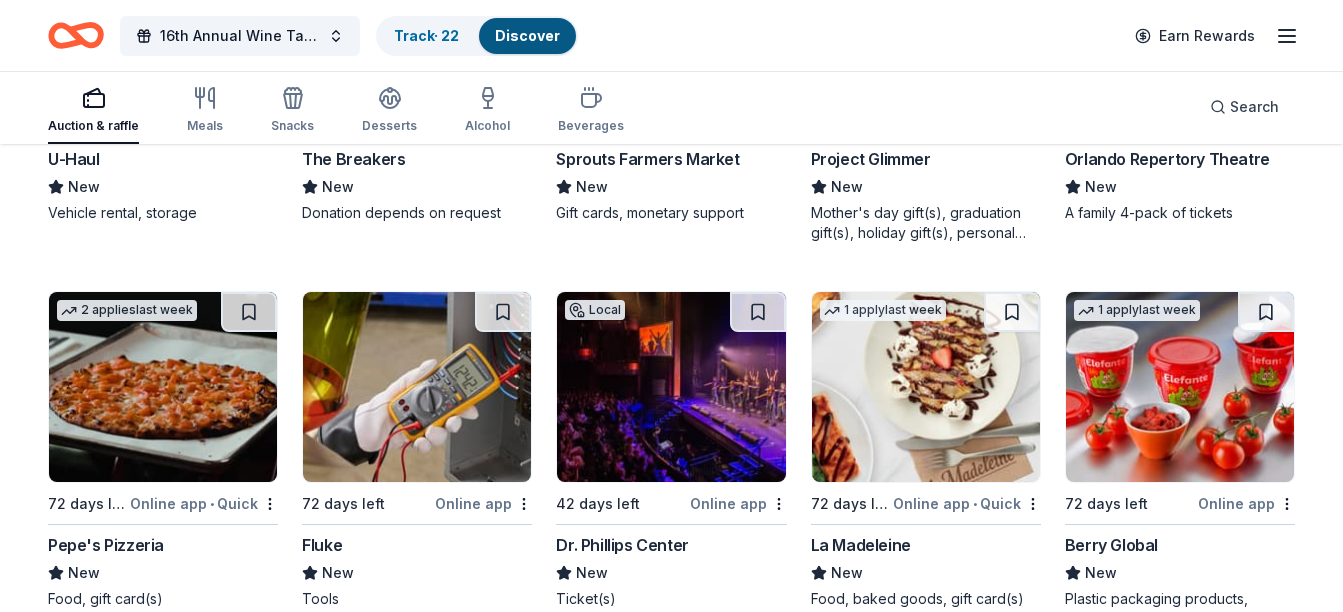 scroll, scrollTop: 10035, scrollLeft: 0, axis: vertical 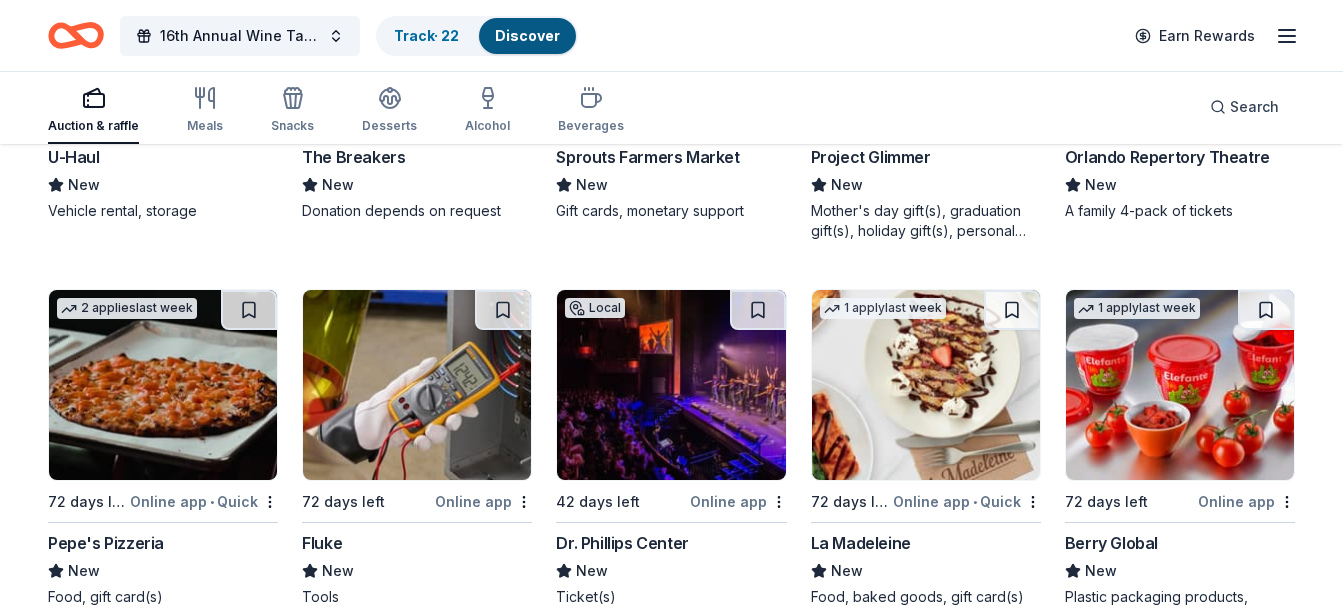 click at bounding box center [926, 385] 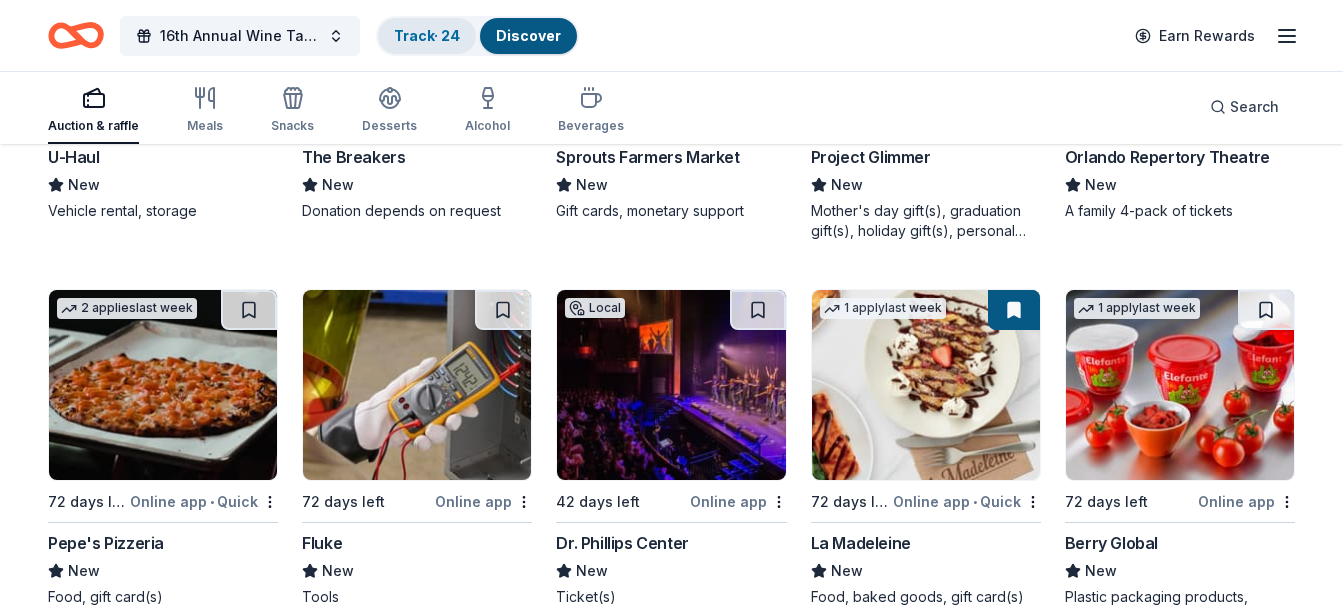 click on "Track  · 24" at bounding box center [427, 36] 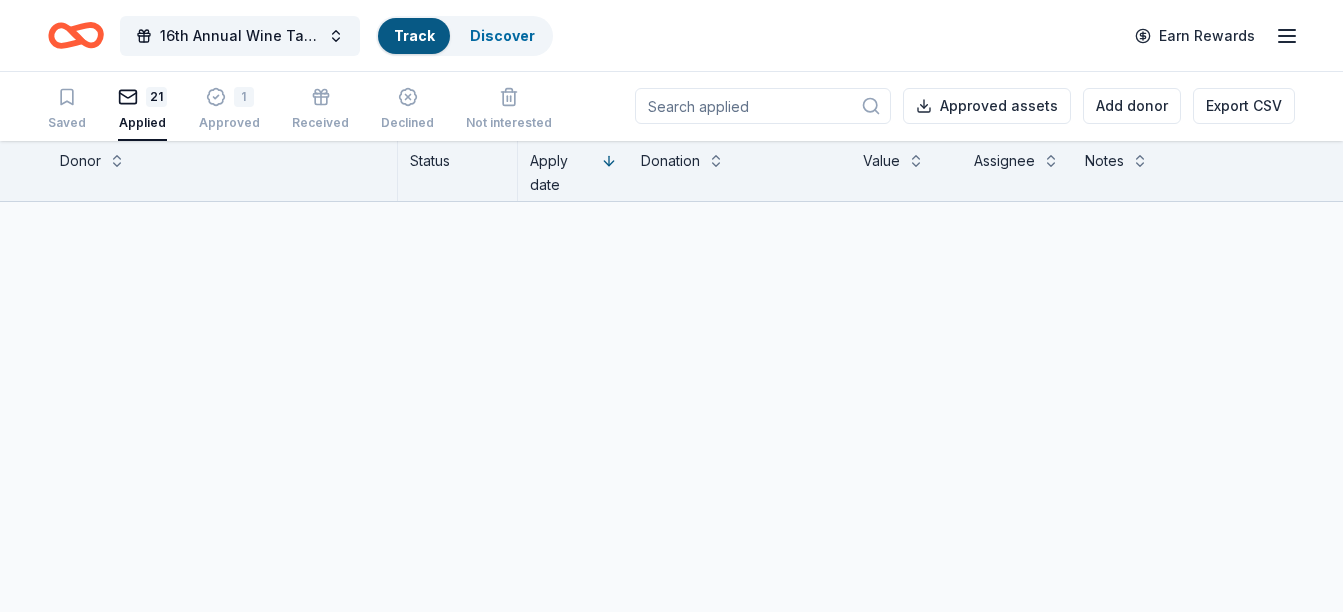 scroll, scrollTop: 1, scrollLeft: 0, axis: vertical 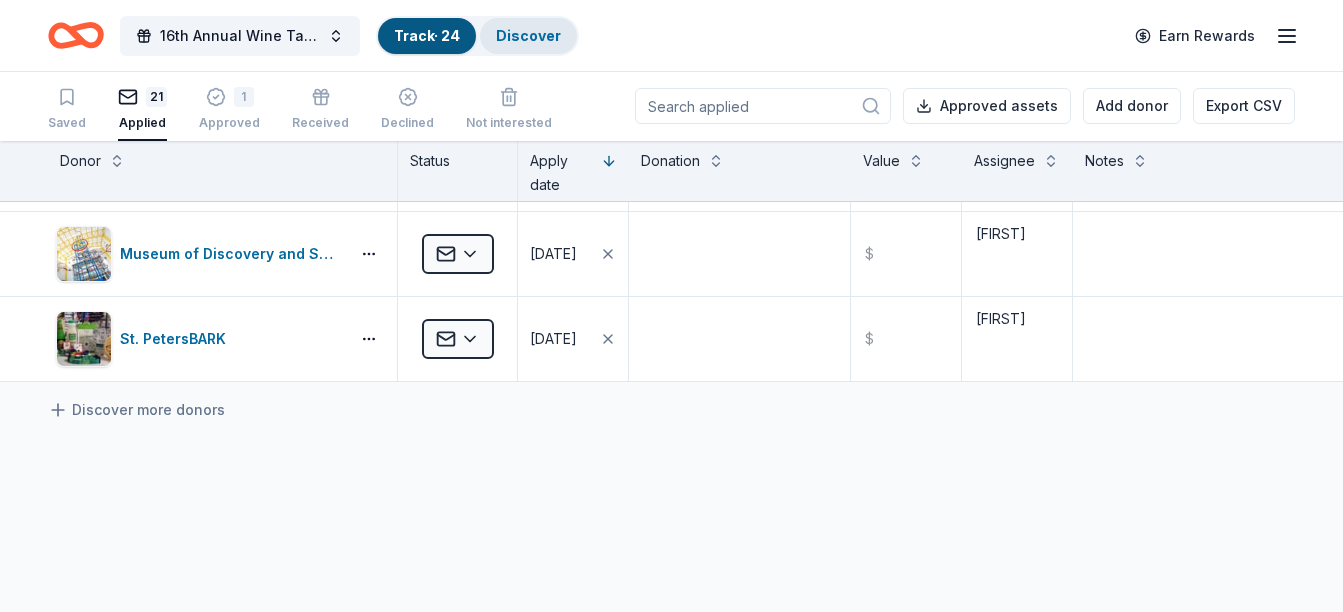 click on "Discover" at bounding box center (528, 36) 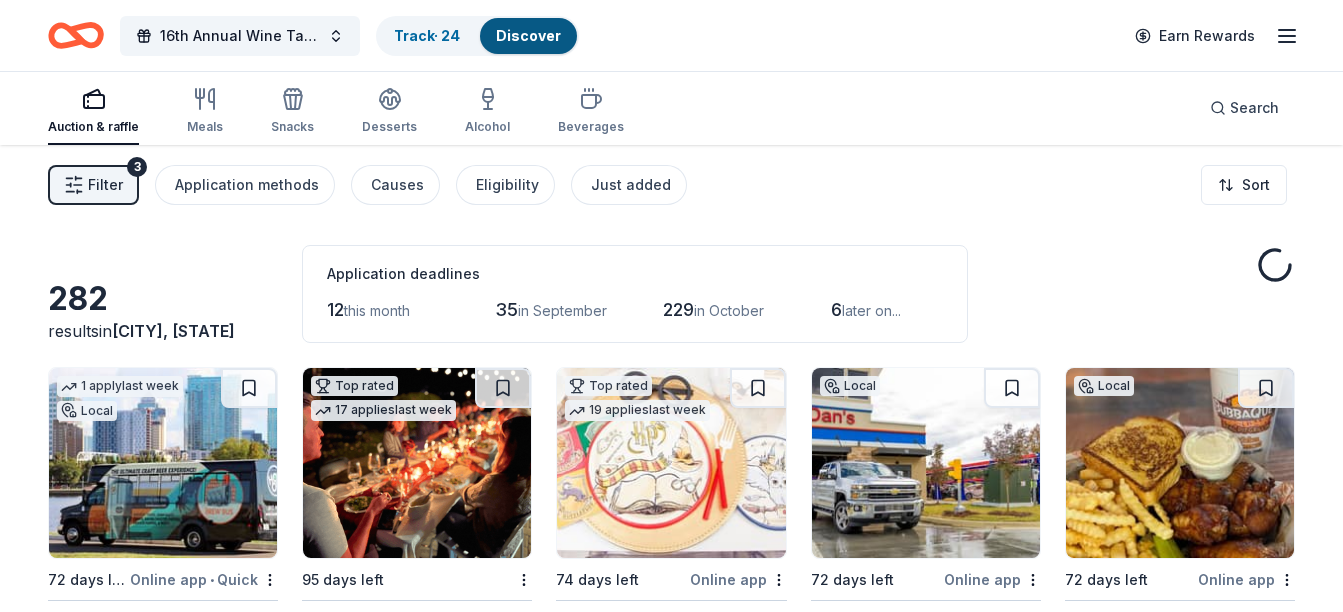 scroll, scrollTop: 0, scrollLeft: 0, axis: both 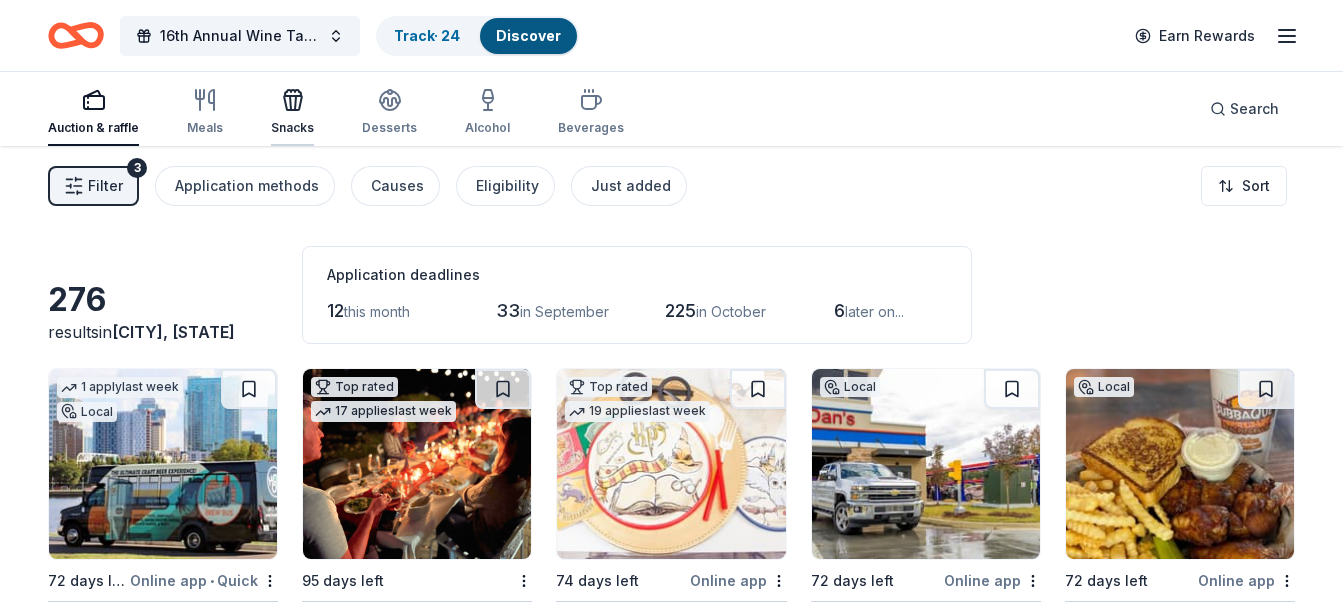 click on "Snacks" at bounding box center (292, 128) 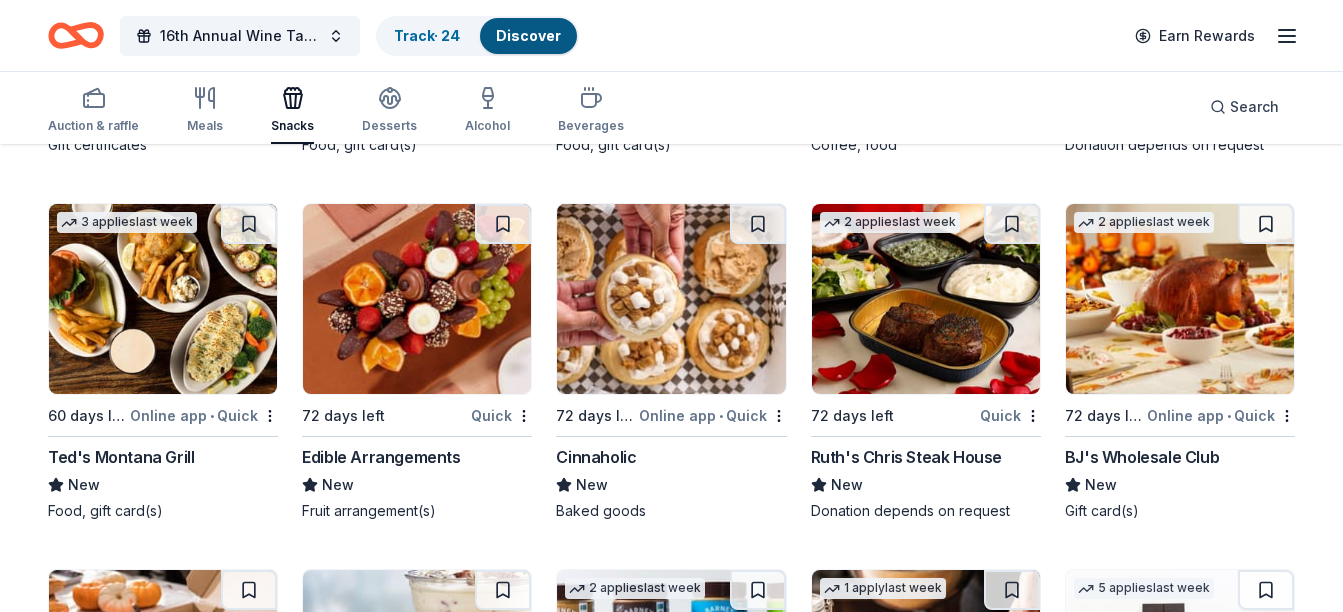 scroll, scrollTop: 2814, scrollLeft: 0, axis: vertical 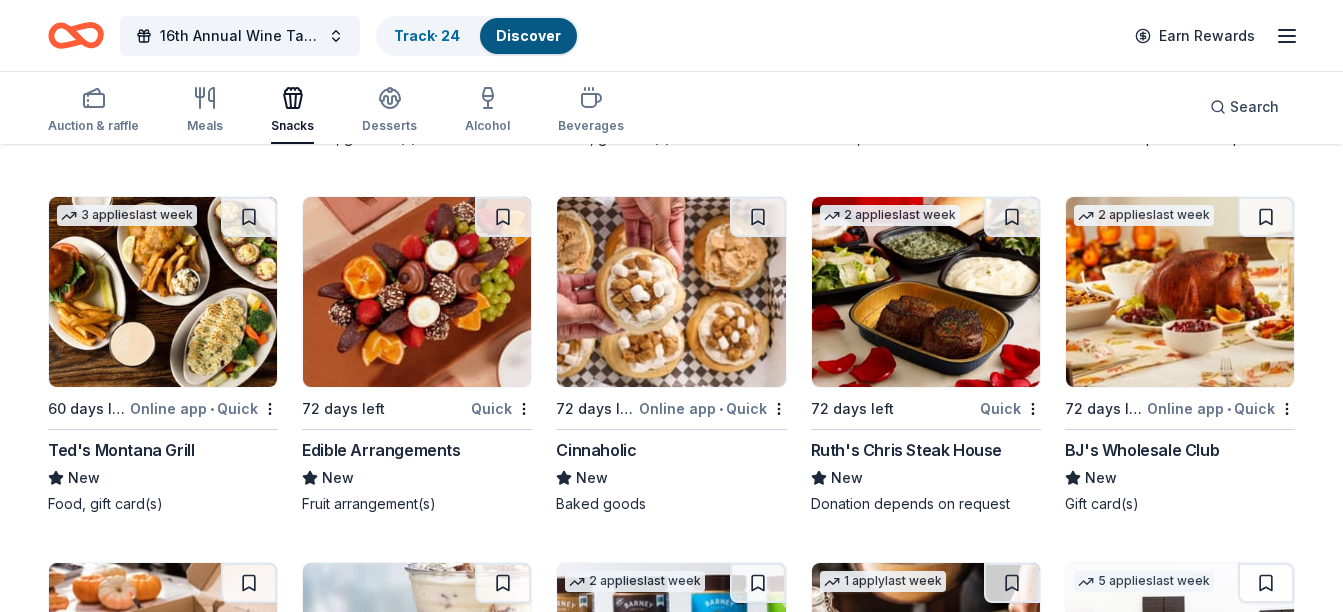 click at bounding box center (417, 292) 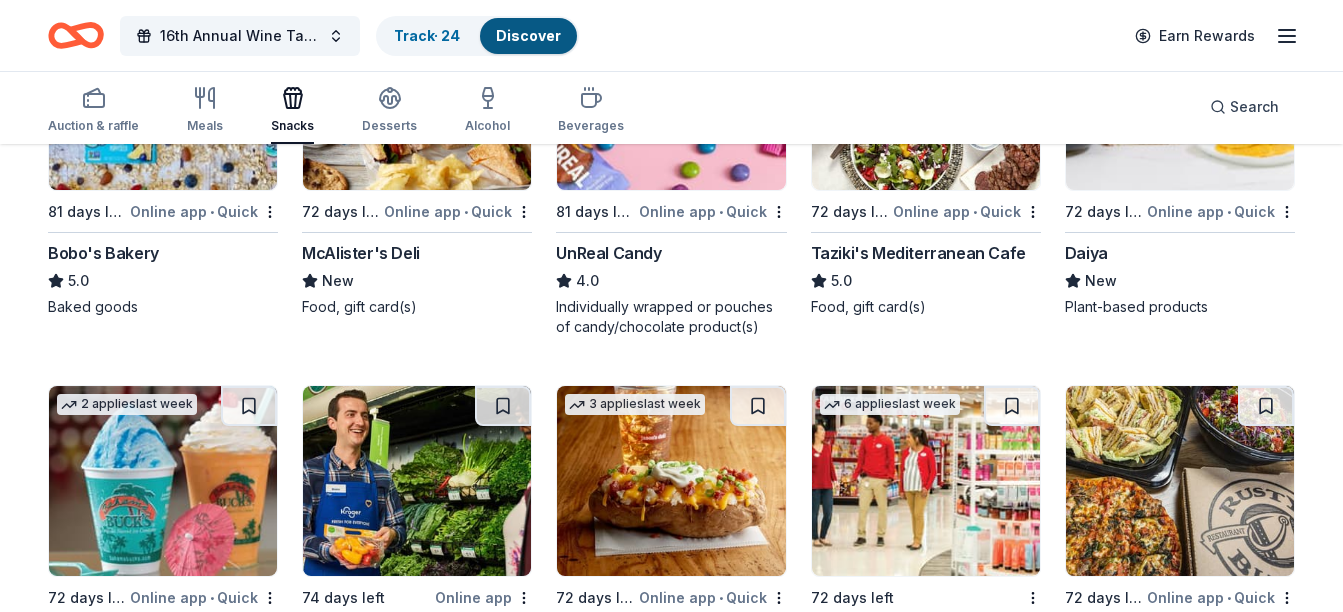scroll, scrollTop: 1081, scrollLeft: 0, axis: vertical 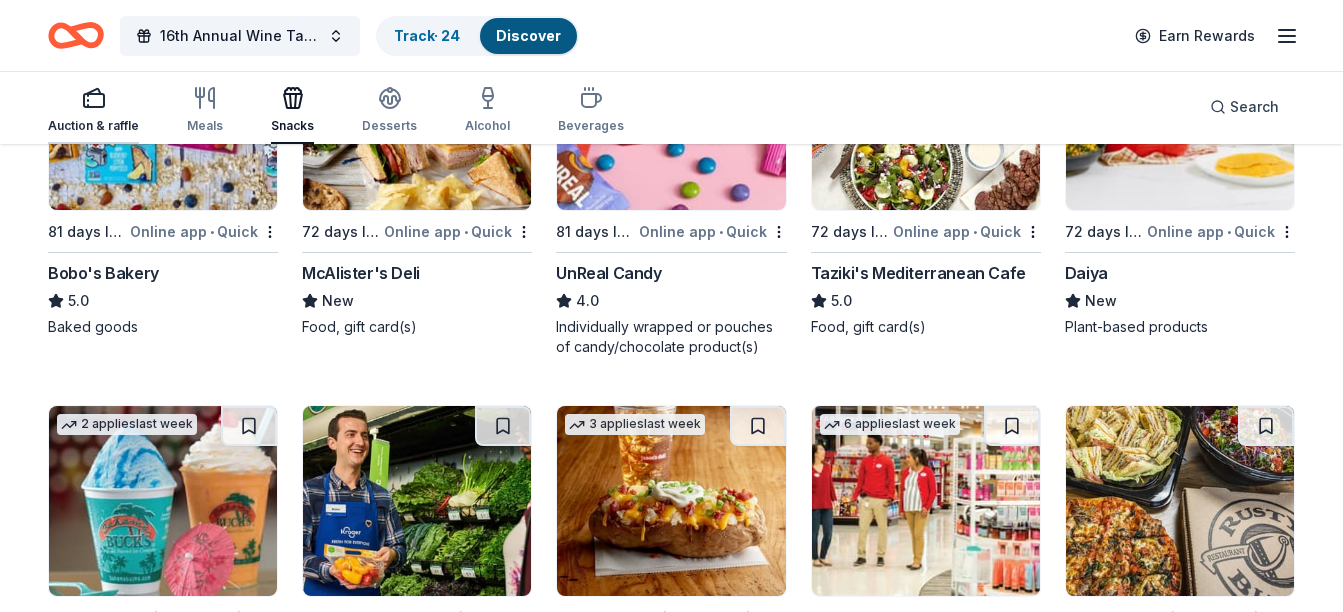 click at bounding box center (93, 98) 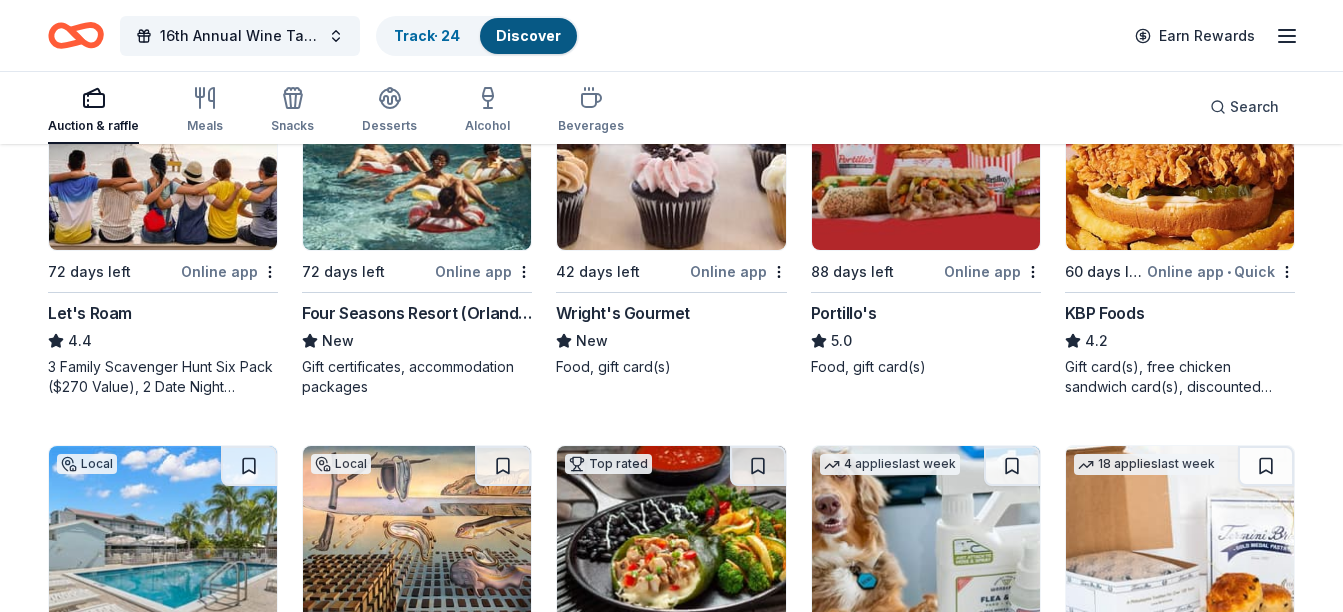 scroll, scrollTop: 0, scrollLeft: 0, axis: both 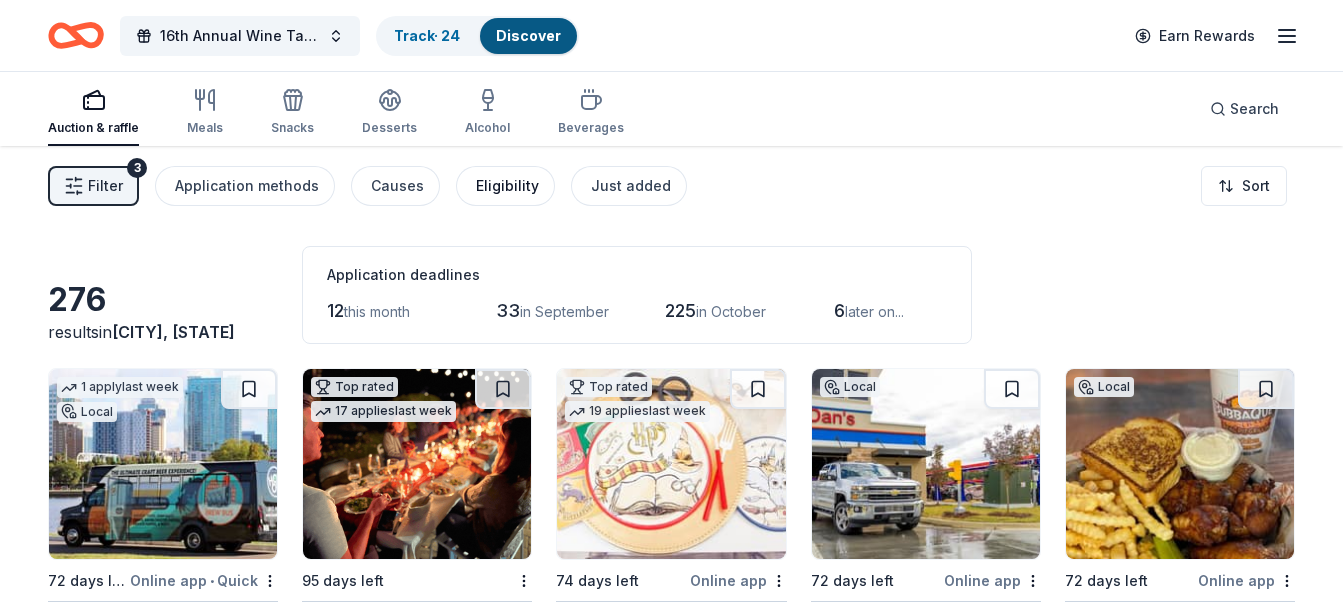 click on "Eligibility" at bounding box center (507, 186) 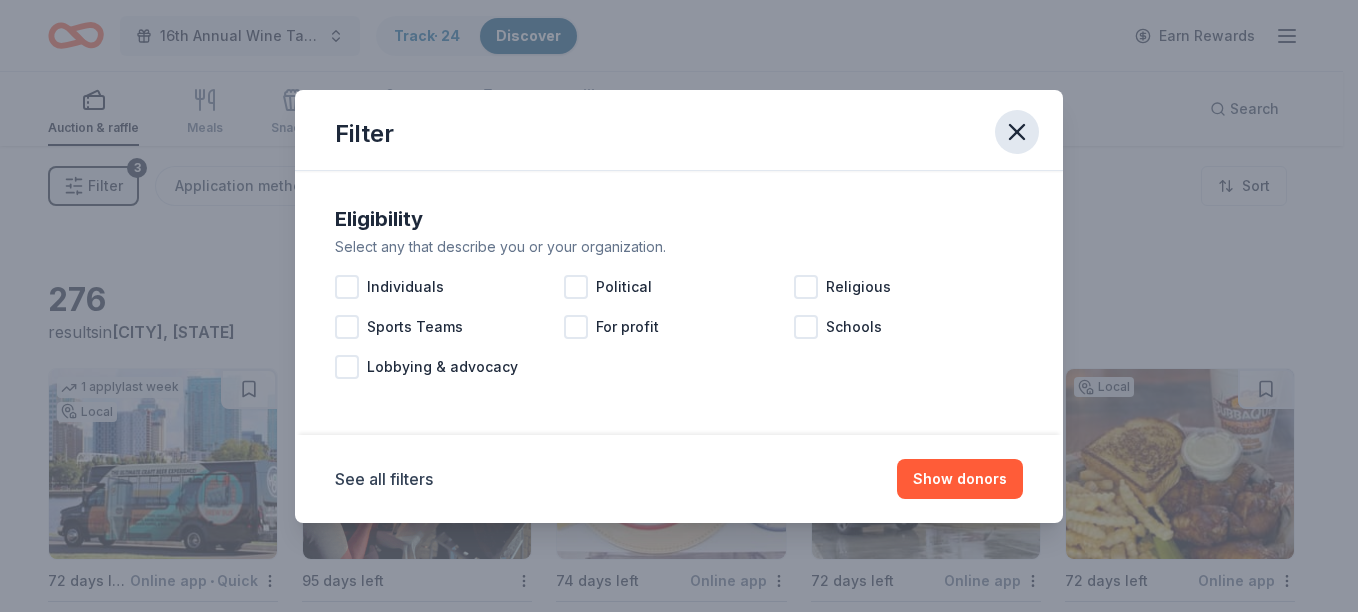 click 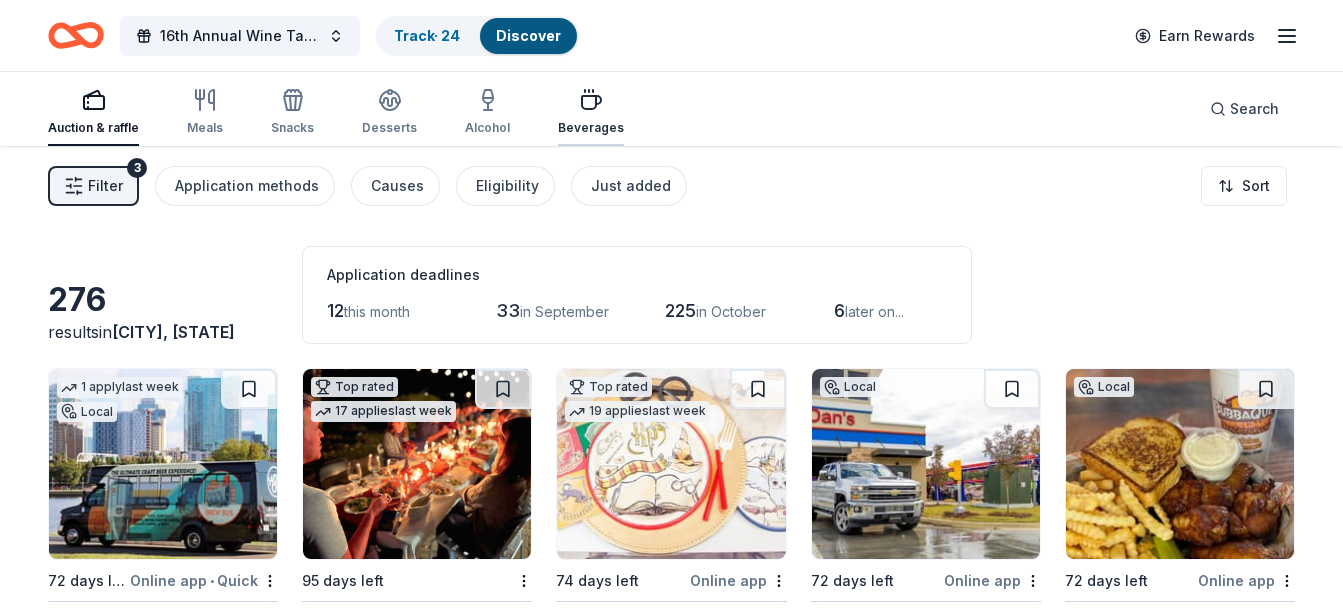 click at bounding box center [591, 100] 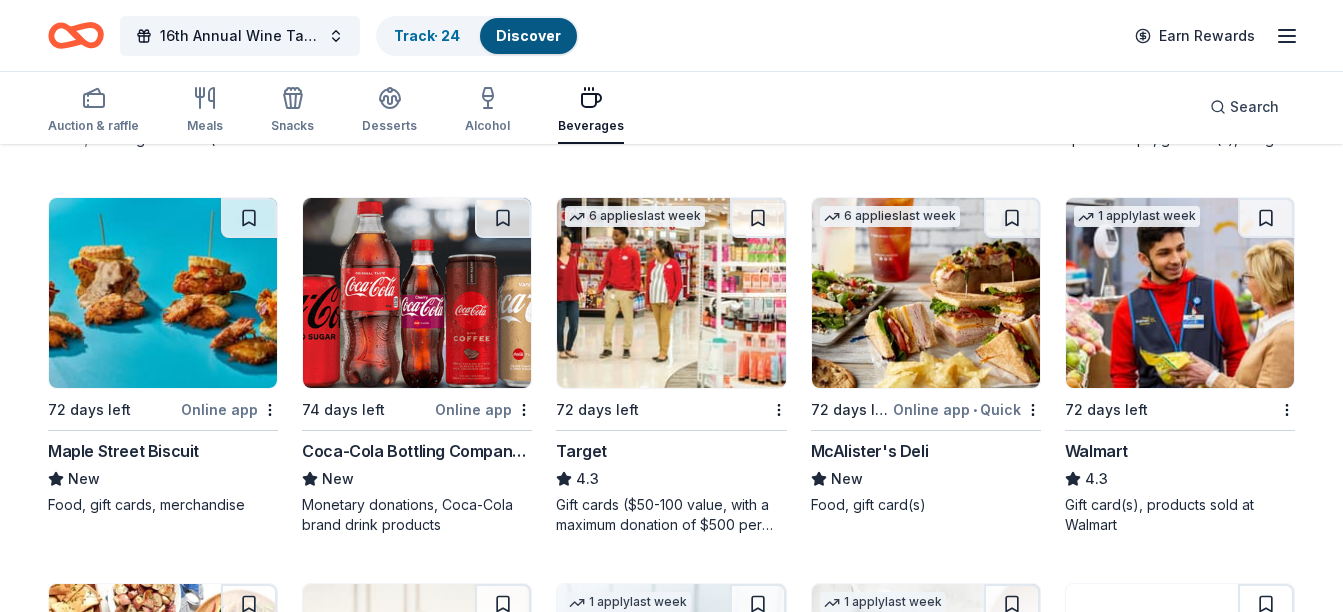 scroll, scrollTop: 558, scrollLeft: 0, axis: vertical 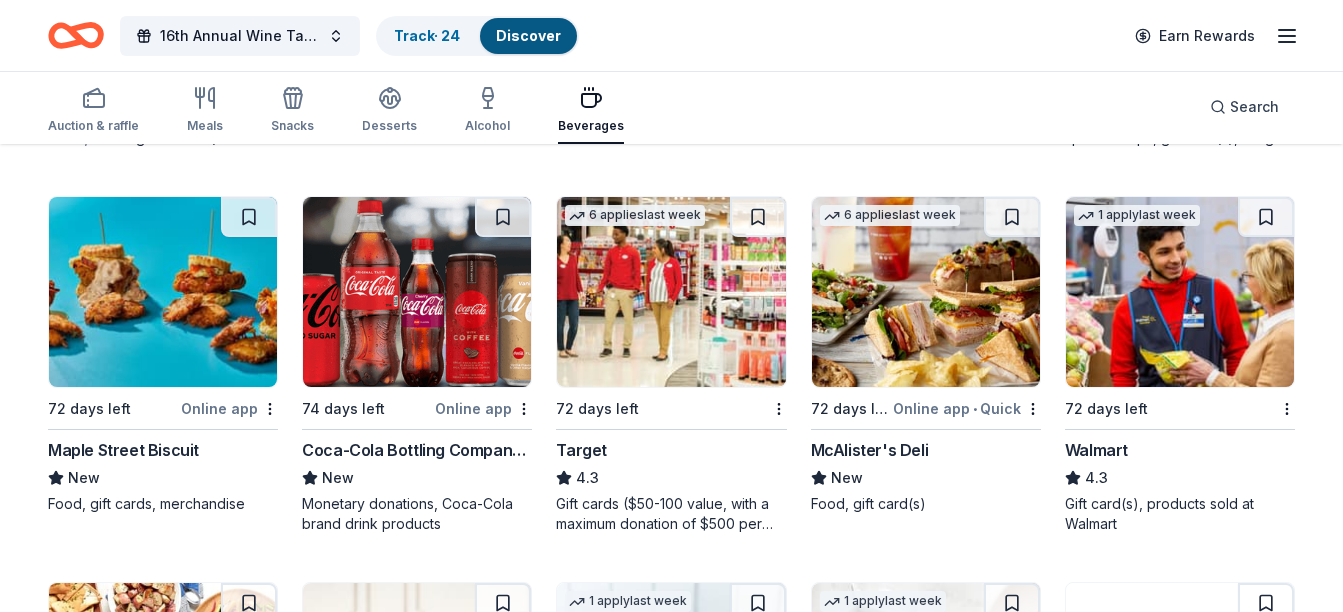 click at bounding box center (417, 292) 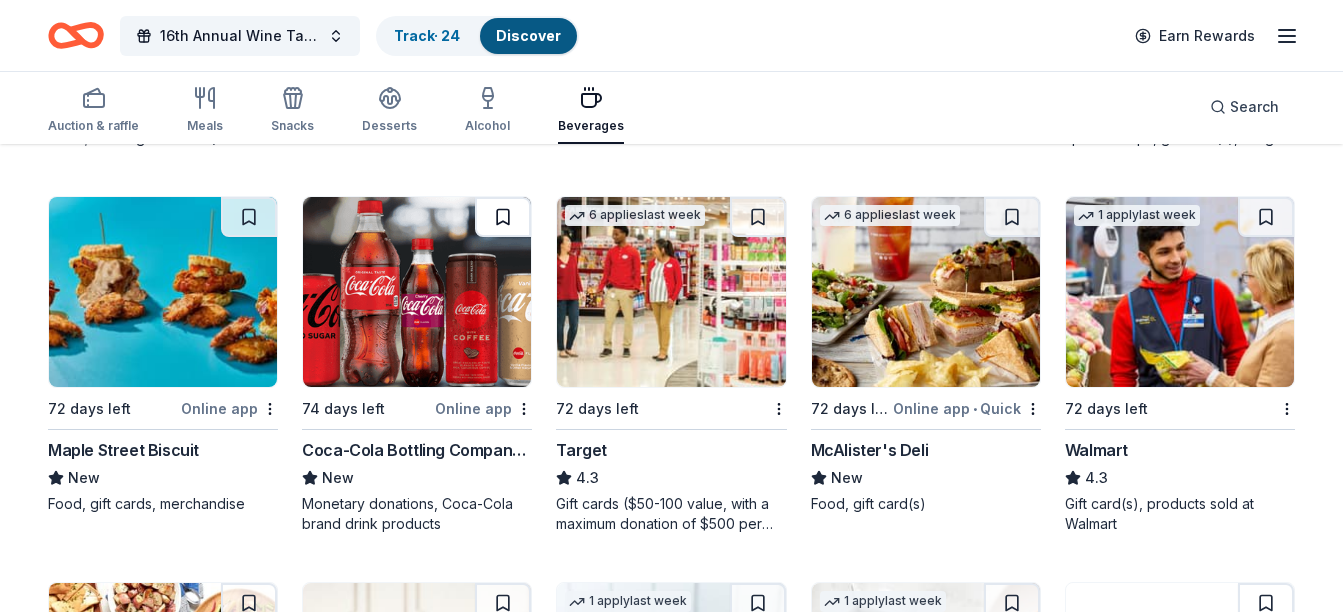 click at bounding box center [503, 217] 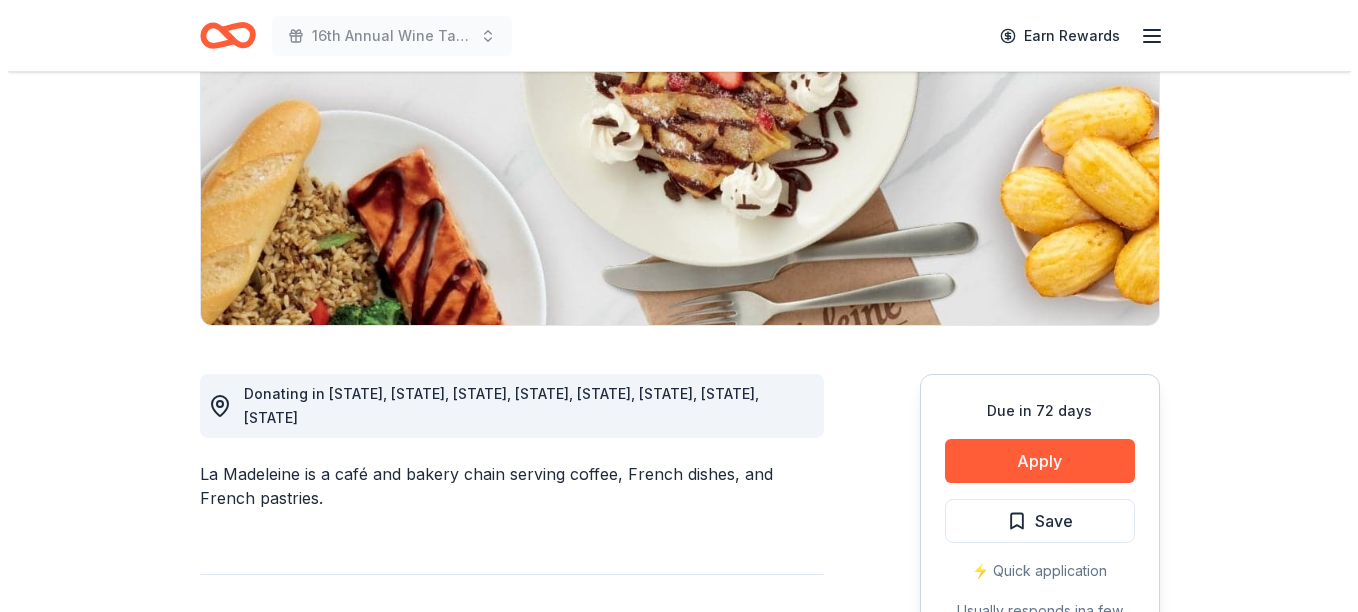 scroll, scrollTop: 284, scrollLeft: 0, axis: vertical 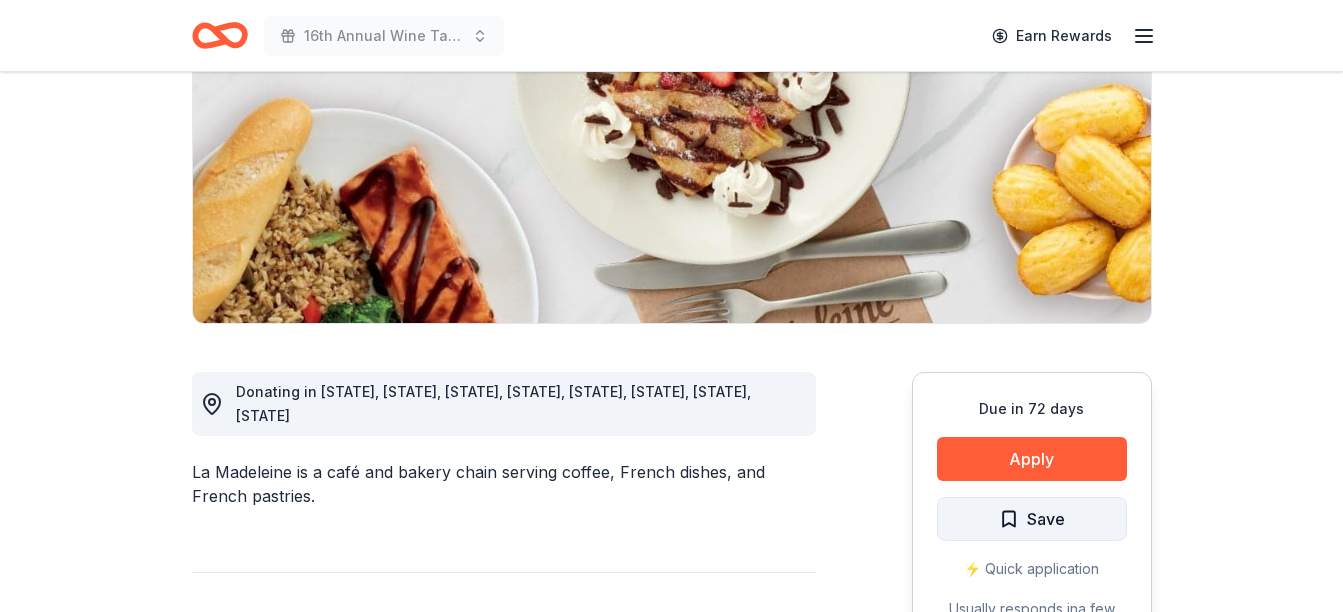 click on "Save" at bounding box center (1032, 519) 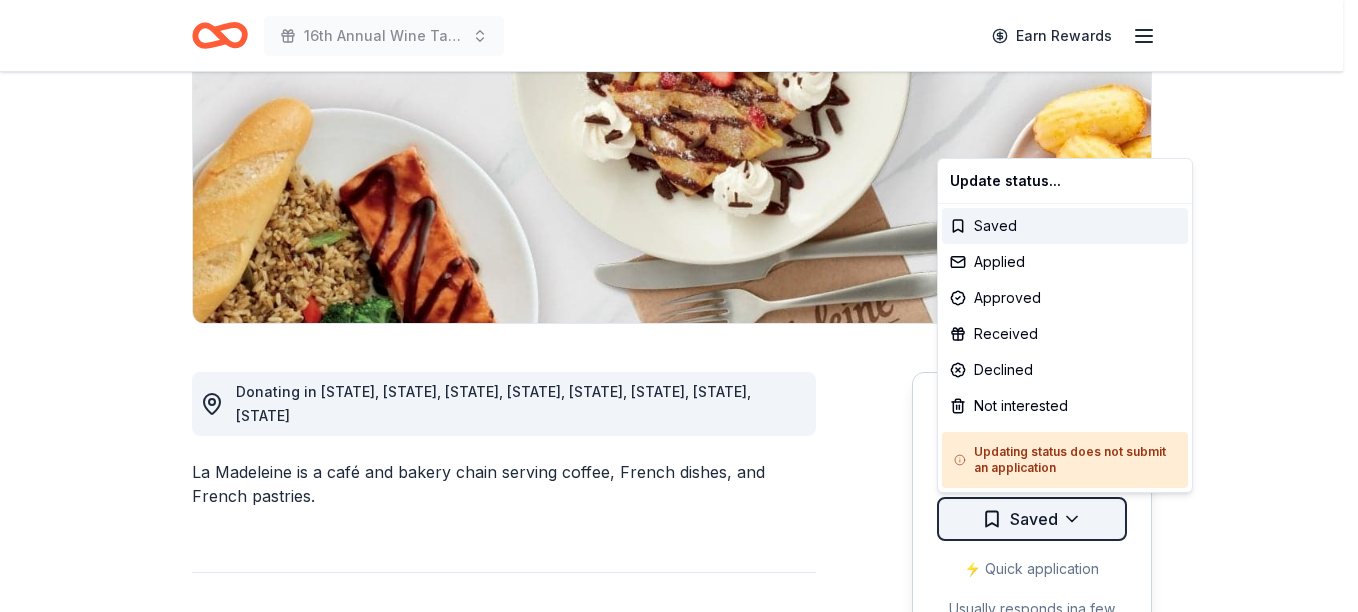click on "Donating in [STATE], [STATE], [STATE], [STATE], [STATE], [STATE], [STATE], [STATE]" at bounding box center (679, 22) 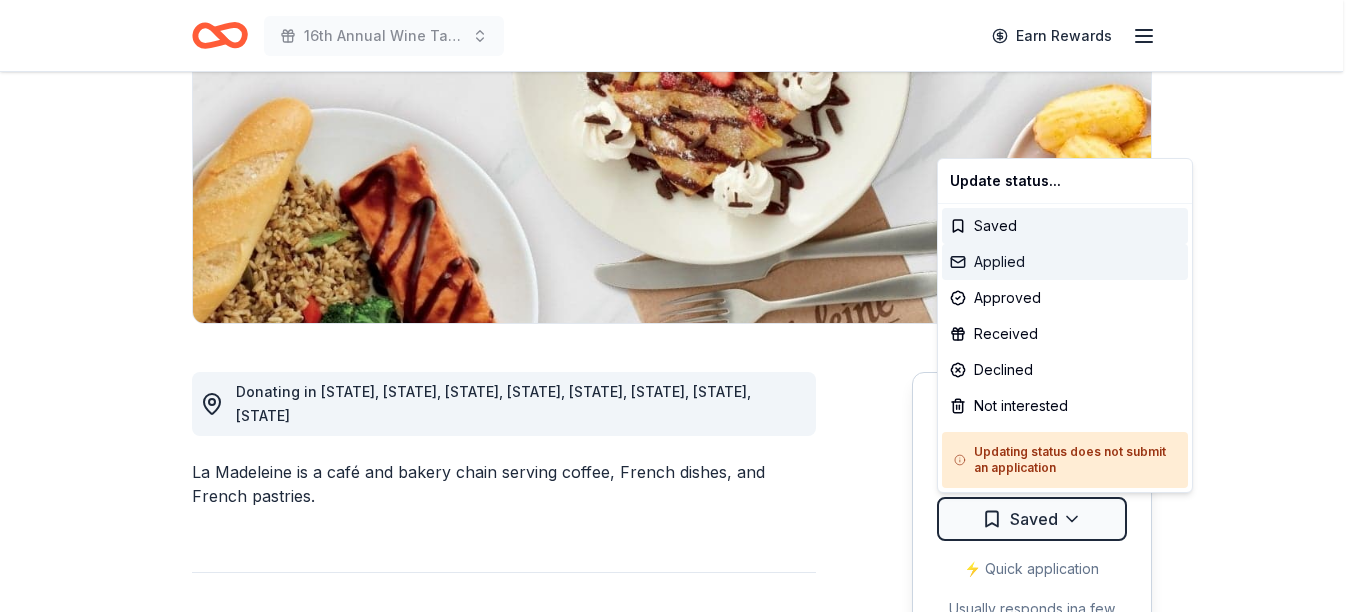 click on "Applied" at bounding box center (1065, 262) 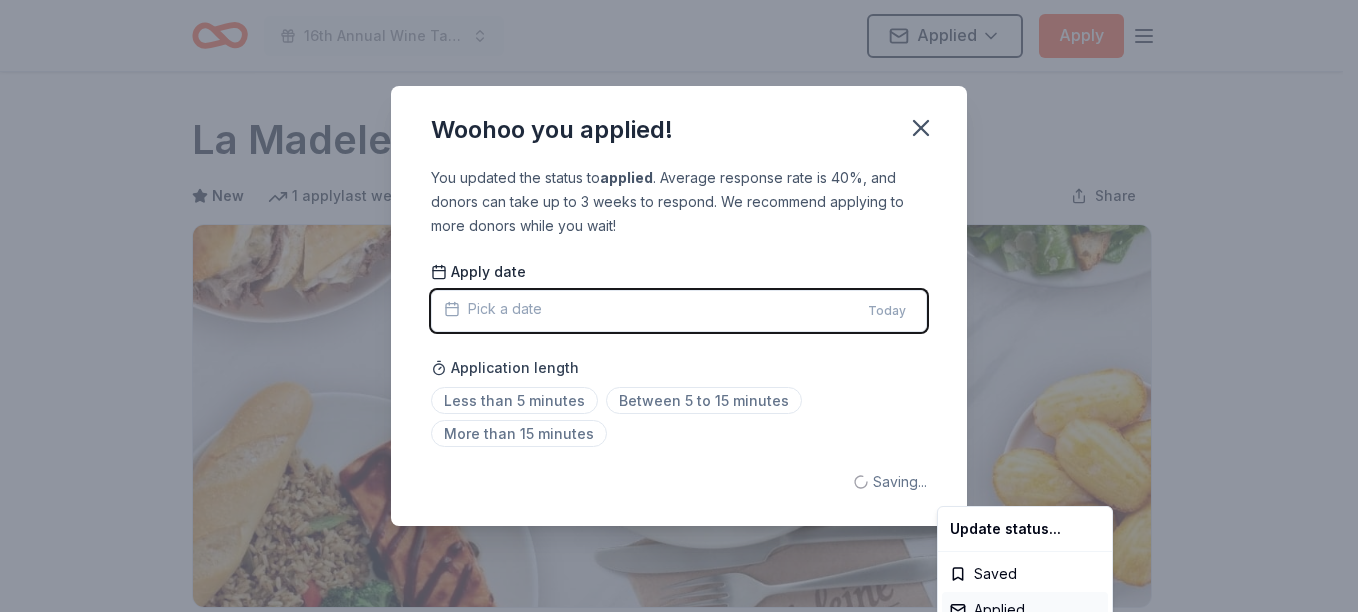 scroll, scrollTop: 0, scrollLeft: 0, axis: both 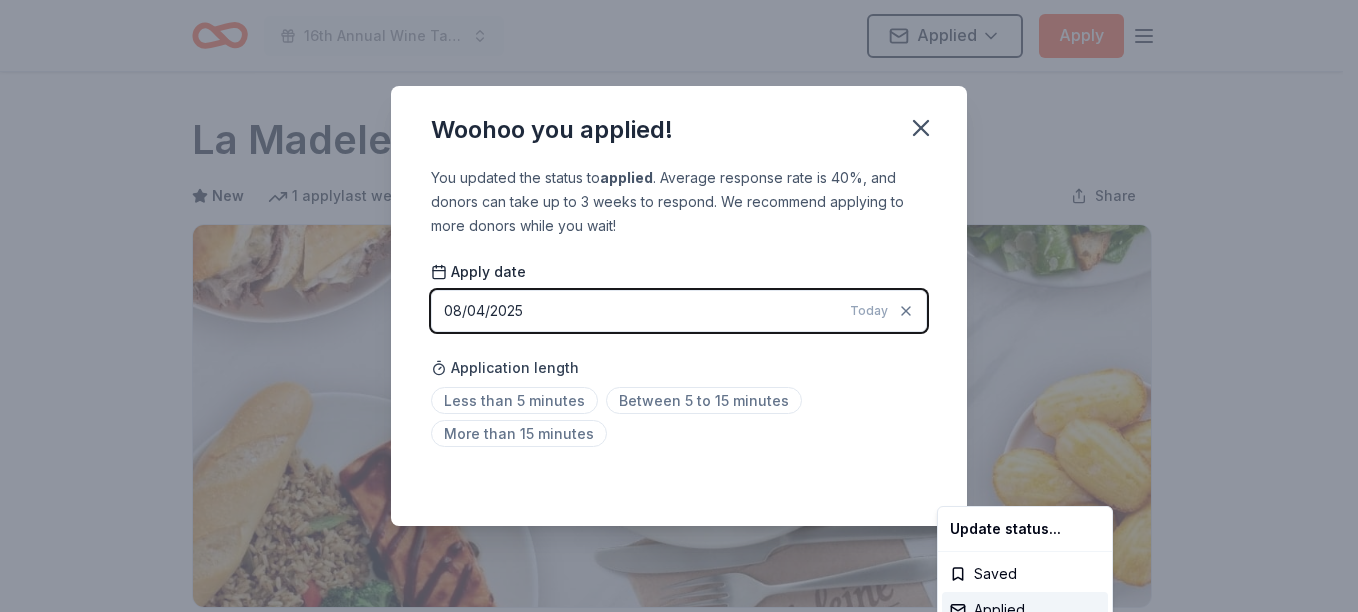 click on "16th Annual Wine Tasting & Silent Auction Applied Apply Due in 72 days Share La Madeleine New 1   apply  last week approval rate Share Donating in AR, AZ, FL, GA, LA, MD, OK, TX La Madeleine is a café and bakery chain serving coffee, French dishes, and French pastries.  What they donate Food, baked goods, gift card(s) Beverages Desserts Meals Auction & raffle Snacks Donation is small & easy to send to guests Who they donate to La Madeleine  hasn ' t listed any preferences or eligibility criteria. approval rate 20 % approved 30 % declined 50 % no response Upgrade to Pro to view approval rates and average donation values Due in 72 days Apply Applied ⚡️ Quick application Usually responds in  a few weeks Updated  about 2 months  ago Report a mistake New Be the first to review this company! Leave a review Similar donors 1   apply  last week 72 days left Walmart 4.3 Gift card(s), products sold at Walmart 72 days left Wendy's New Food, gift card(s) 72 days left IHOP New Food, gift card(s) 1   apply  last week 6" at bounding box center [679, 306] 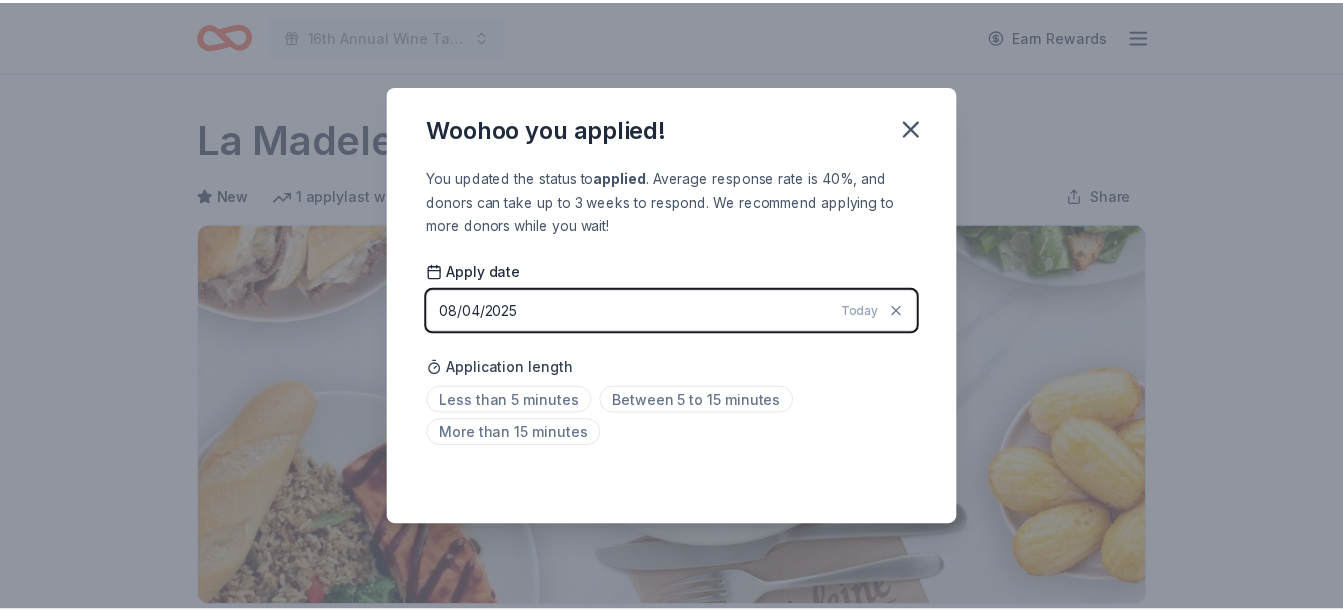 scroll, scrollTop: 497, scrollLeft: 0, axis: vertical 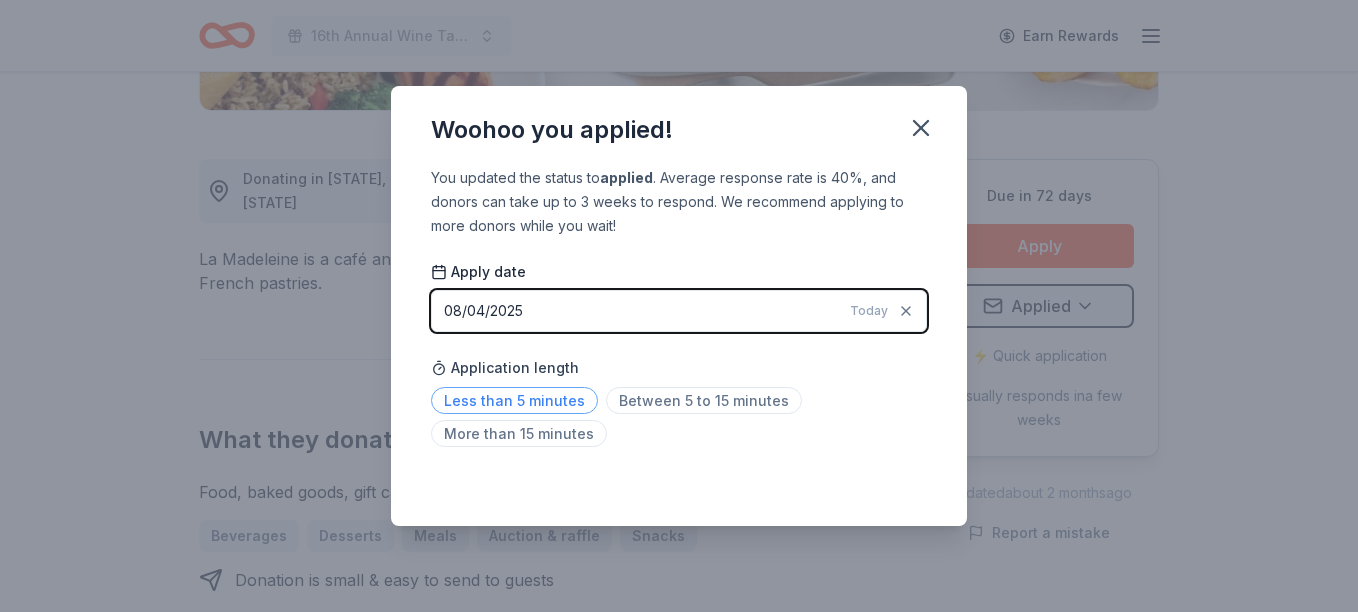 click on "Less than 5 minutes" at bounding box center [514, 400] 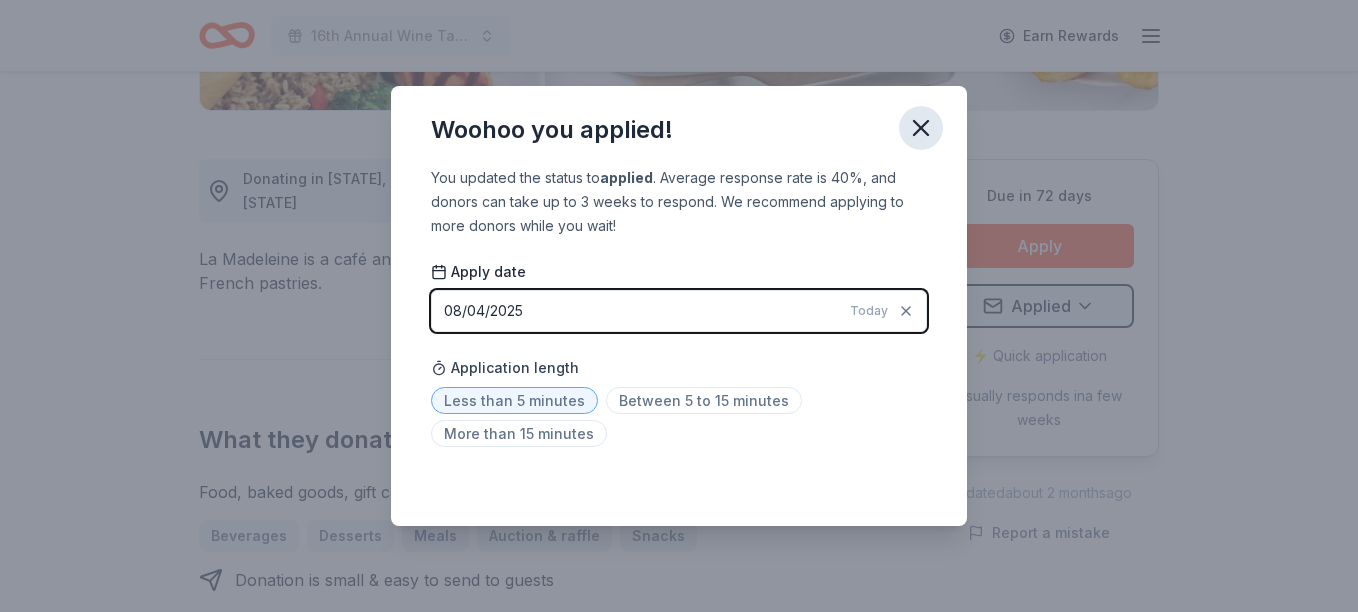 click 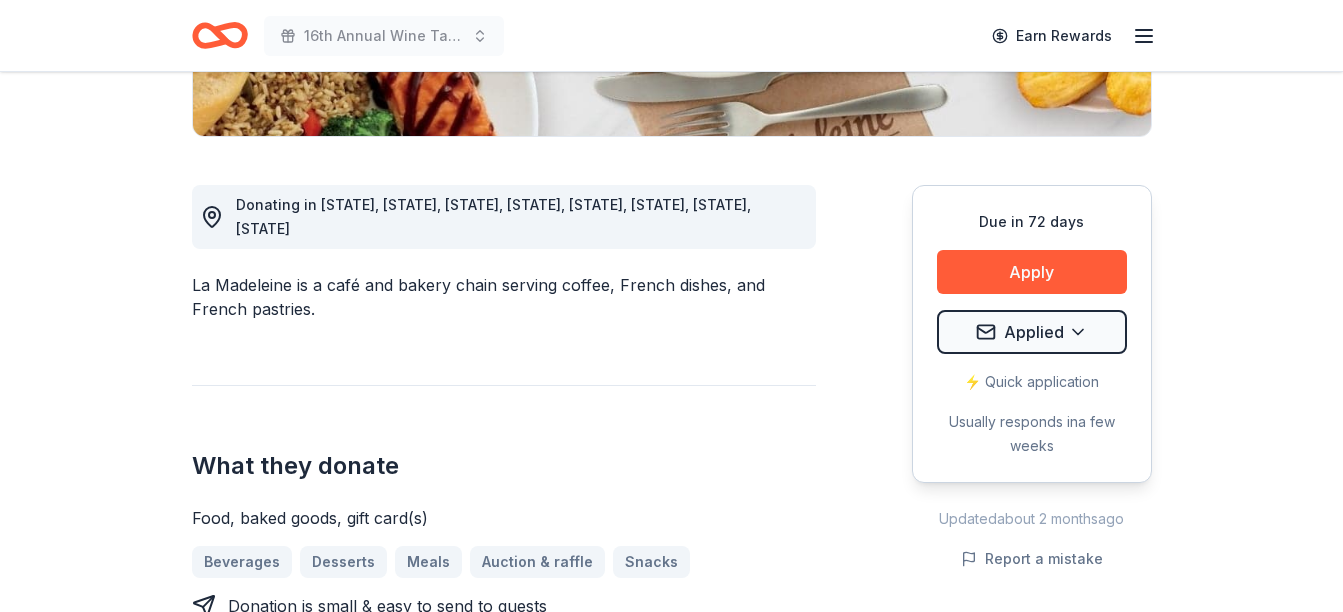 scroll, scrollTop: 470, scrollLeft: 0, axis: vertical 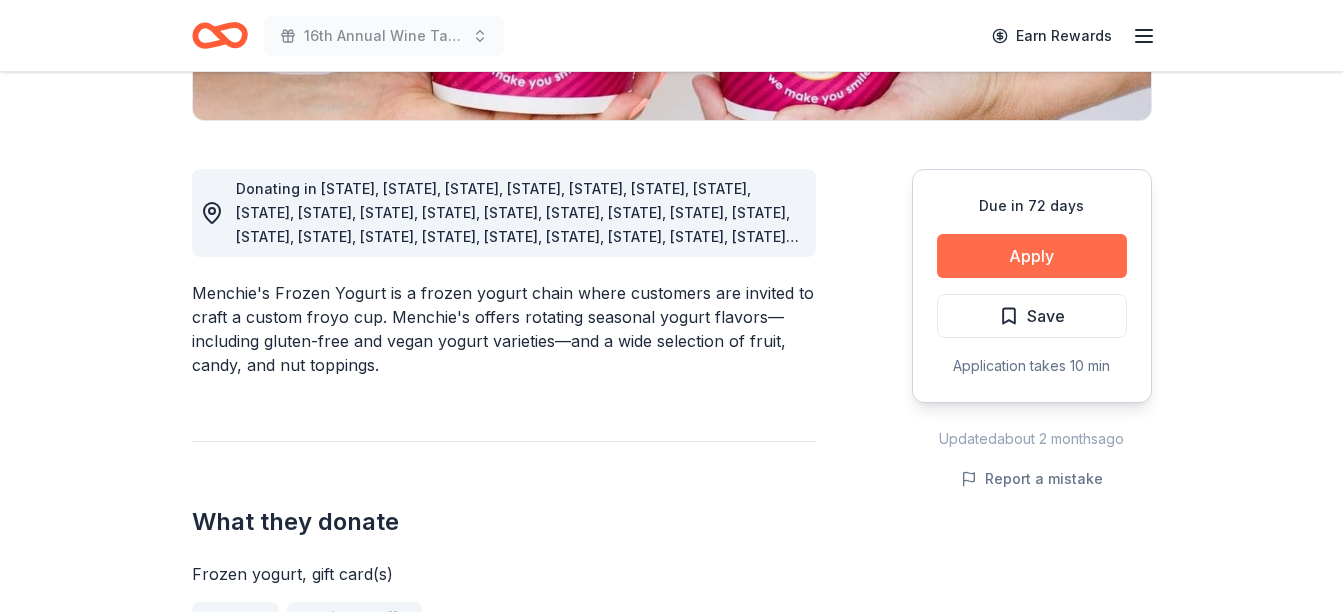 click on "Apply" at bounding box center (1032, 256) 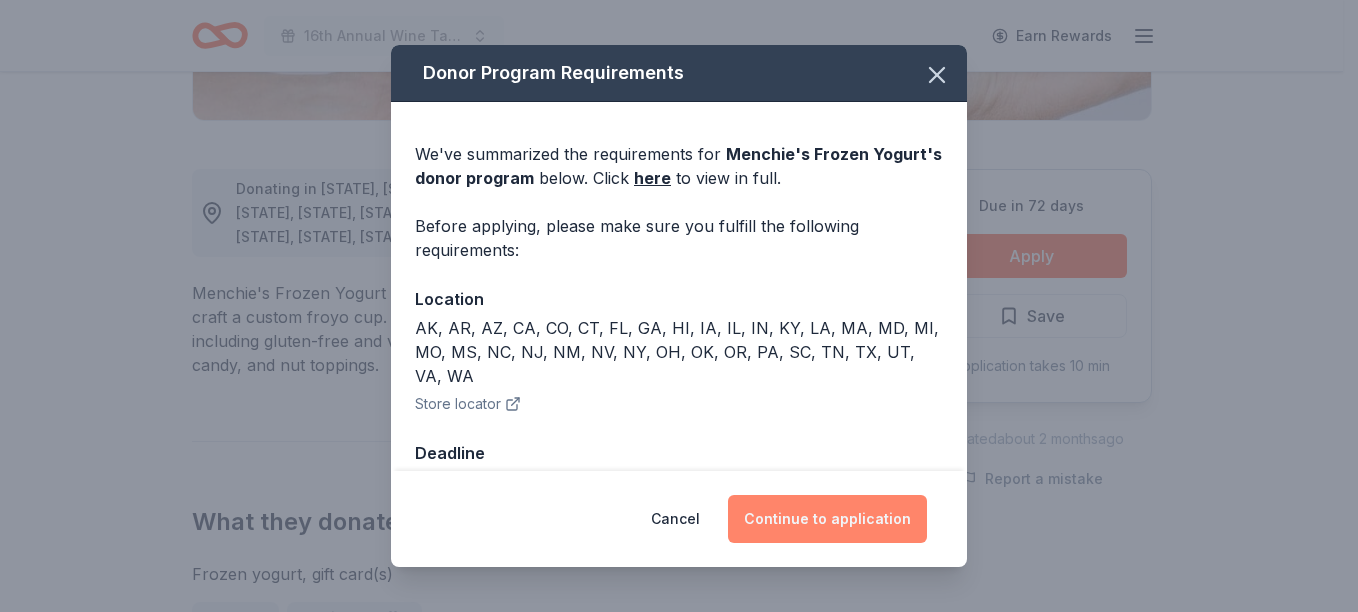 click on "Continue to application" at bounding box center [827, 519] 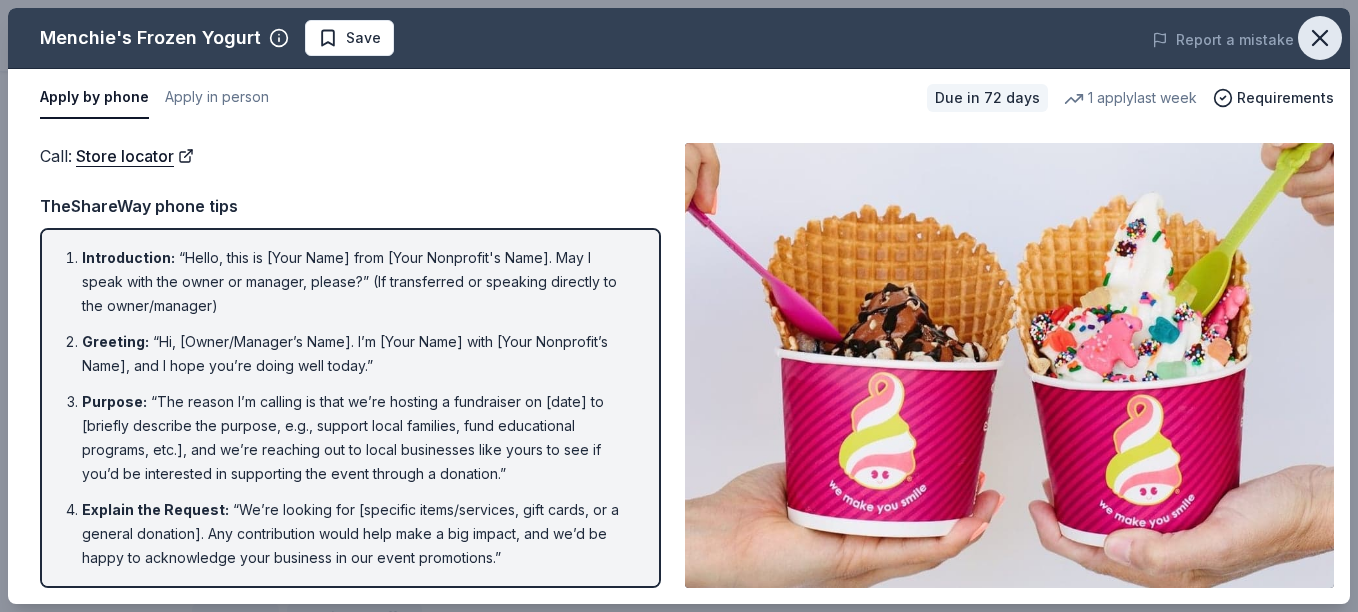 click 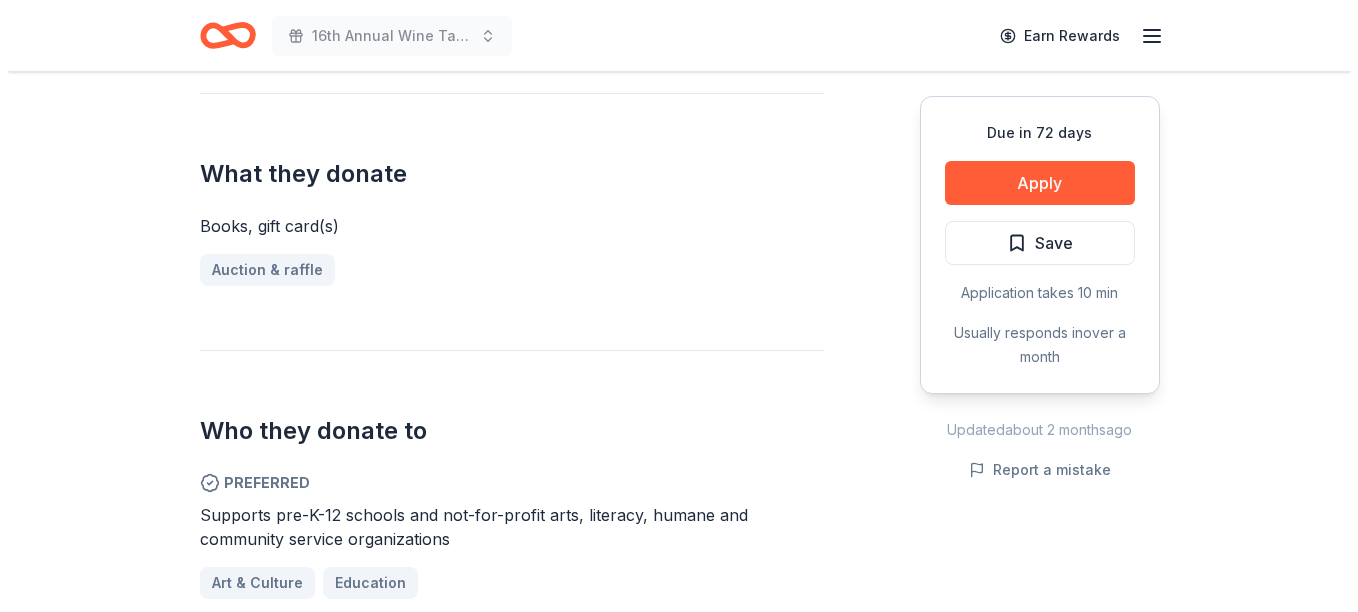 scroll, scrollTop: 731, scrollLeft: 0, axis: vertical 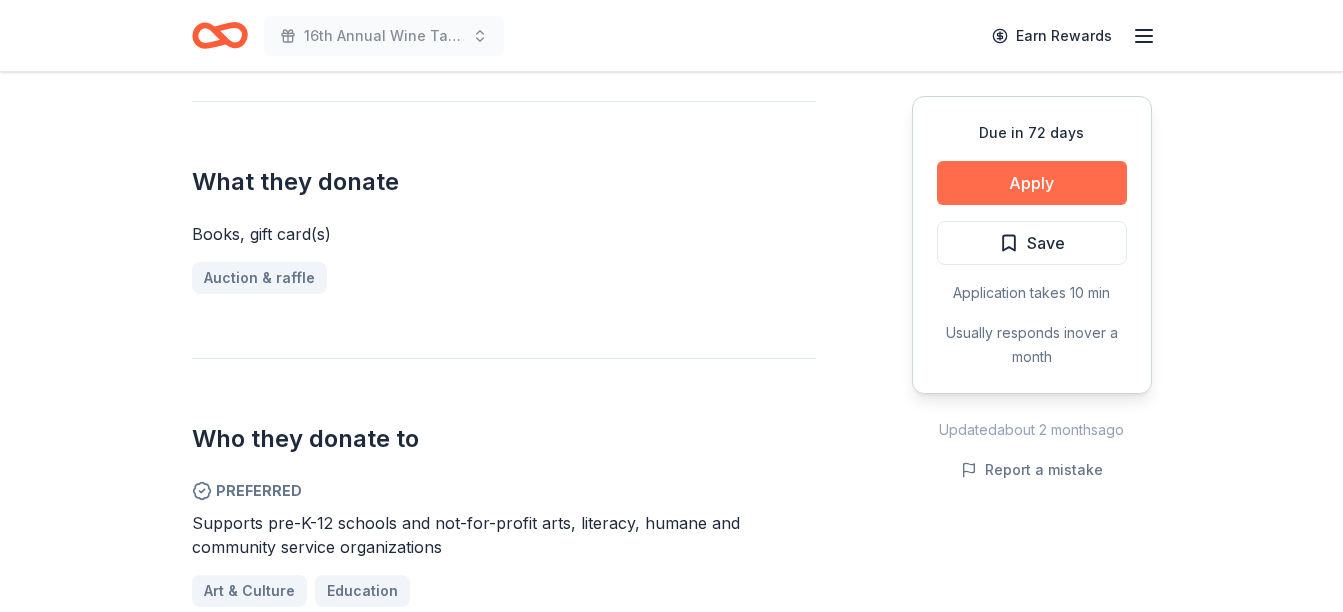 click on "Apply" at bounding box center (1032, 183) 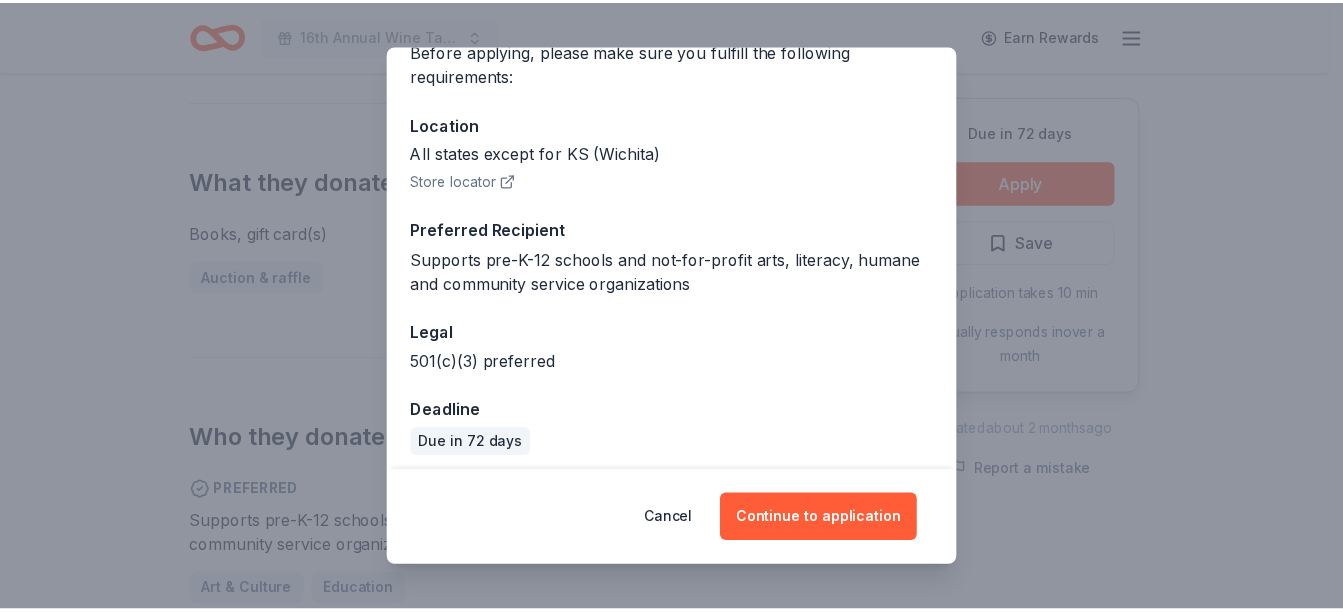 scroll, scrollTop: 185, scrollLeft: 0, axis: vertical 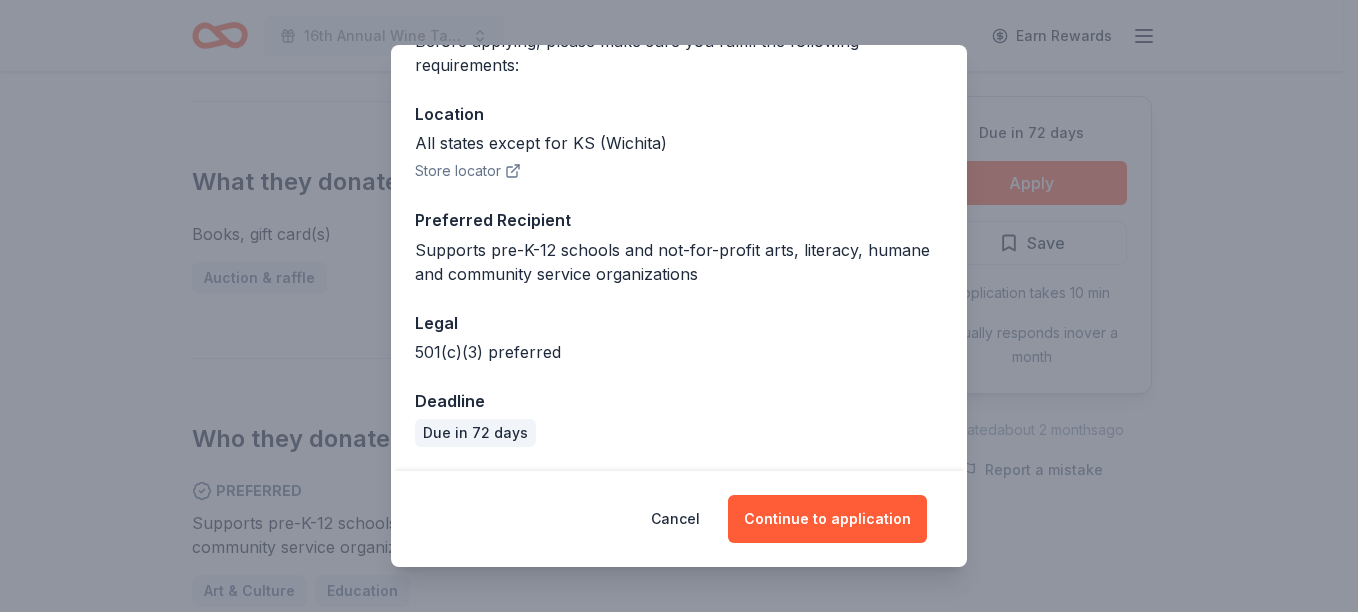 click on "We've summarized the requirements for Barnes & Noble's donor program below. Click here to view in full. Before applying, please make sure you fulfill the following requirements: Location All states except for KS ([STATE]) Store locator Preferred Recipient Supports pre-K-12 schools and not-for-profit arts, literacy, humane and community service organizations Legal 501(c)(3) preferred Deadline Due in [DAYS] days" at bounding box center (679, 194) 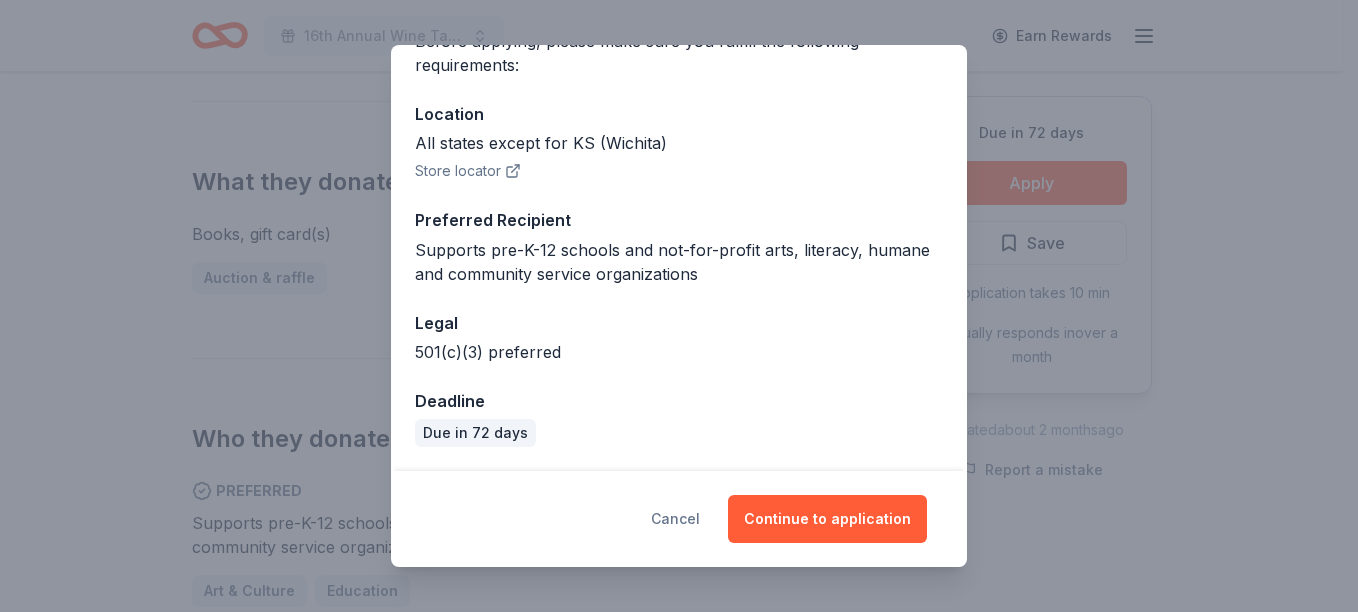 click on "Cancel" at bounding box center [675, 519] 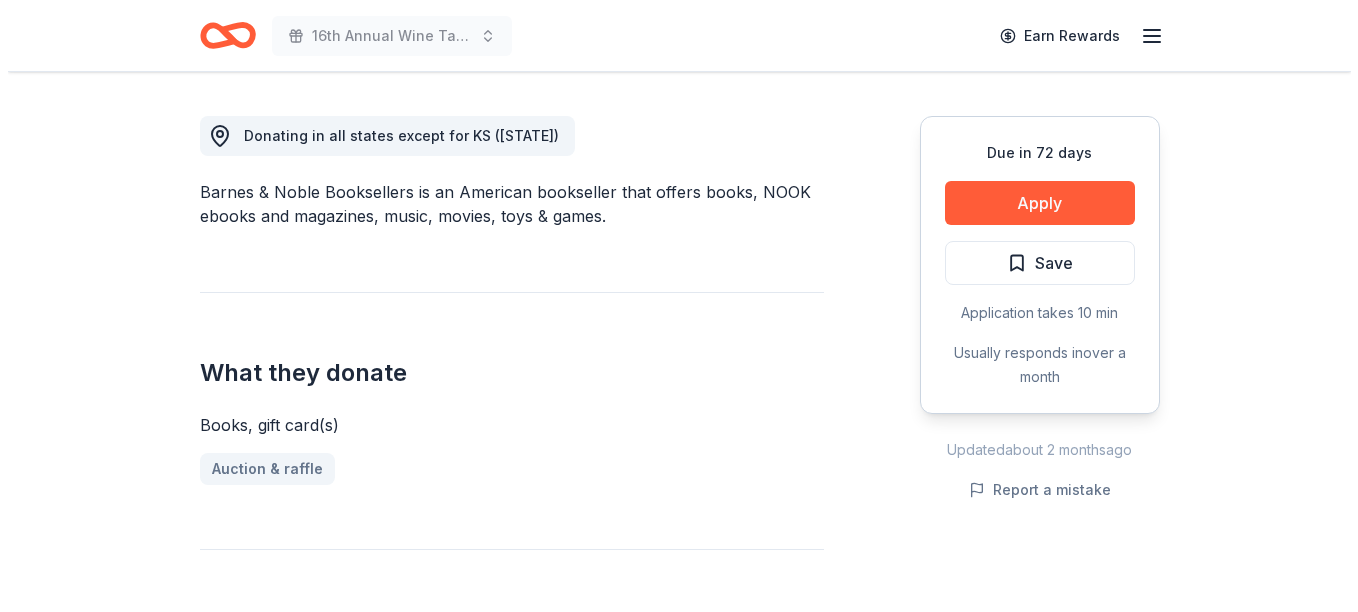 scroll, scrollTop: 531, scrollLeft: 0, axis: vertical 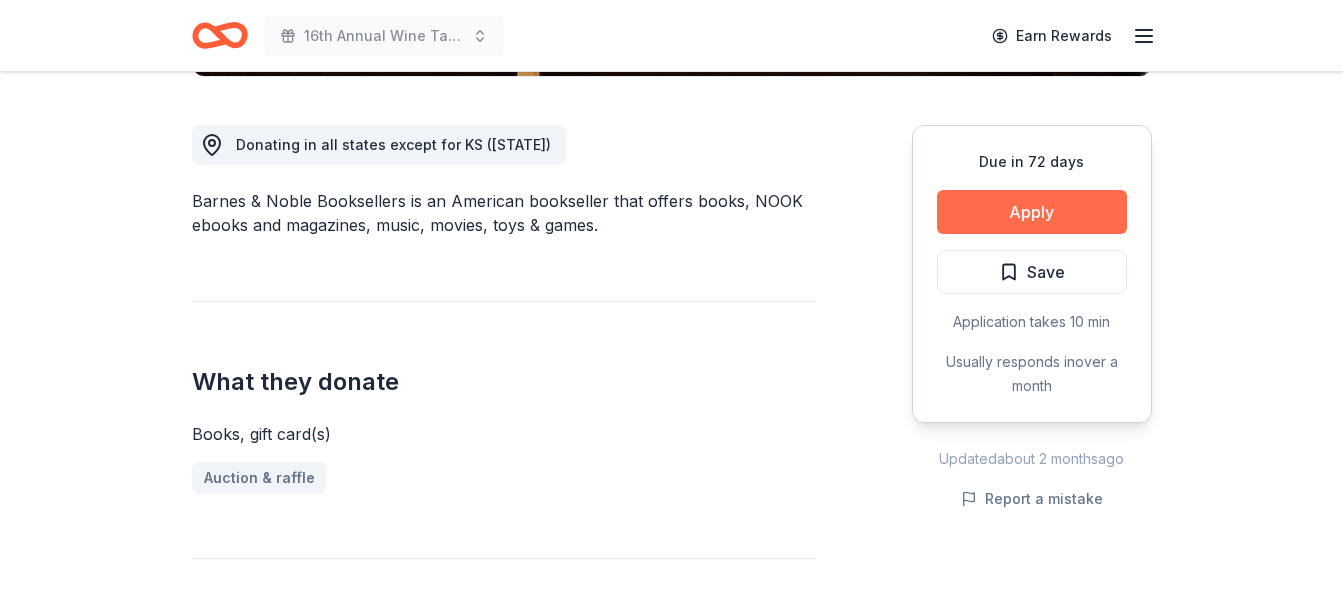 click on "Apply" at bounding box center [1032, 212] 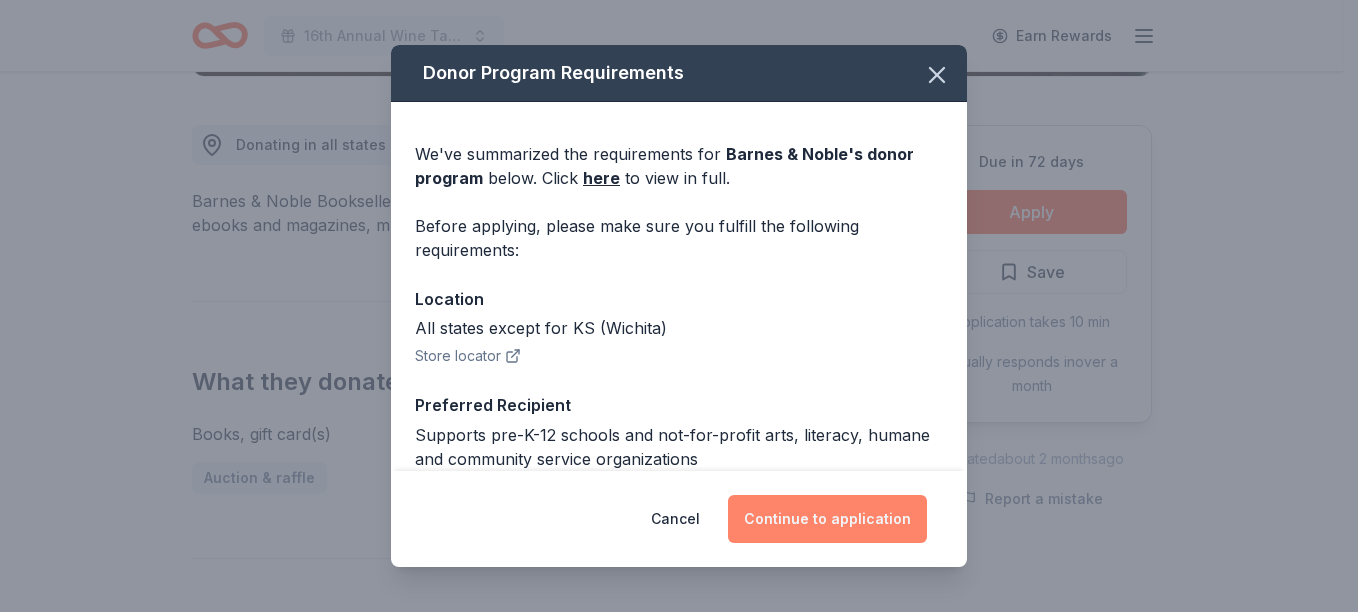 click on "Continue to application" at bounding box center [827, 519] 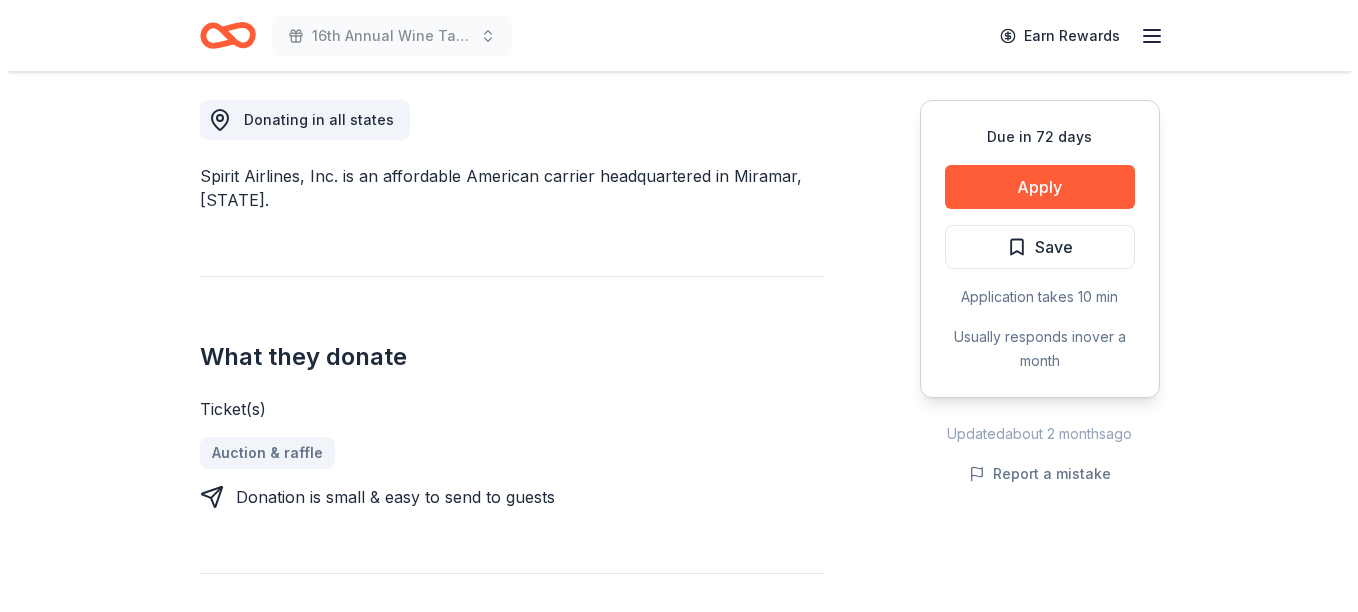 scroll, scrollTop: 557, scrollLeft: 0, axis: vertical 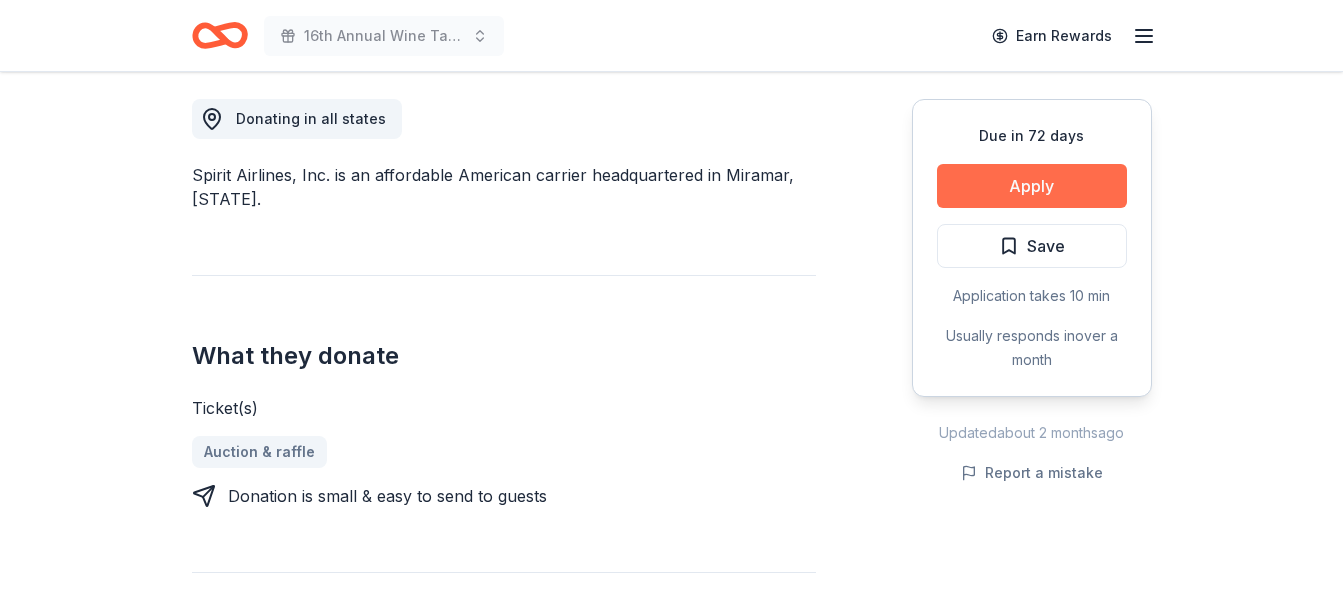 click on "Apply" at bounding box center [1032, 186] 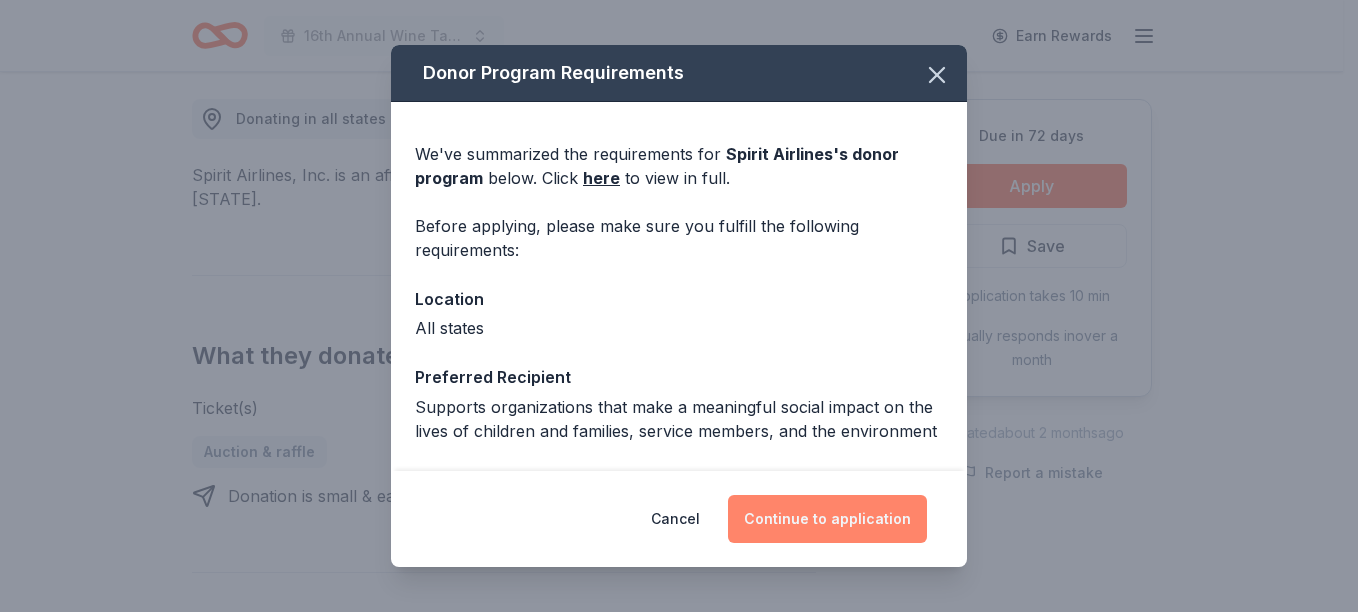 click on "Continue to application" at bounding box center (827, 519) 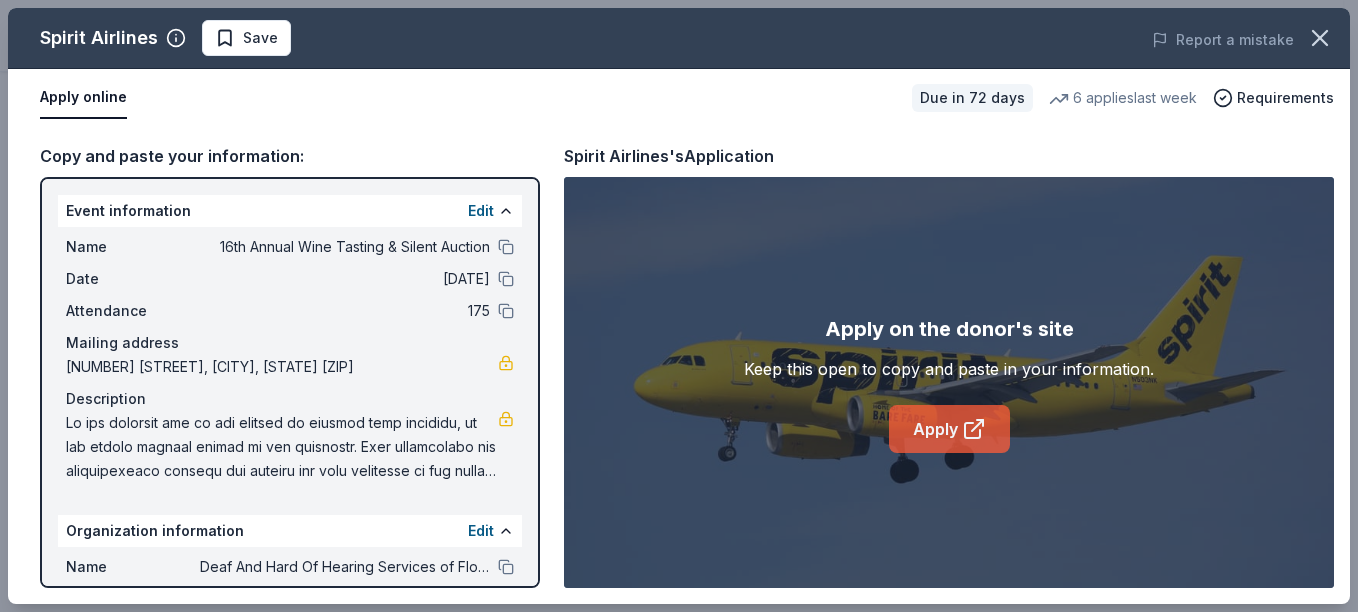 click on "Apply" at bounding box center [949, 429] 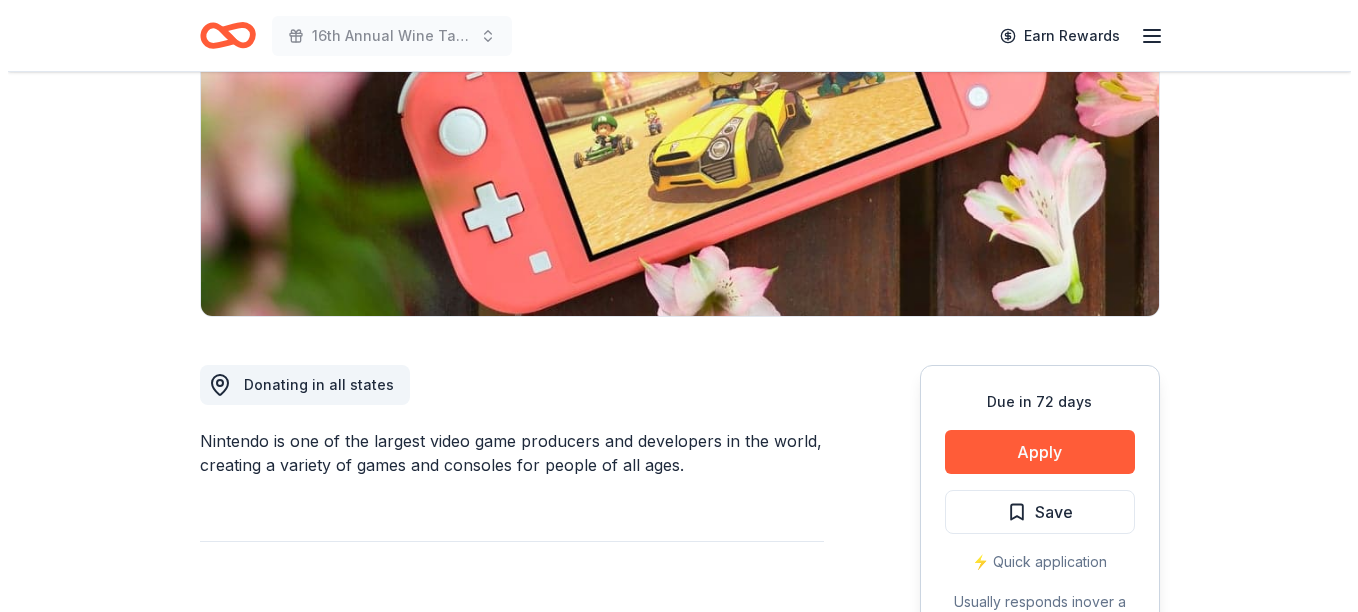 scroll, scrollTop: 292, scrollLeft: 0, axis: vertical 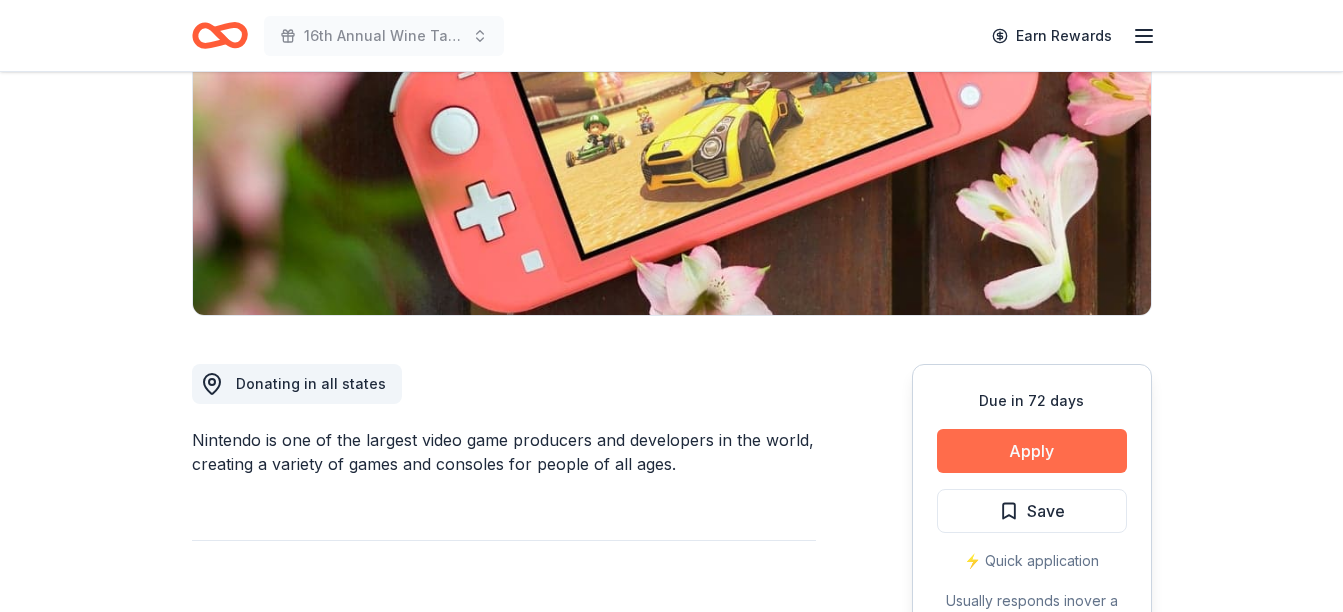 click on "Apply" at bounding box center [1032, 451] 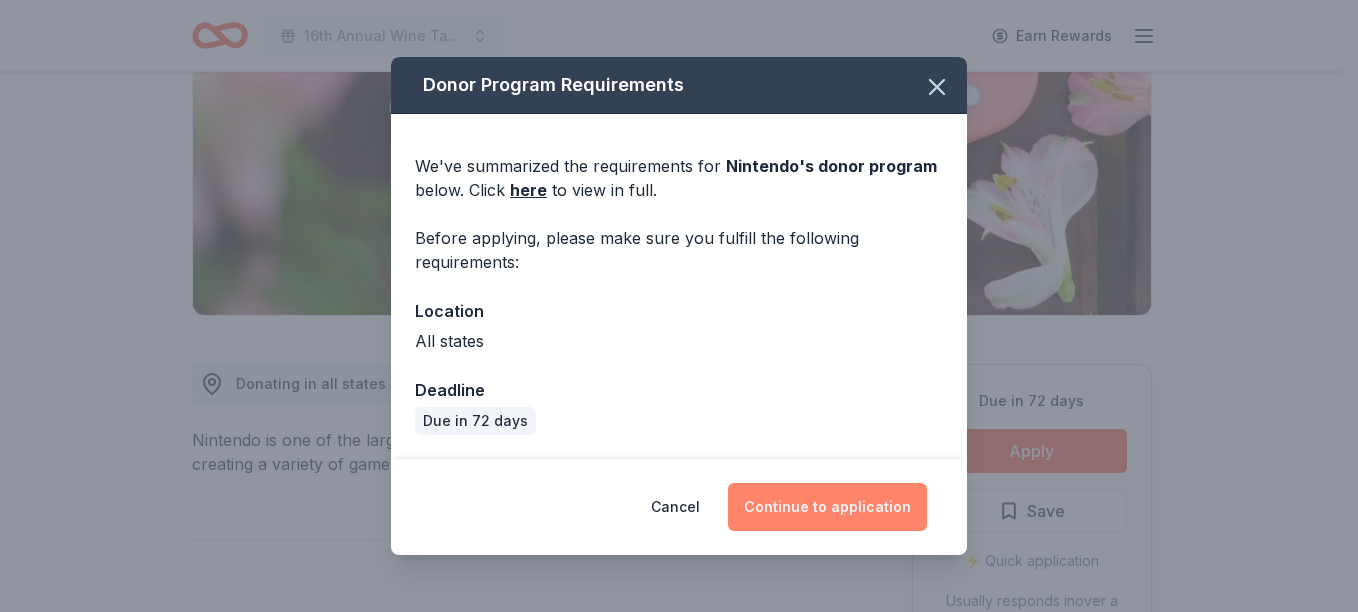 click on "Continue to application" at bounding box center [827, 507] 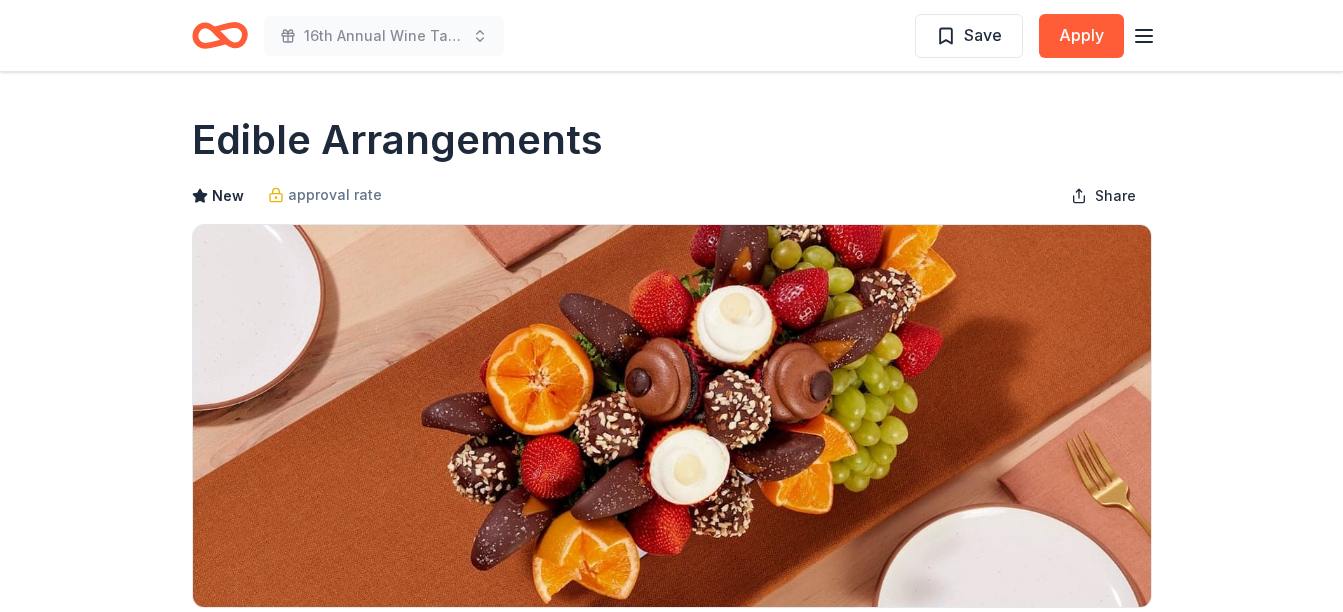 scroll, scrollTop: 336, scrollLeft: 0, axis: vertical 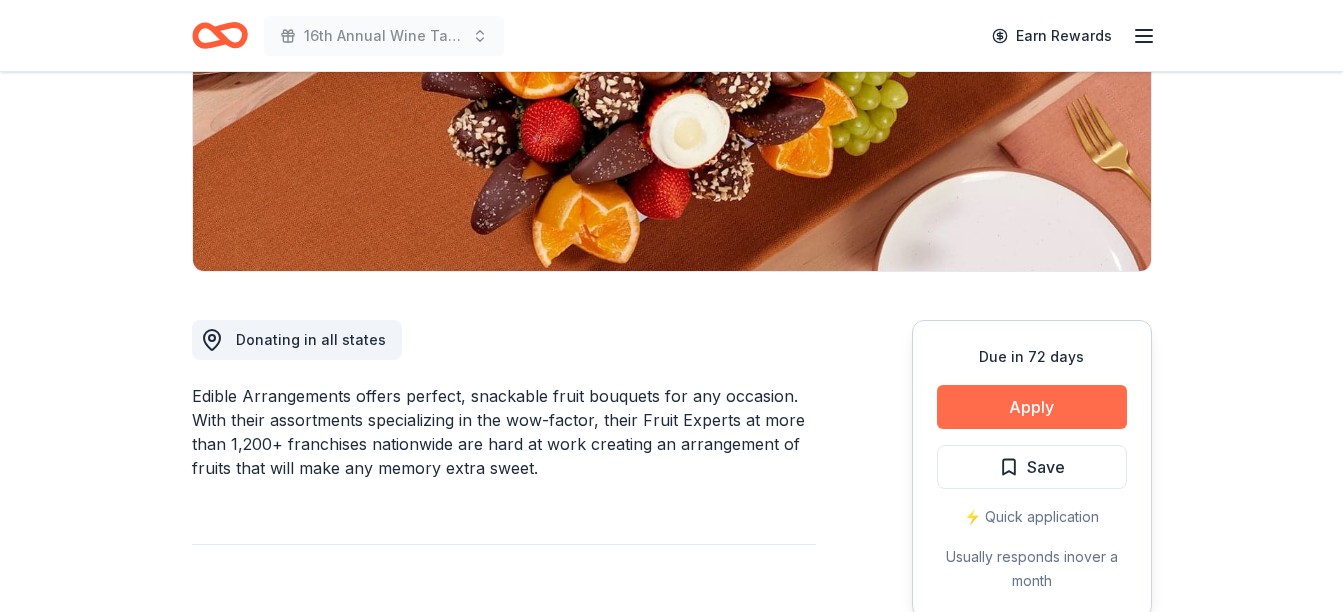 click on "Apply" at bounding box center (1032, 407) 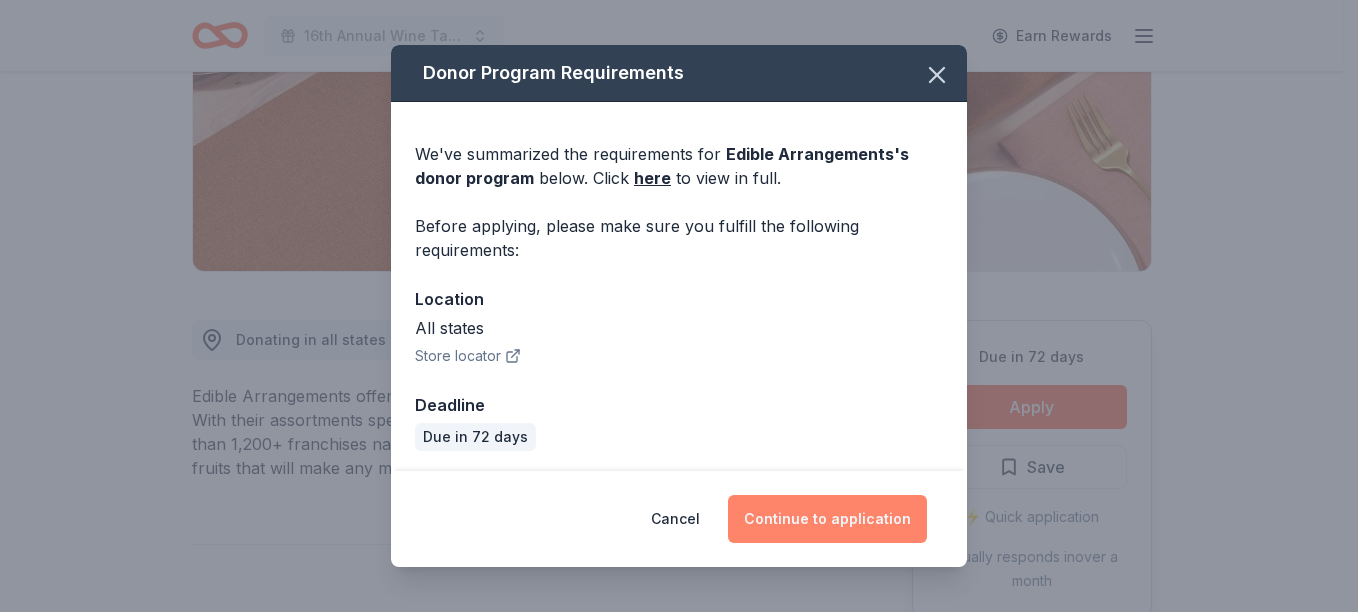 click on "Continue to application" at bounding box center (827, 519) 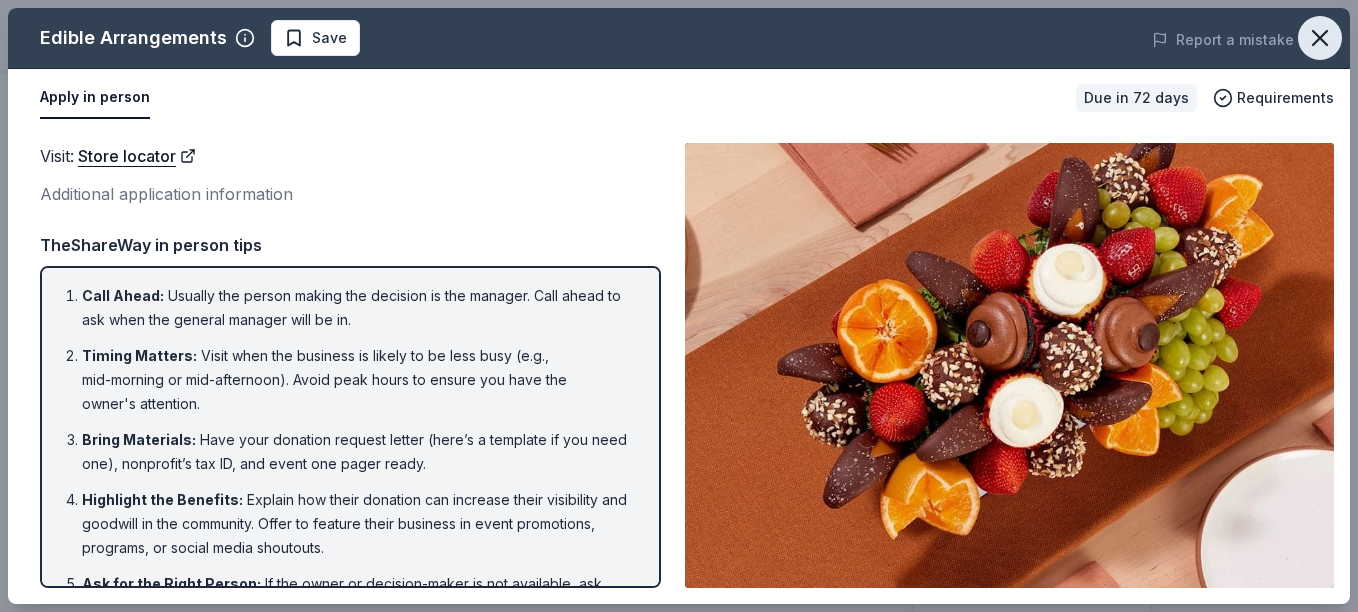 click 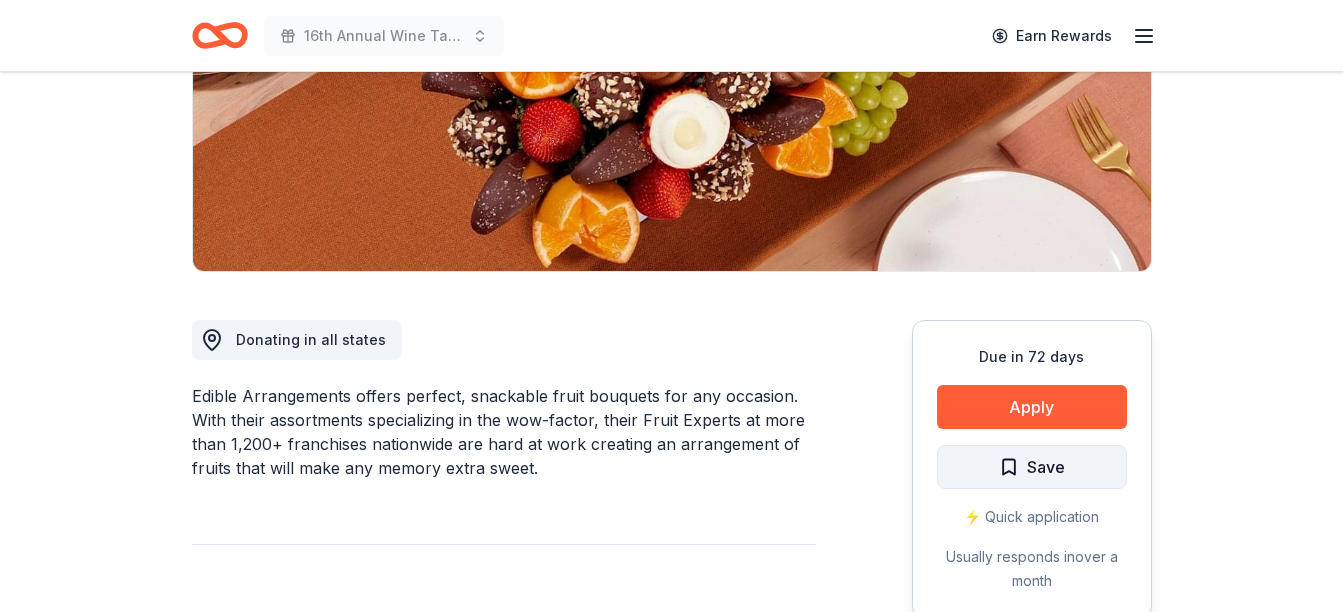click on "Save" at bounding box center [1046, 467] 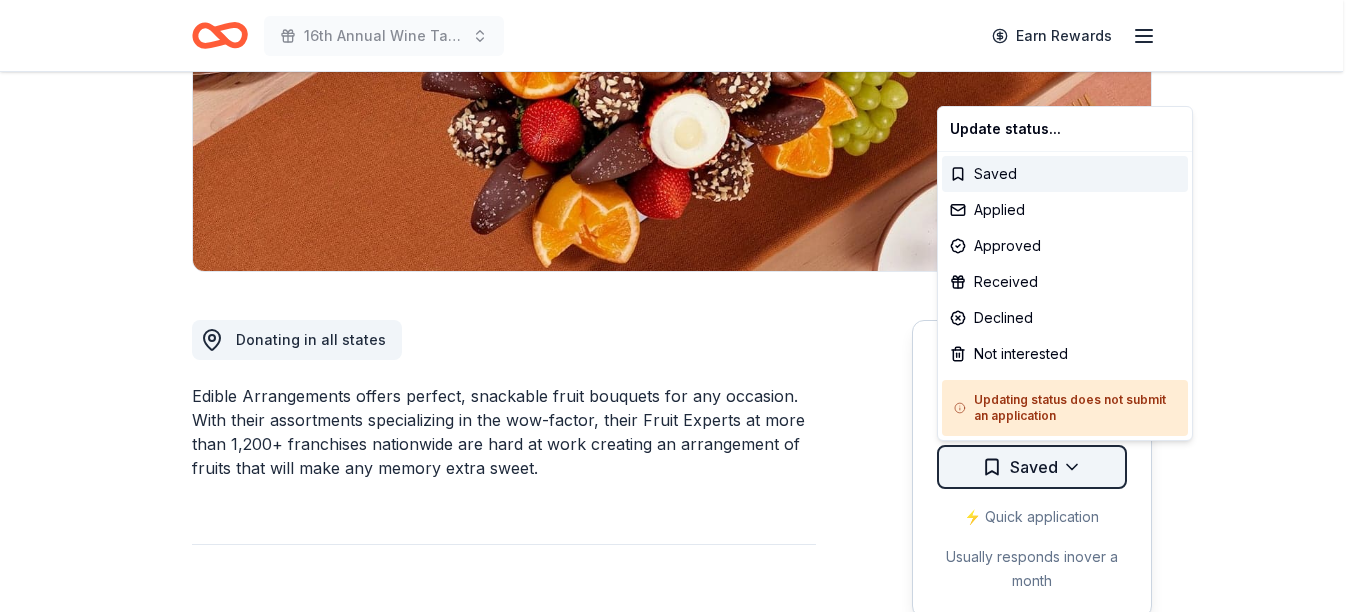 click on "16th Annual Wine Tasting & Silent Auction Earn Rewards Due in [DAYS] days Share Edible Arrangements New approval rate Share Donating in all [STATE] Edible Arrangements offers perfect, snackable fruit bouquets for any occasion. With their assortments specializing in the wow-factor, their Fruit Experts at more than 1,200+ franchises nationwide are hard at work creating an arrangement of fruits that will make any memory extra sweet. What they donate Fruit arrangement(s) Snacks Who they donate to Edible Arrangements hasn't listed any preferences or eligibility criteria. approval rate 20 % approved 30 % declined 50 % no response Upgrade to Pro to view approval rates and average donation values Due in [DAYS] days Apply Saved ⚡️ Quick application Usually responds in over a month Updated about [MONTHS] months ago Report a mistake New Be the first to review this company! Leave a review Similar donors 6 applies last week [DAYS] days left Target 4.3 Gift cards ($50-100 value, with a maximum donation of $500 per year) Top rated" at bounding box center (679, -30) 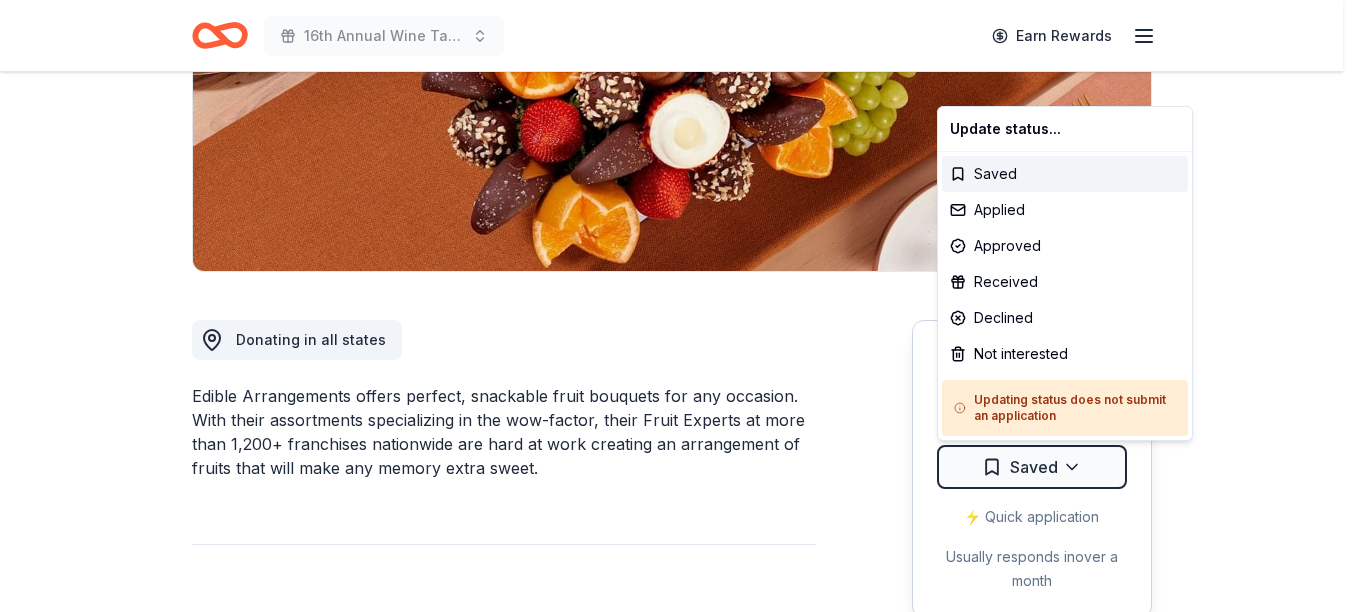 click on "16th Annual Wine Tasting & Silent Auction Earn Rewards Due in [DAYS] days Share Edible Arrangements New approval rate Share Donating in all [STATE] Edible Arrangements offers perfect, snackable fruit bouquets for any occasion. With their assortments specializing in the wow-factor, their Fruit Experts at more than 1,200+ franchises nationwide are hard at work creating an arrangement of fruits that will make any memory extra sweet. What they donate Fruit arrangement(s) Snacks Who they donate to Edible Arrangements hasn't listed any preferences or eligibility criteria. approval rate 20 % approved 30 % declined 50 % no response Upgrade to Pro to view approval rates and average donation values Due in [DAYS] days Apply Saved ⚡️ Quick application Usually responds in over a month Updated about [MONTHS] months ago Report a mistake New Be the first to review this company! Leave a review Similar donors 6 applies last week [DAYS] days left Target 4.3 Gift cards ($50-100 value, with a maximum donation of $500 per year) Top rated" at bounding box center [679, -30] 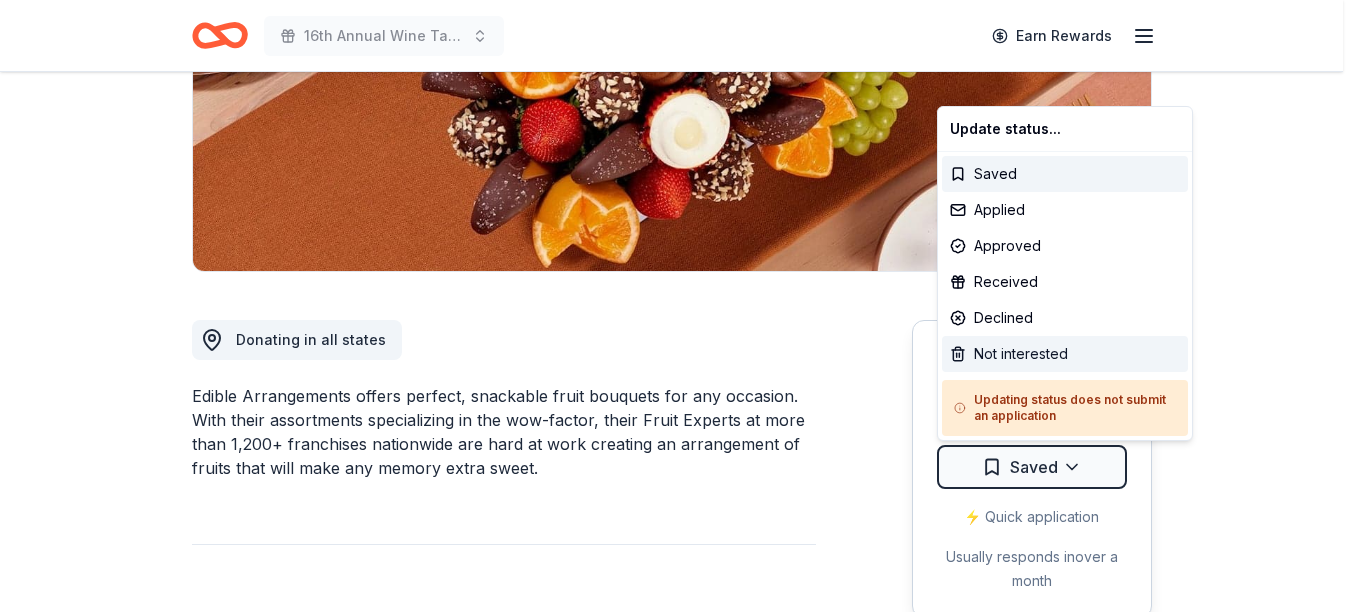 click on "Not interested" at bounding box center [1065, 354] 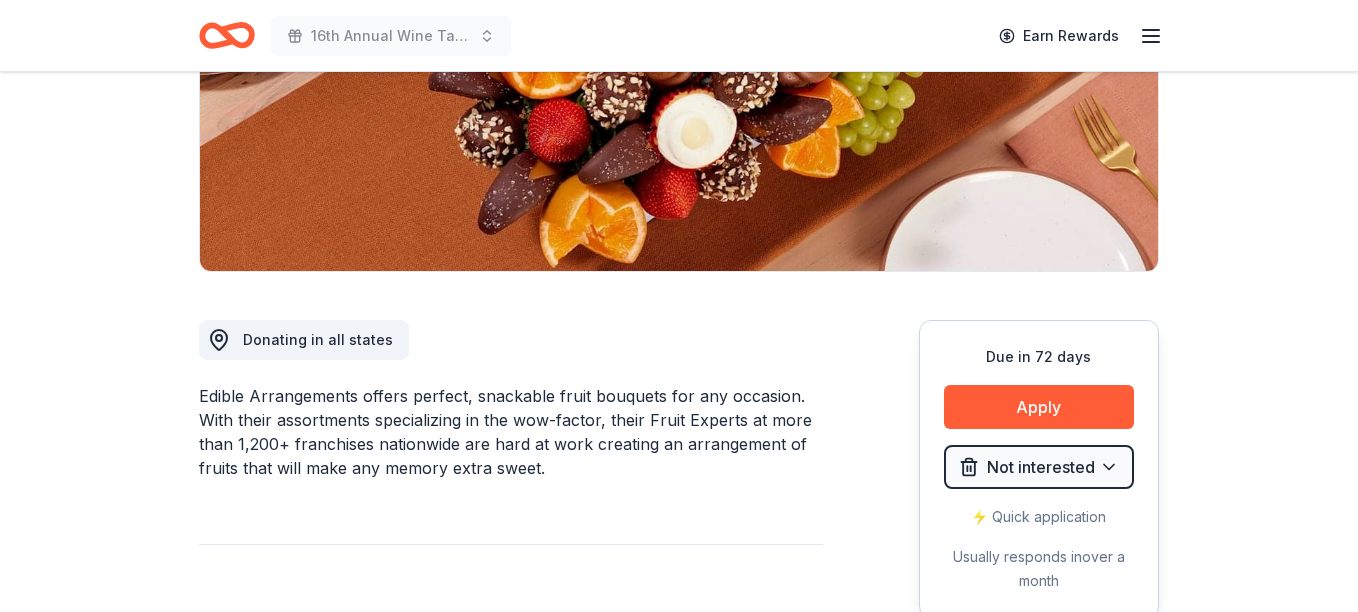 click on "16th Annual Wine Tasting & Silent Auction Earn Rewards Due in [DAYS] days Share Edible Arrangements New approval rate Share Donating in all [STATE] Edible Arrangements offers perfect, snackable fruit bouquets for any occasion. With their assortments specializing in the wow-factor, their Fruit Experts at more than 1,200+ franchises nationwide are hard at work creating an arrangement of fruits that will make any memory extra sweet. What they donate Fruit arrangement(s) Snacks Who they donate to Edible Arrangements hasn't listed any preferences or eligibility criteria. approval rate 20 % approved 30 % declined 50 % no response Upgrade to Pro to view approval rates and average donation values Due in [DAYS] days Apply Not interested ⚡️ Quick application Usually responds in over a month Updated about [MONTHS] months ago Report a mistake New Be the first to review this company! Leave a review Similar donors 6 applies last week [DAYS] days left Target 4.3 Gift cards ($50-100 value, with a maximum donation of $500 per year)" at bounding box center [679, -30] 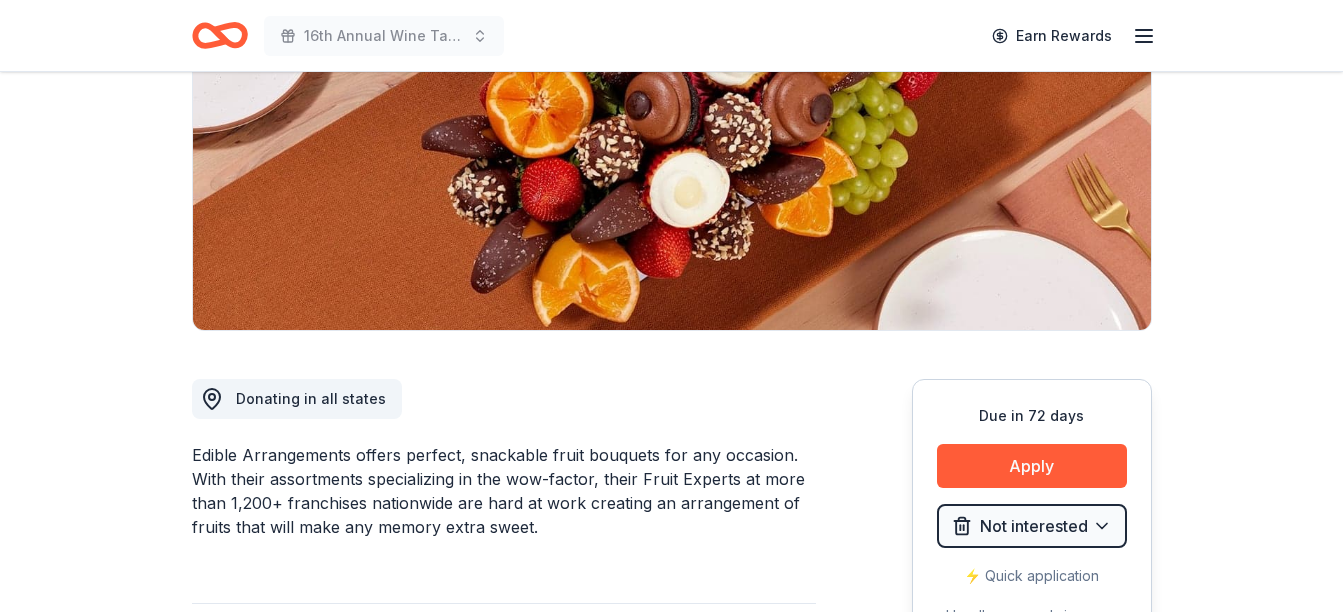scroll, scrollTop: 0, scrollLeft: 0, axis: both 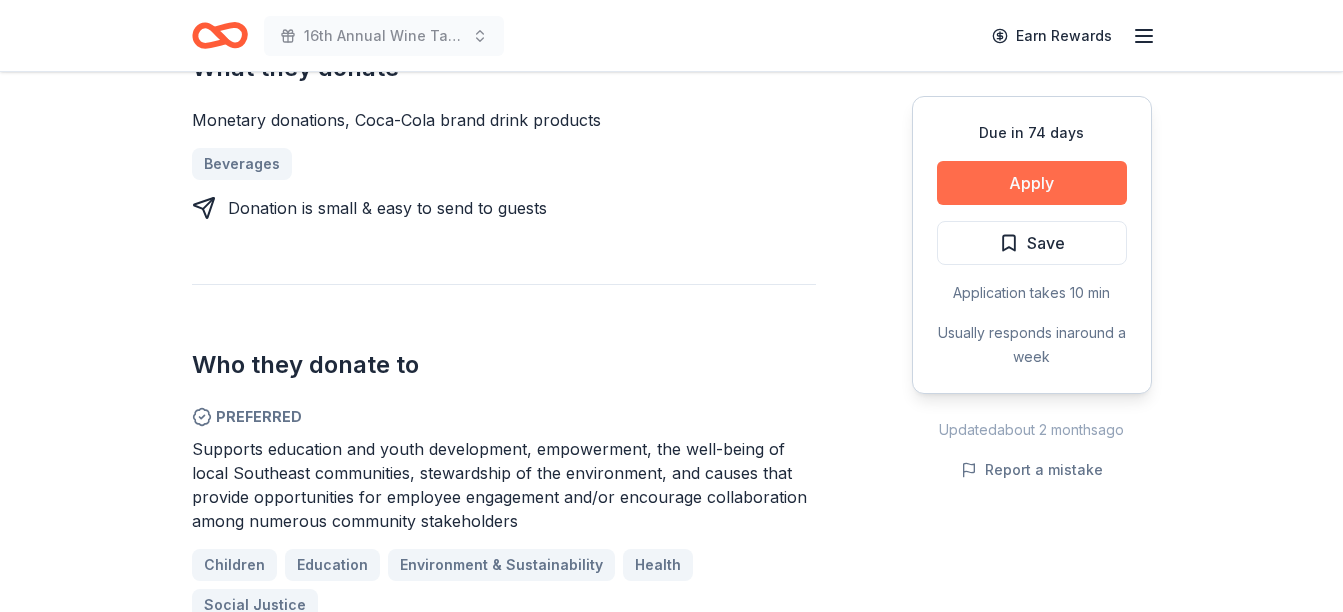 click on "Apply" at bounding box center (1032, 183) 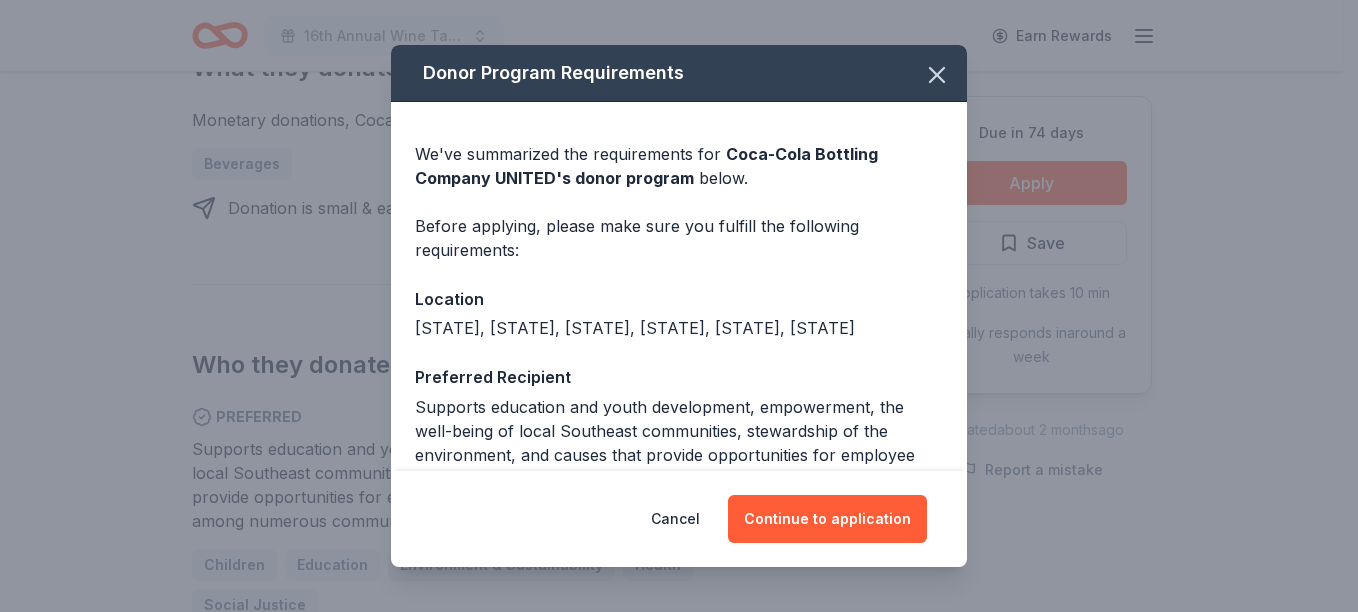 click on "We've summarized the requirements for Coca-Cola Bottling Company UNITED 's donor program below. Before applying, please make sure you fulfill the following requirements: Location [STATE], [STATE], [STATE], [STATE], [STATE], [STATE] Preferred Recipient Supports education and youth development, empowerment, the well-being of local Southeast communities, stewardship of the environment, and causes that provide opportunities for employee engagement and/or encourage collaboration among numerous community stakeholders Ineligibility Individuals; Family reunions; Religious beliefs or institutions; Fraternities and sororities; Activities that do not align with our giving guidelines; For-profit organizations; Political, legislative or lobbying organizations Legal 501(c)(3) required Deadline Due in 74 days" at bounding box center (679, 476) 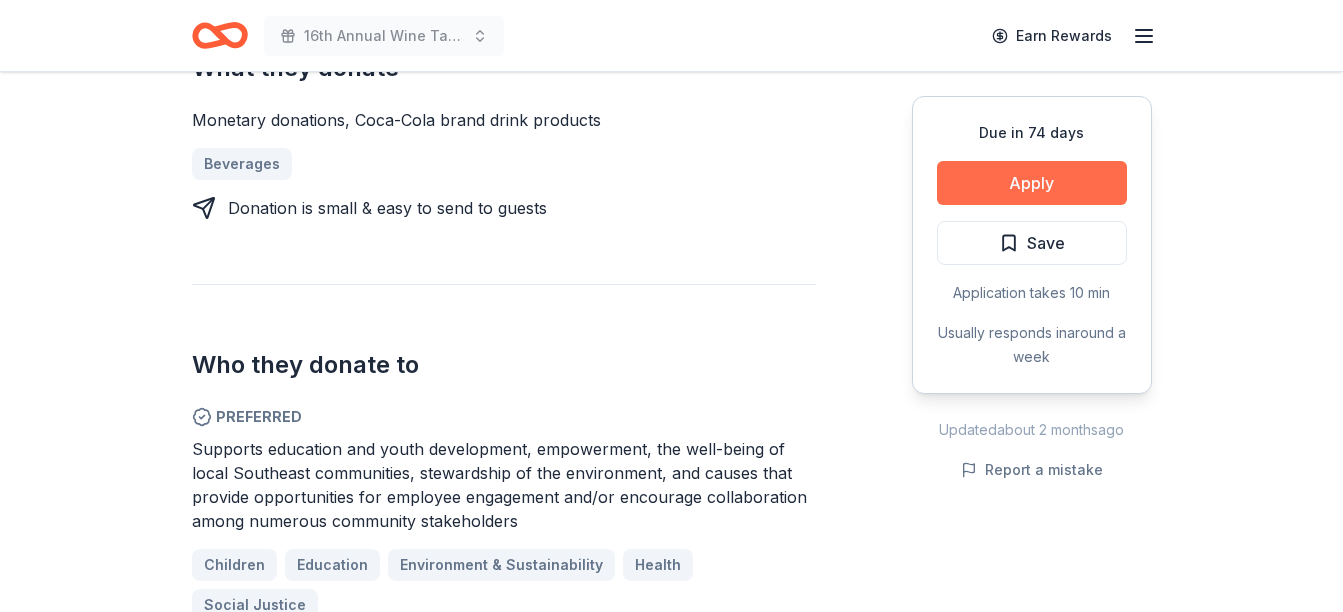 click on "Apply" at bounding box center (1032, 183) 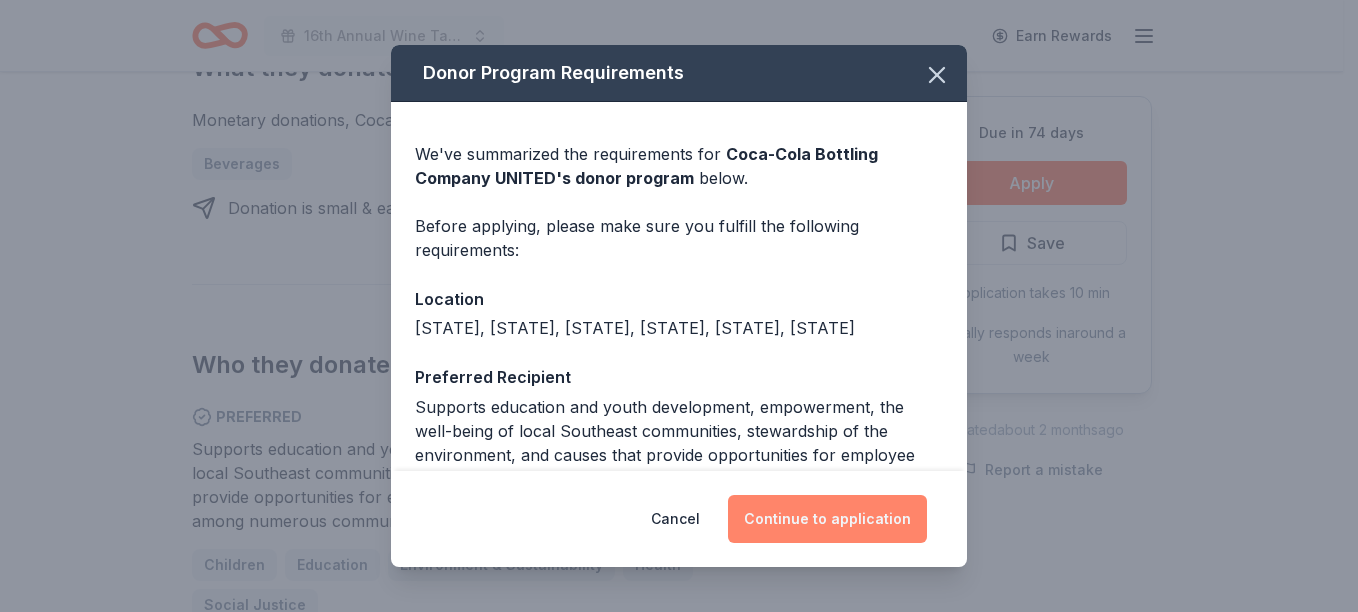 click on "Continue to application" at bounding box center [827, 519] 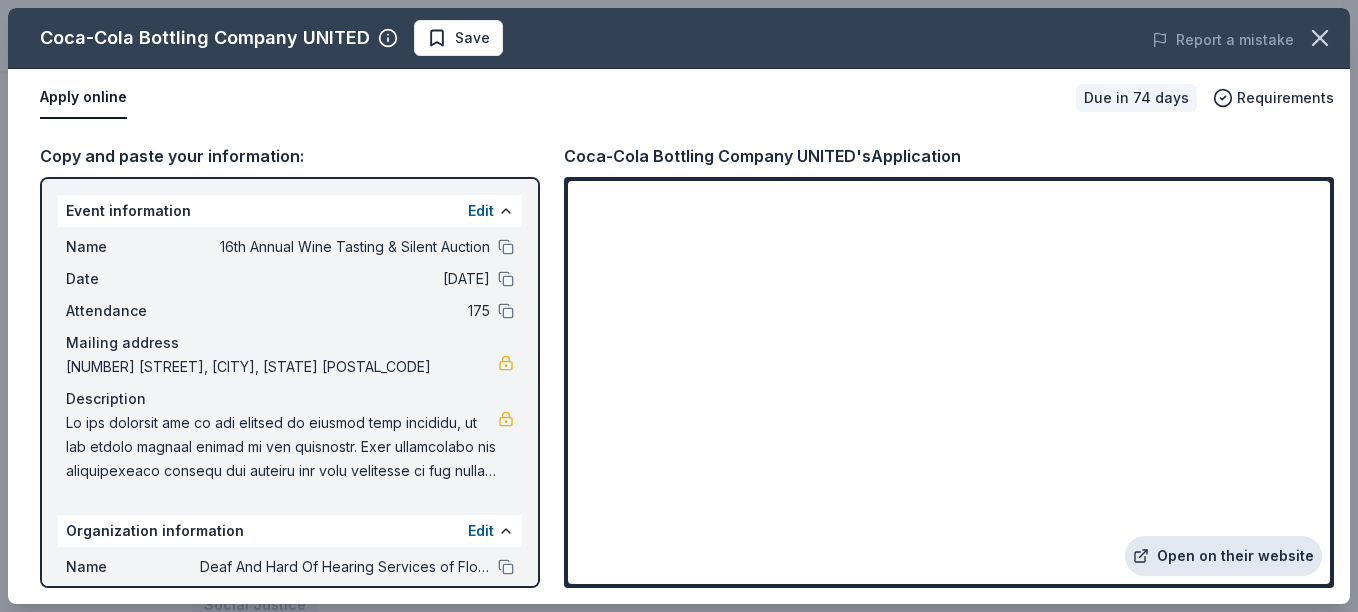 click on "Open on their website" at bounding box center [1223, 556] 